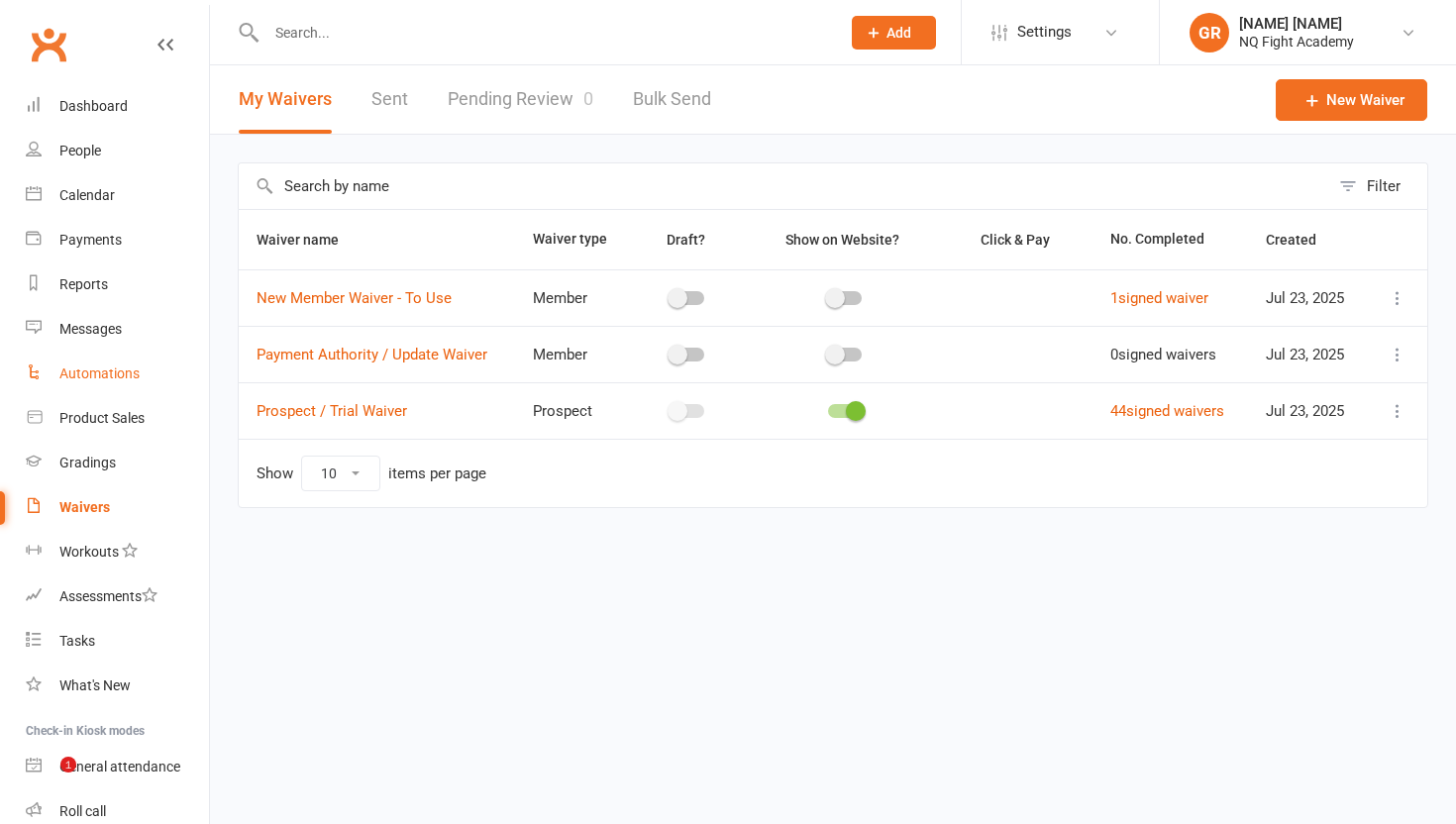 scroll, scrollTop: 0, scrollLeft: 0, axis: both 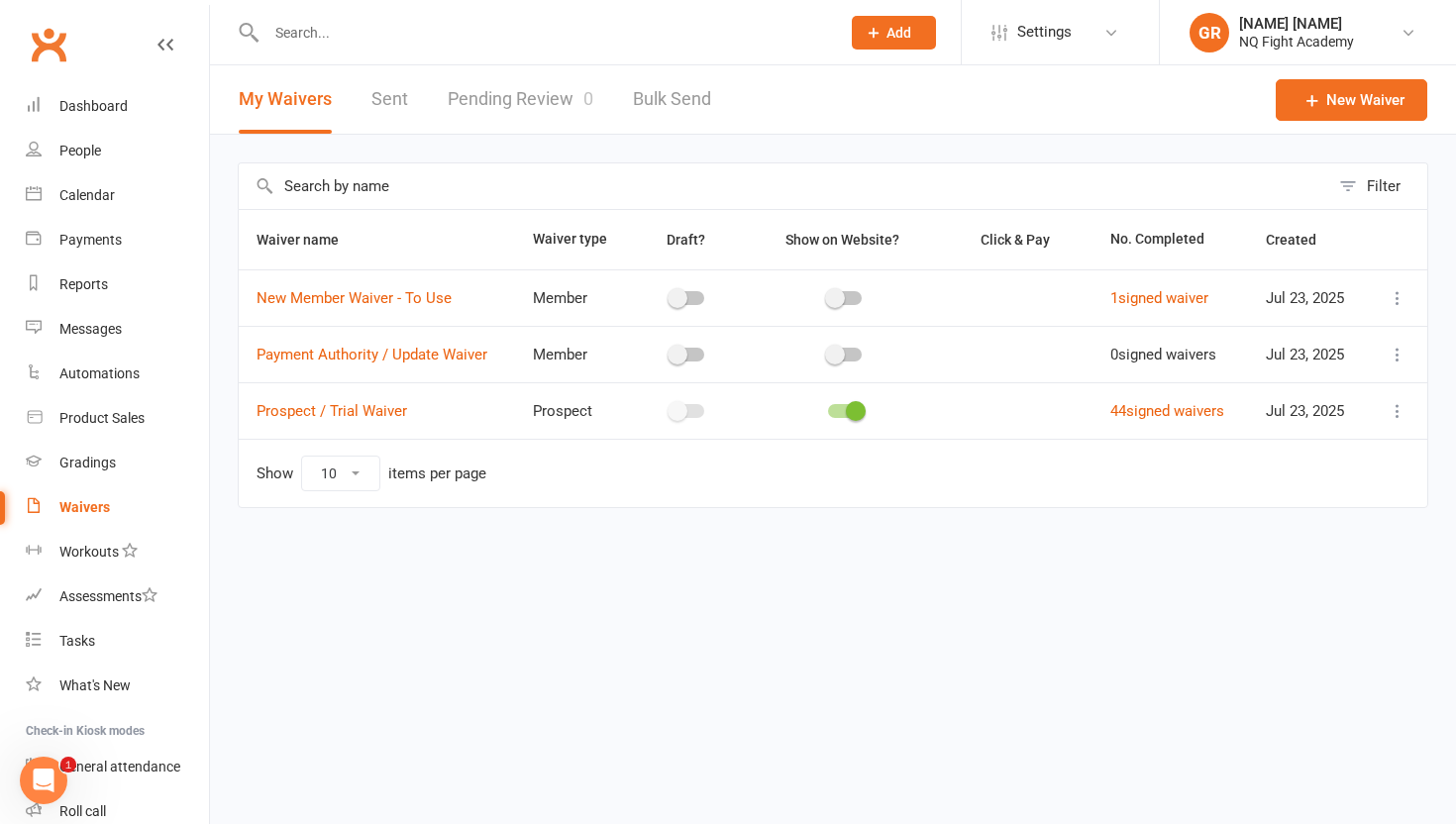 click on "Pending Review 0" at bounding box center (520, 99) 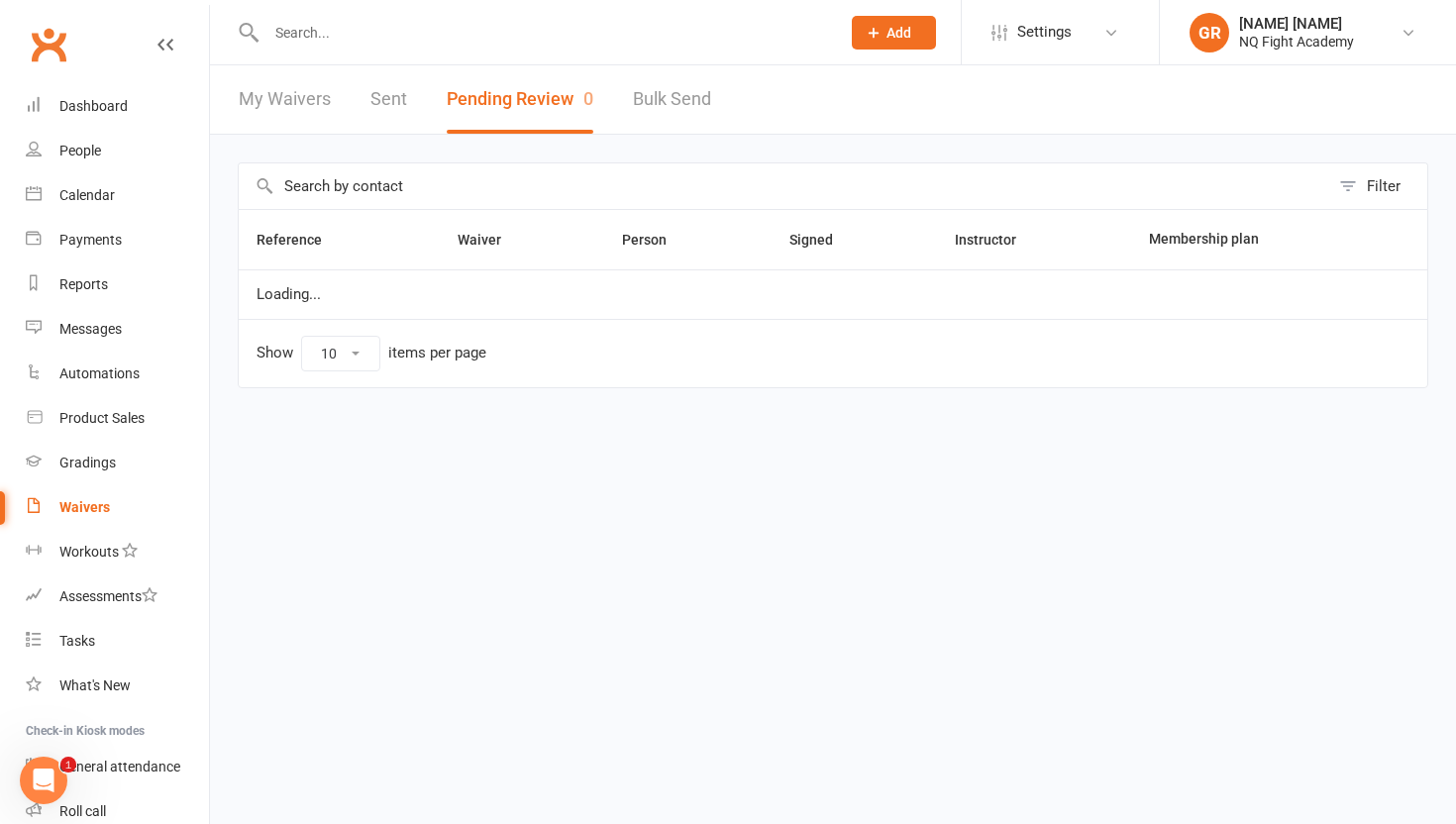 click on "My Waivers" at bounding box center [284, 99] 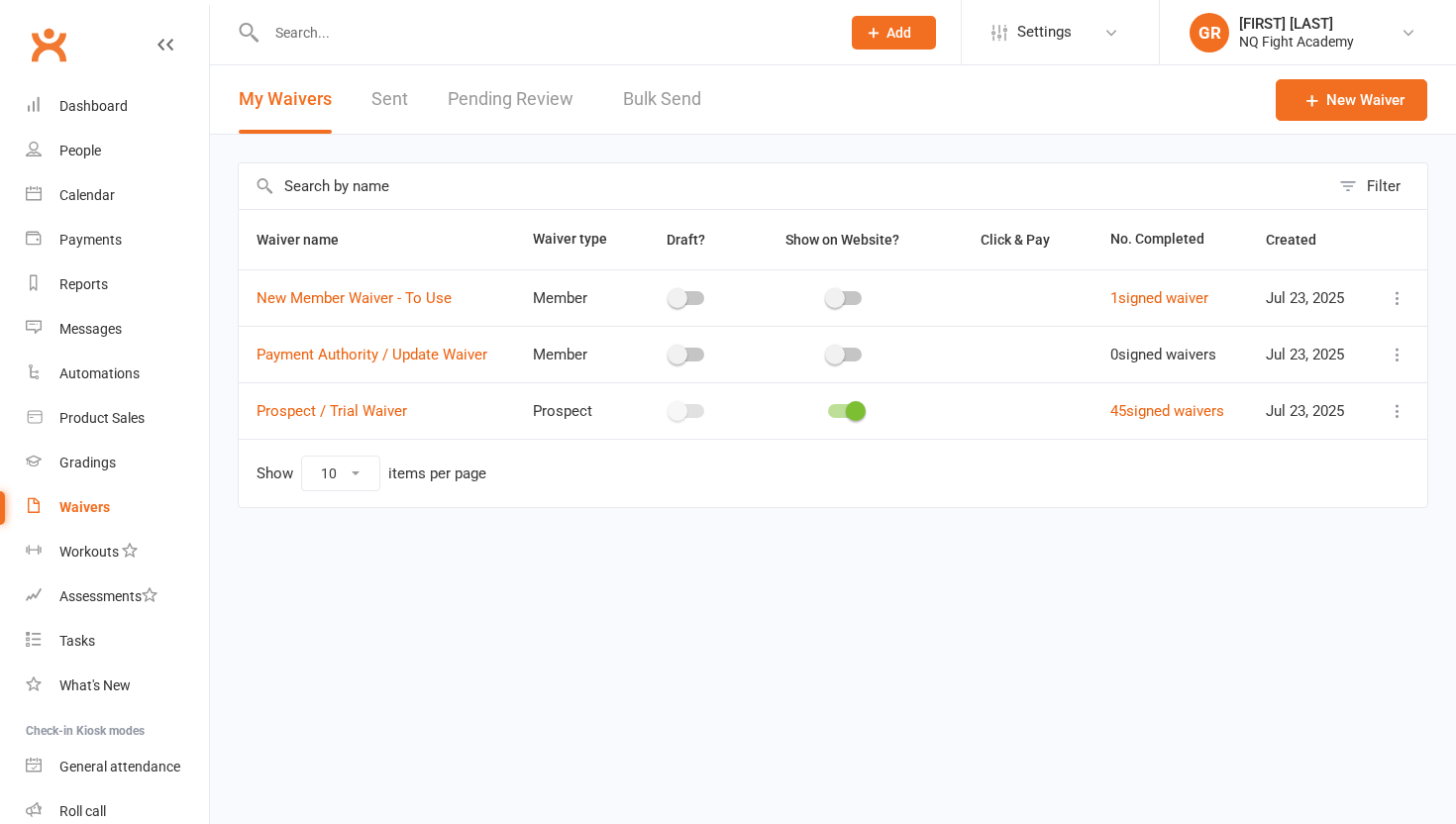 scroll, scrollTop: 0, scrollLeft: 0, axis: both 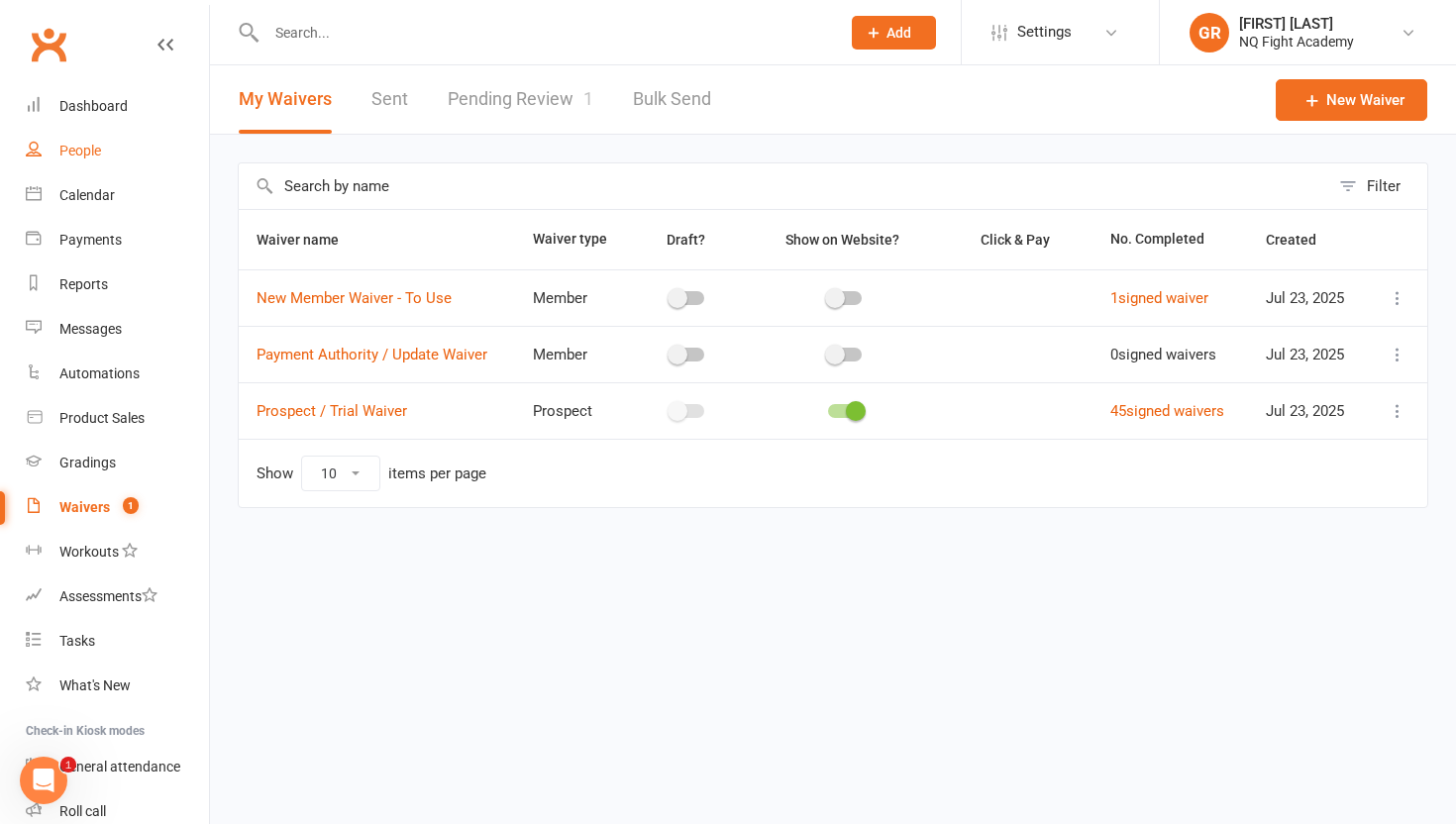 click on "People" at bounding box center (80, 151) 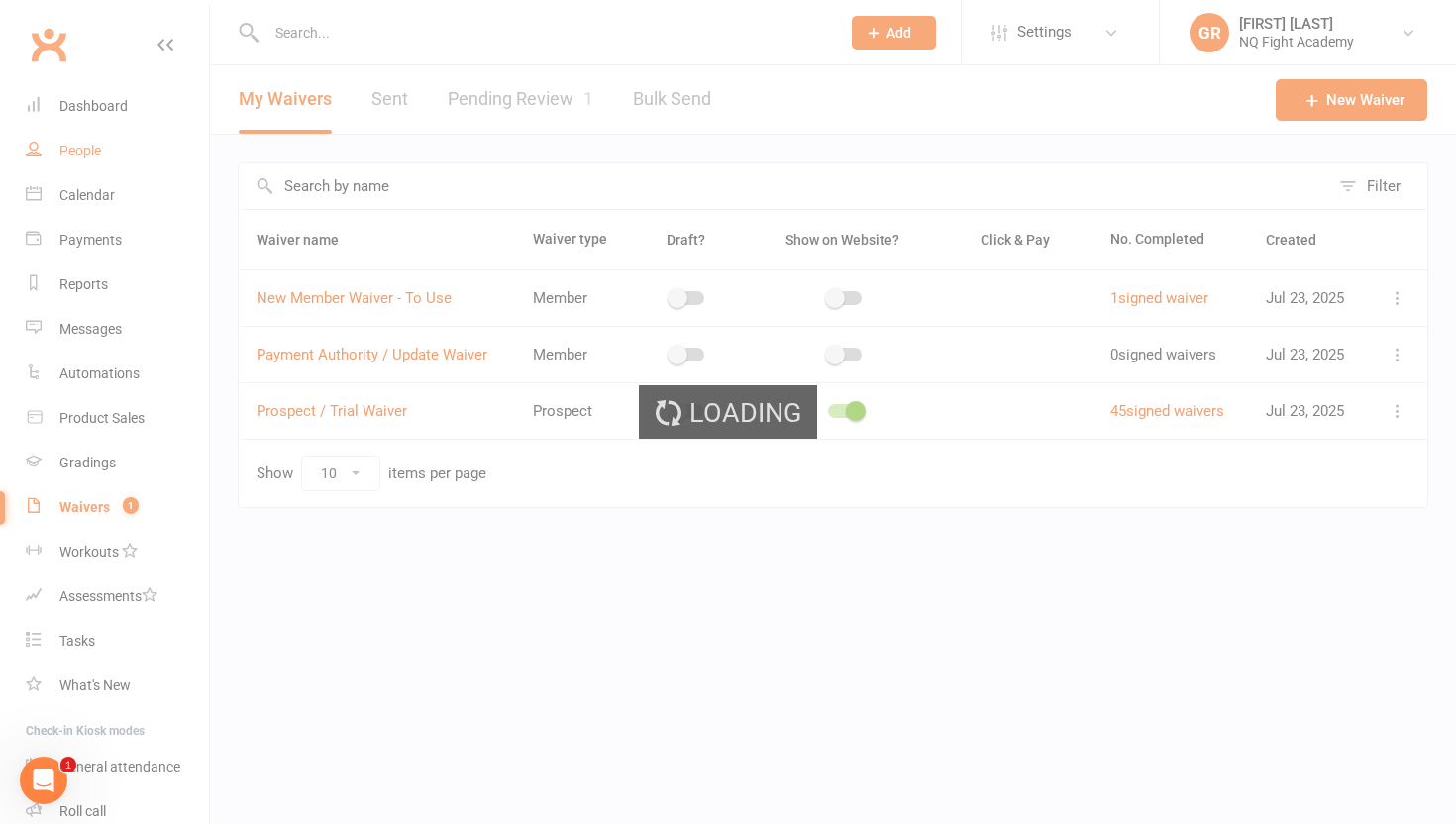 select on "100" 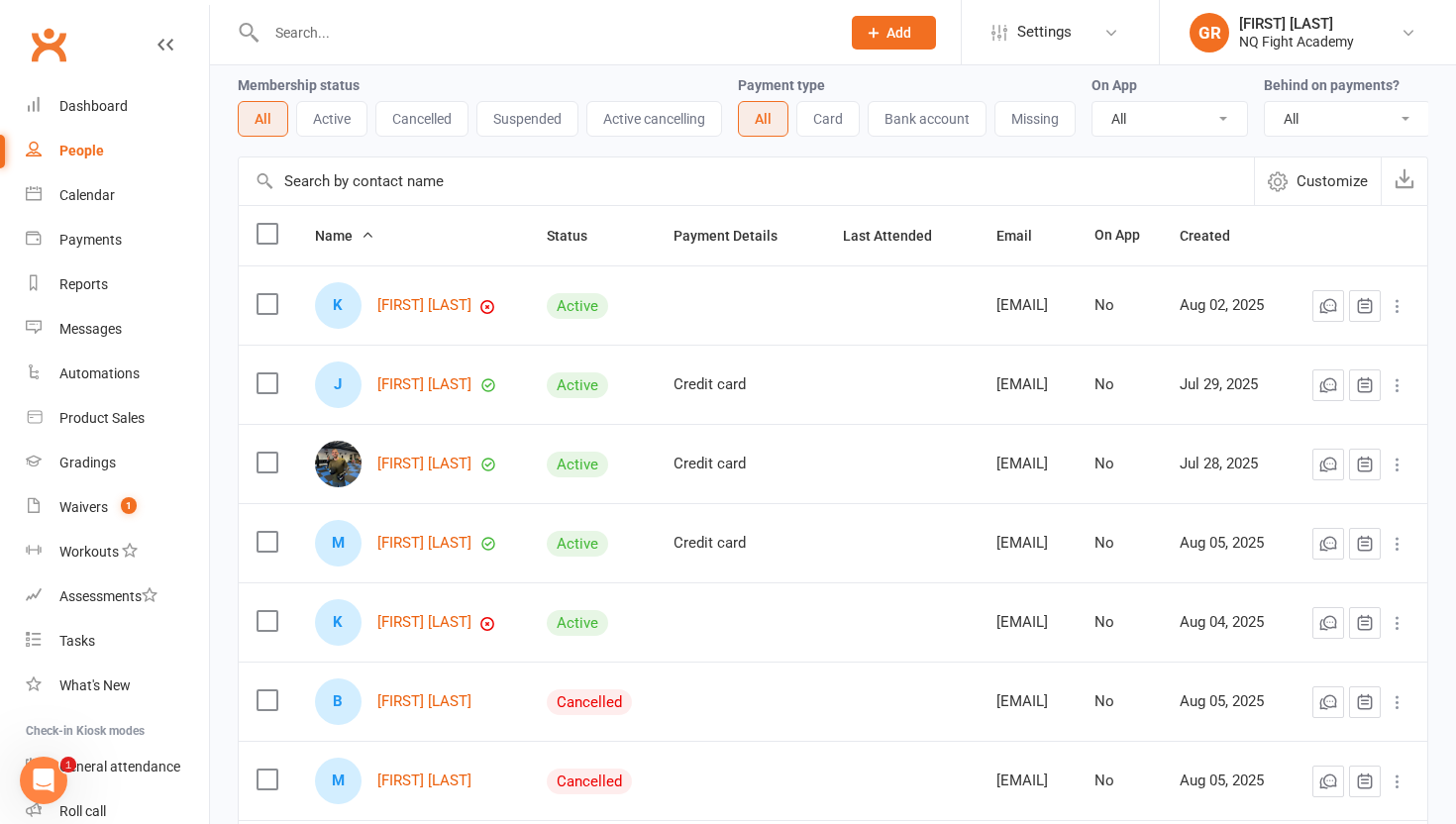 scroll, scrollTop: 85, scrollLeft: 0, axis: vertical 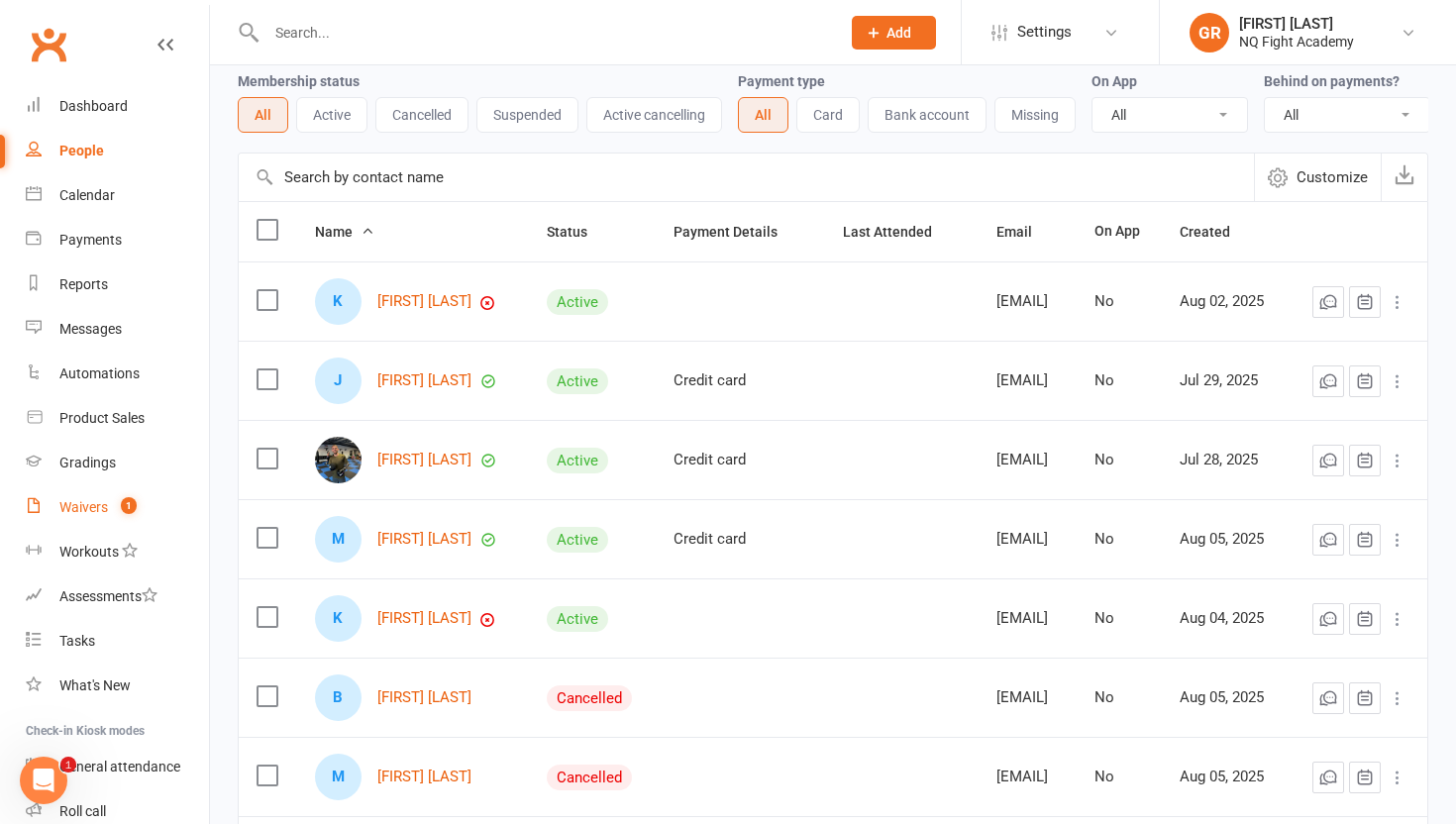 click on "Waivers" at bounding box center (83, 507) 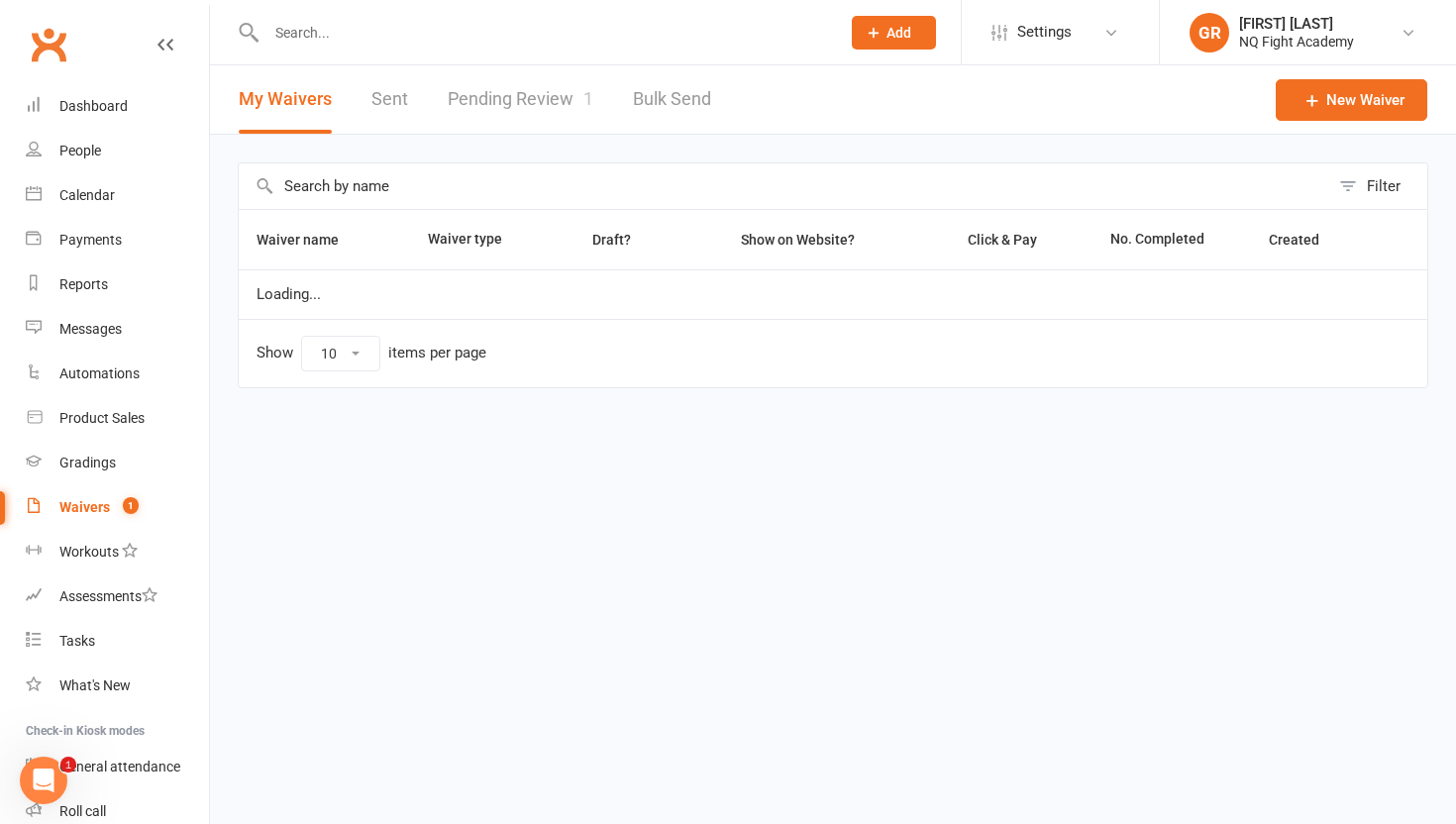 scroll, scrollTop: 0, scrollLeft: 0, axis: both 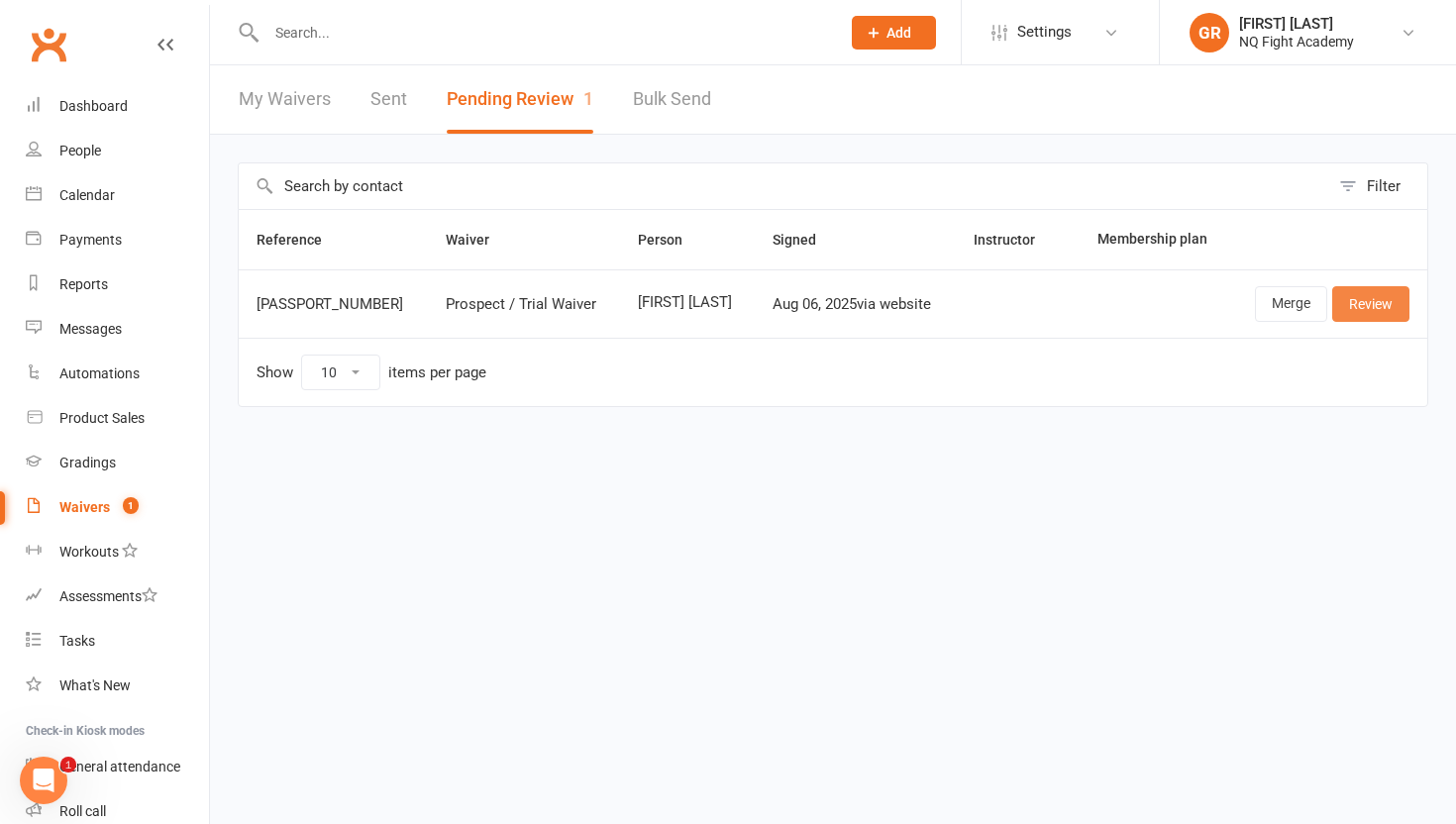 click on "Review" at bounding box center (1371, 304) 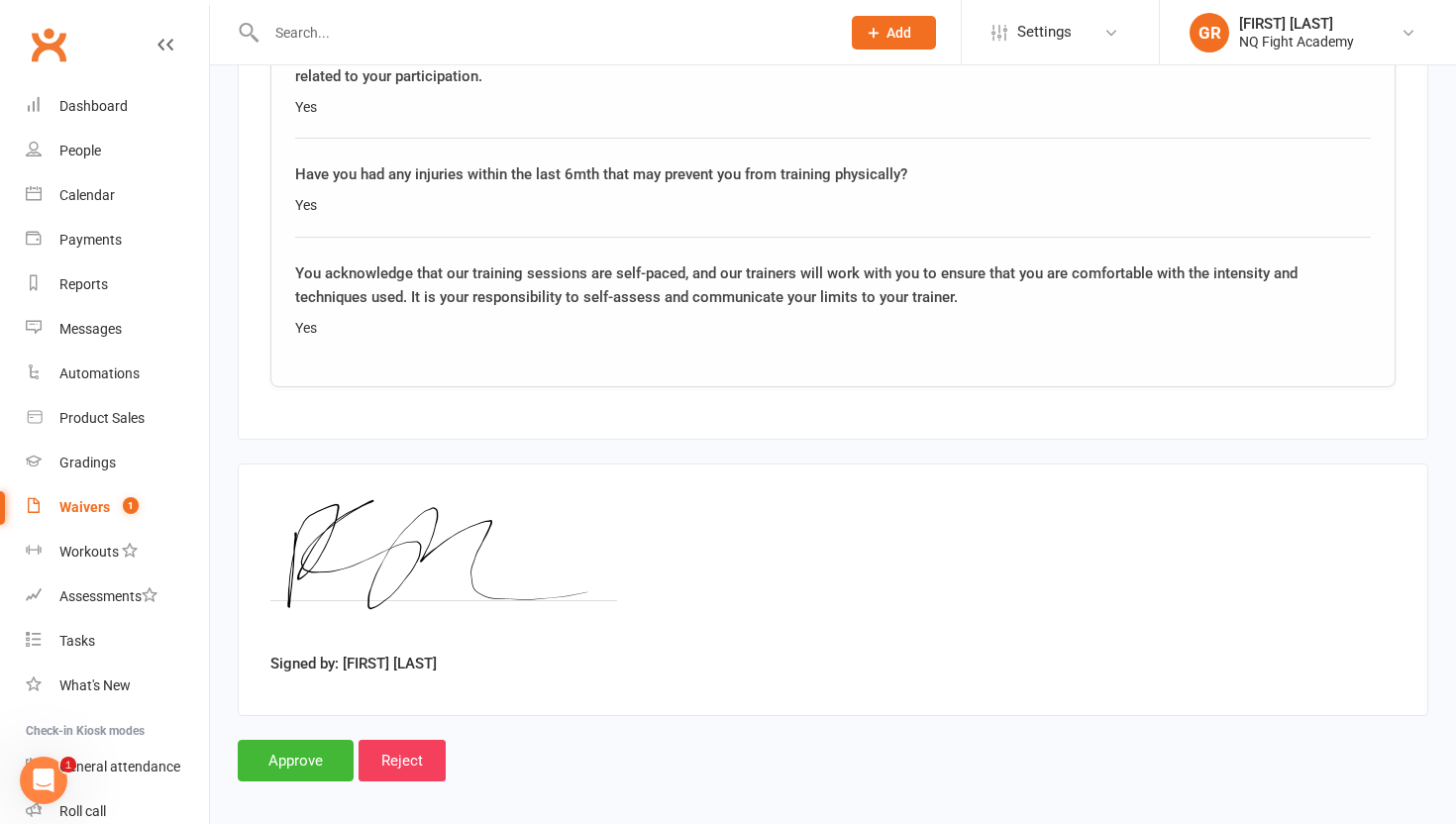 scroll, scrollTop: 3013, scrollLeft: 0, axis: vertical 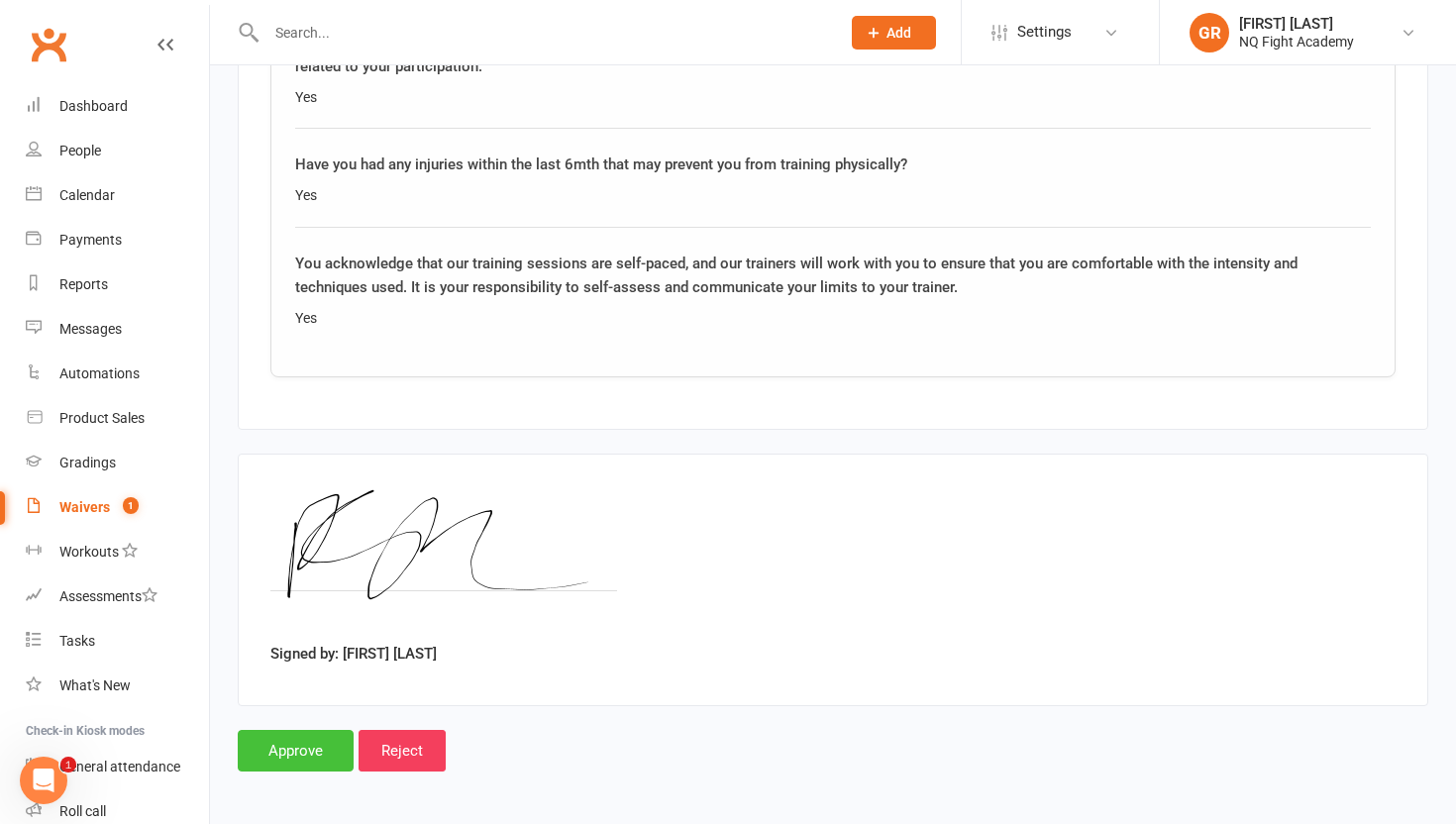 click on "Approve" at bounding box center (295, 751) 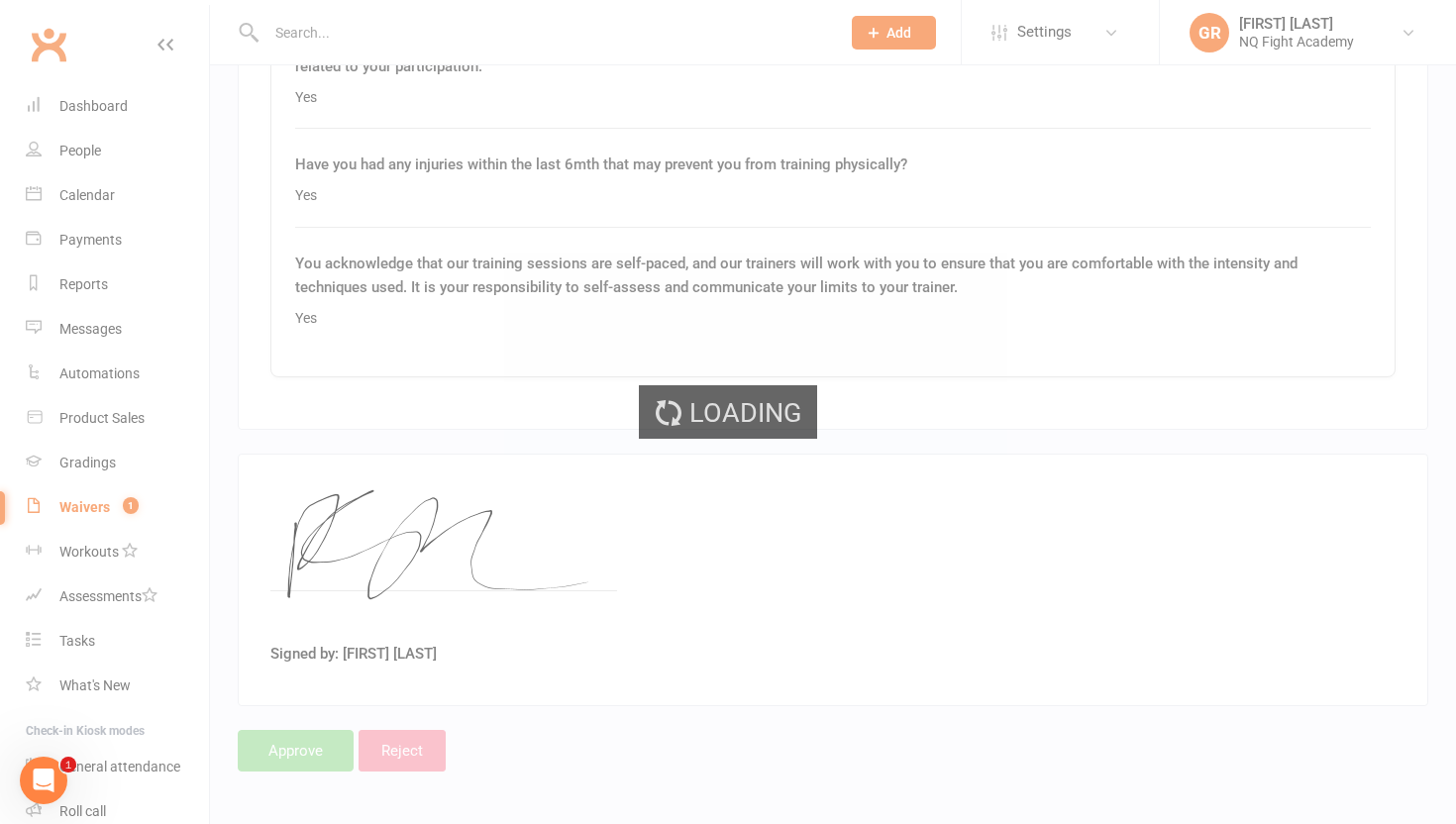 scroll, scrollTop: 0, scrollLeft: 0, axis: both 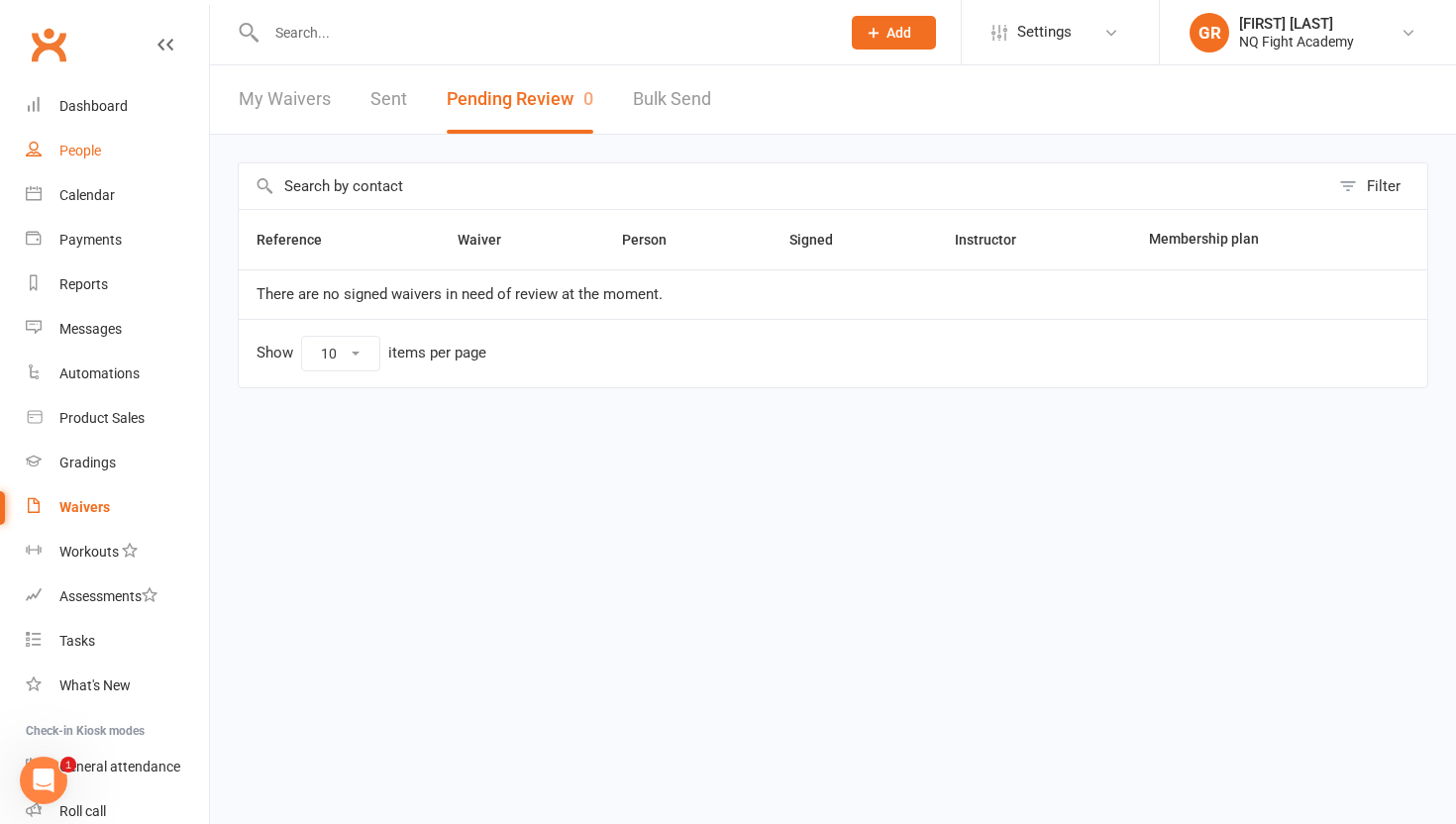 click on "People" at bounding box center (80, 151) 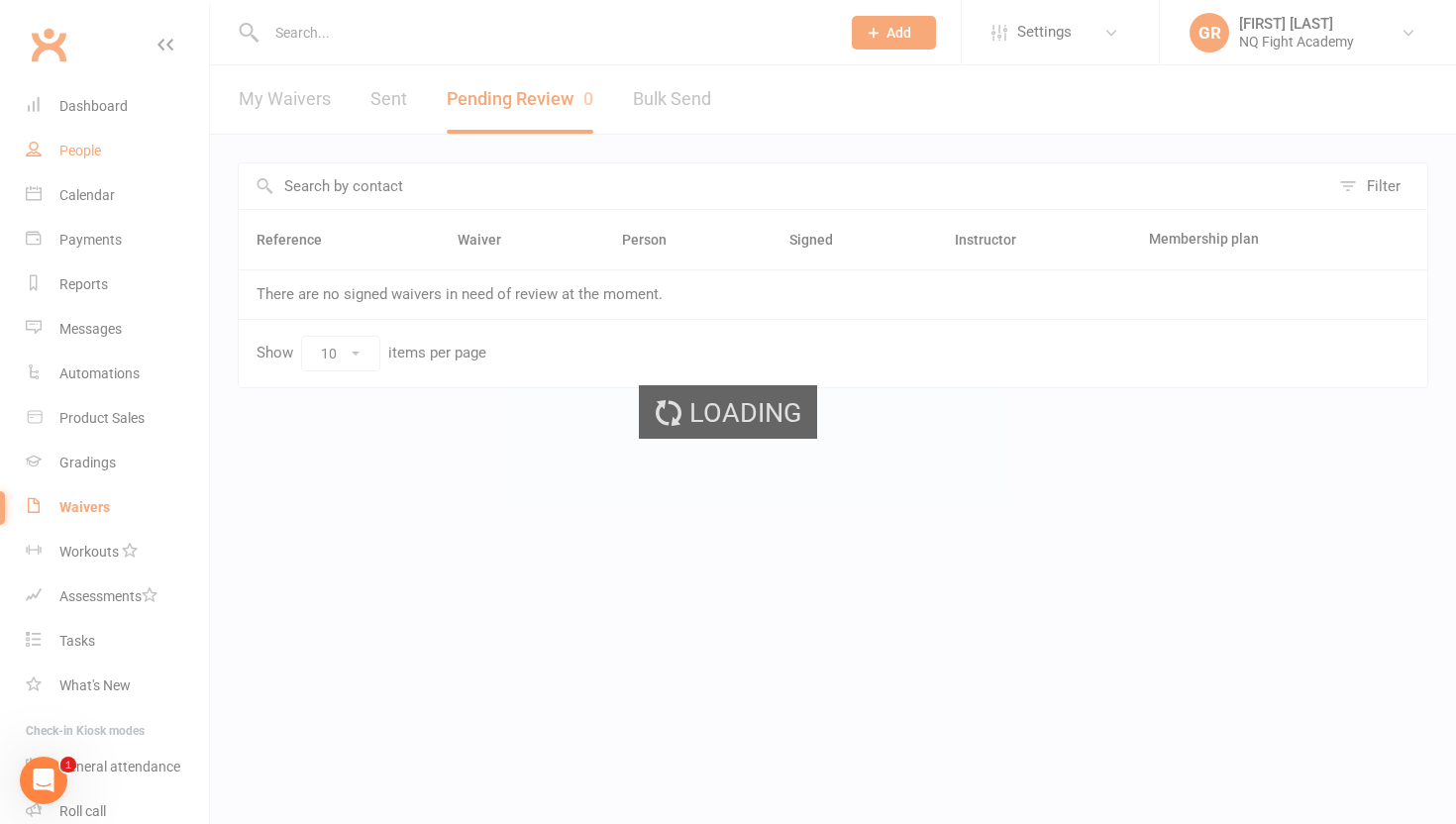 select on "100" 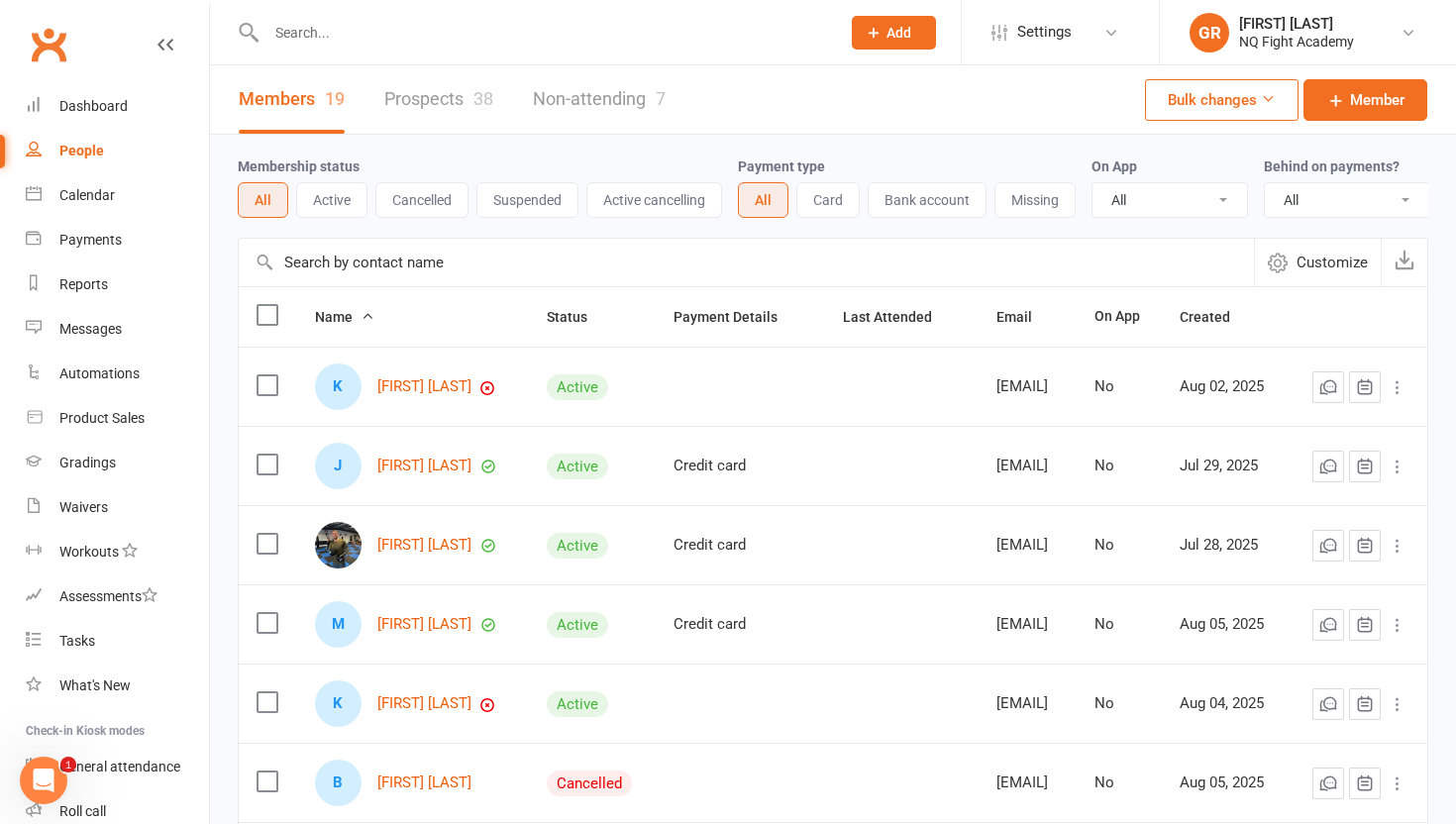 click on "Prospects 38" at bounding box center (439, 99) 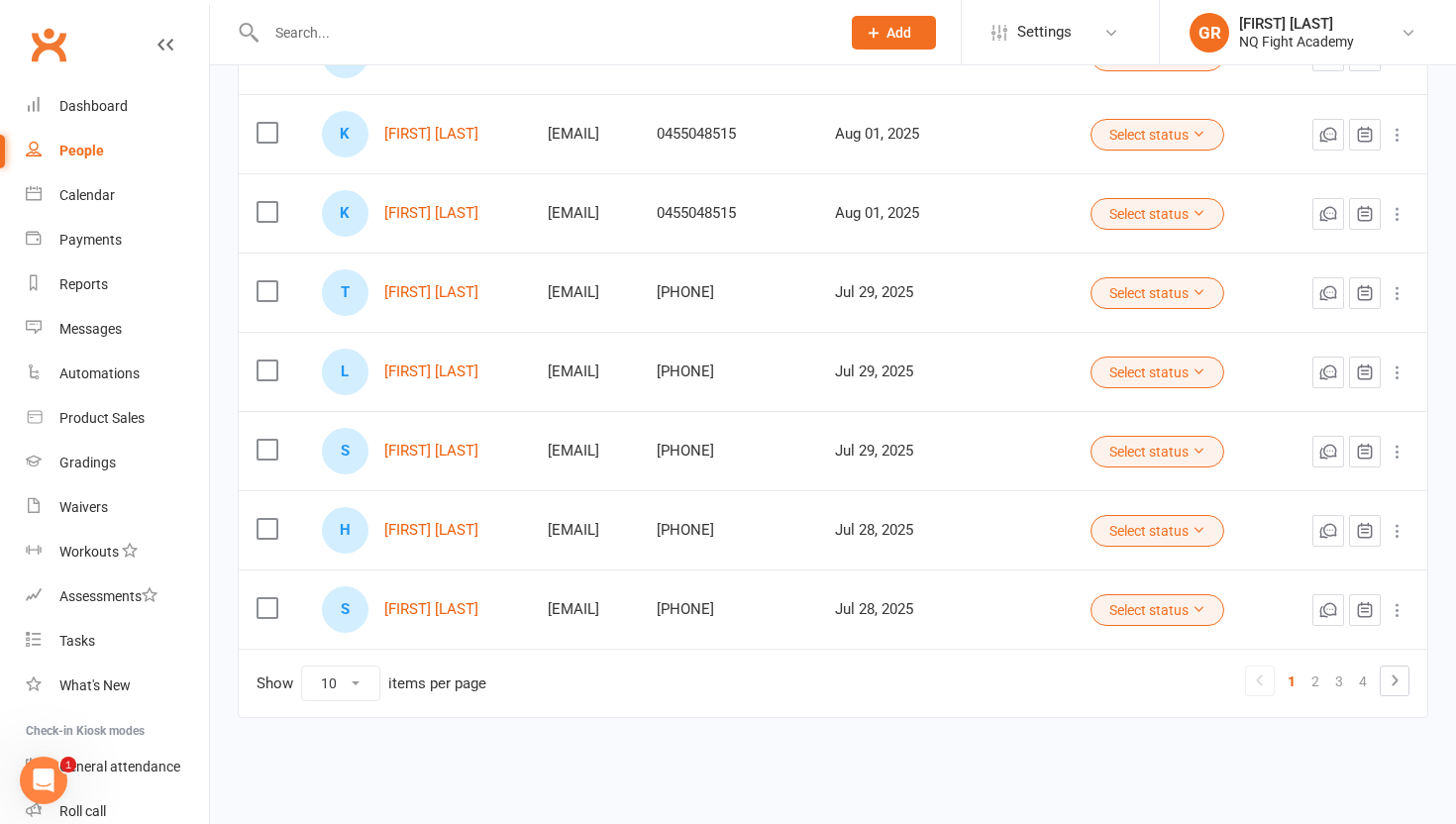 scroll, scrollTop: 0, scrollLeft: 0, axis: both 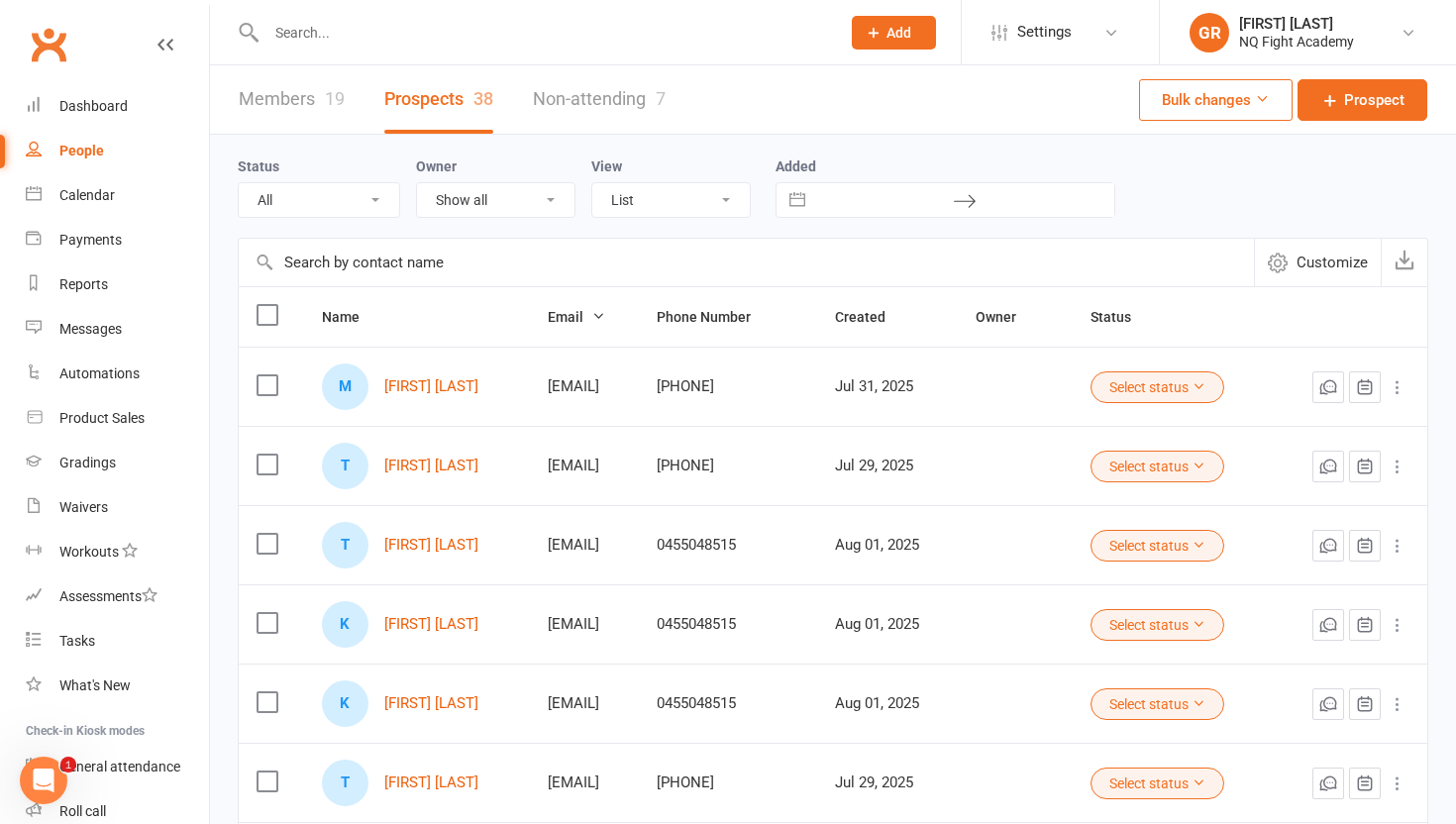 click on "Members 19" at bounding box center (291, 99) 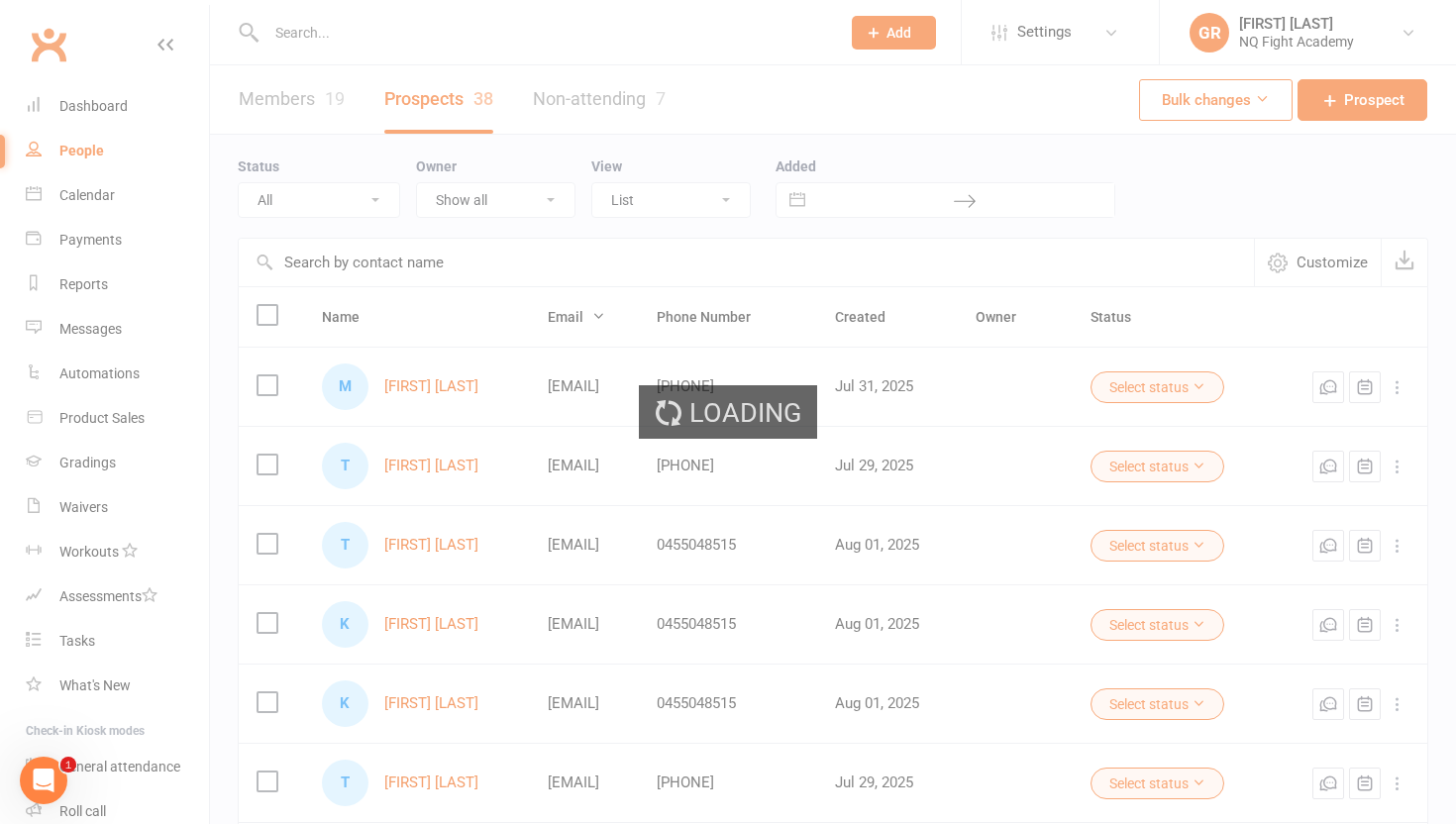 select on "100" 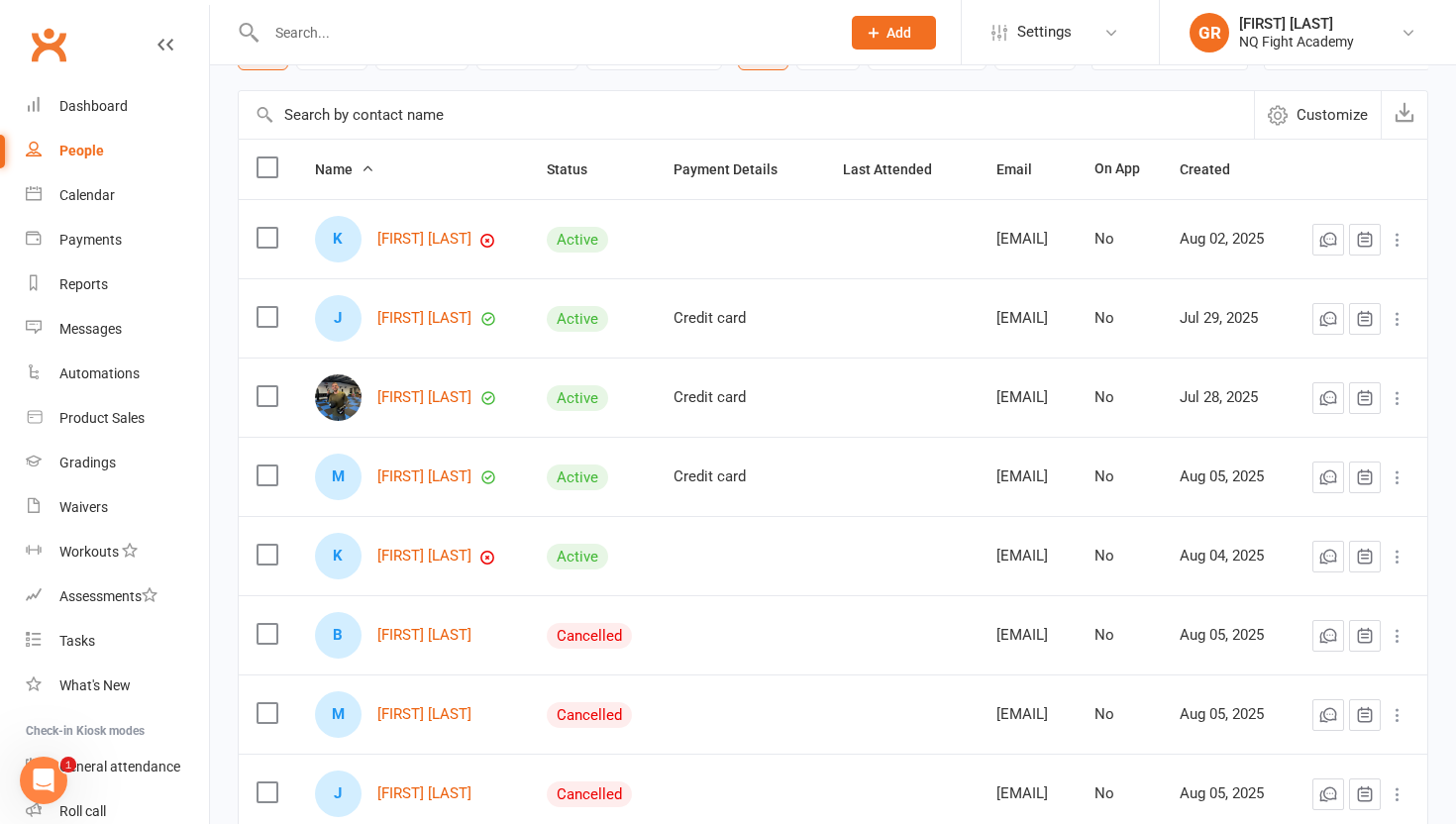 scroll, scrollTop: 0, scrollLeft: 0, axis: both 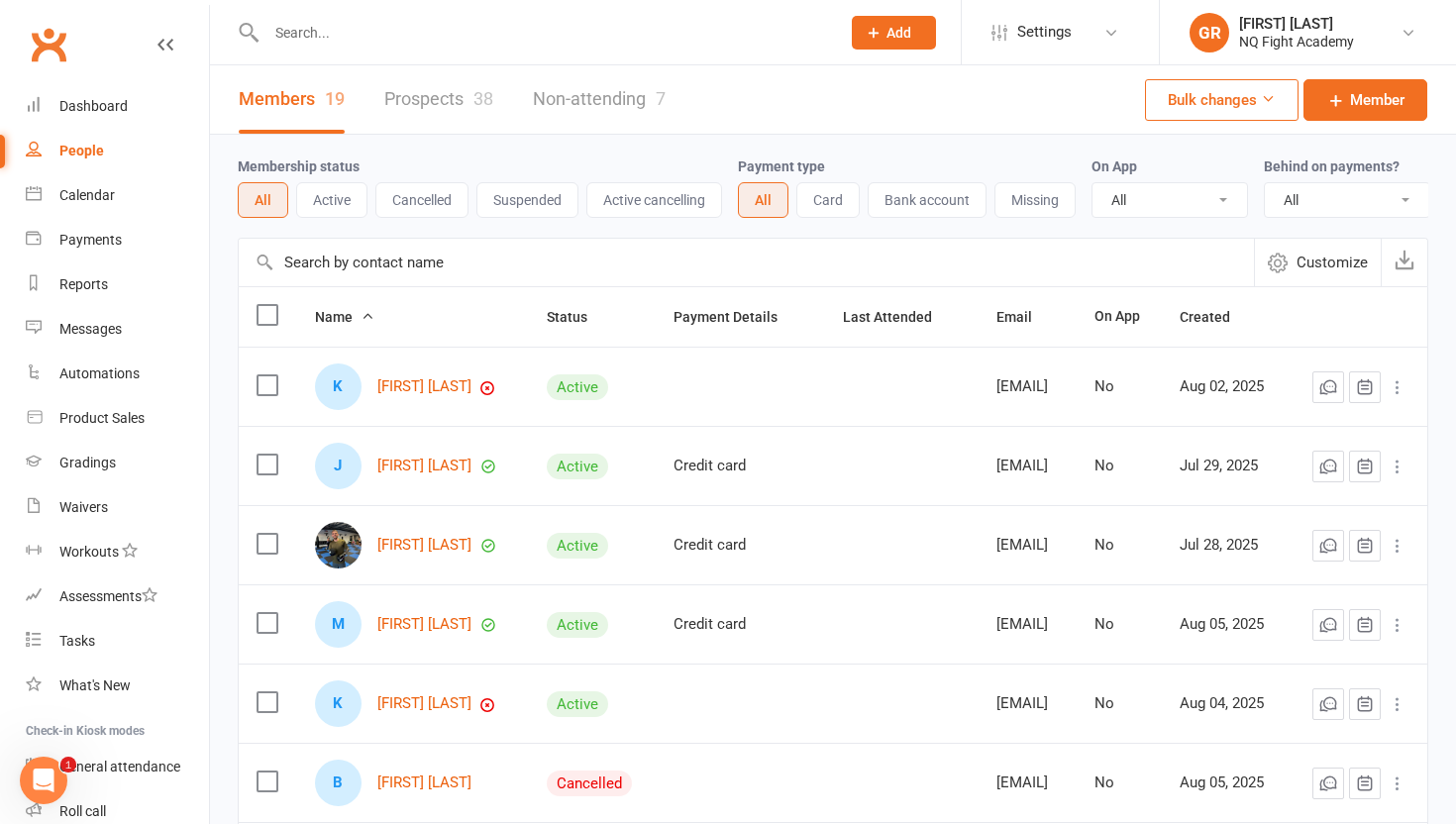 click on "Prospects 38" at bounding box center [439, 99] 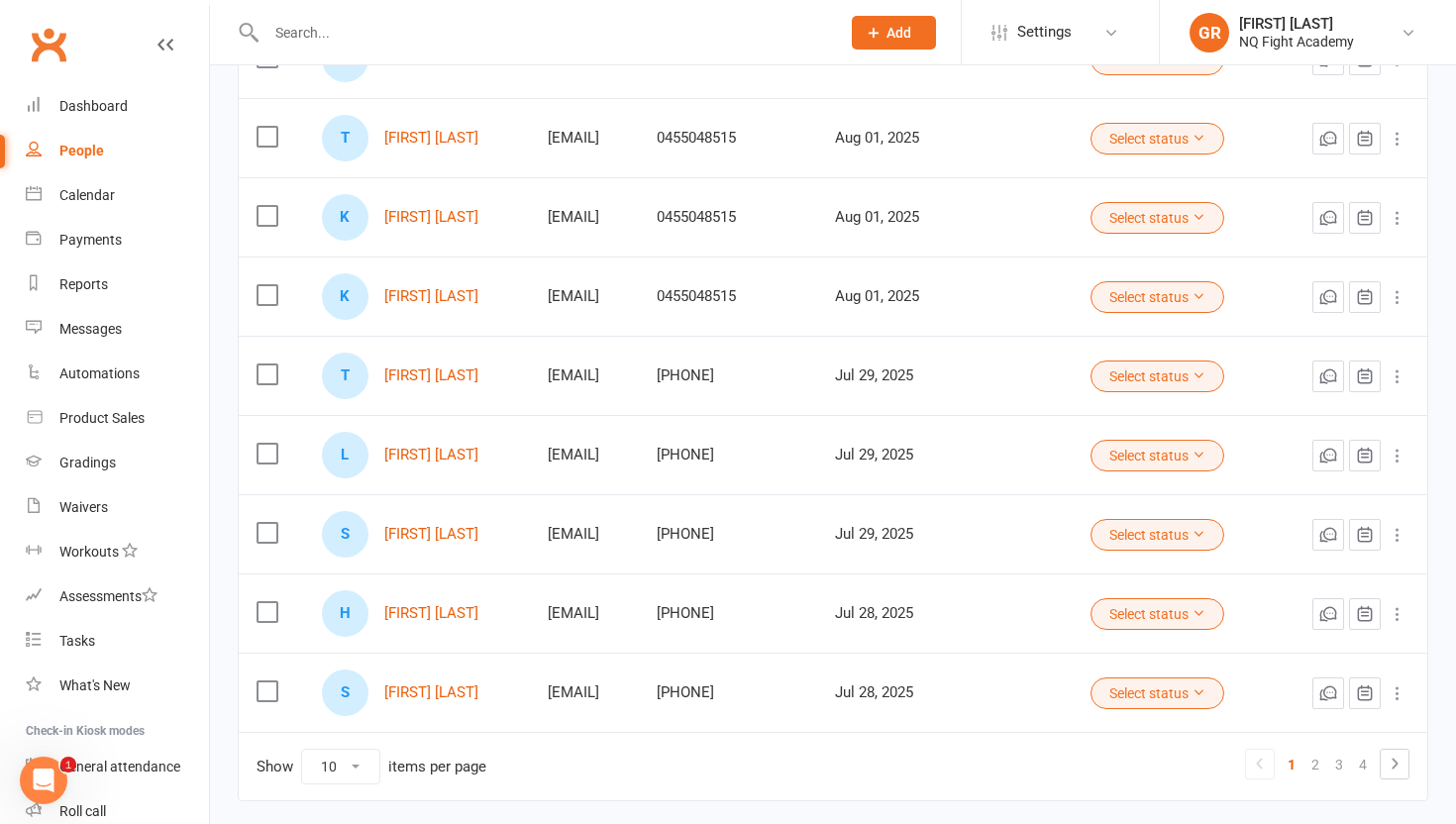 scroll, scrollTop: 490, scrollLeft: 0, axis: vertical 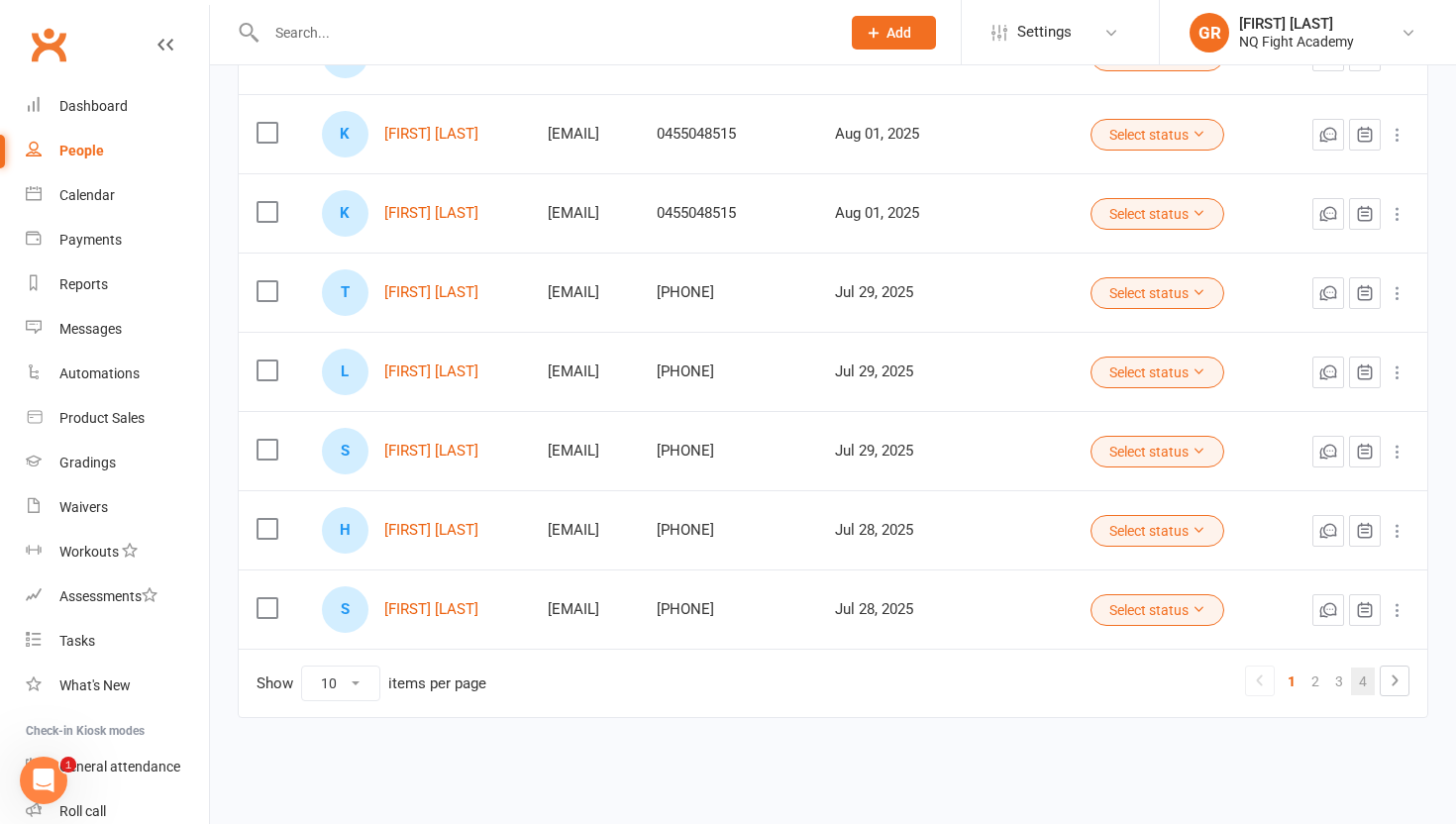 click on "4" at bounding box center (1363, 681) 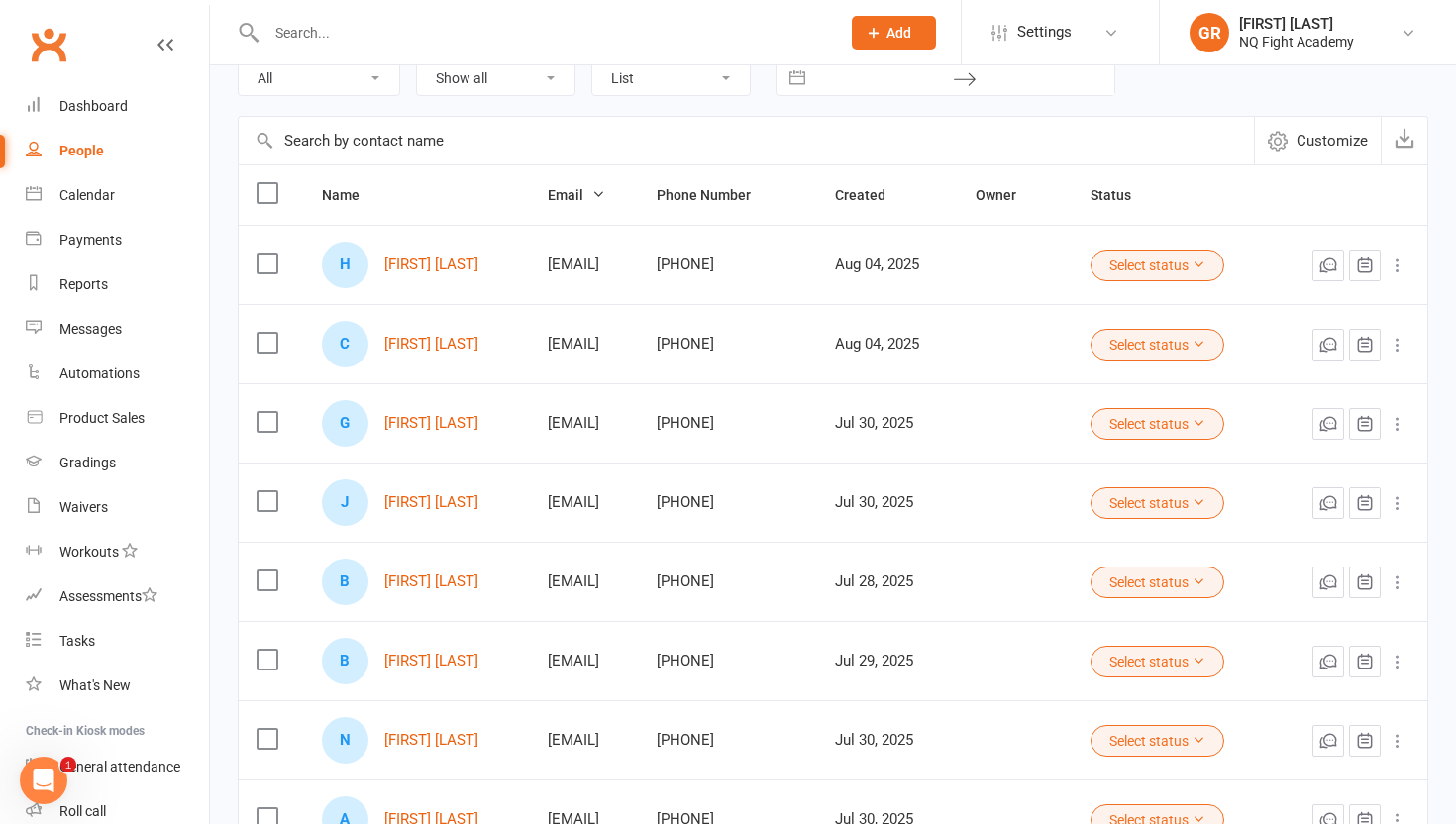 scroll, scrollTop: 332, scrollLeft: 0, axis: vertical 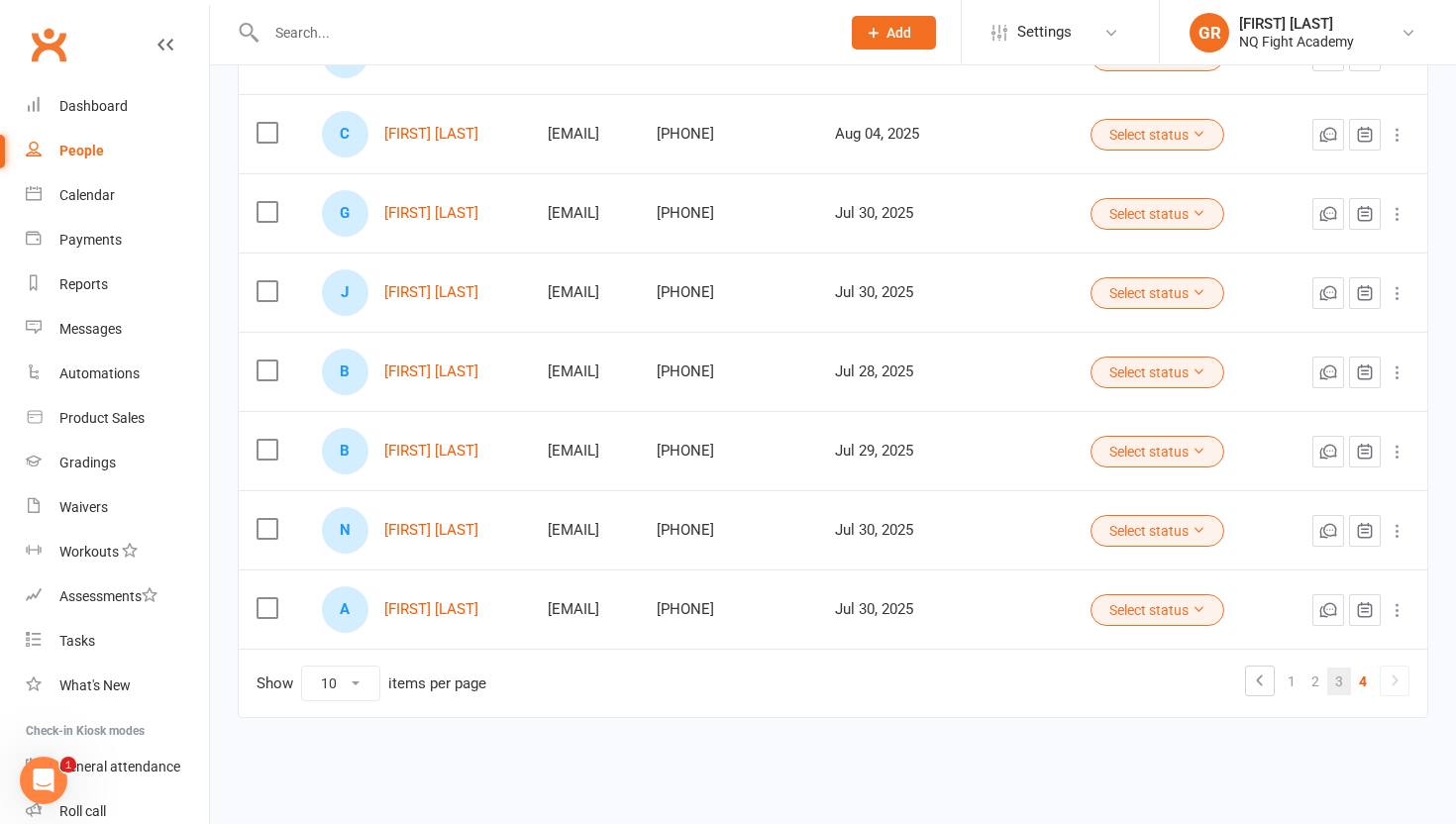 click on "3" at bounding box center (1339, 681) 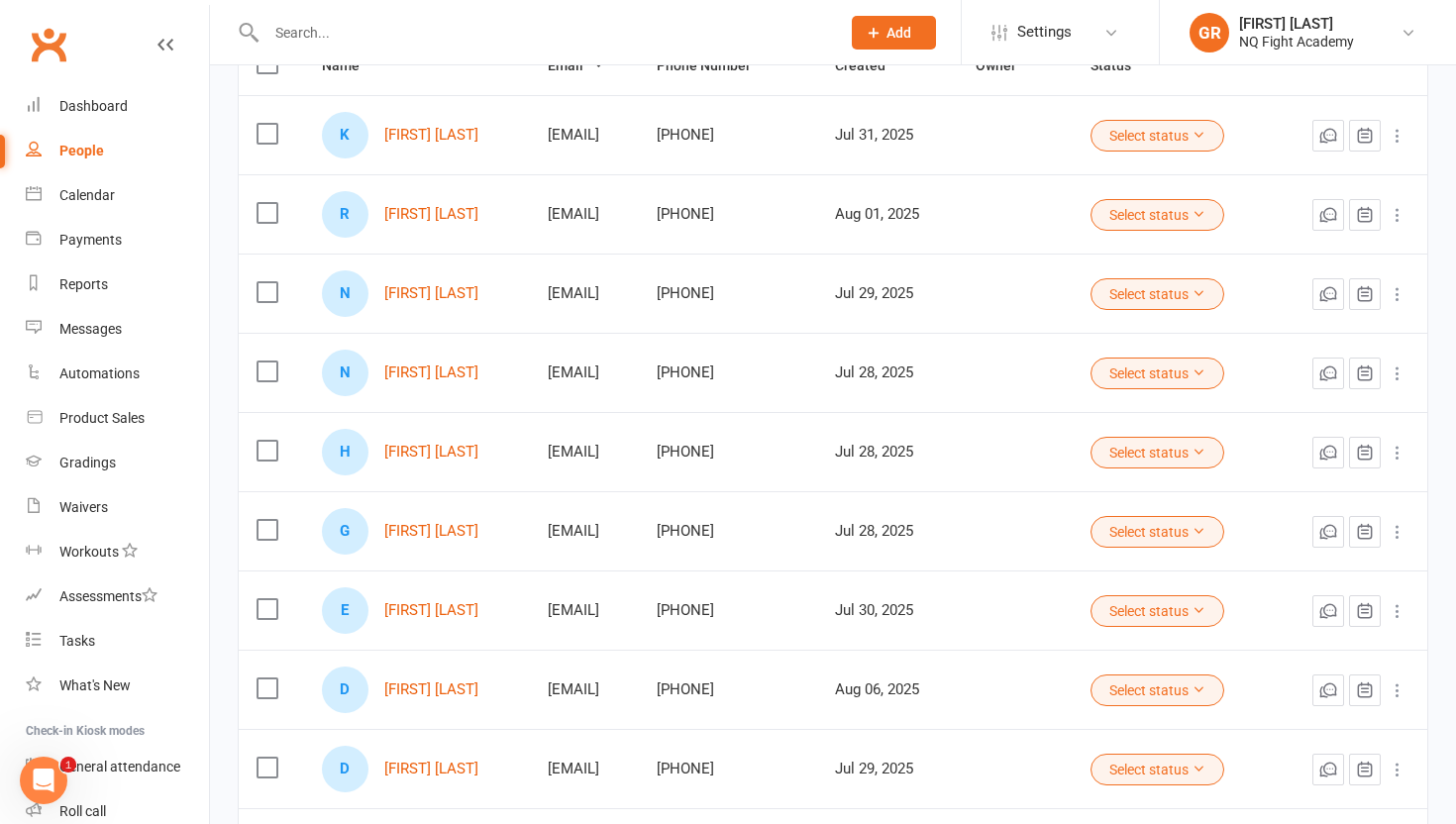 scroll, scrollTop: 293, scrollLeft: 0, axis: vertical 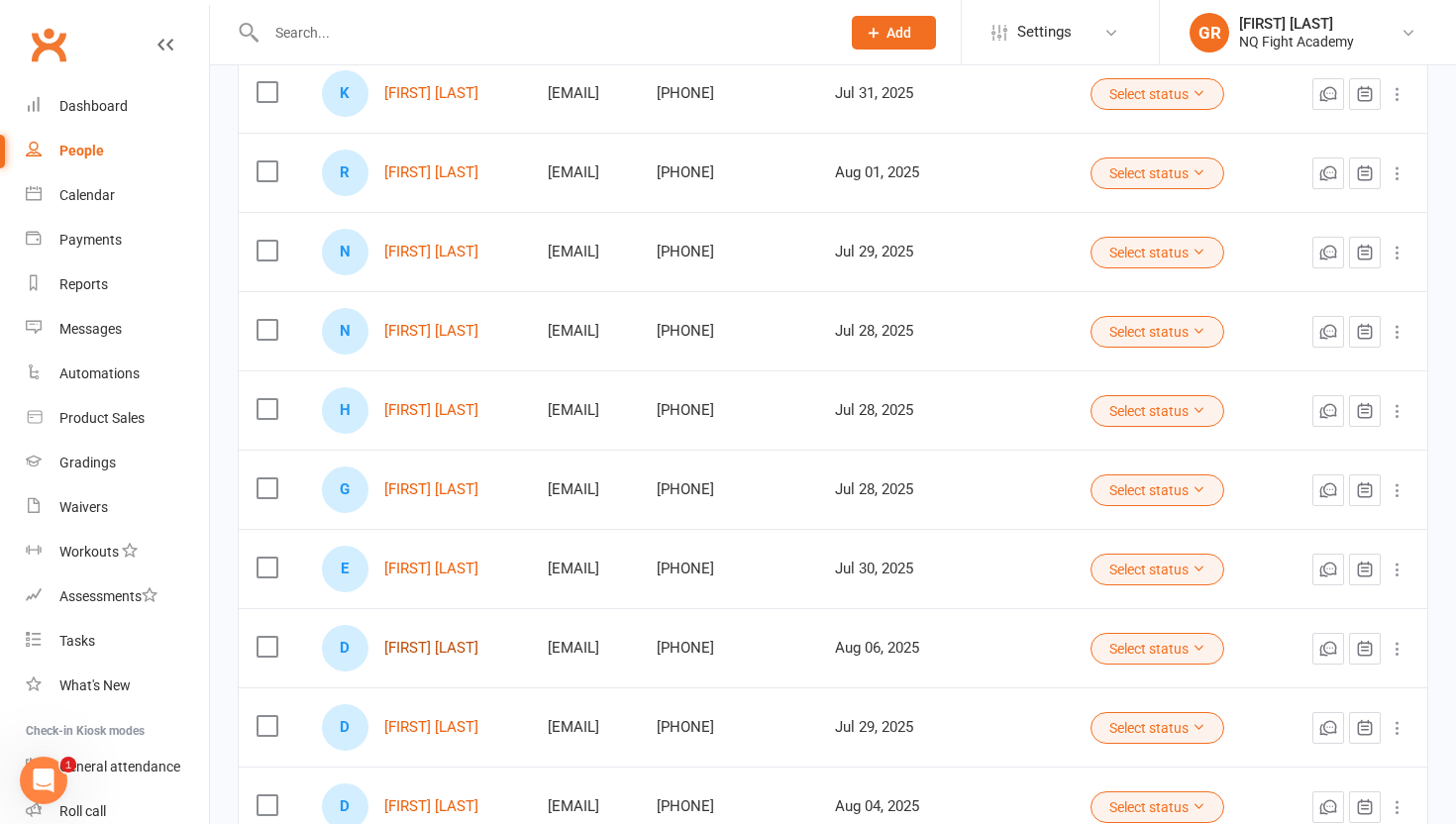 click on "[FIRST] [LAST]" at bounding box center (431, 648) 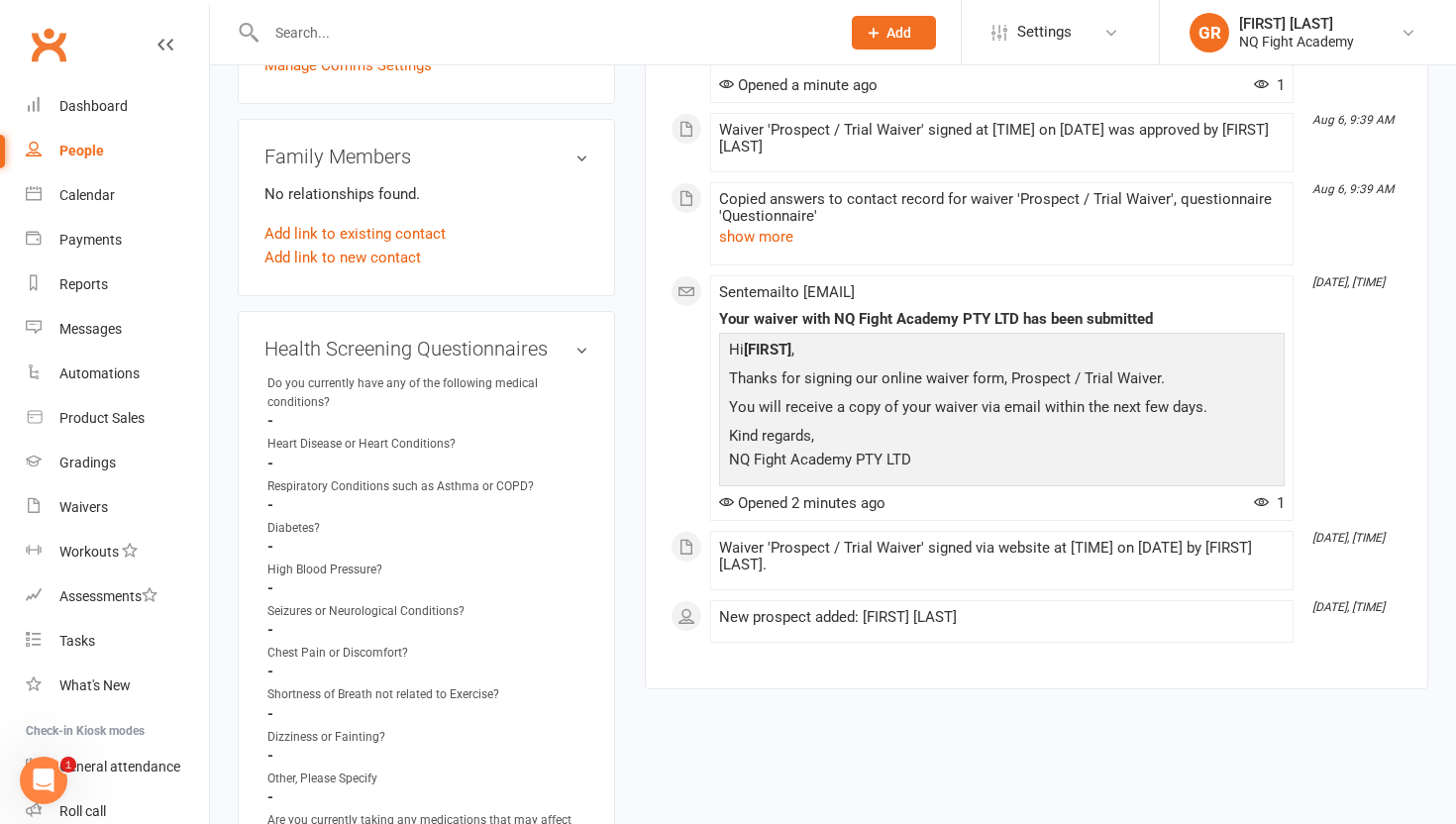scroll, scrollTop: 521, scrollLeft: 0, axis: vertical 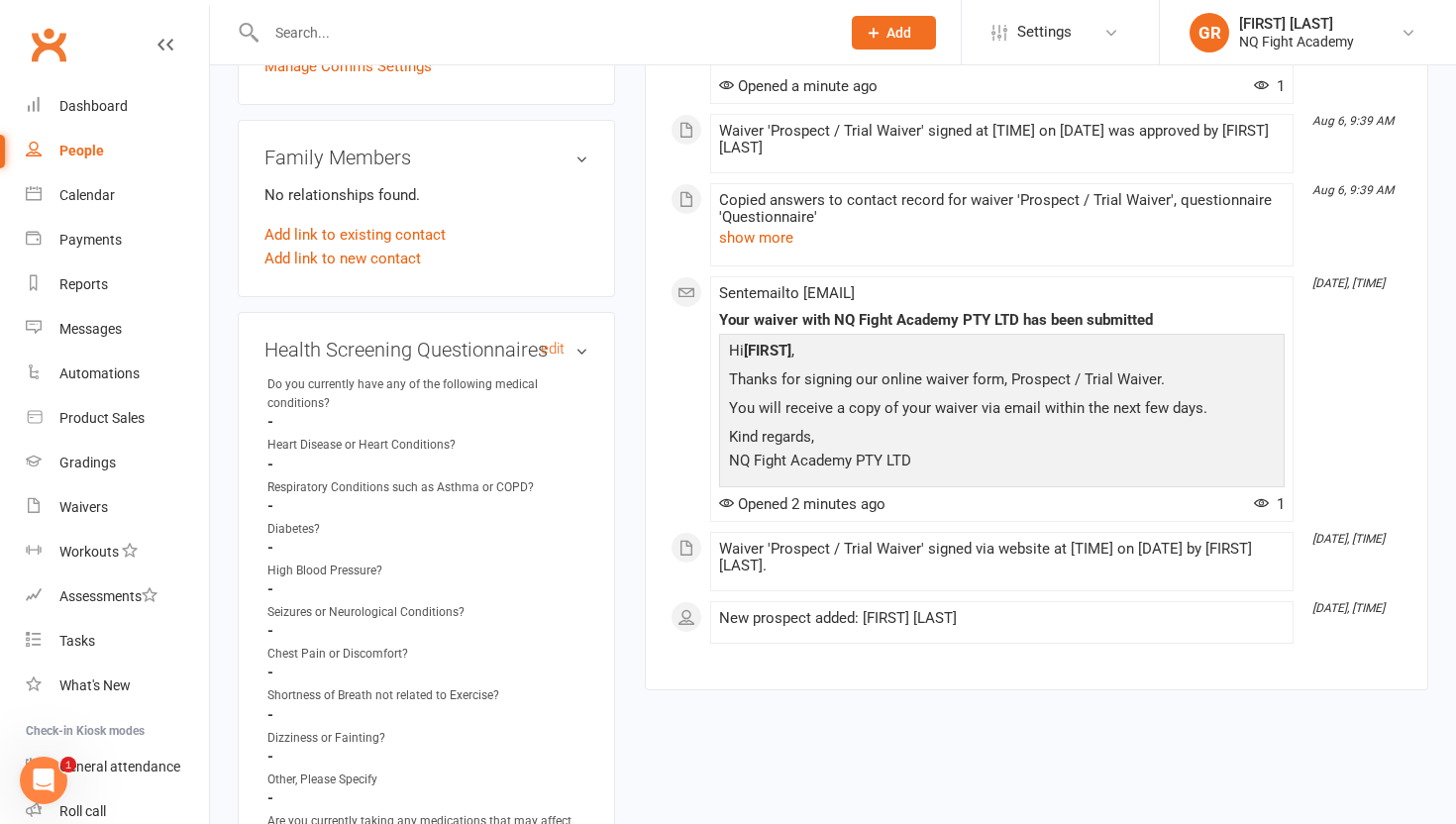 click on "Health Screening Questionnaires  edit" at bounding box center (426, 350) 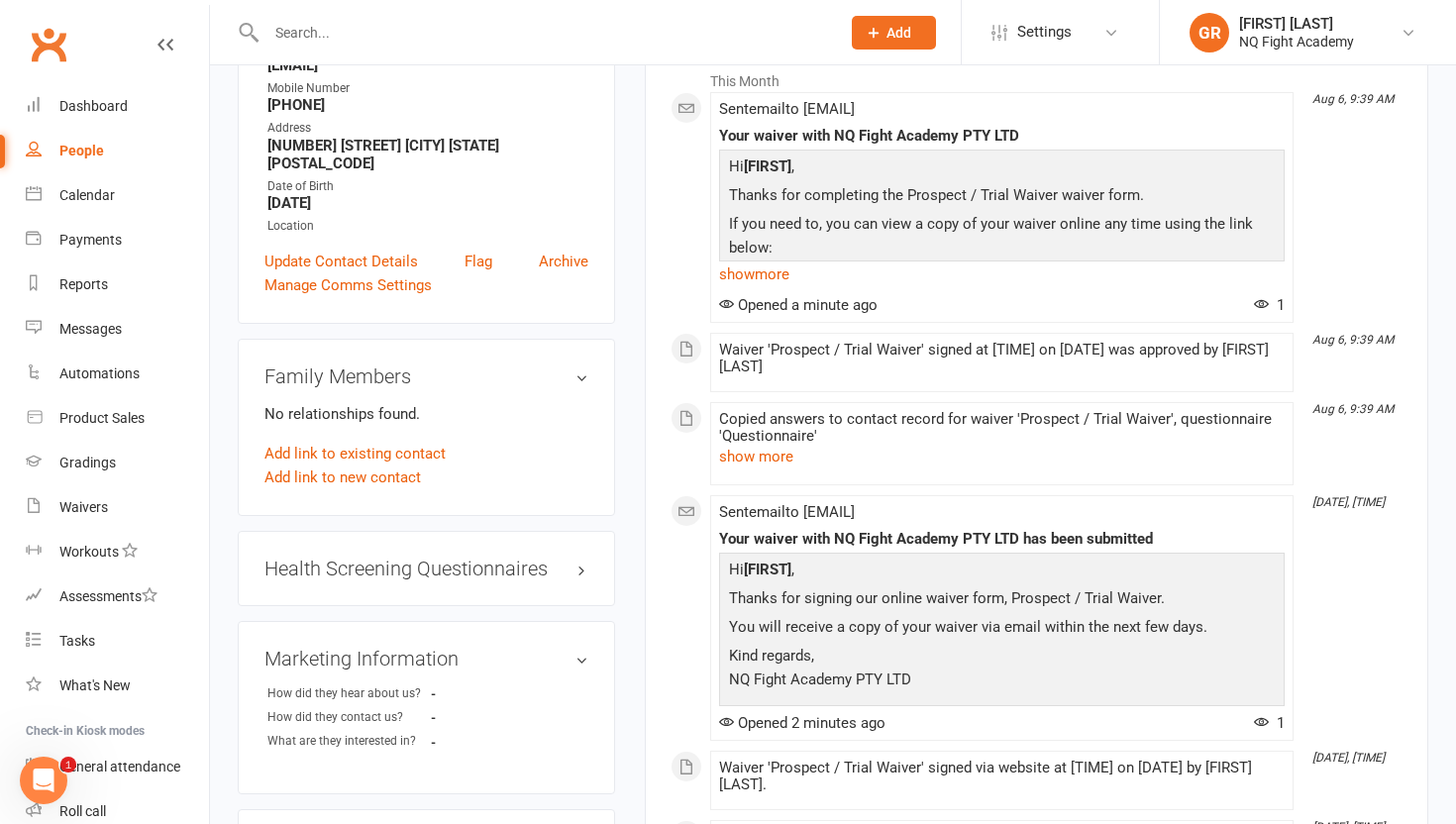 scroll, scrollTop: 0, scrollLeft: 0, axis: both 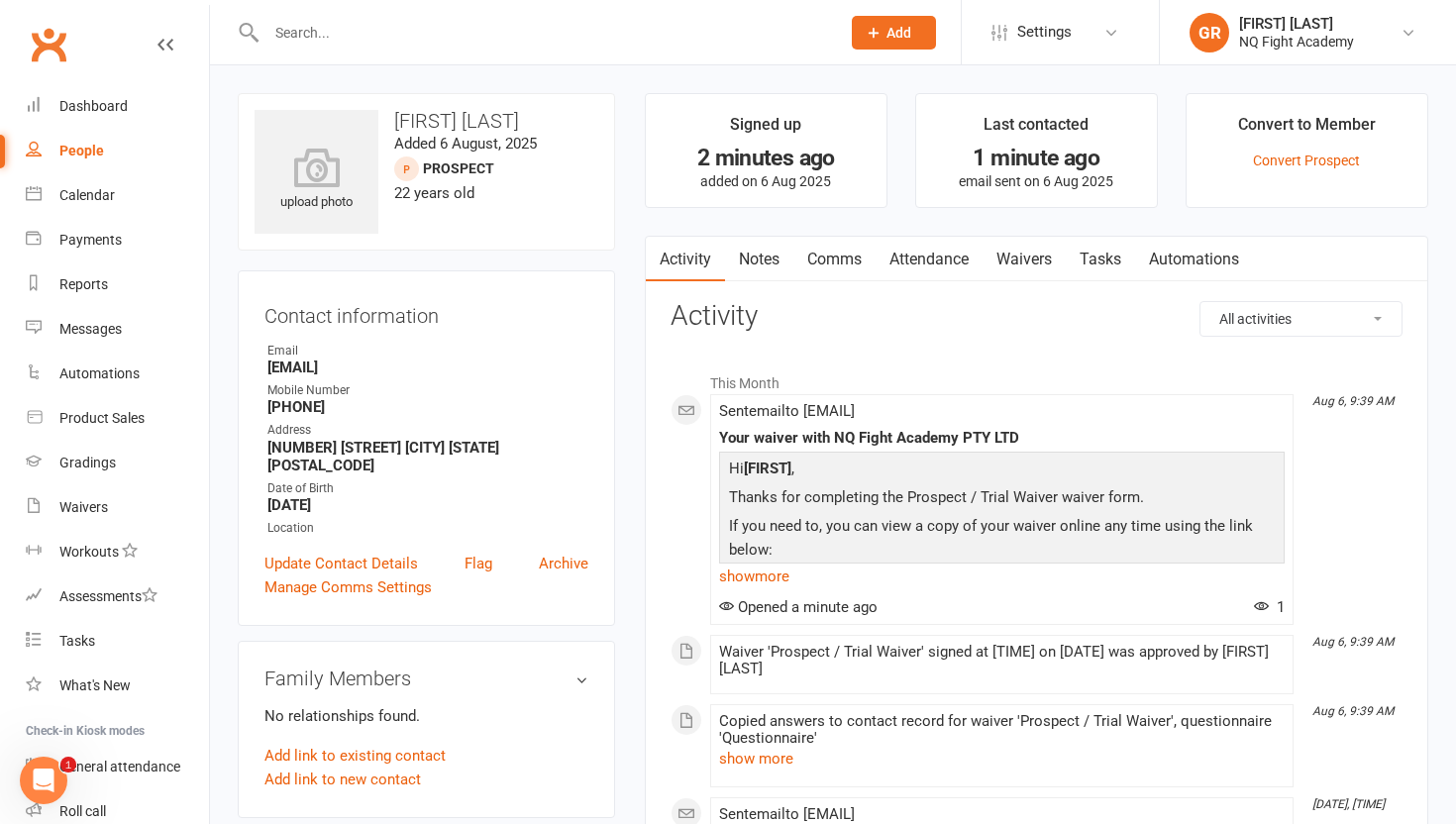 click on "Waivers" at bounding box center [1024, 259] 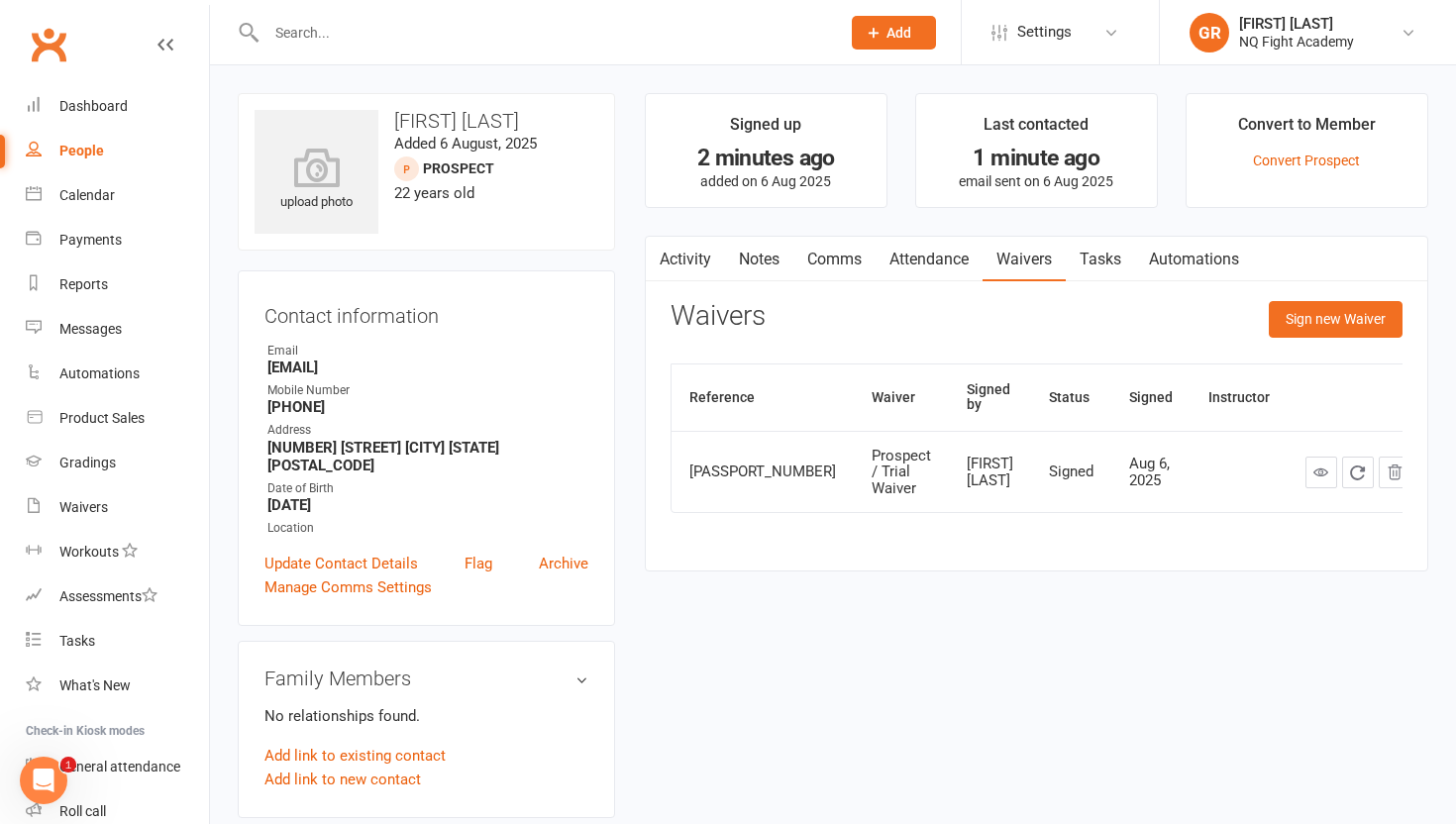 click on "Activity" at bounding box center (685, 259) 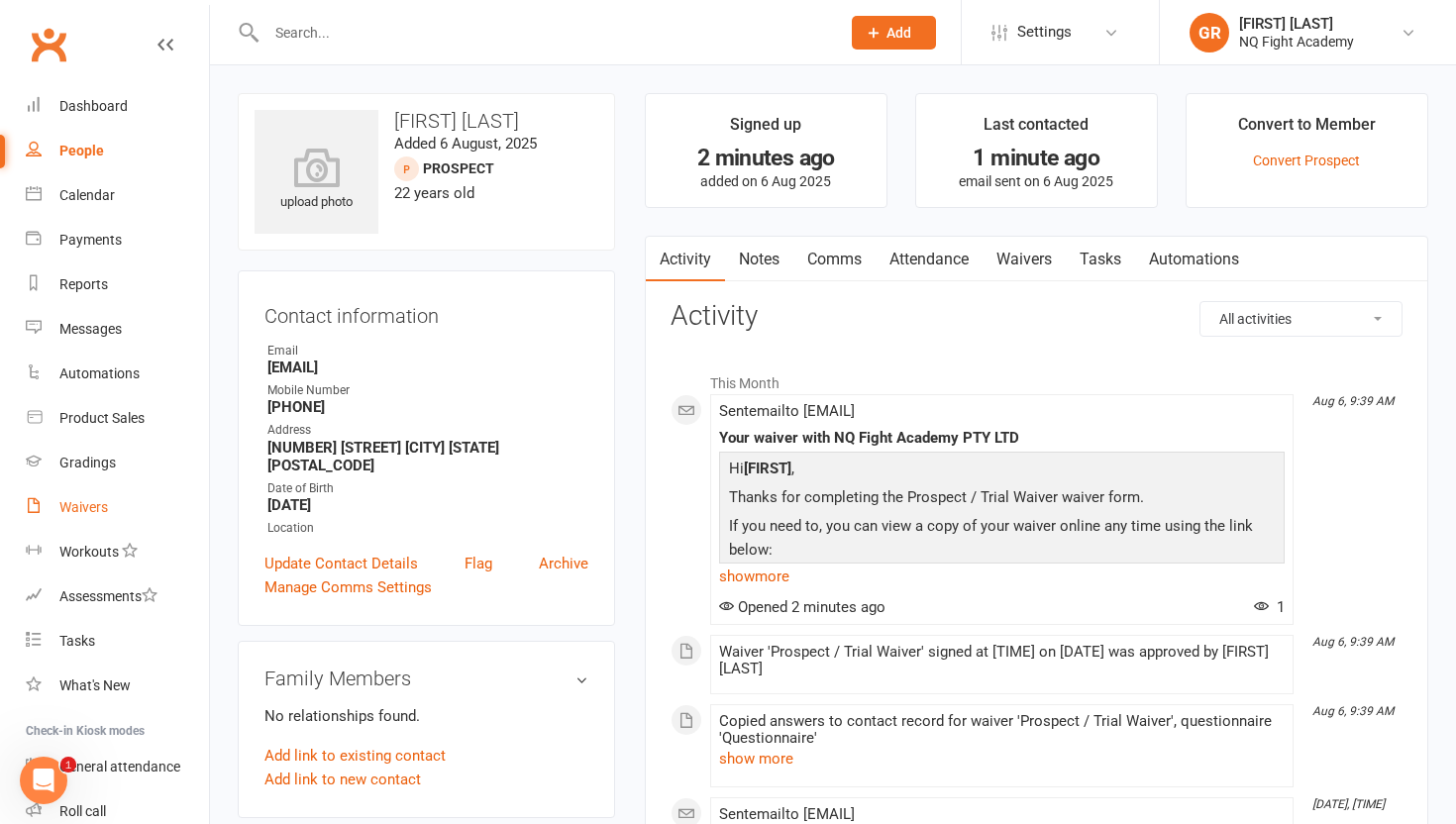 click on "Waivers" at bounding box center (117, 507) 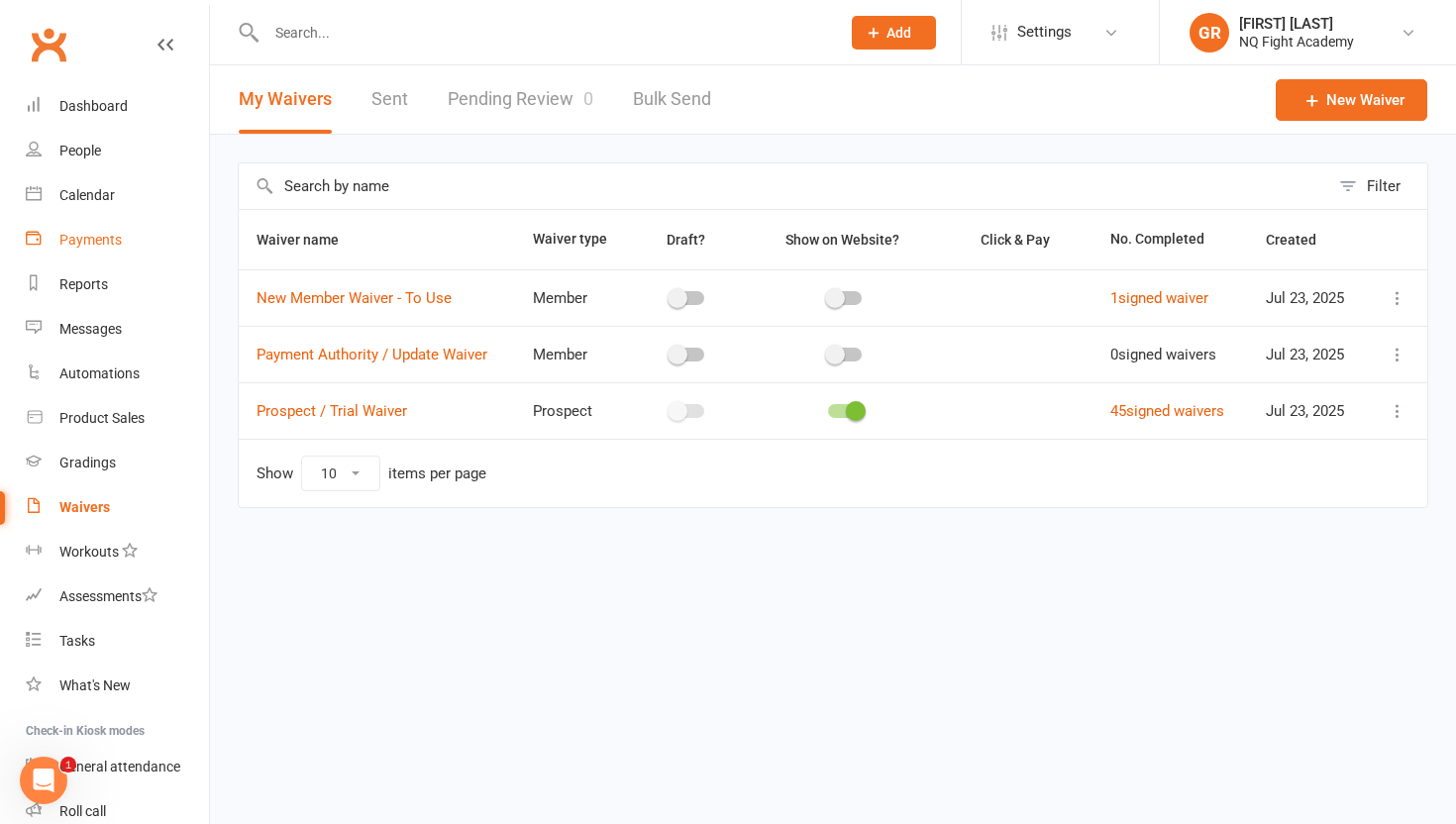 click on "Payments" at bounding box center (90, 240) 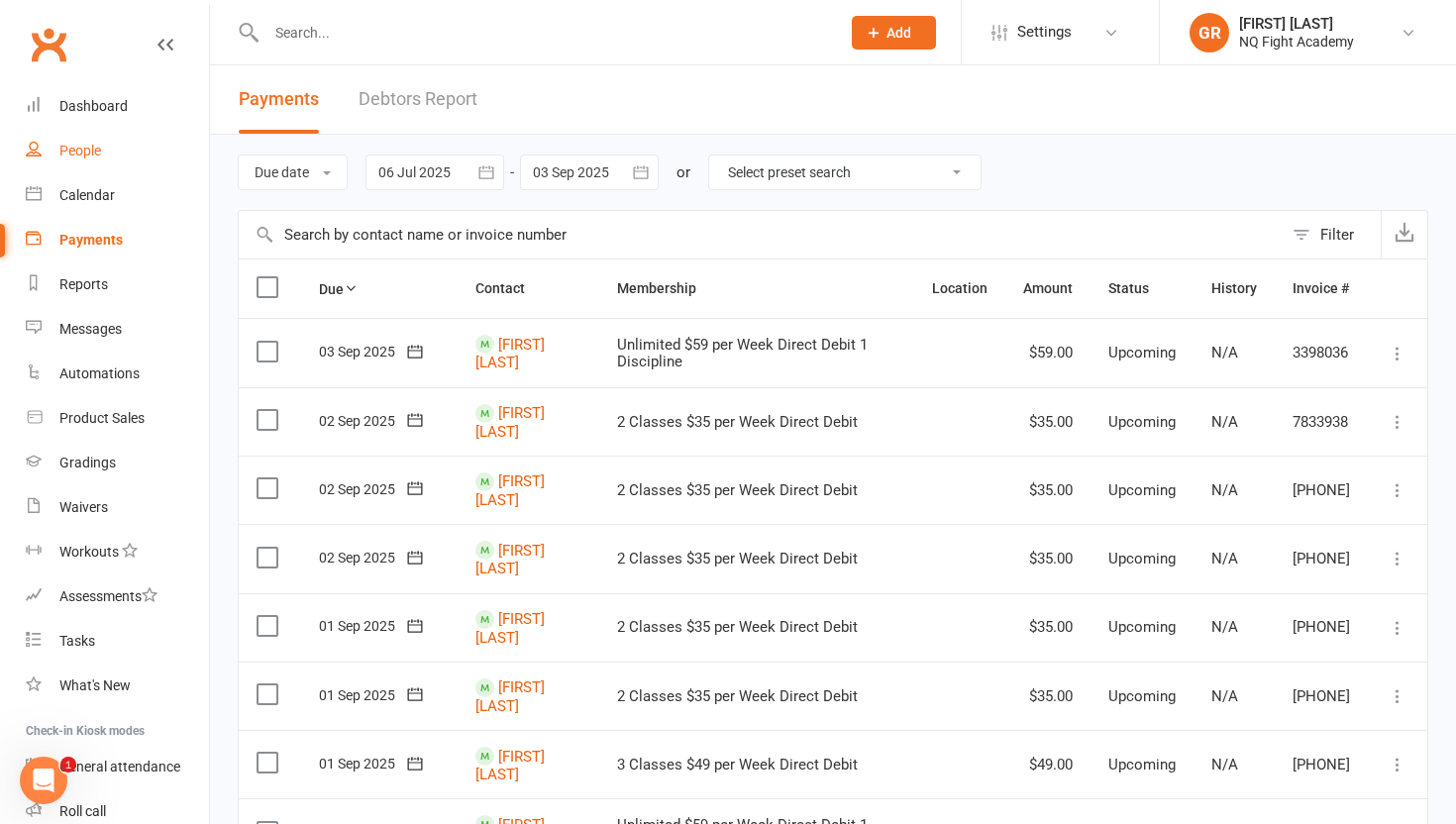 click on "People" at bounding box center [80, 151] 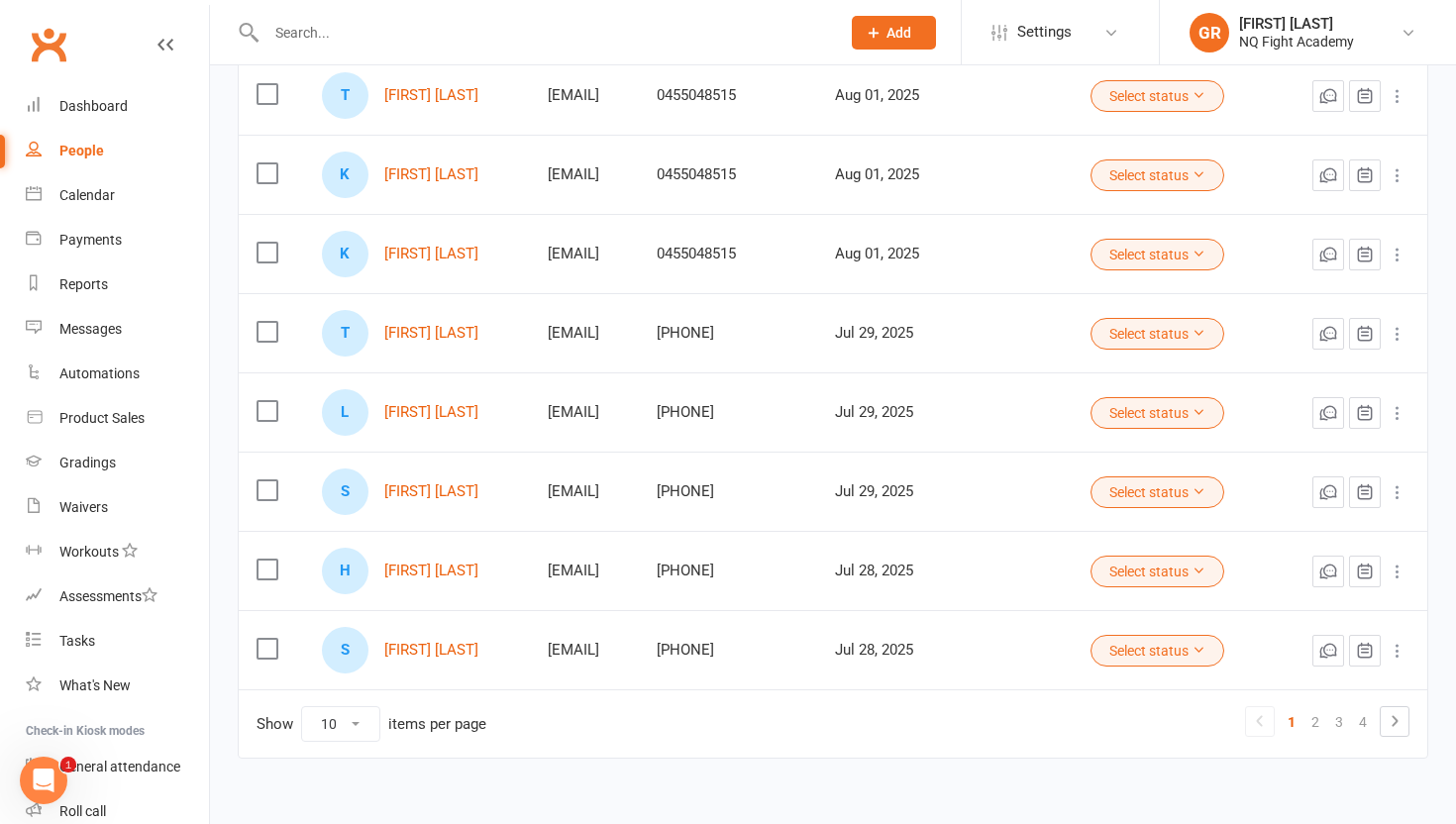 scroll, scrollTop: 490, scrollLeft: 0, axis: vertical 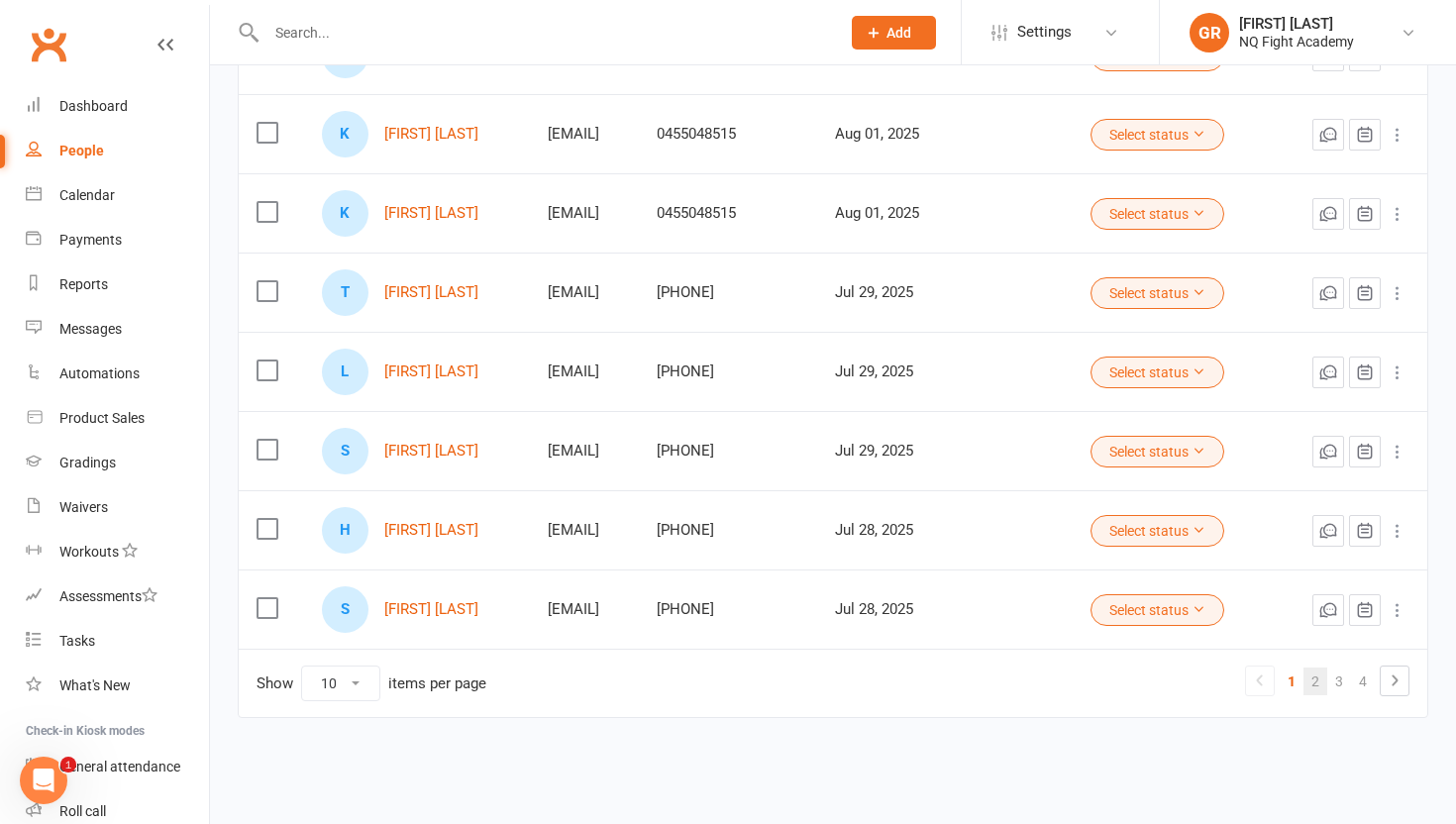 click on "2" at bounding box center [1315, 681] 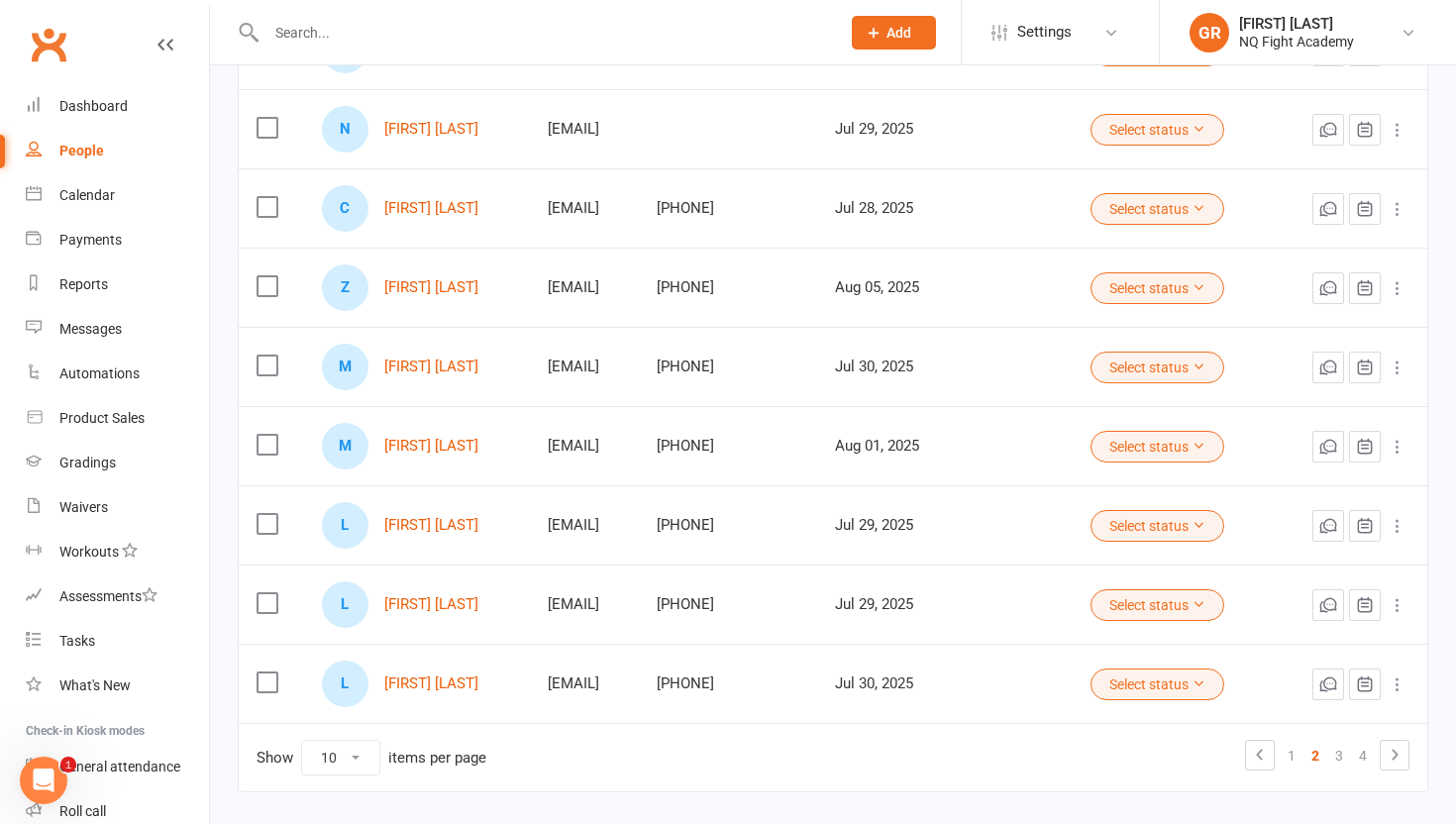 scroll, scrollTop: 449, scrollLeft: 0, axis: vertical 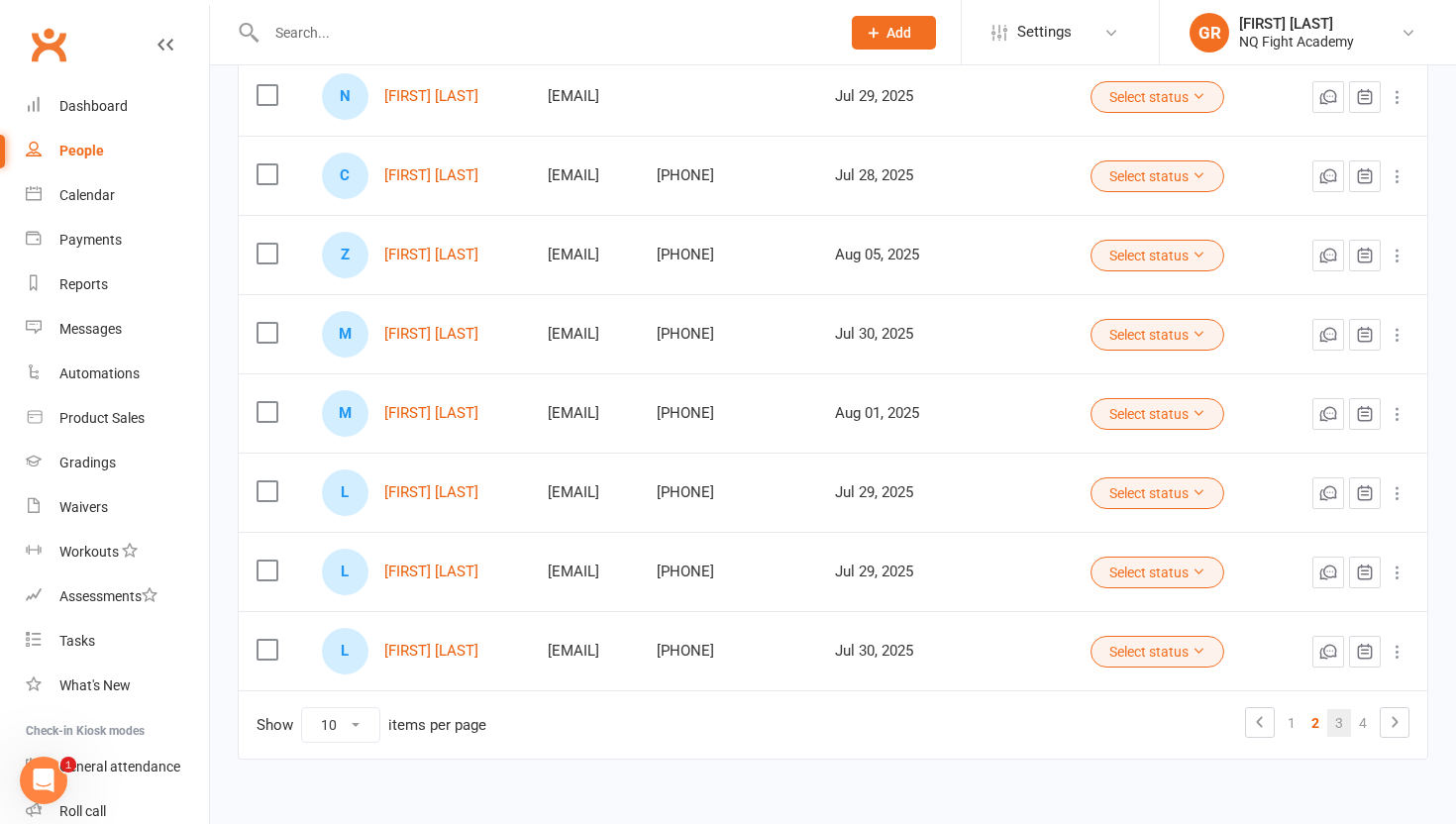 click on "3" at bounding box center (1339, 723) 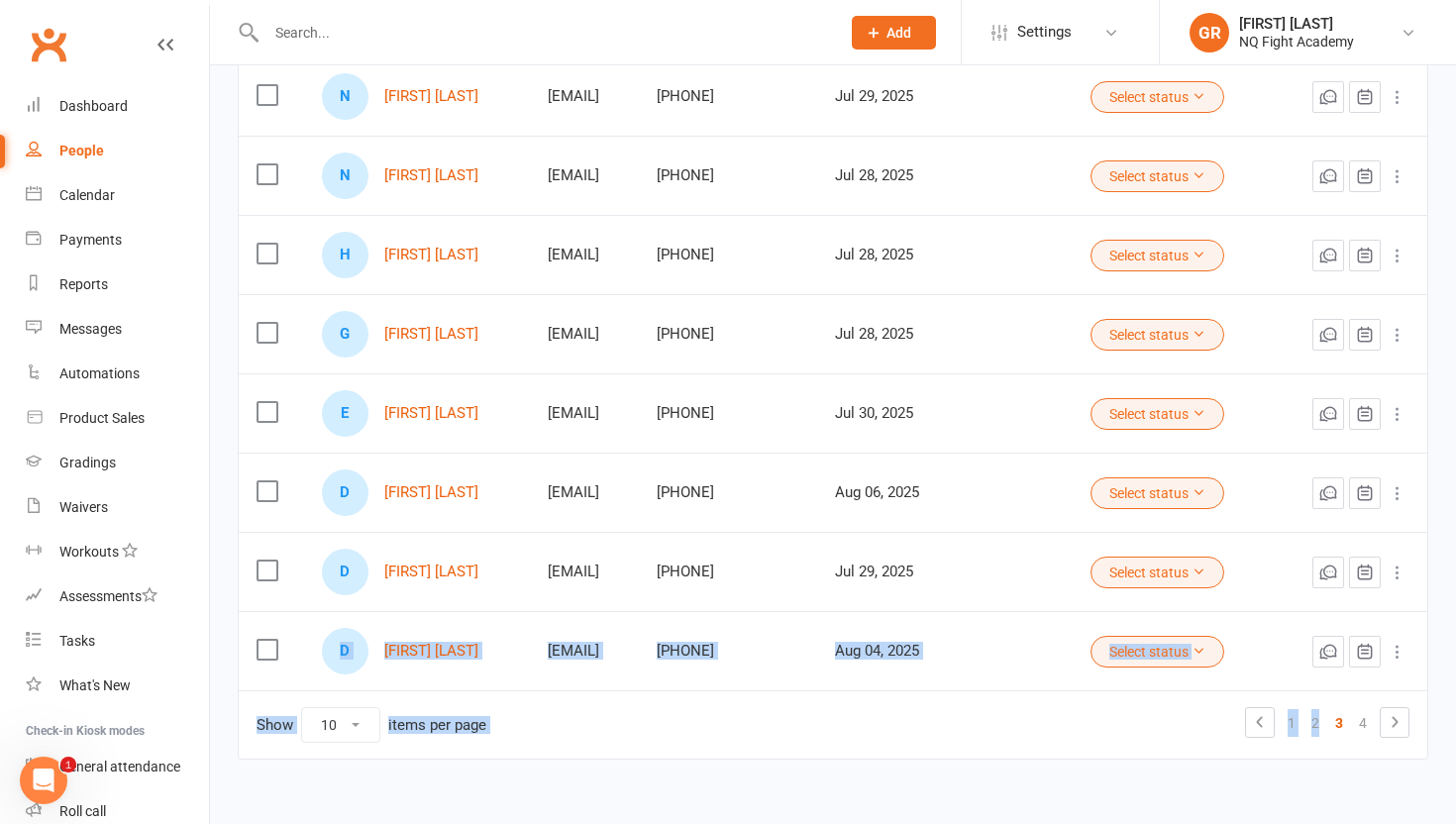 drag, startPoint x: 1333, startPoint y: 719, endPoint x: 1002, endPoint y: 484, distance: 405.93842 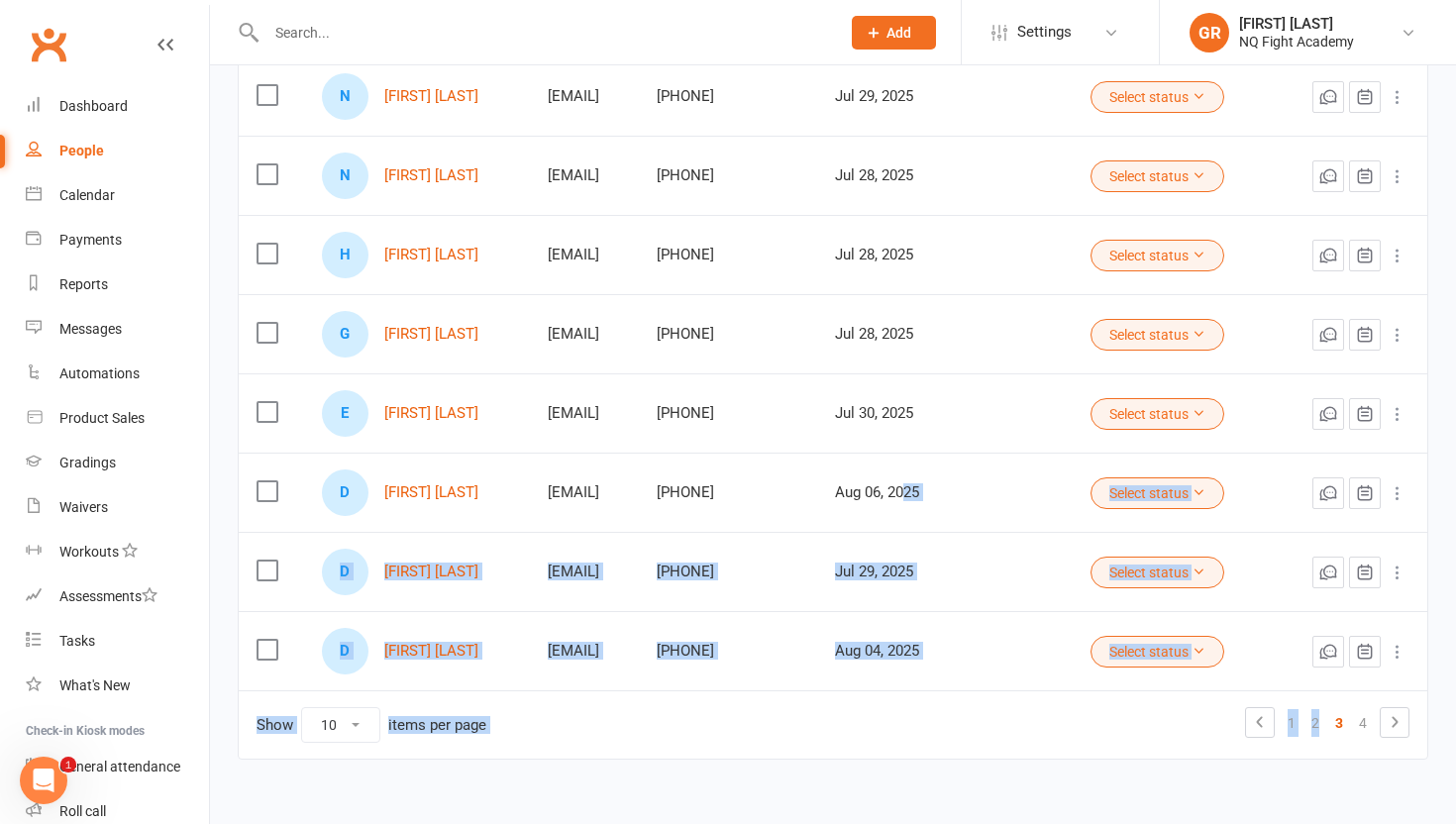 click on "Show 10 25 50 100 items per page 1 2 3 4" at bounding box center [833, 724] 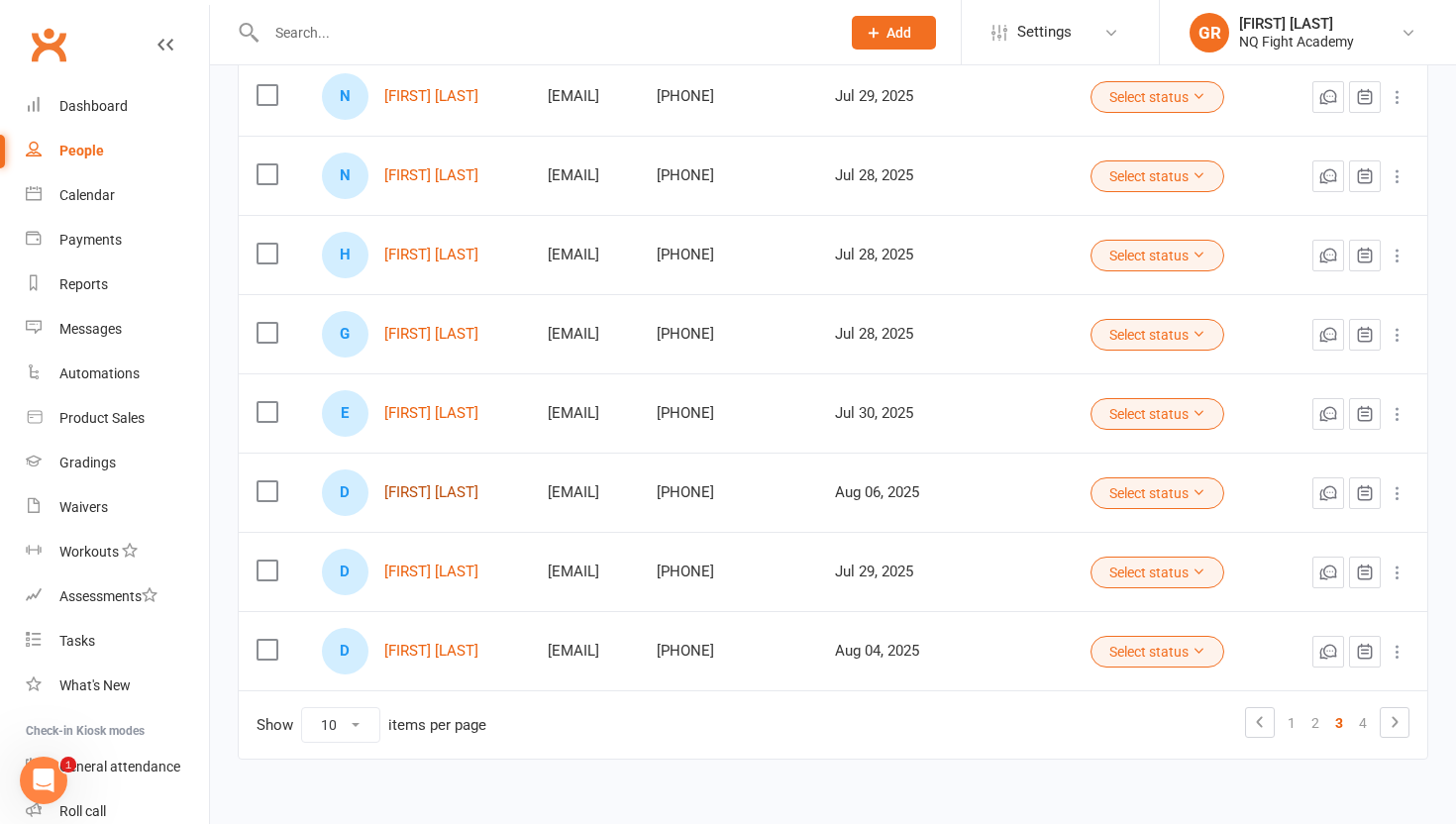click on "[FIRST] [LAST]" at bounding box center [431, 492] 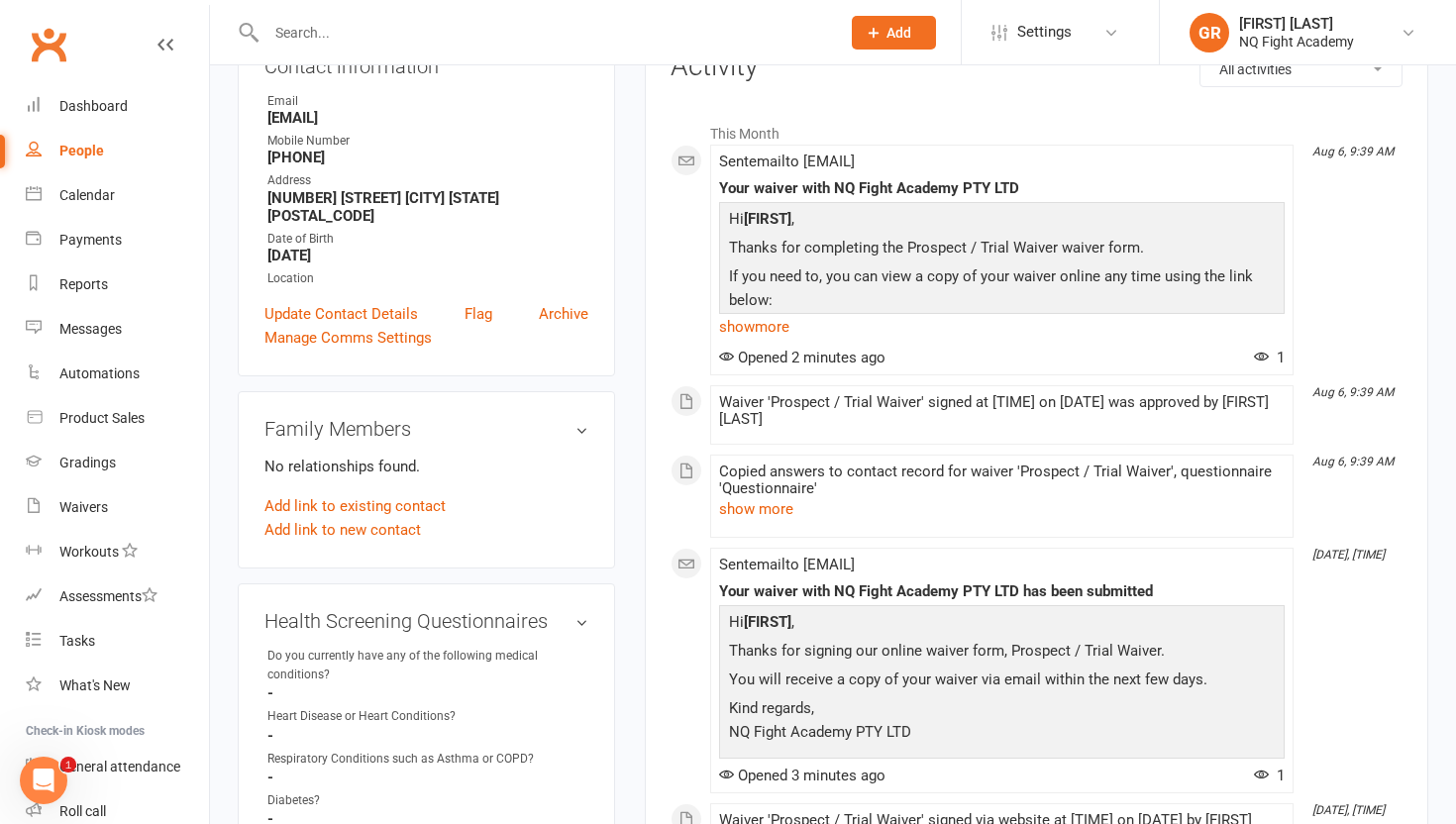 scroll, scrollTop: 253, scrollLeft: 0, axis: vertical 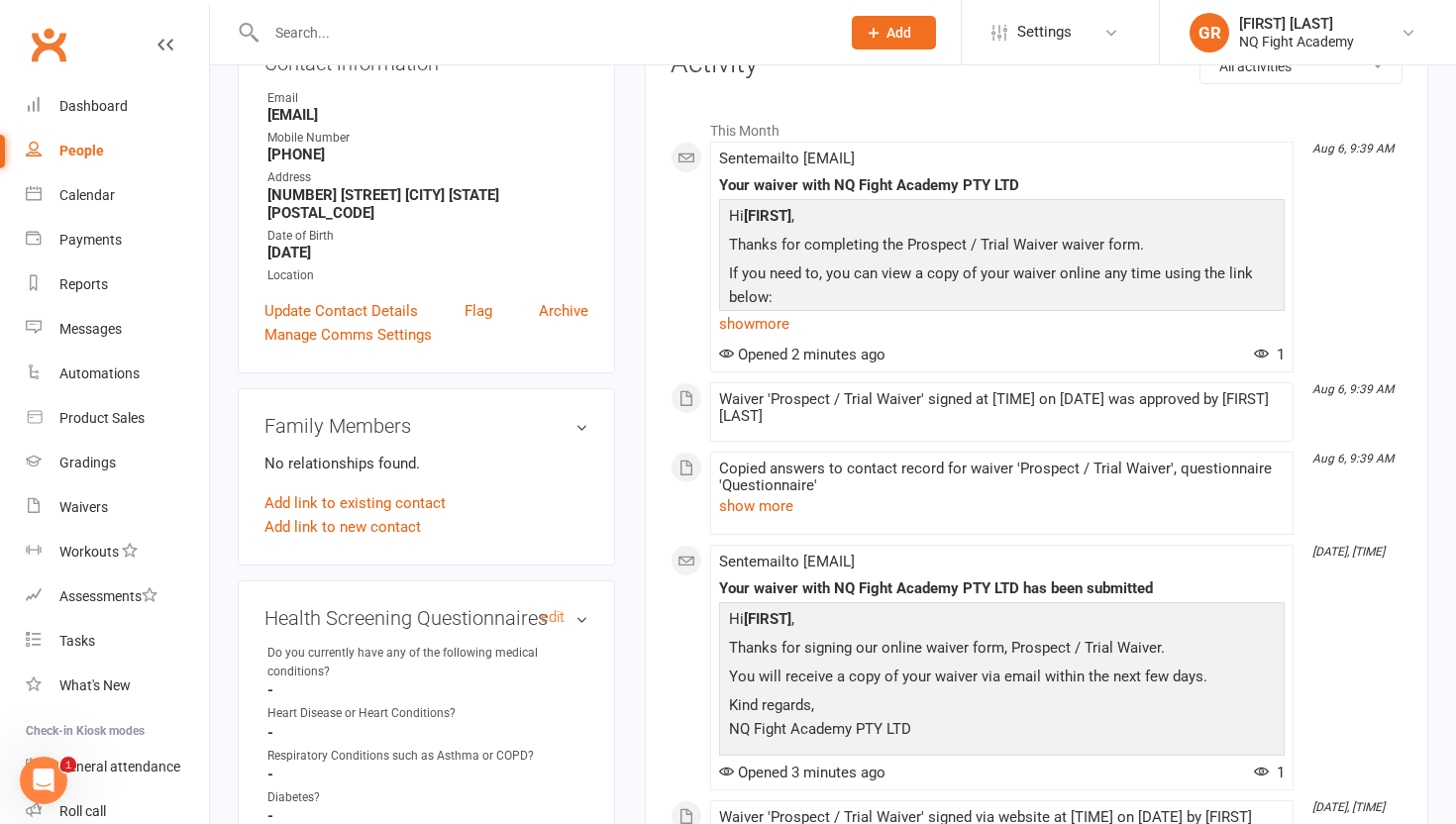 click on "Health Screening Questionnaires  edit" at bounding box center (426, 618) 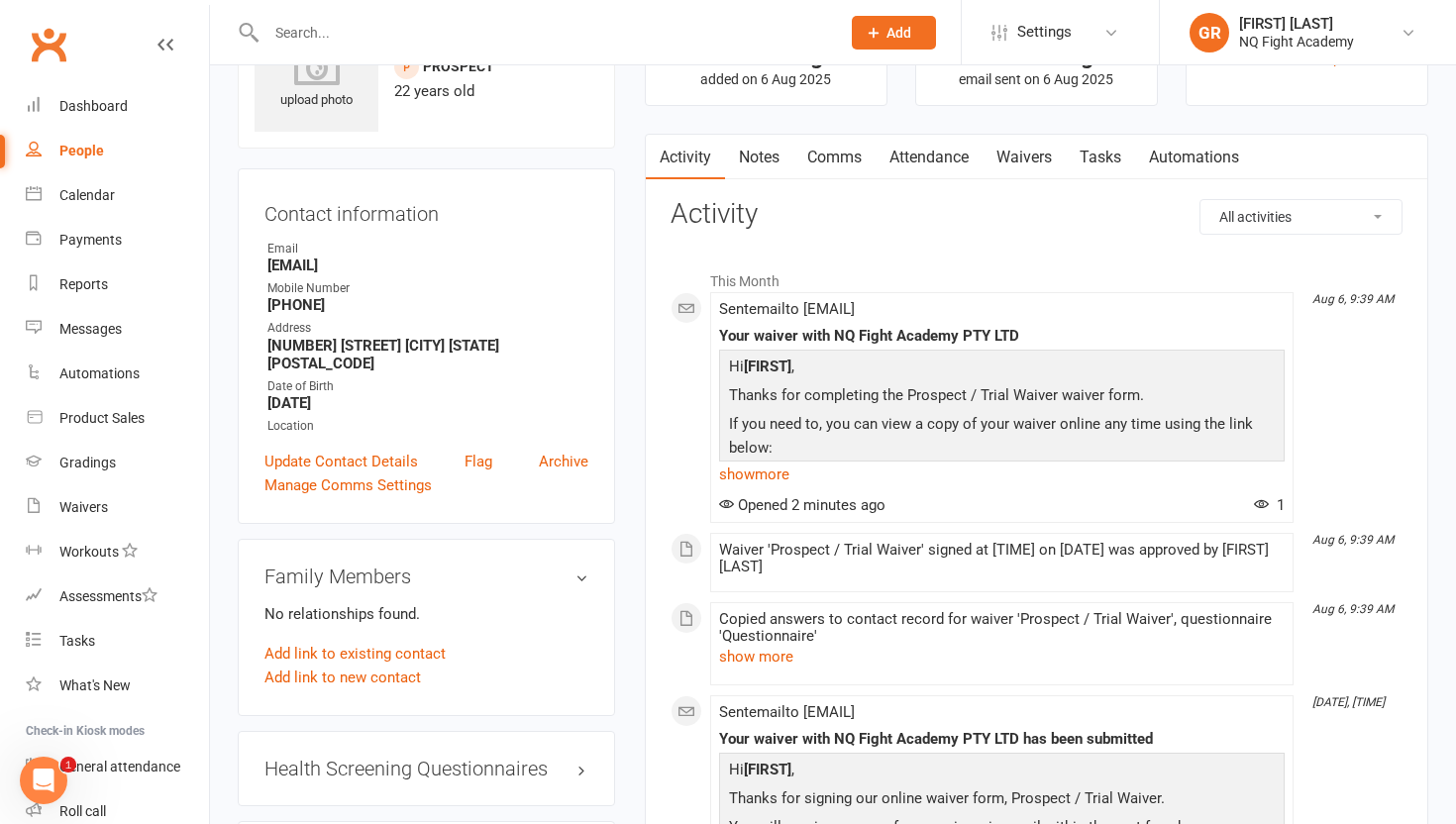 scroll, scrollTop: 0, scrollLeft: 0, axis: both 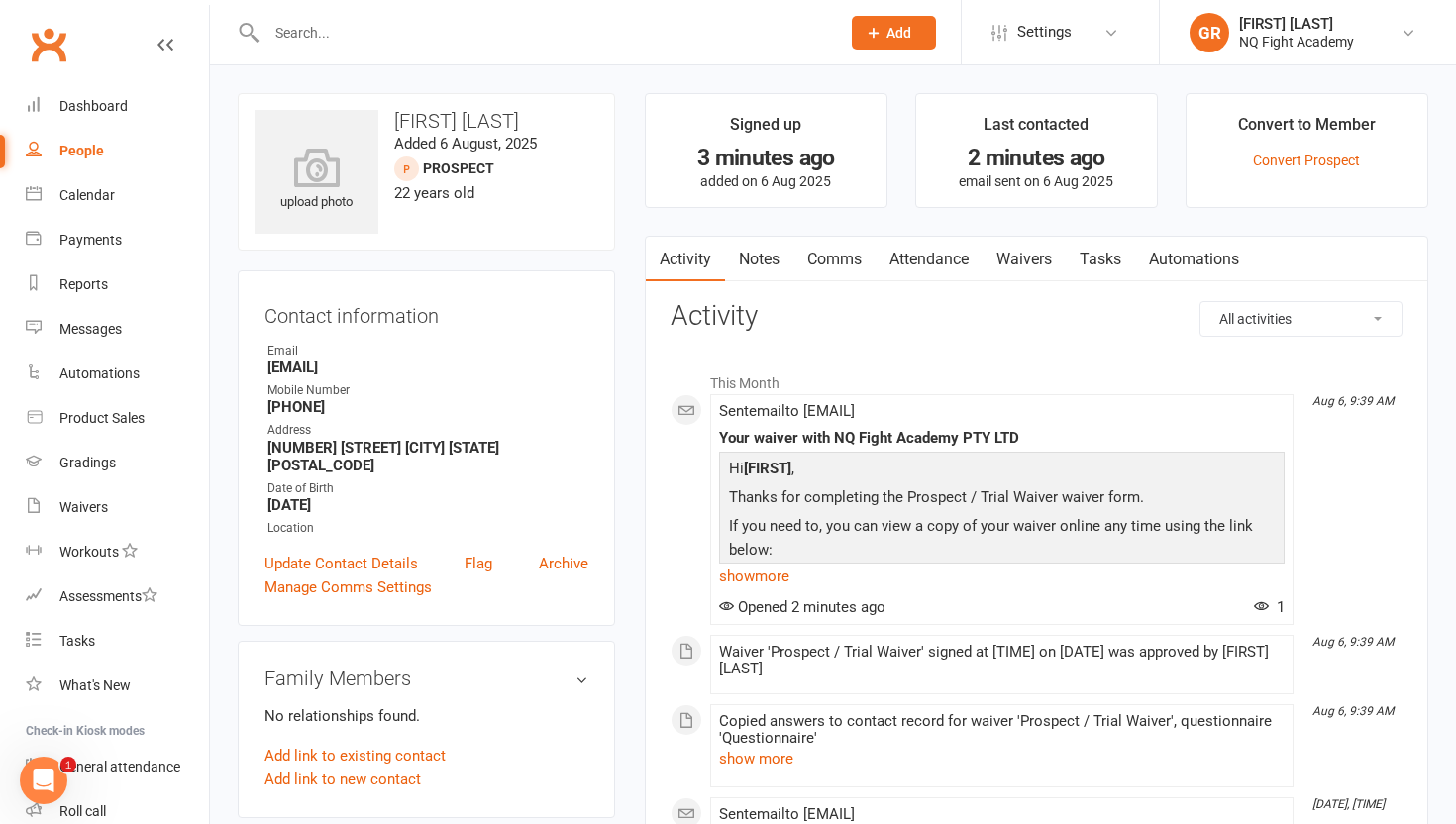 click on "Notes" at bounding box center (759, 259) 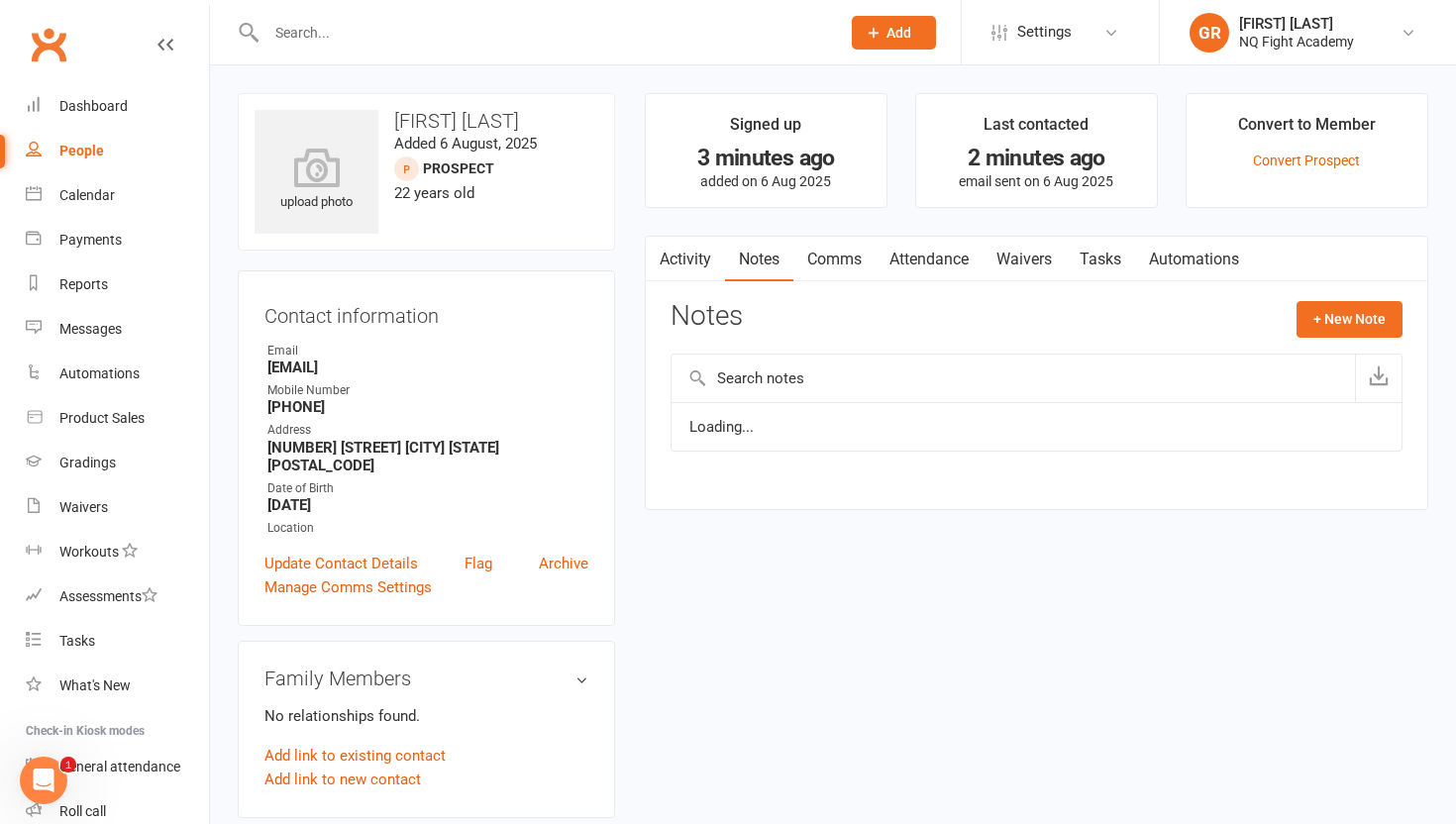 click on "Comms" at bounding box center [834, 259] 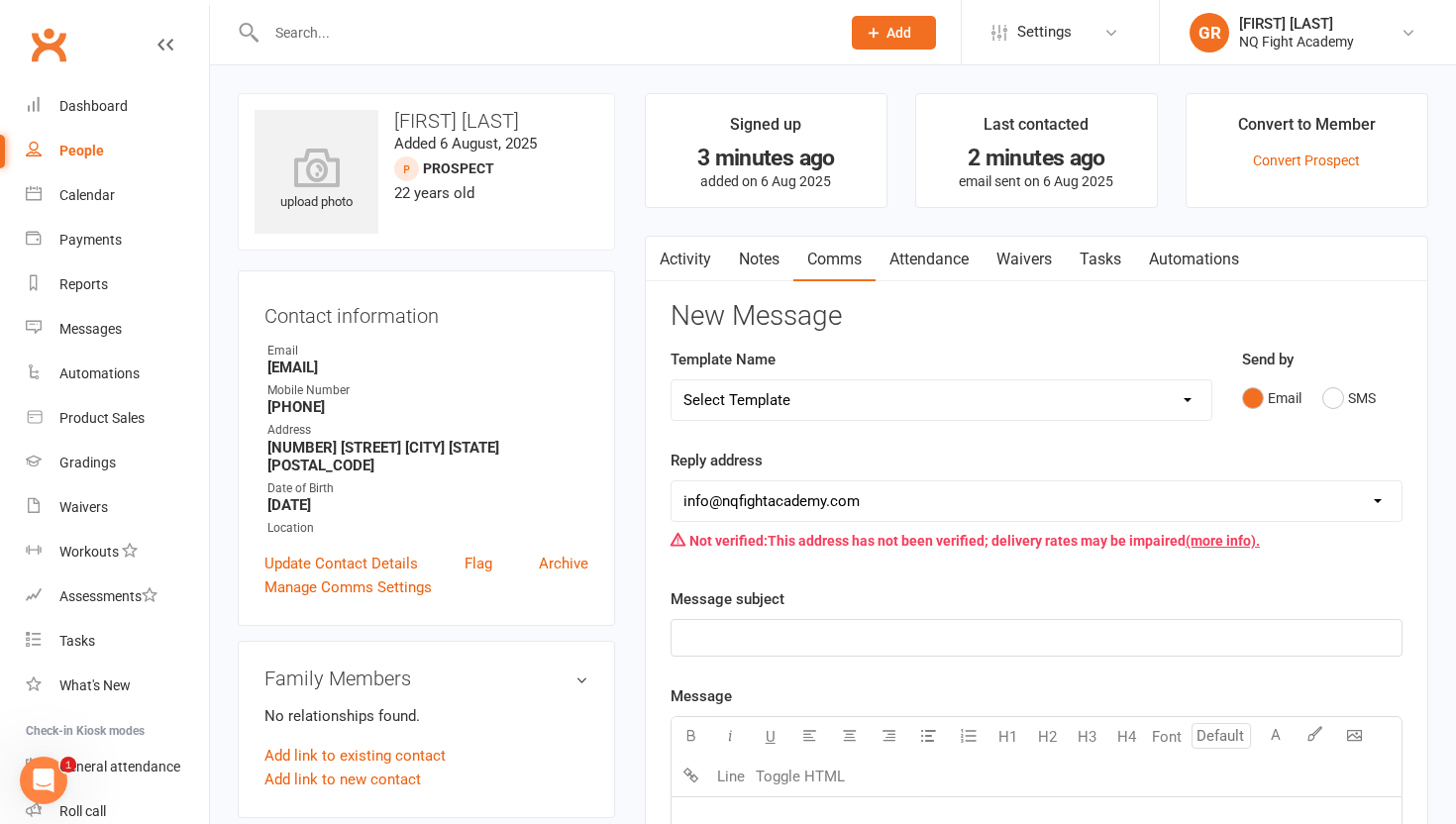 click on "Attendance" at bounding box center [929, 259] 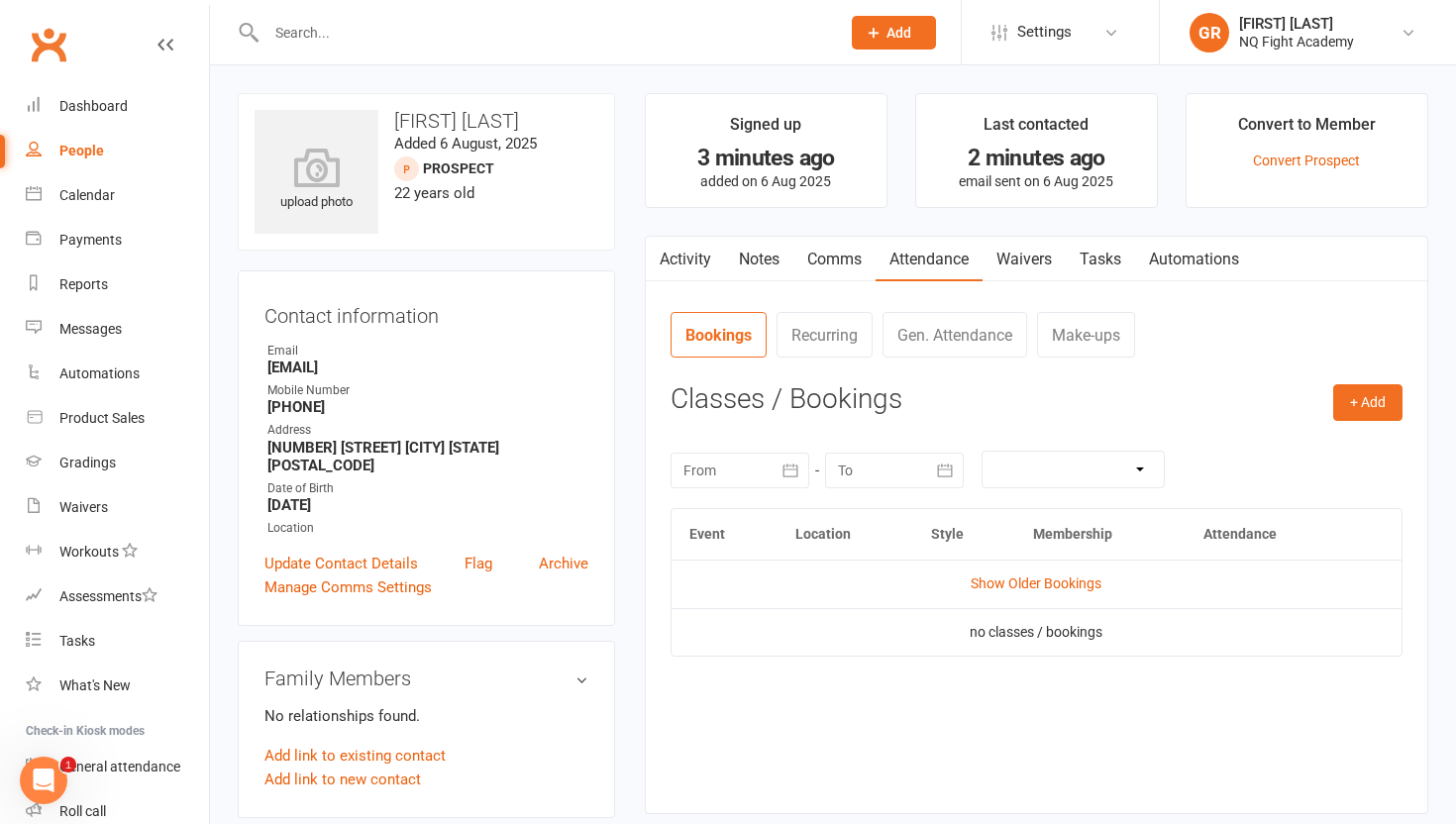 click on "Waivers" at bounding box center (1024, 259) 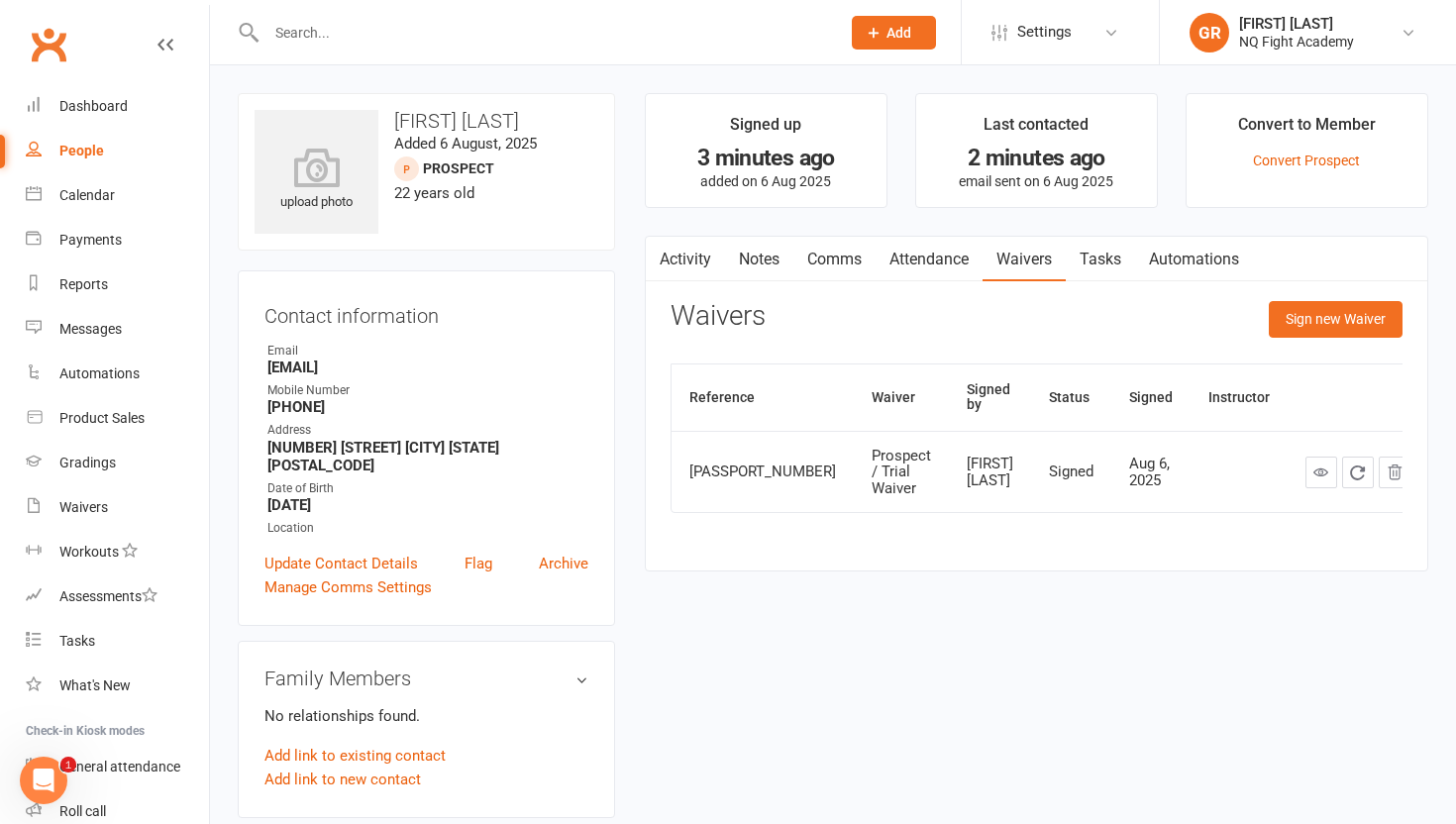click on "Tasks" at bounding box center (1100, 259) 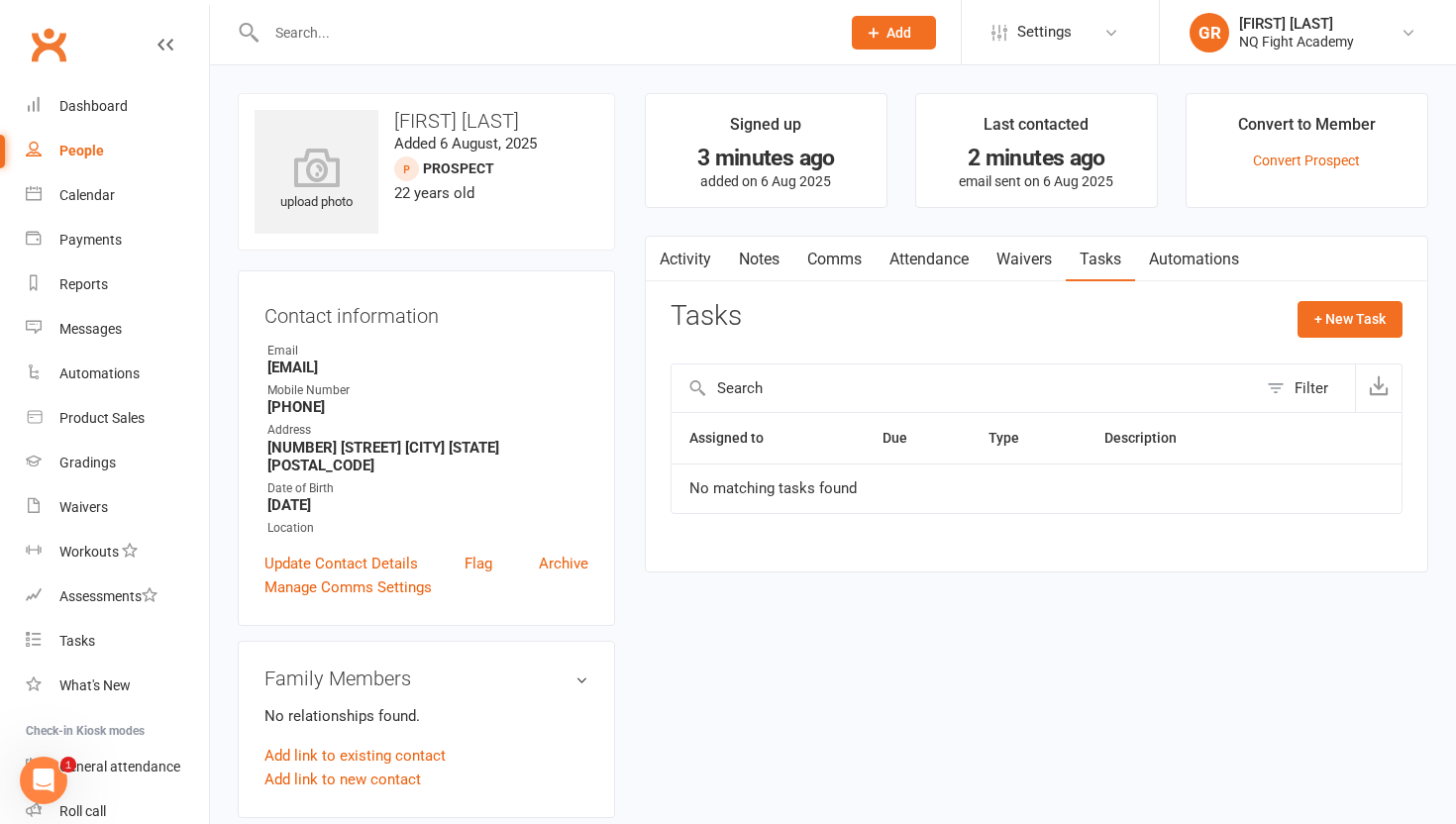 click on "Automations" at bounding box center (1194, 259) 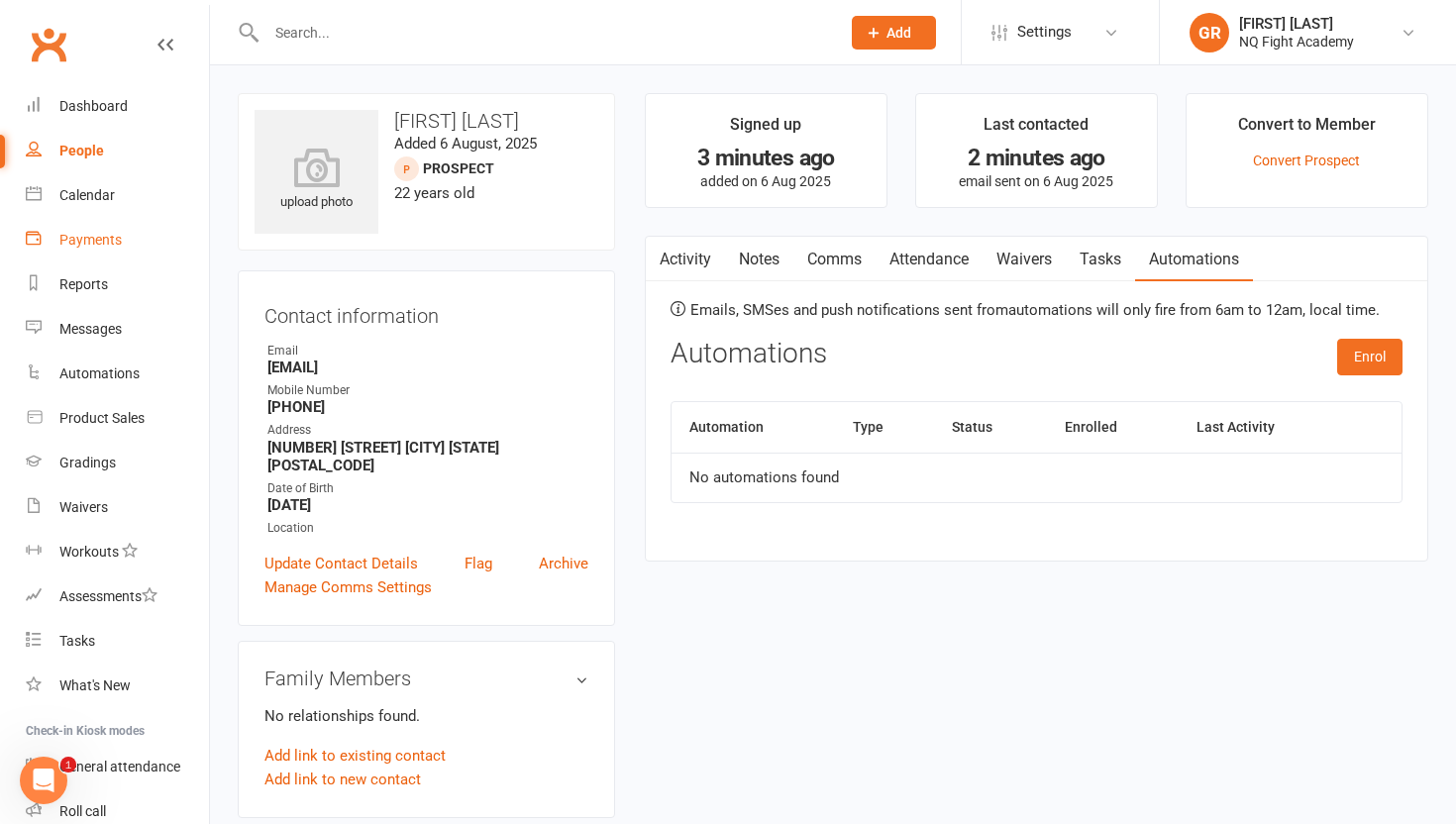 click on "Payments" at bounding box center (90, 240) 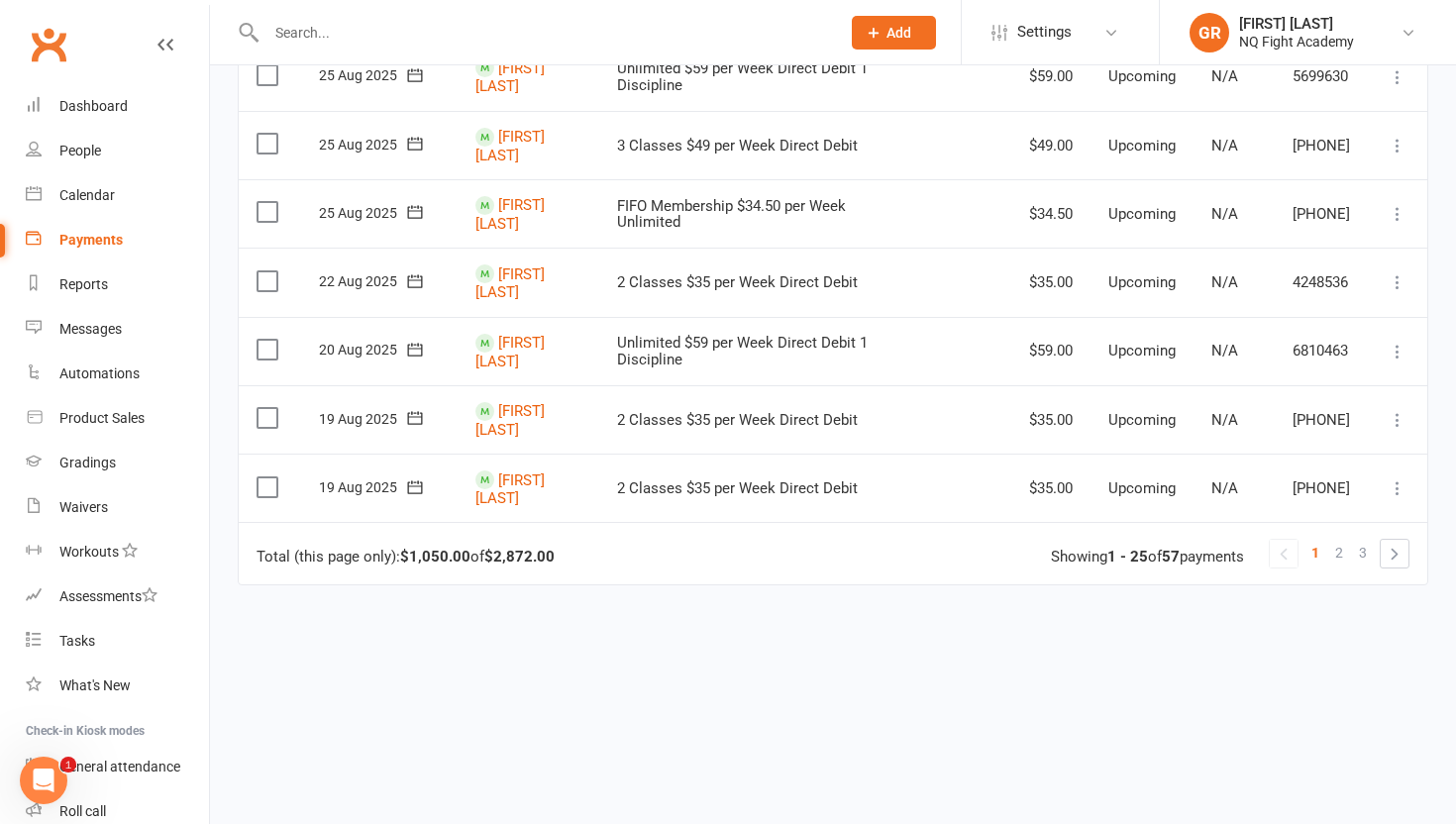 scroll, scrollTop: 1480, scrollLeft: 0, axis: vertical 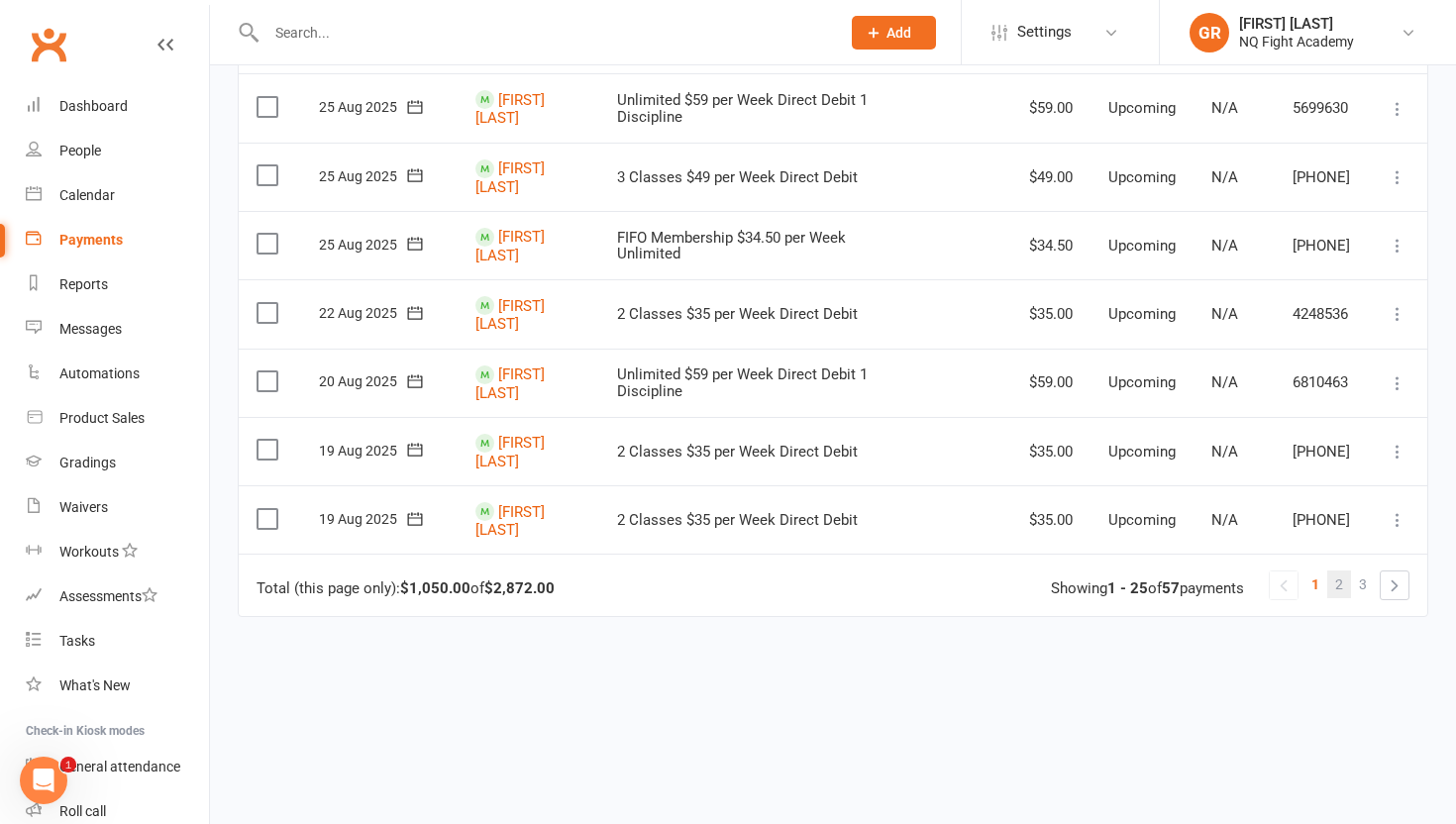 click on "2" at bounding box center (1339, 584) 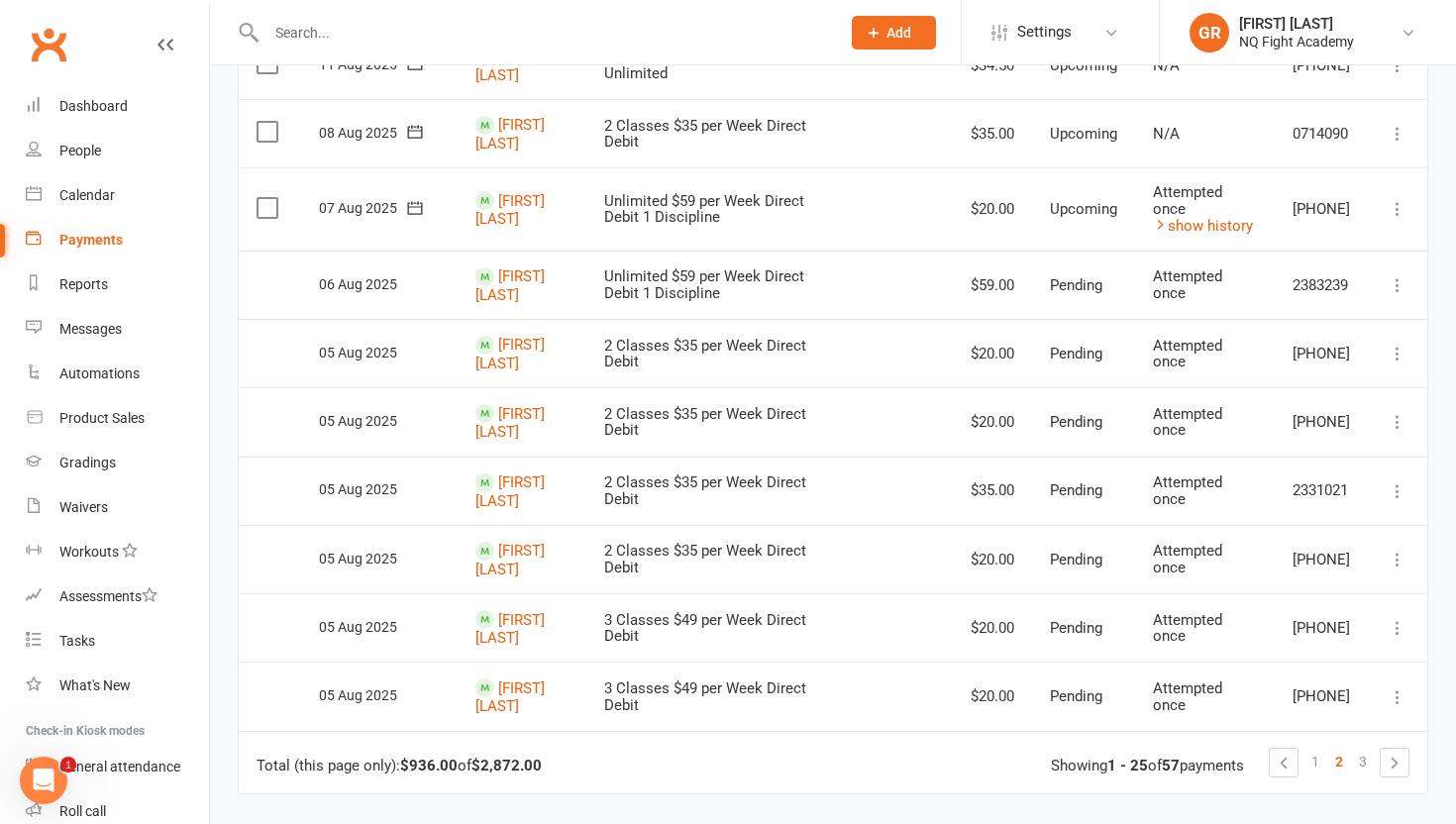 scroll, scrollTop: 1318, scrollLeft: 0, axis: vertical 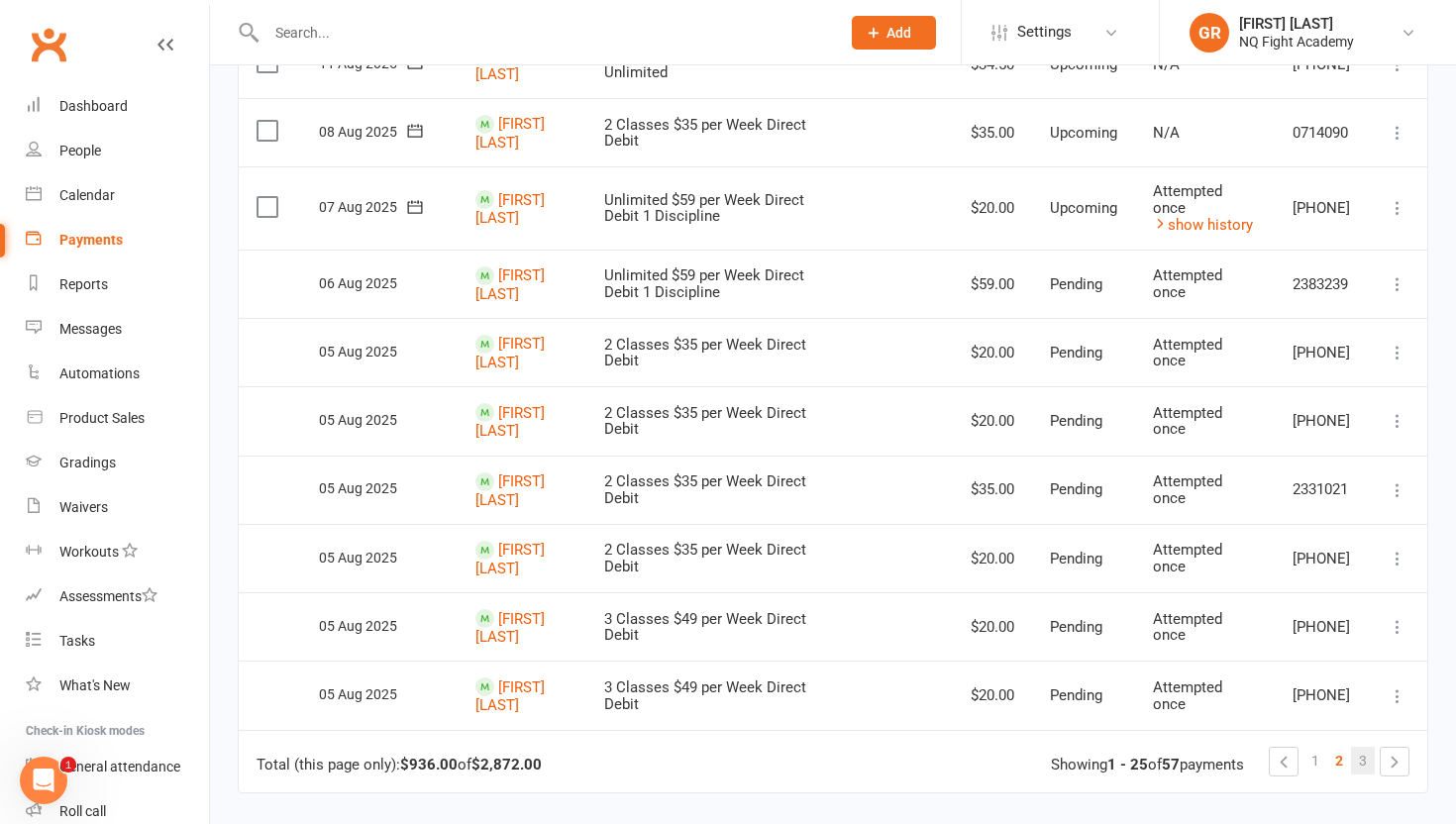 click on "3" at bounding box center [1363, 761] 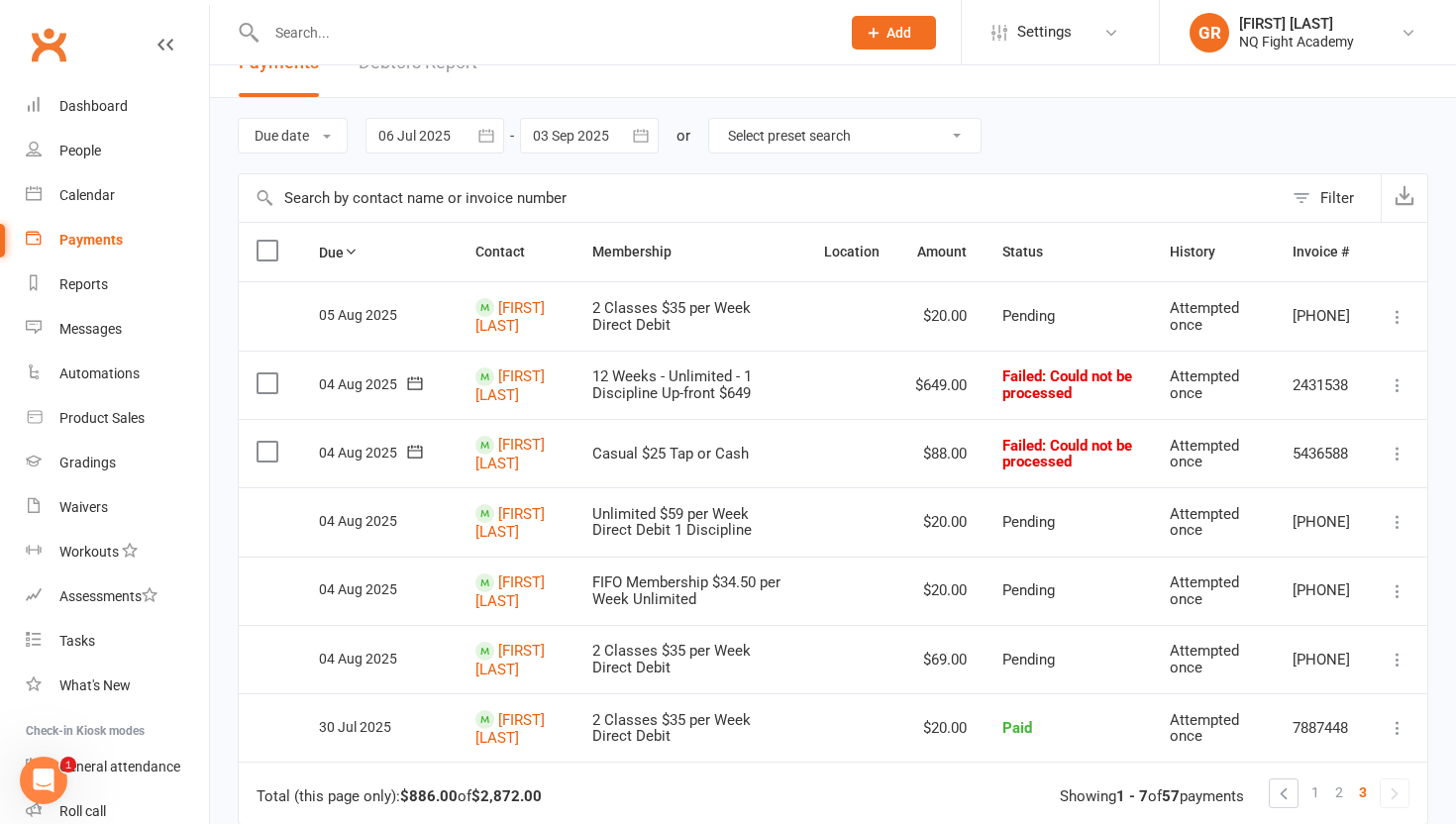 scroll, scrollTop: 0, scrollLeft: 0, axis: both 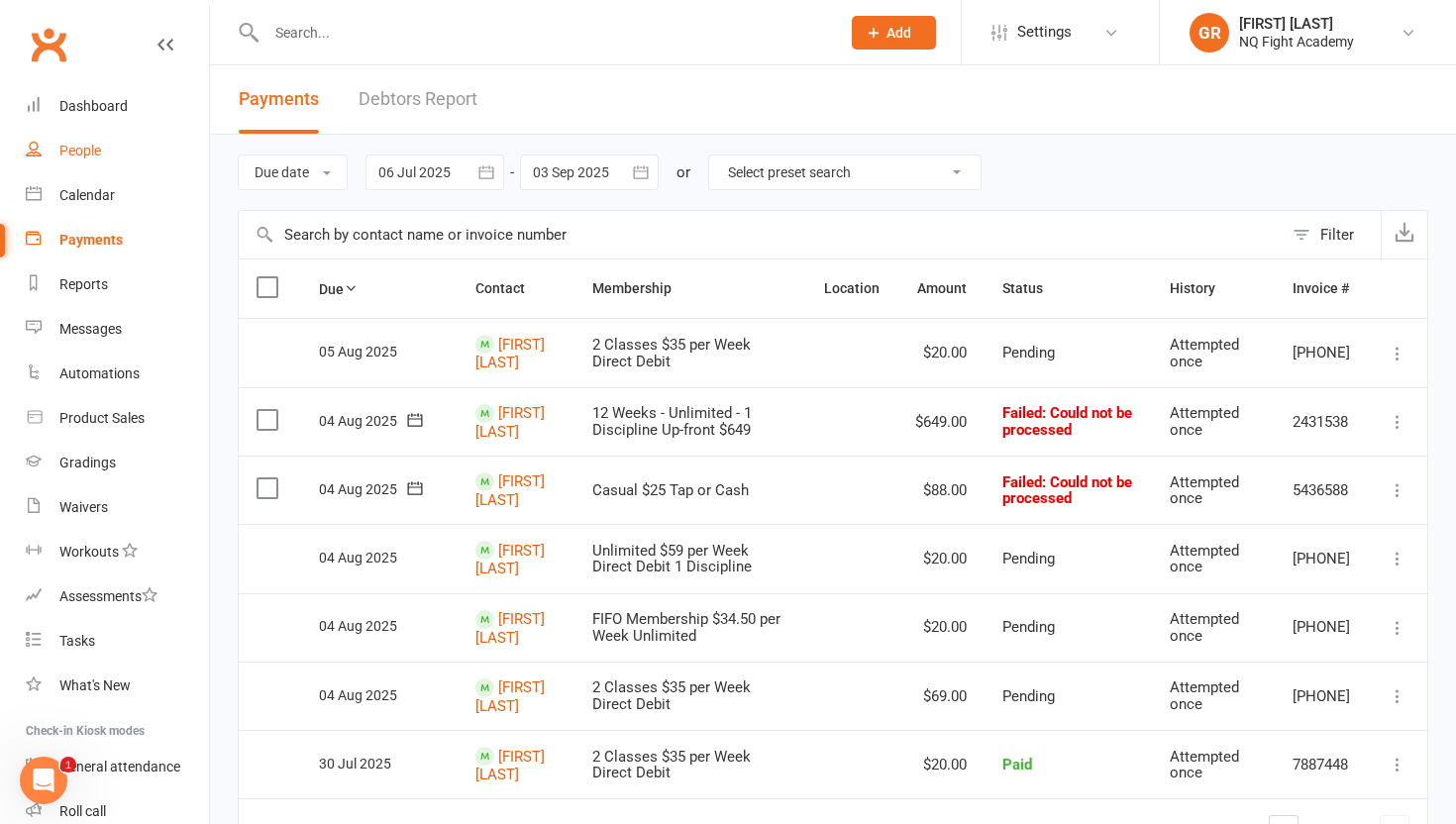 click on "People" at bounding box center [80, 151] 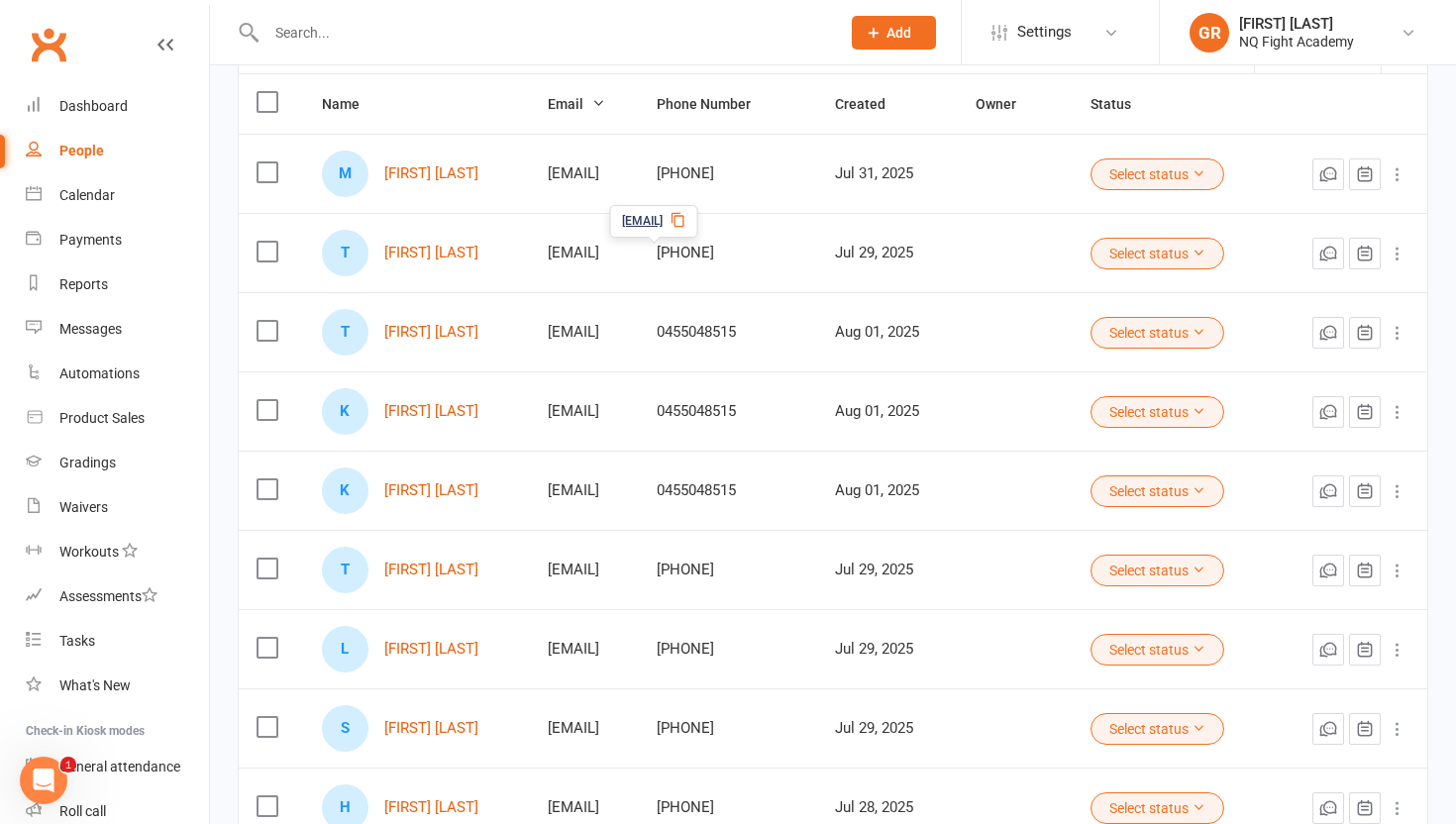 scroll, scrollTop: 490, scrollLeft: 0, axis: vertical 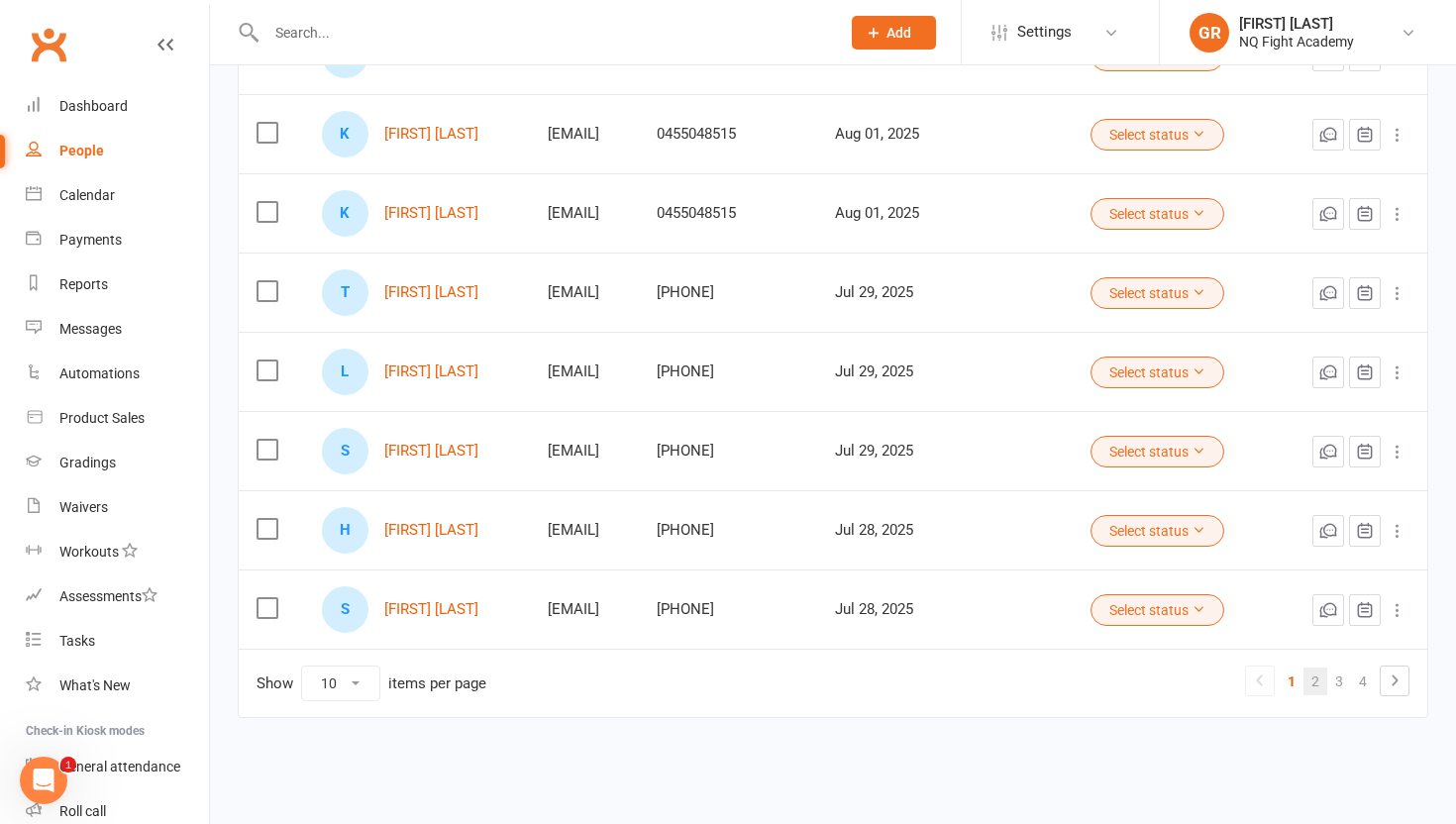 click on "2" at bounding box center [1315, 681] 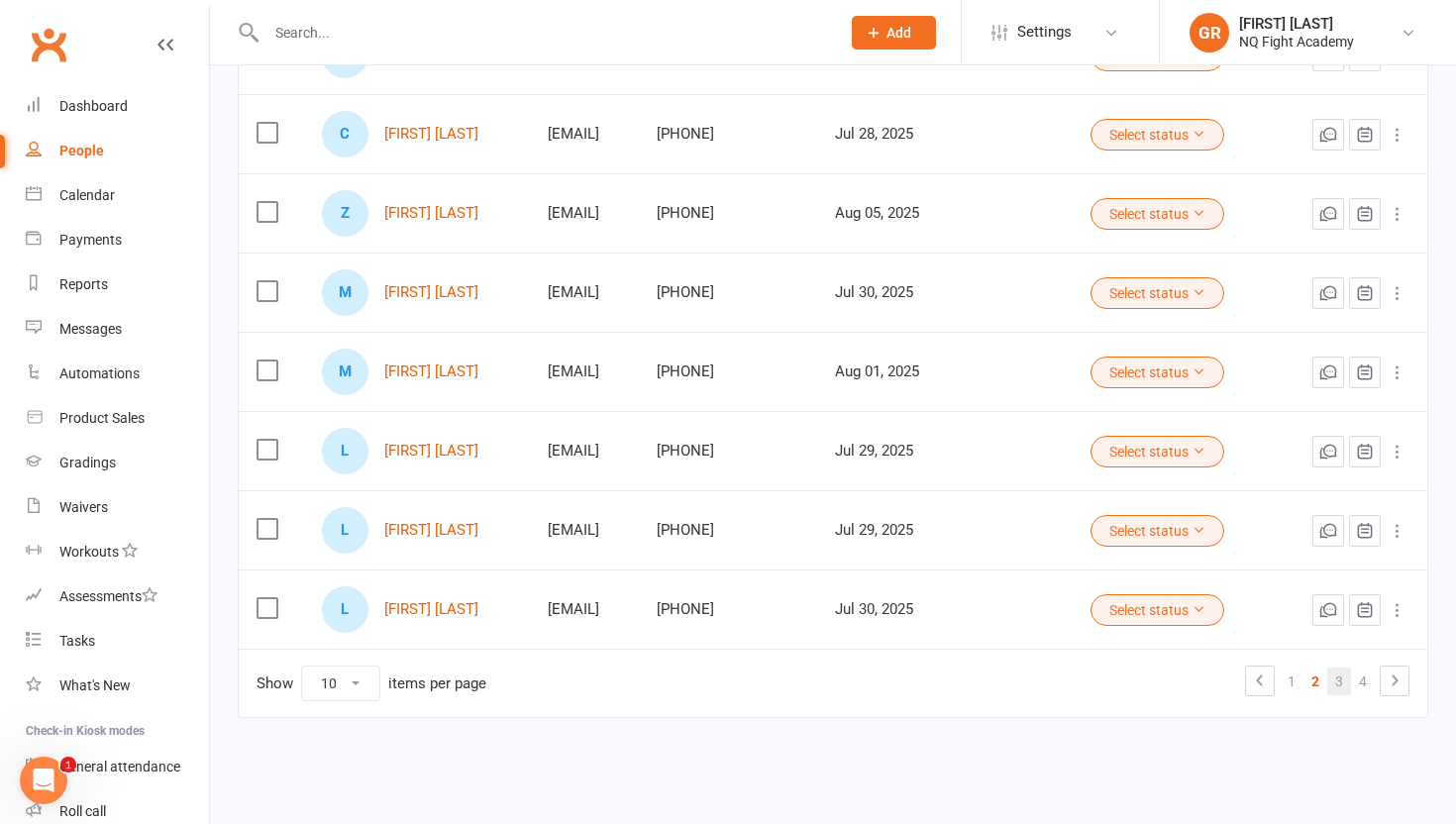 click on "3" at bounding box center [1339, 681] 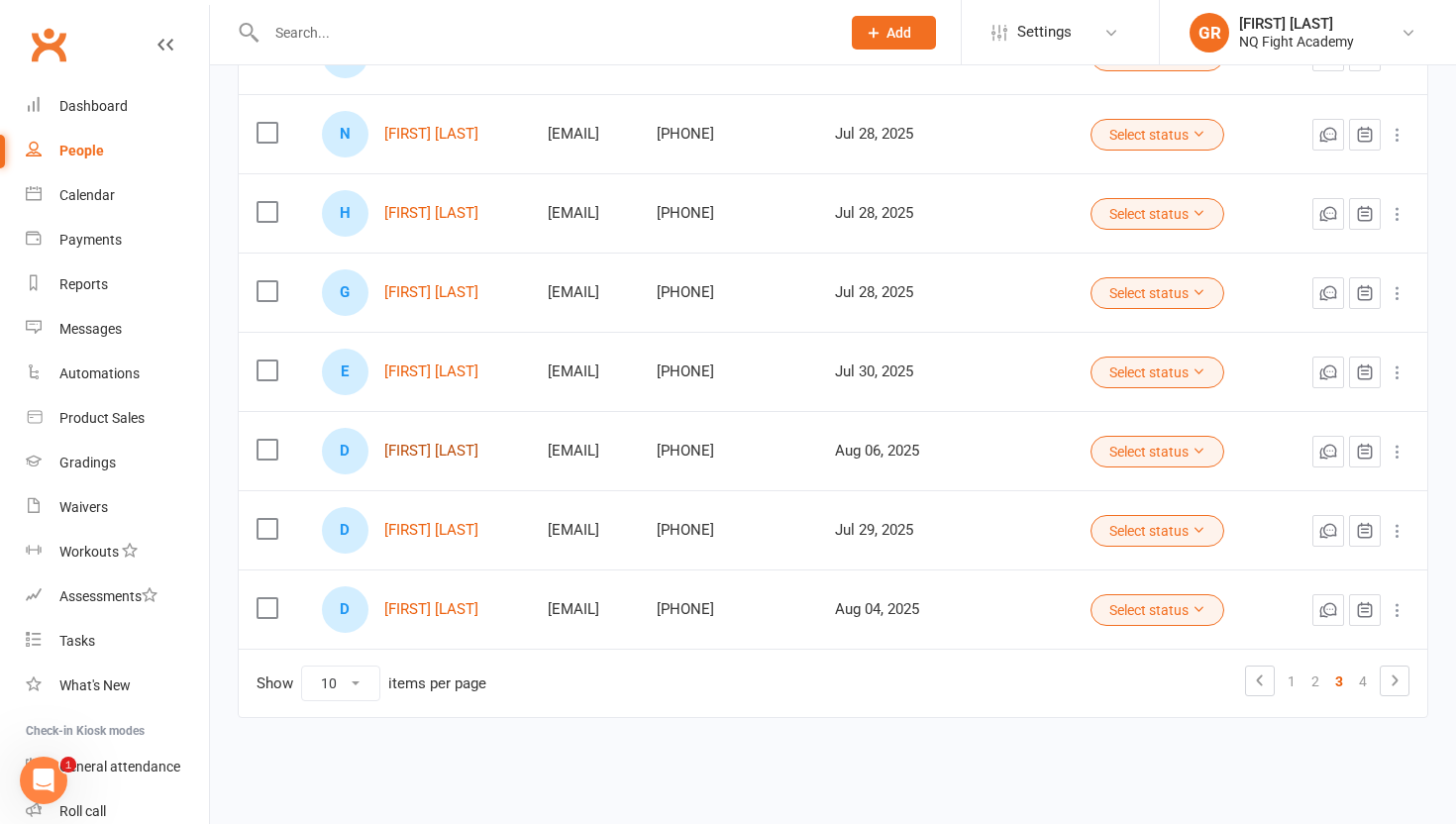 click on "[FIRST] [LAST]" at bounding box center [431, 451] 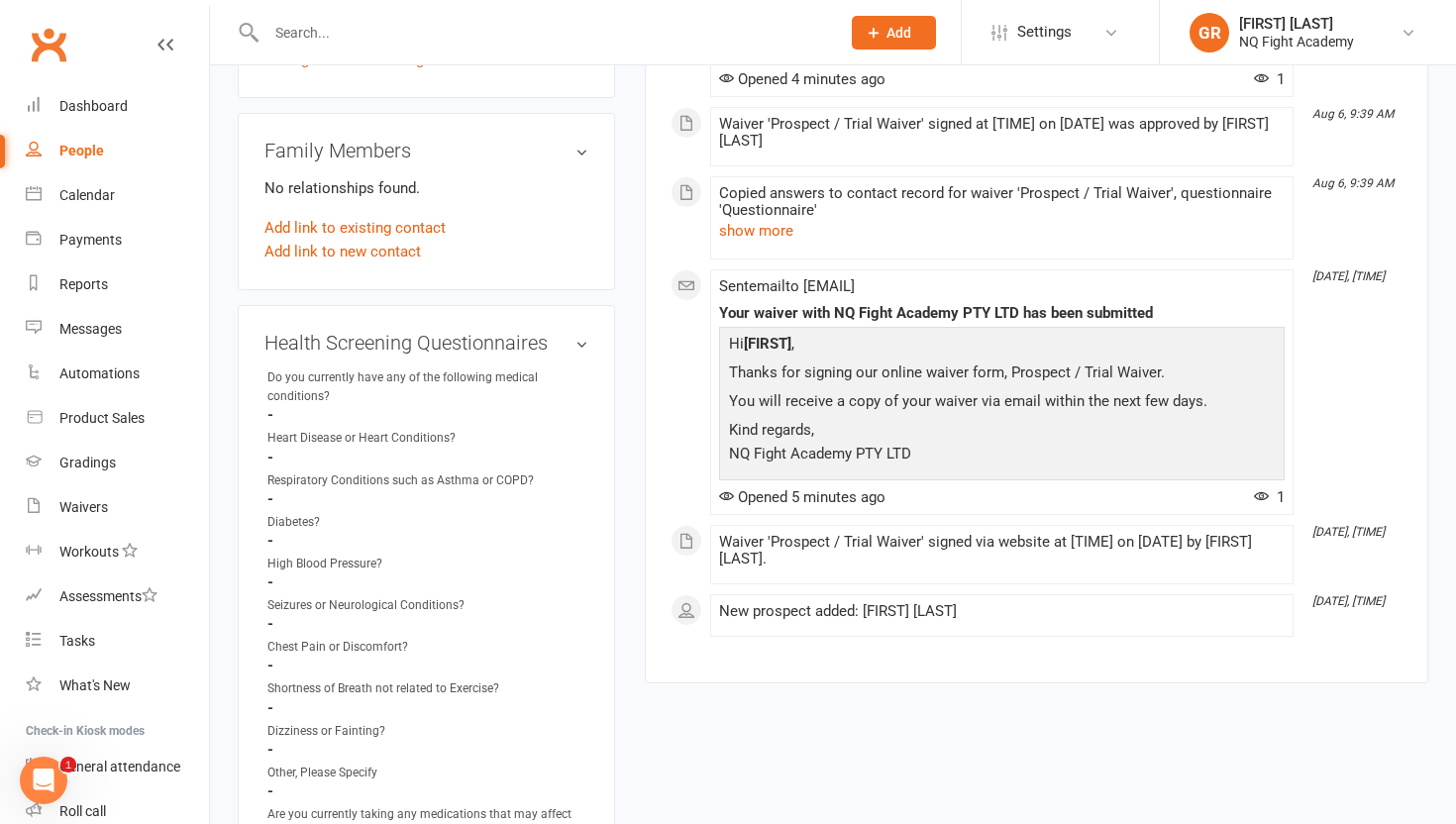 scroll, scrollTop: 530, scrollLeft: 0, axis: vertical 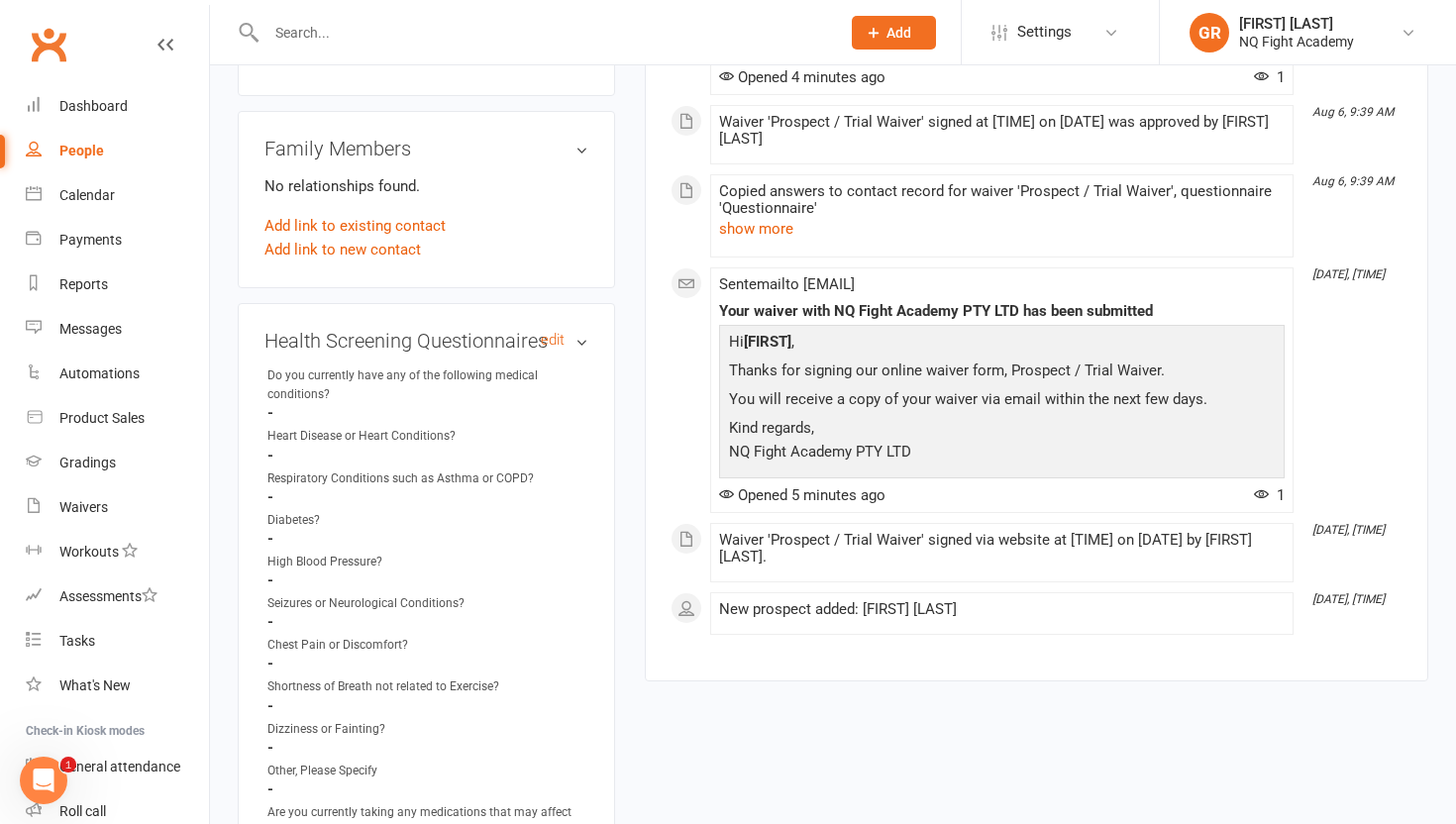 click on "Health Screening Questionnaires  edit" at bounding box center (426, 341) 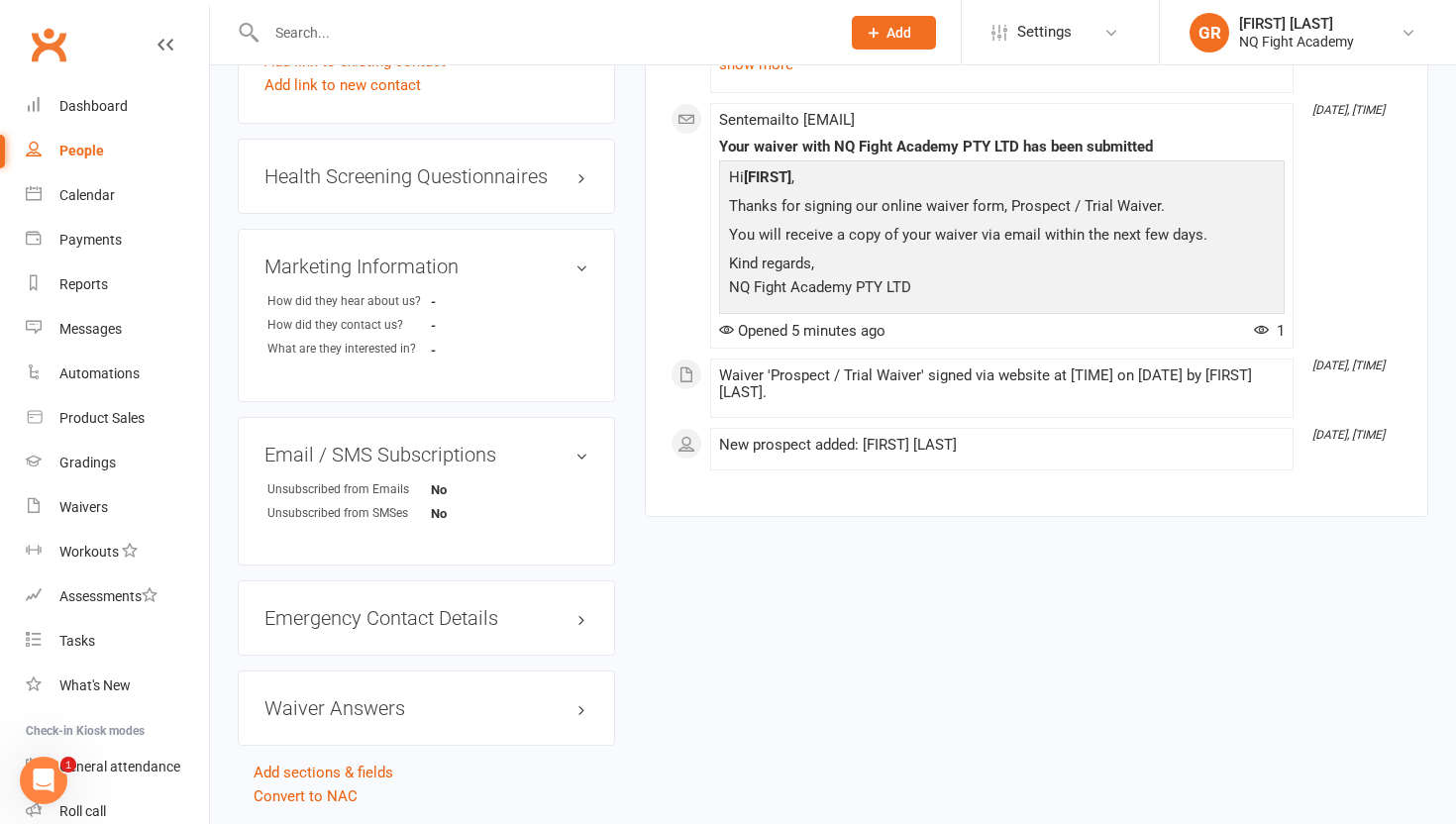 scroll, scrollTop: 737, scrollLeft: 0, axis: vertical 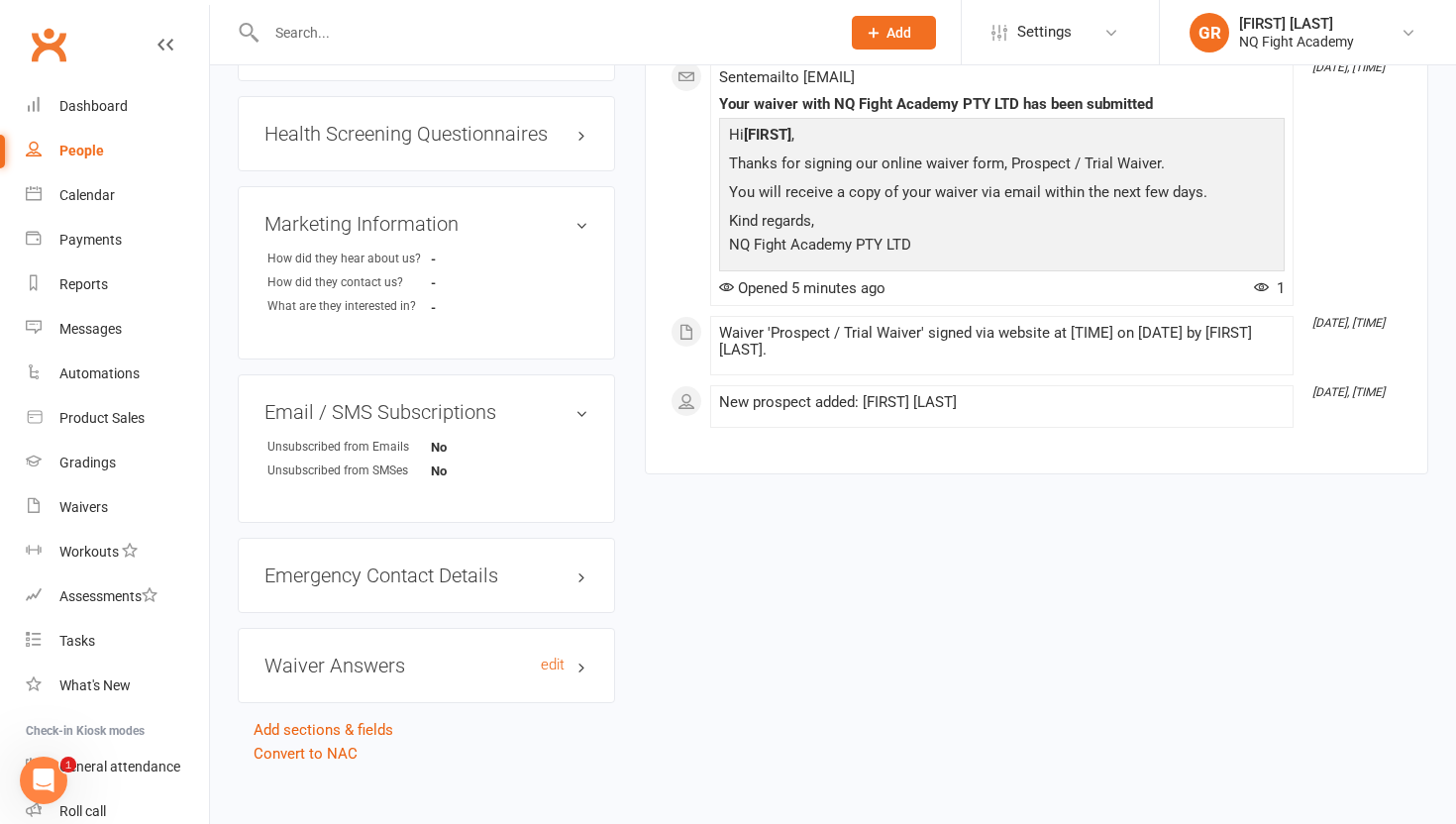 click on "Waiver Answers  edit" at bounding box center (426, 666) 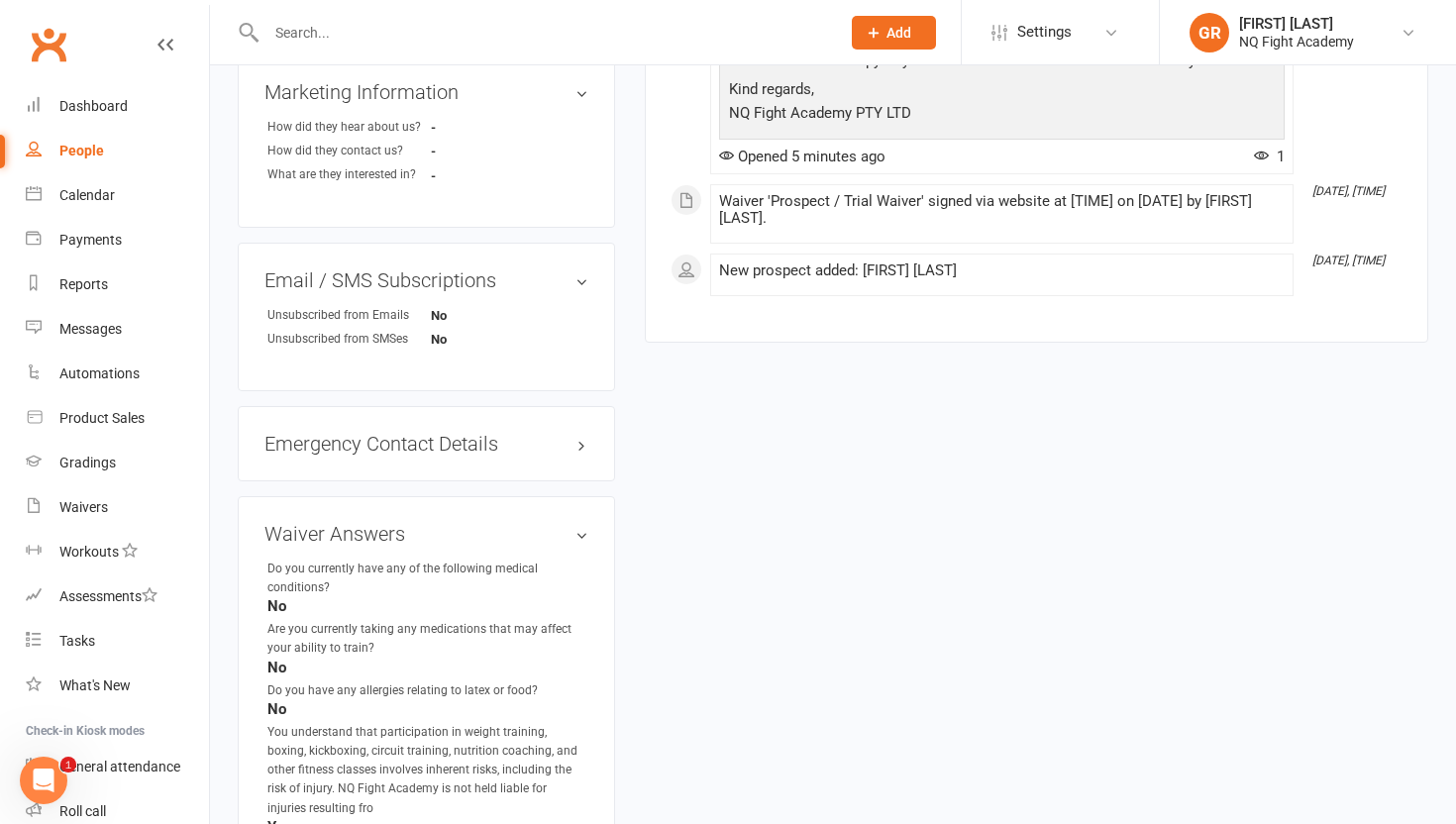 scroll, scrollTop: 756, scrollLeft: 0, axis: vertical 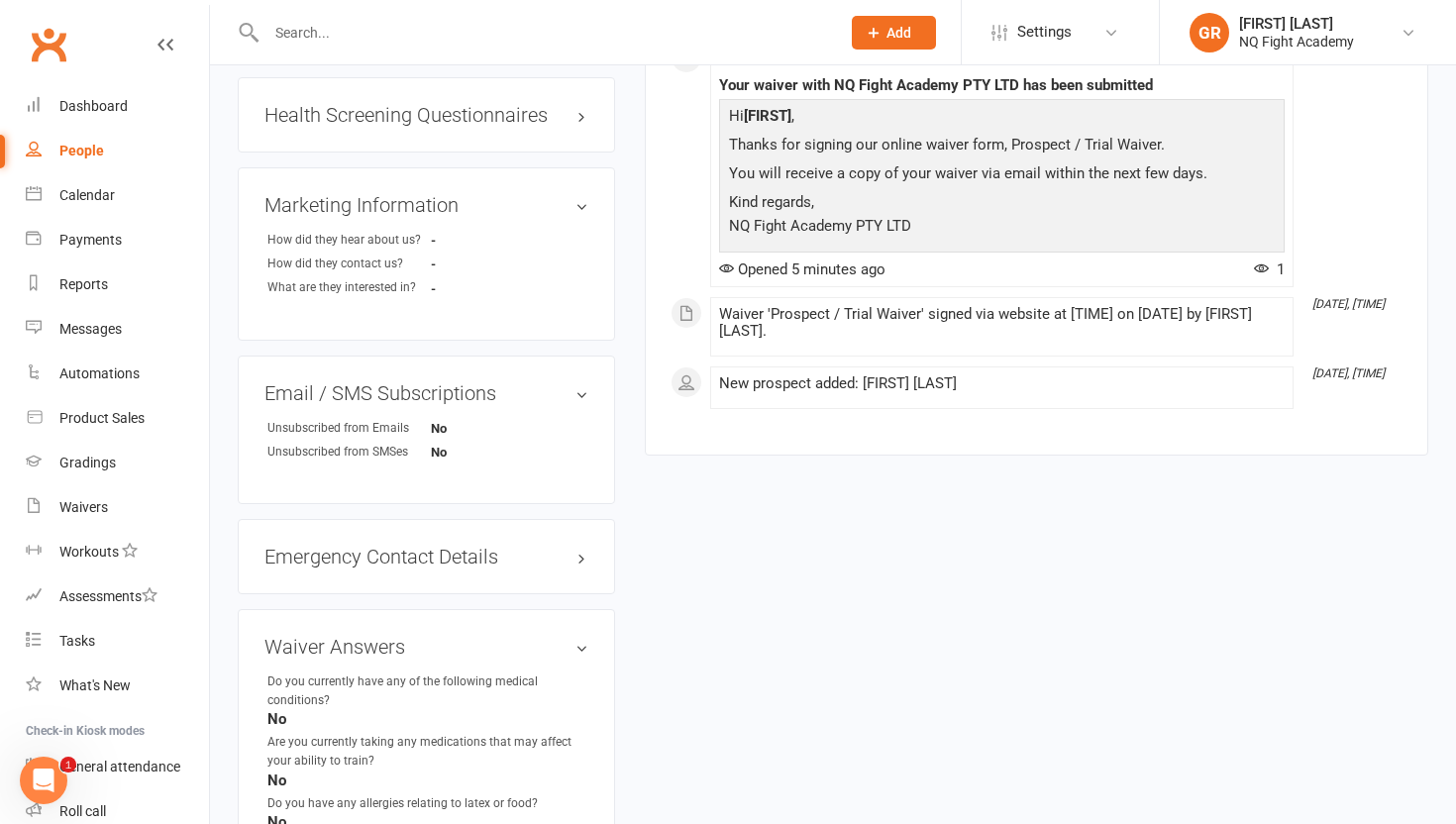 click on "Waiver Answers  edit Do you currently have any of the following medical conditions? No
Are you currently taking any medications that may affect your ability to train? No
Do you have any allergies relating to latex or food? No
You understand that participation in weight training, boxing, kickboxing, circuit training, nutrition coaching, and other fitness classes involves inherent risks, including the risk of injury. NQ Fight Academy is not held liable for injuries resulting fro Yes
Have you had any injuries within the last 6mth that may prevent you from training physically? Yes
You acknowledge that our training sessions are self-paced, and our trainers will work with you to ensure that you are comfortable with the intensity and techniques used.       It is your responsibility to self-assess and communicate your limits to your tr Yes
show blank answers" at bounding box center [426, 901] 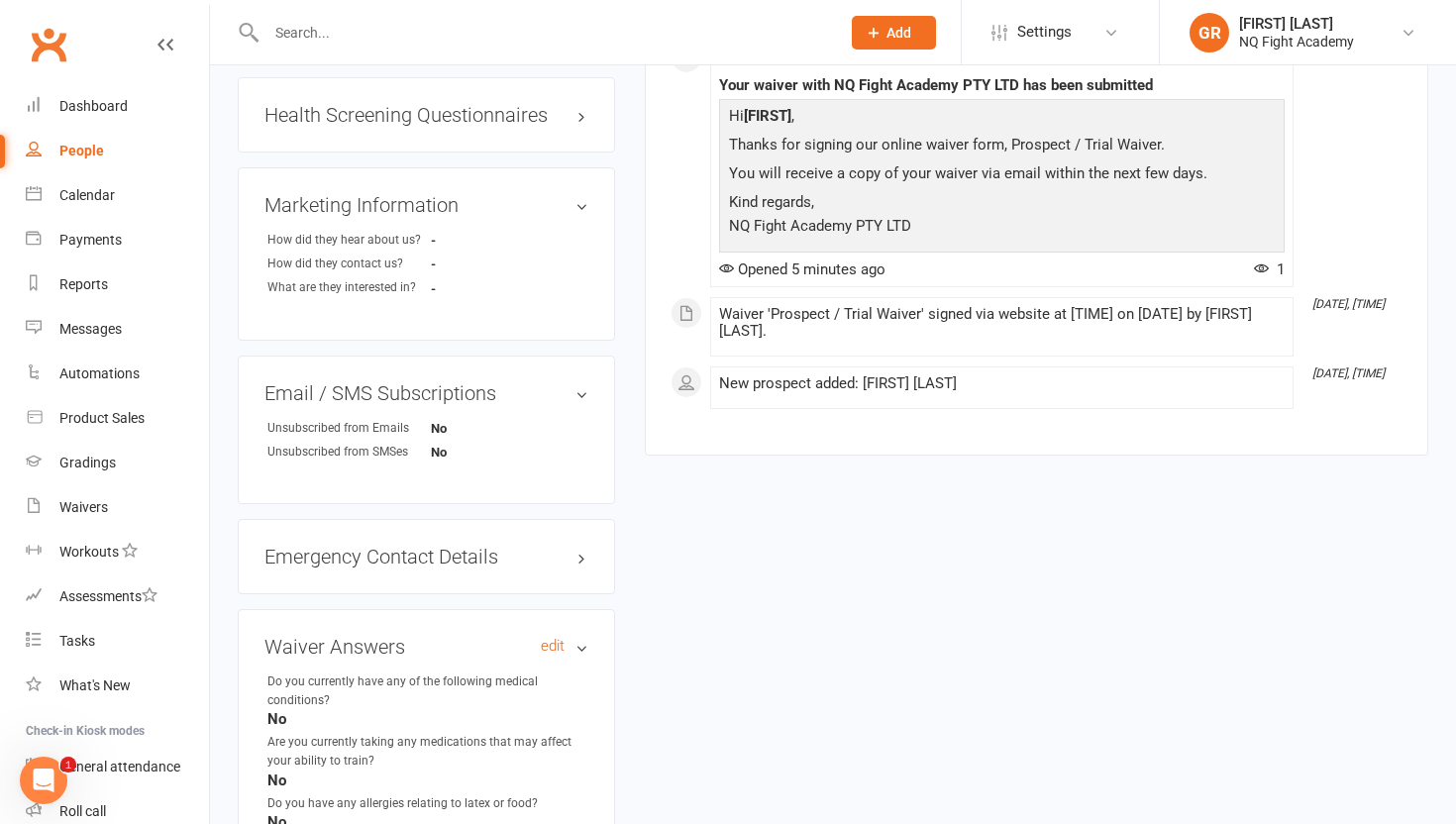 click on "Waiver Answers  edit" at bounding box center [426, 647] 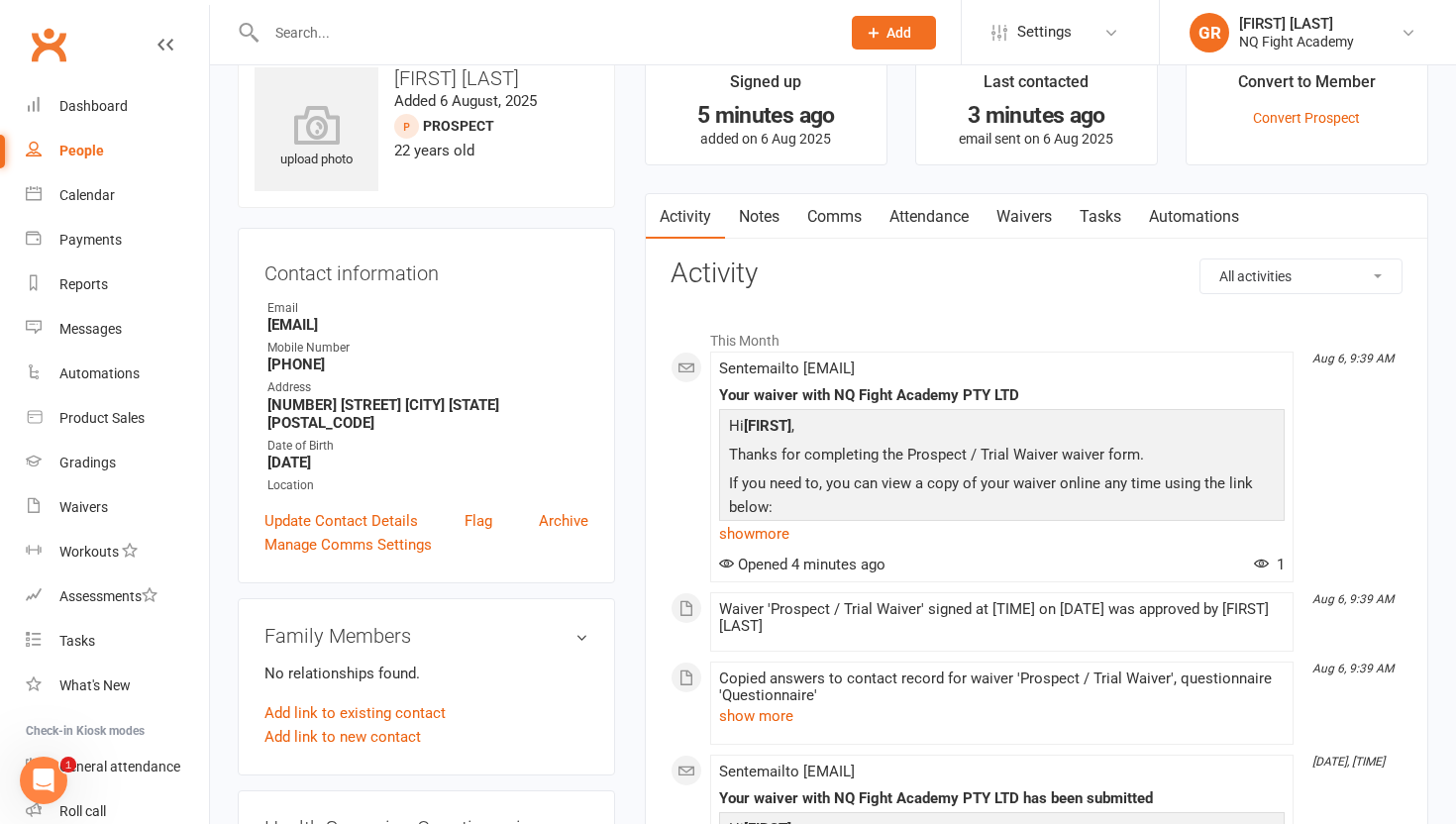 scroll, scrollTop: 0, scrollLeft: 0, axis: both 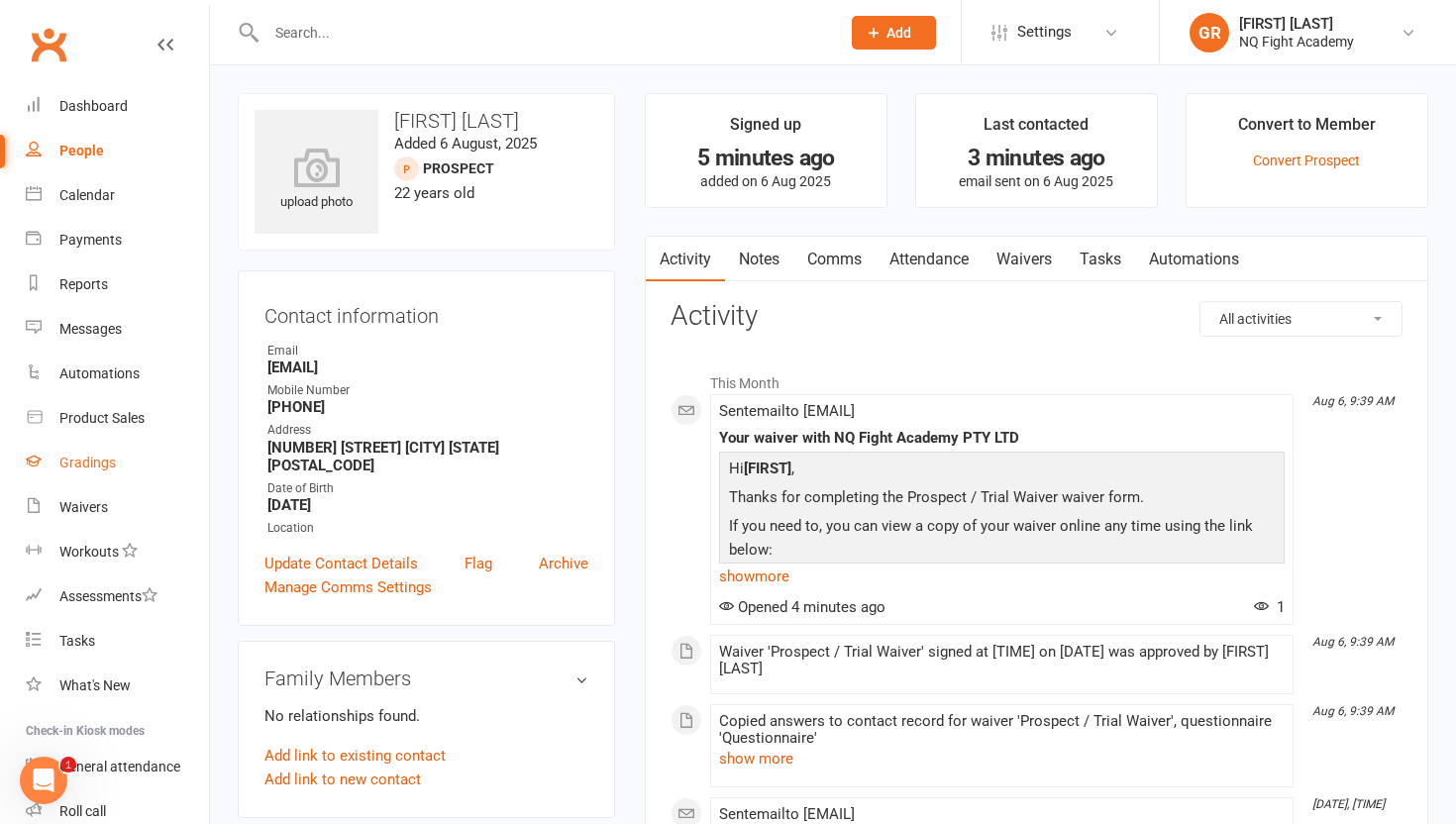 click on "Gradings" at bounding box center (117, 463) 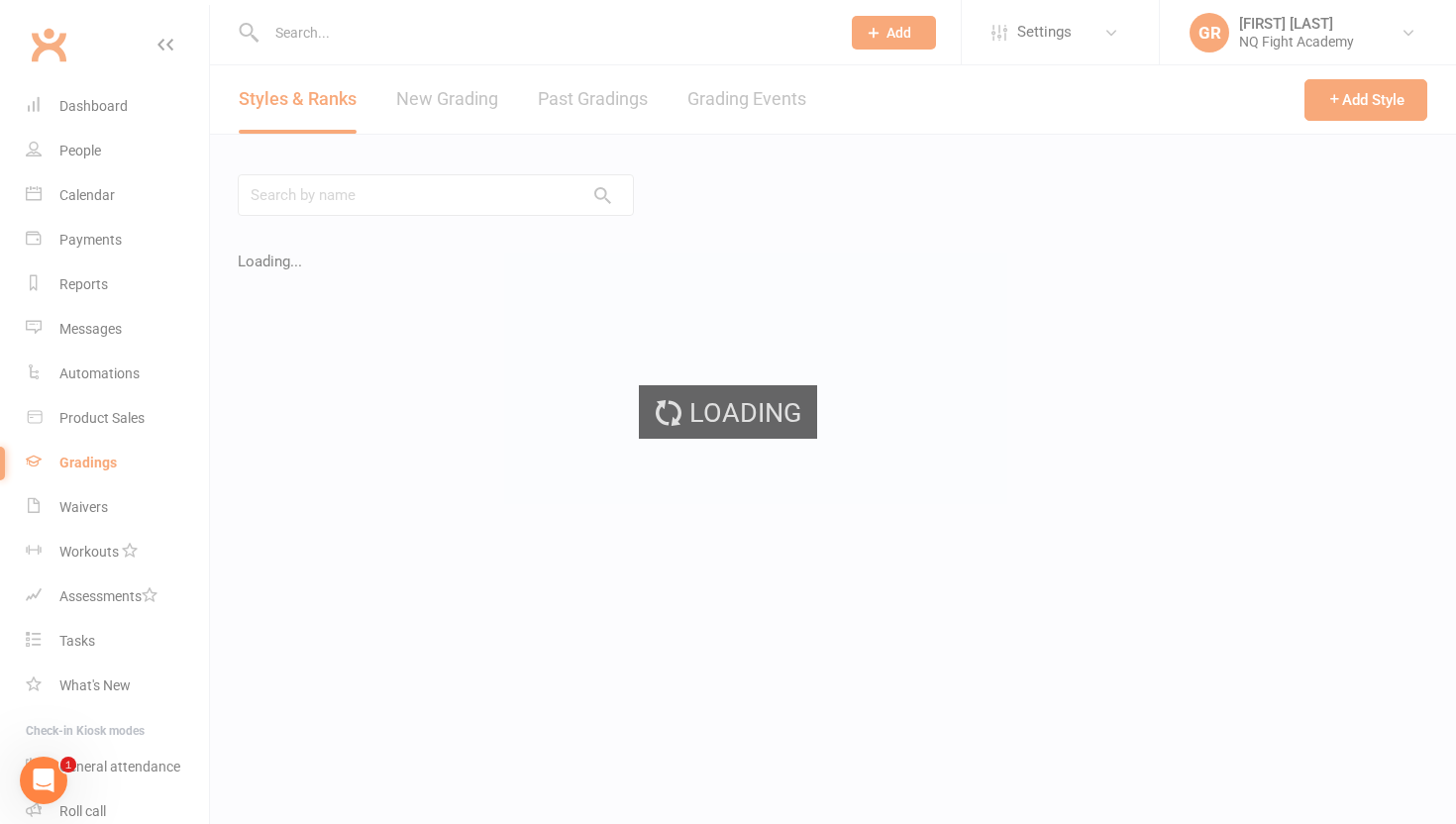 click on "Loading" at bounding box center [728, 412] 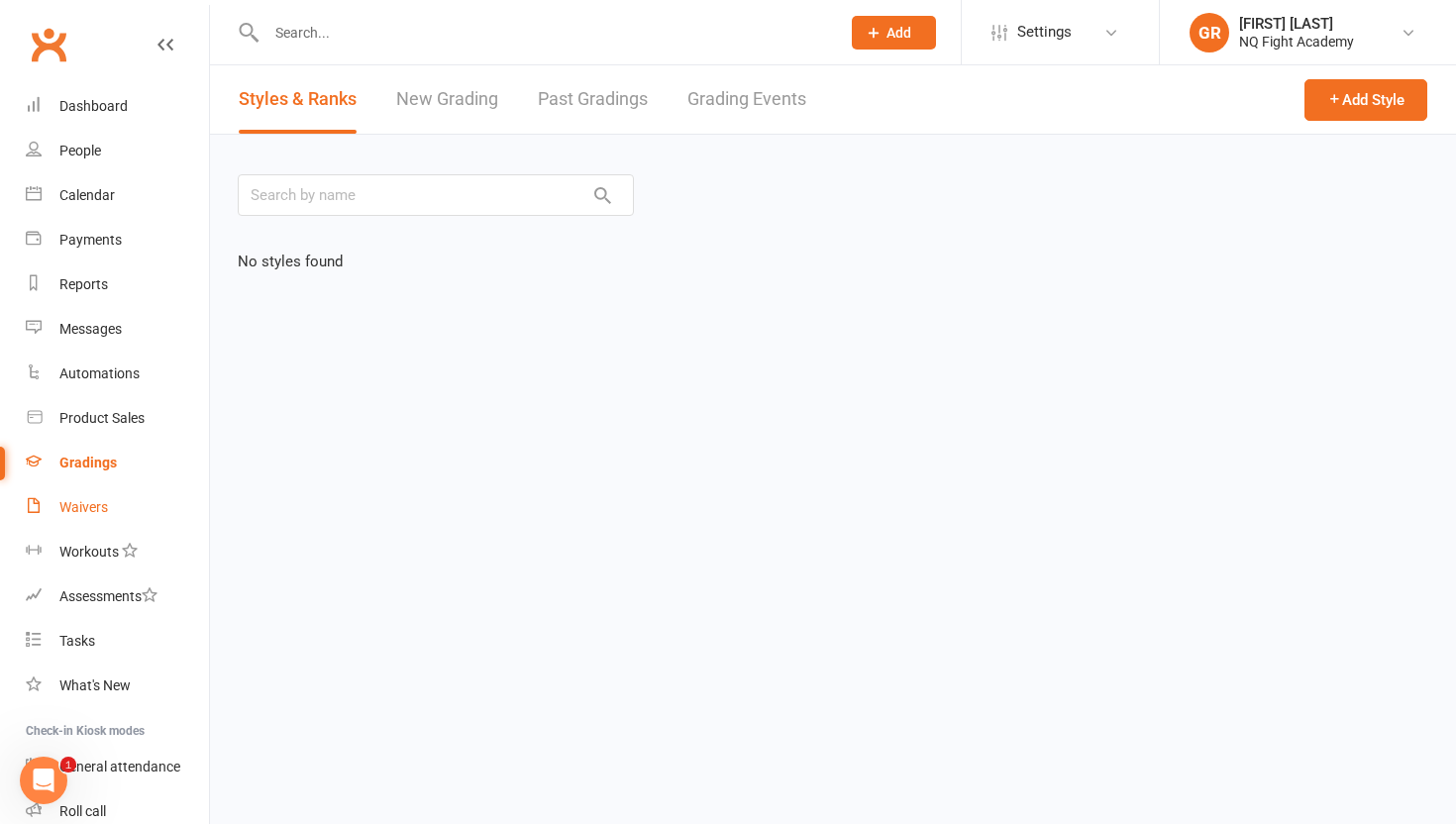 click on "Waivers" at bounding box center [83, 507] 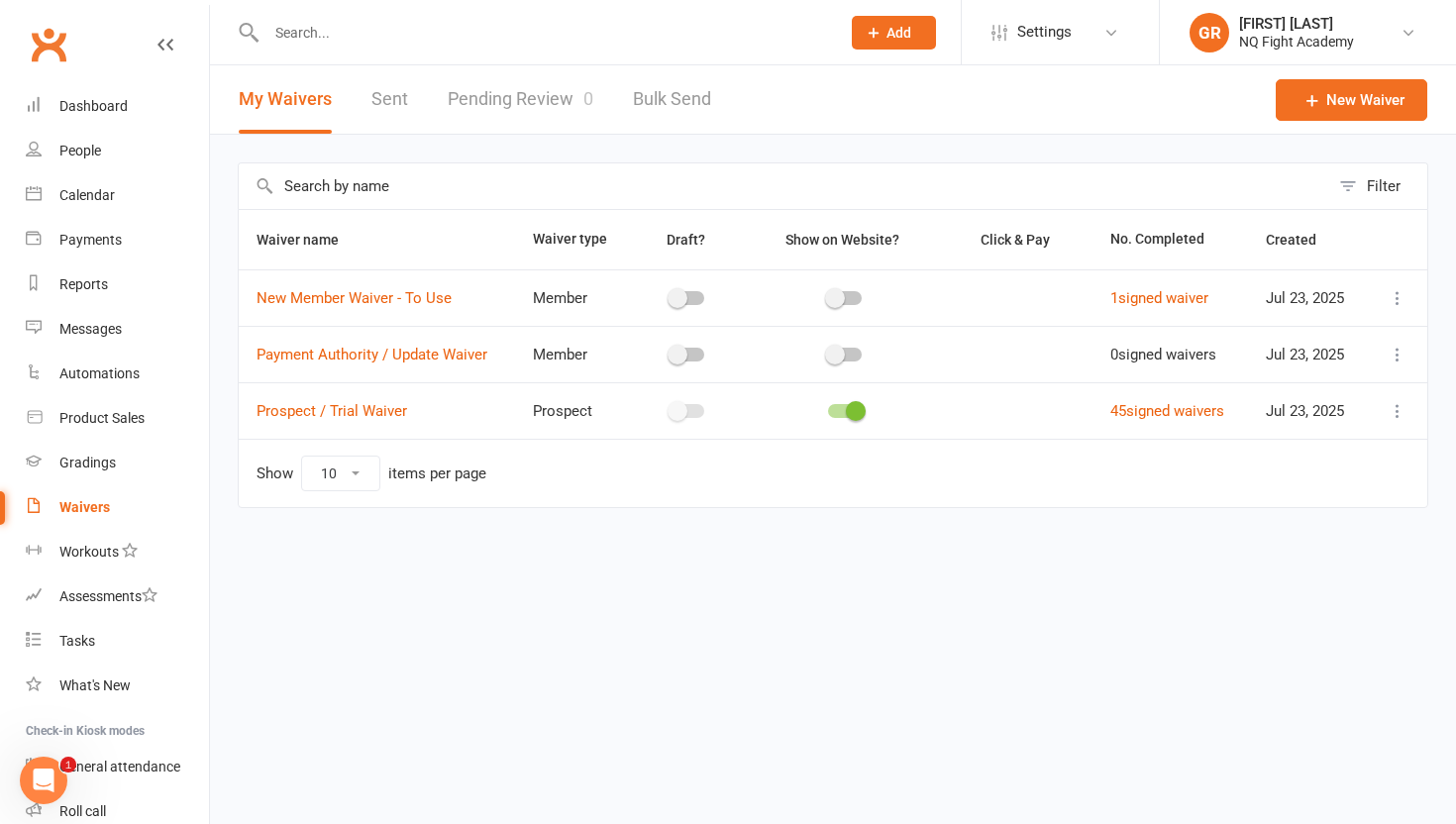 click on "Pending Review 0" at bounding box center (520, 99) 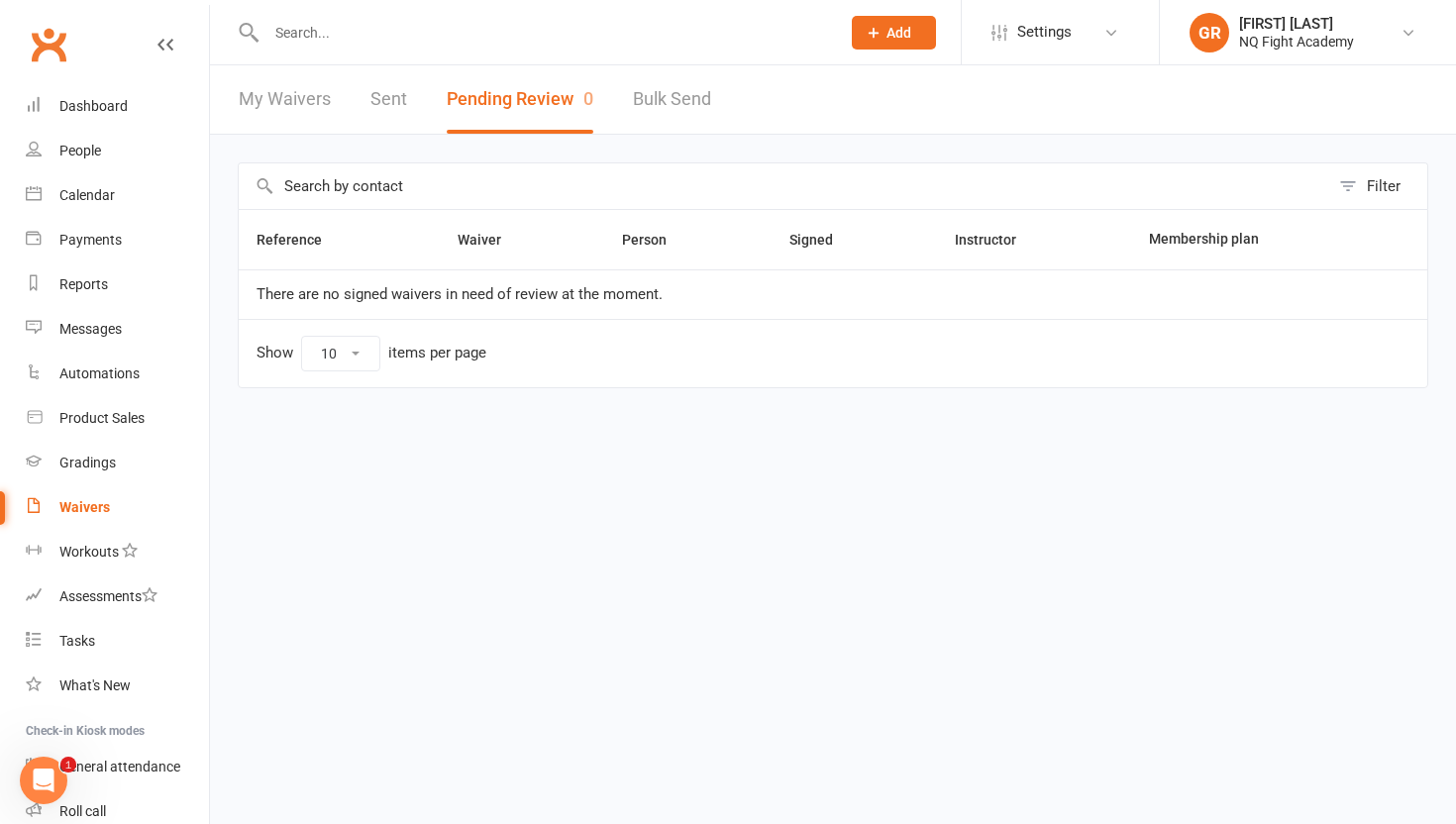 click on "Sent" at bounding box center [388, 99] 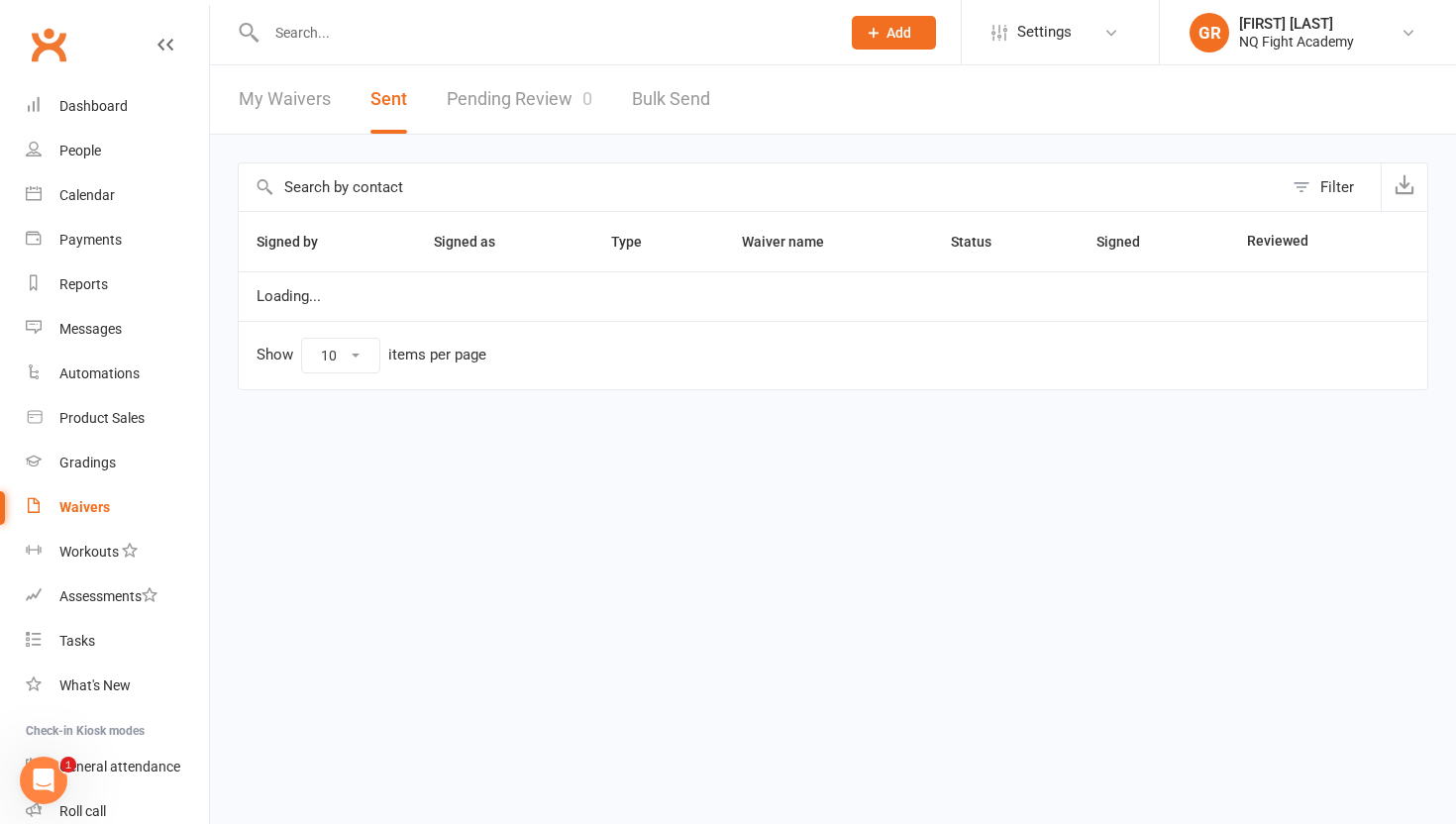 click on "My Waivers" at bounding box center (284, 99) 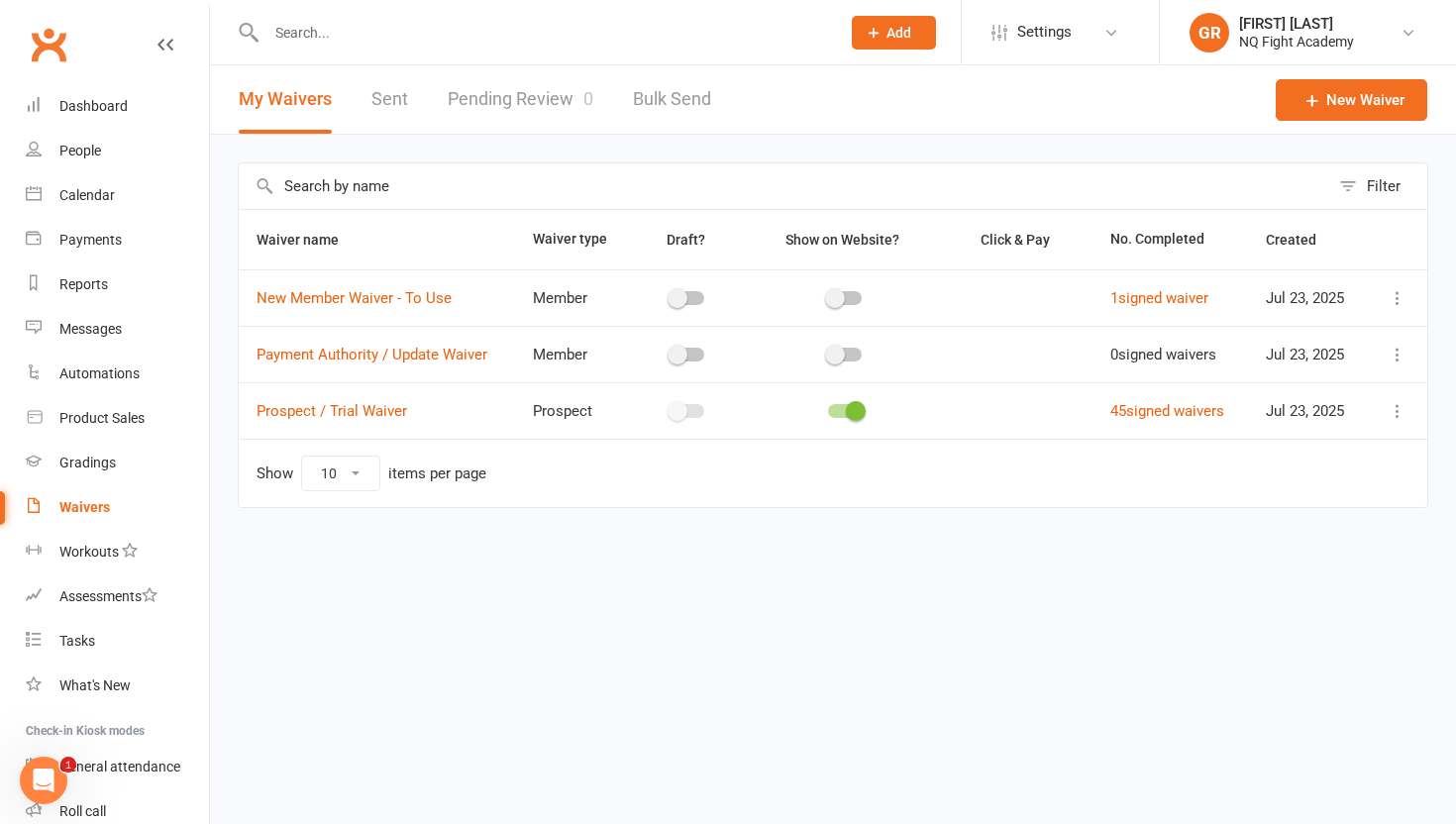 click on "Pending Review 0" at bounding box center [520, 99] 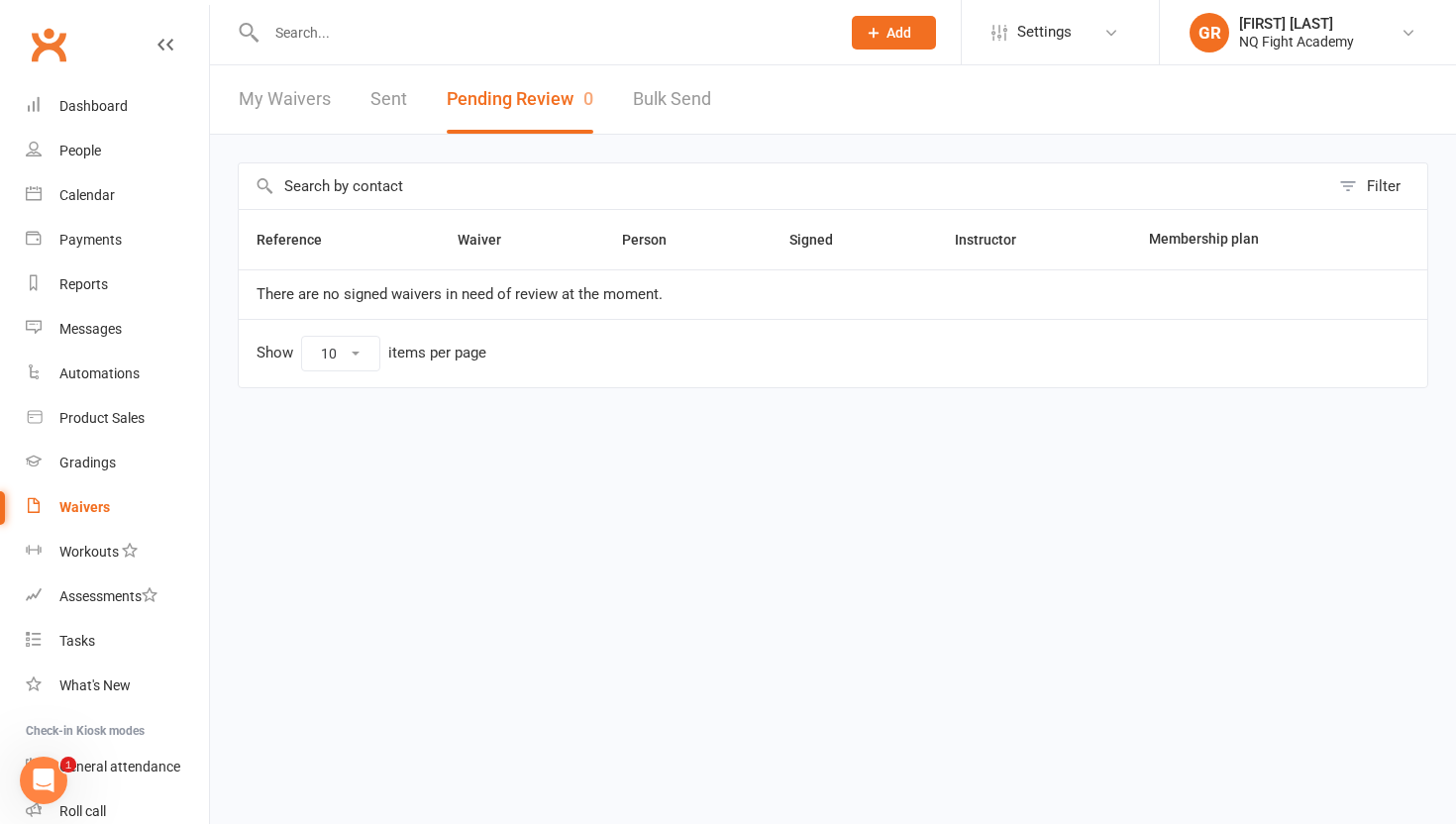 click on "Sent" at bounding box center [388, 99] 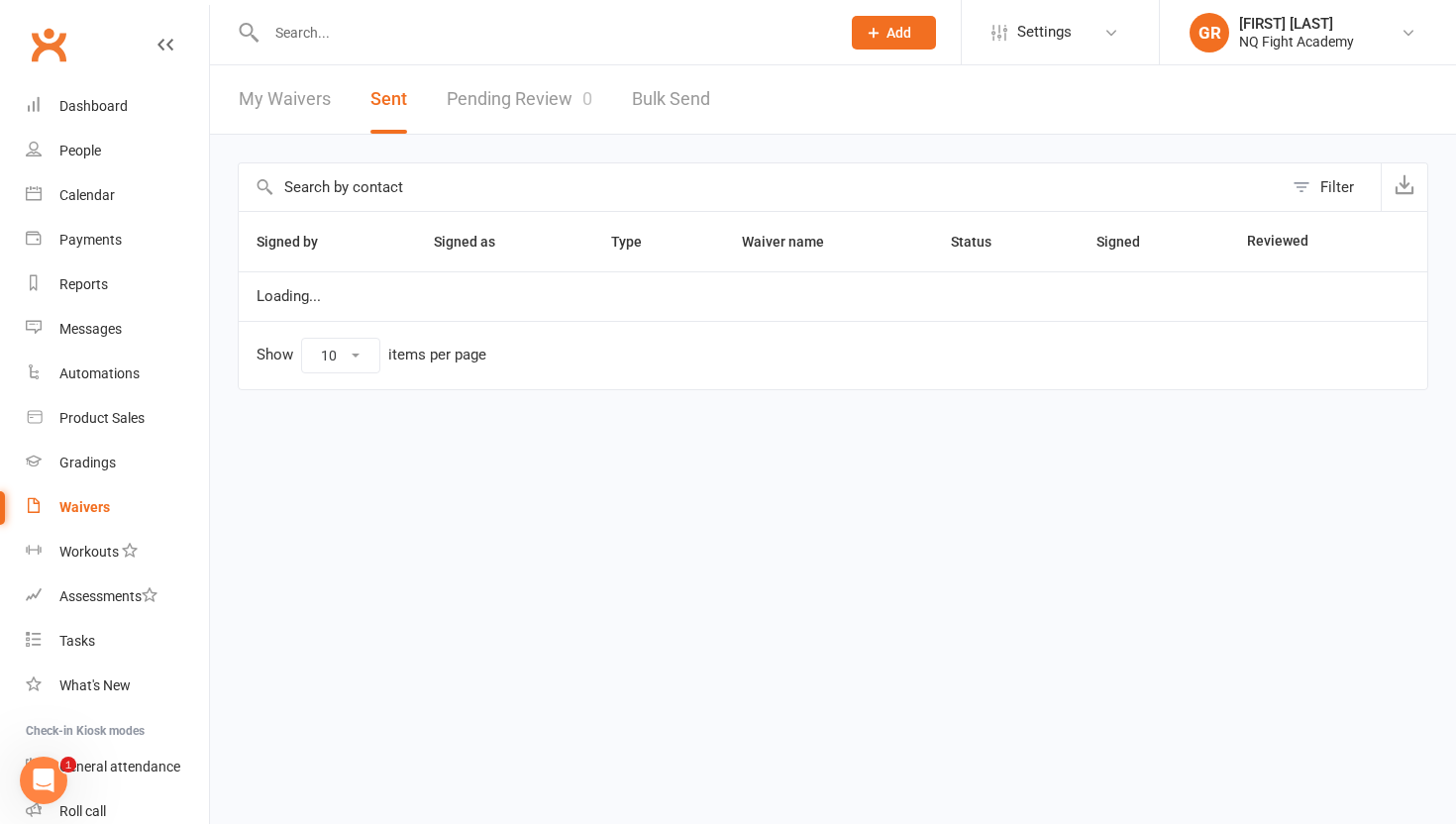 click on "My Waivers" at bounding box center (284, 99) 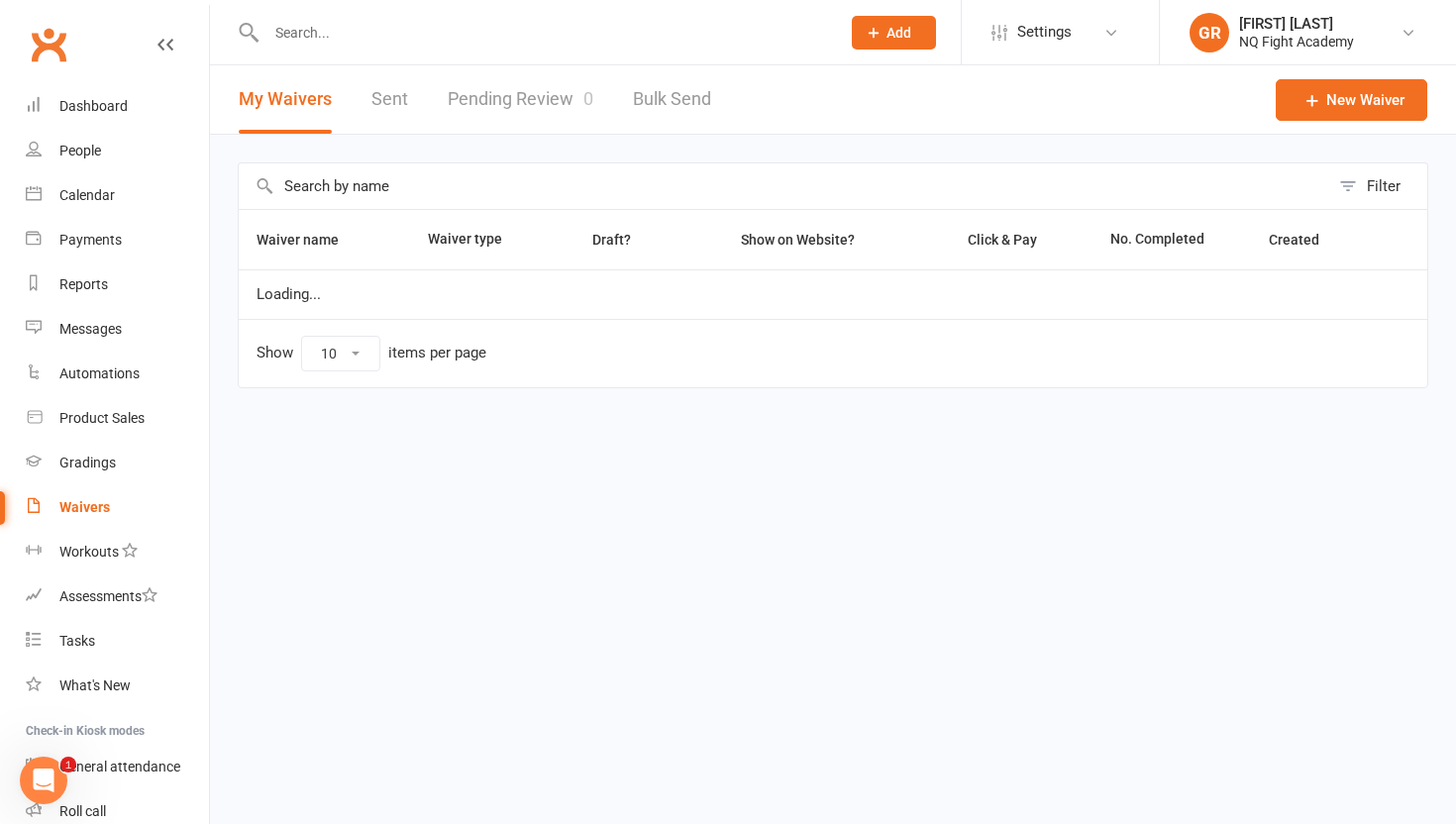 click on "Pending Review 0" at bounding box center [520, 99] 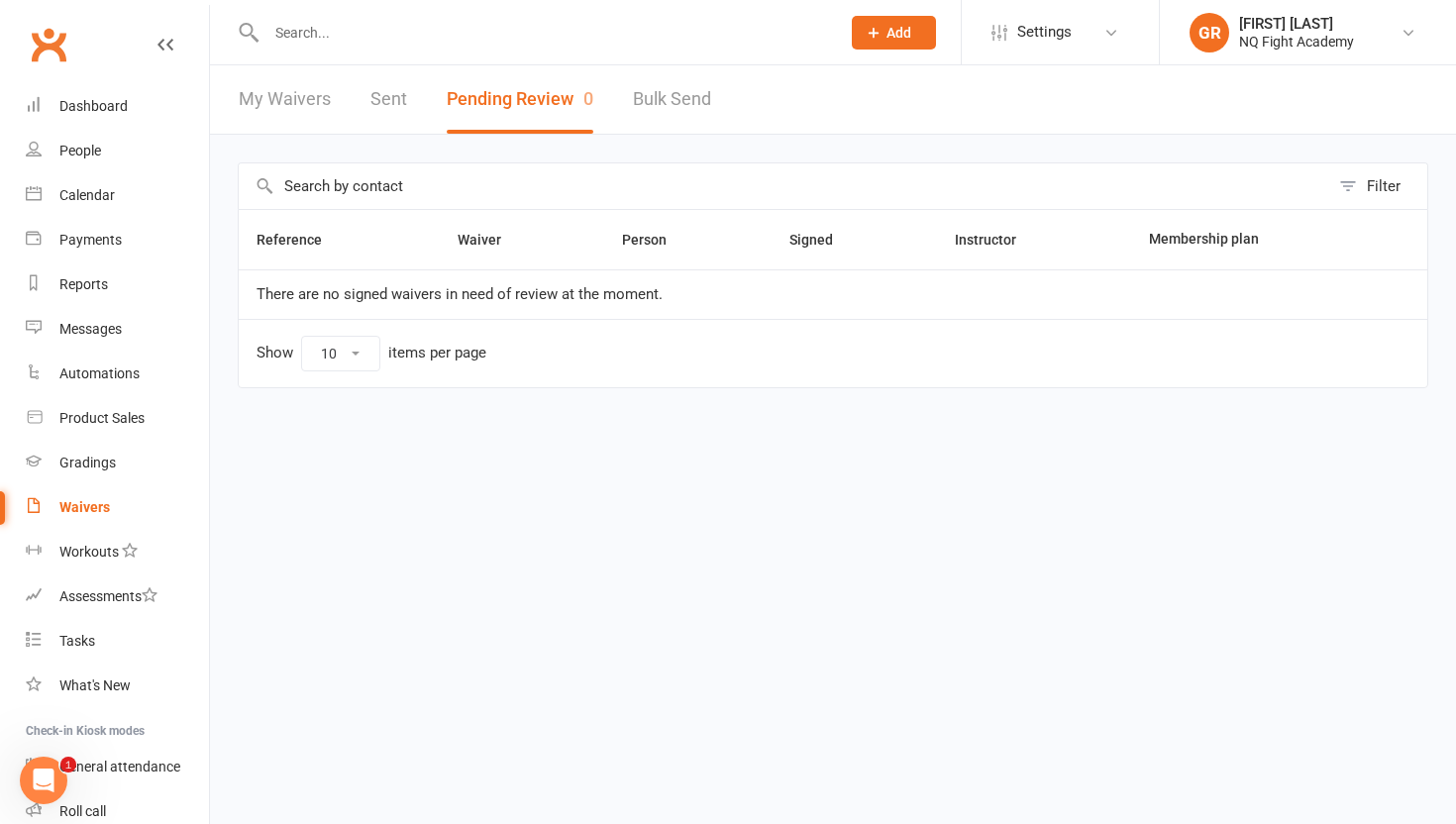 click on "Sent" at bounding box center (388, 99) 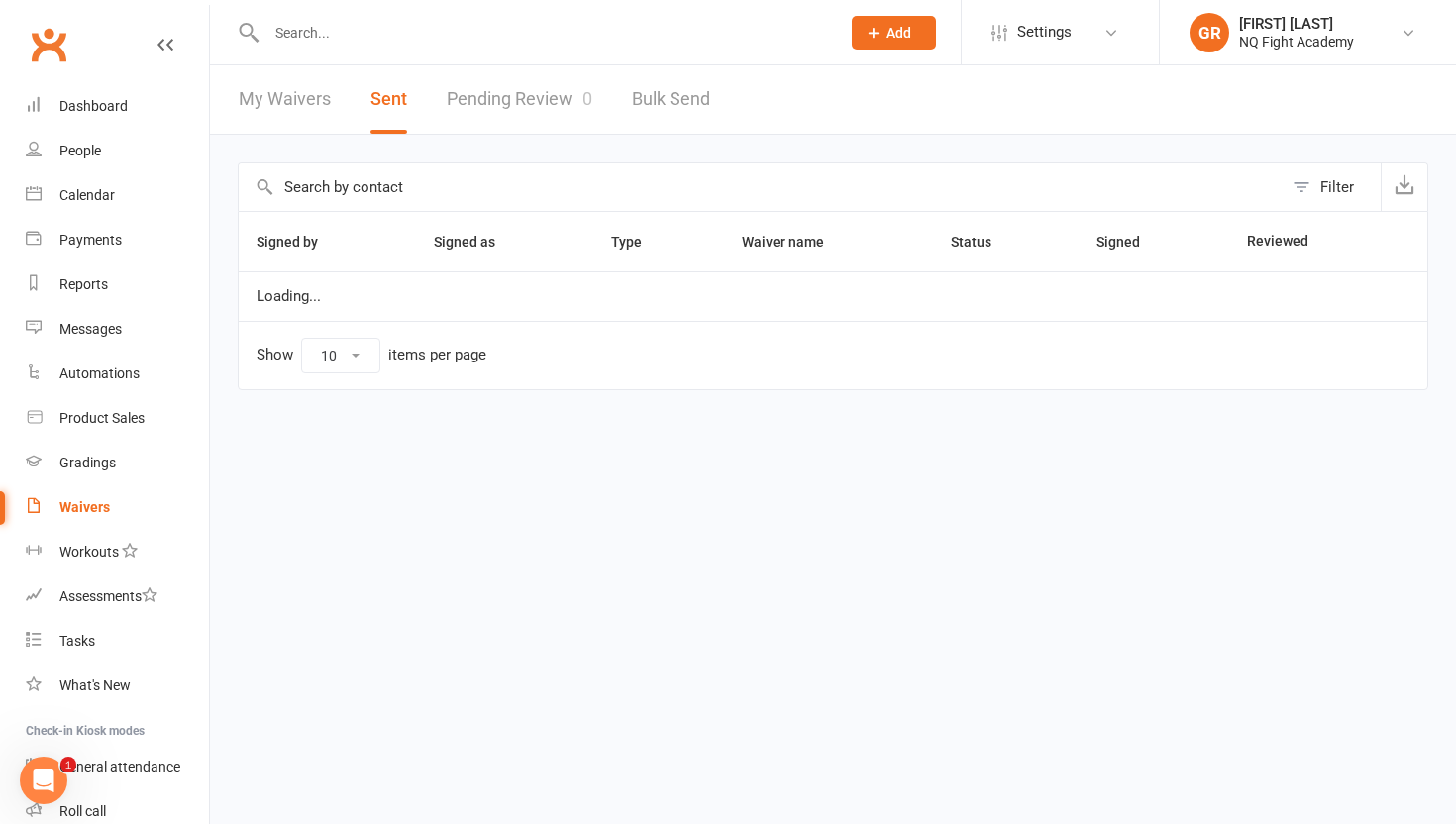click on "My Waivers" at bounding box center [284, 99] 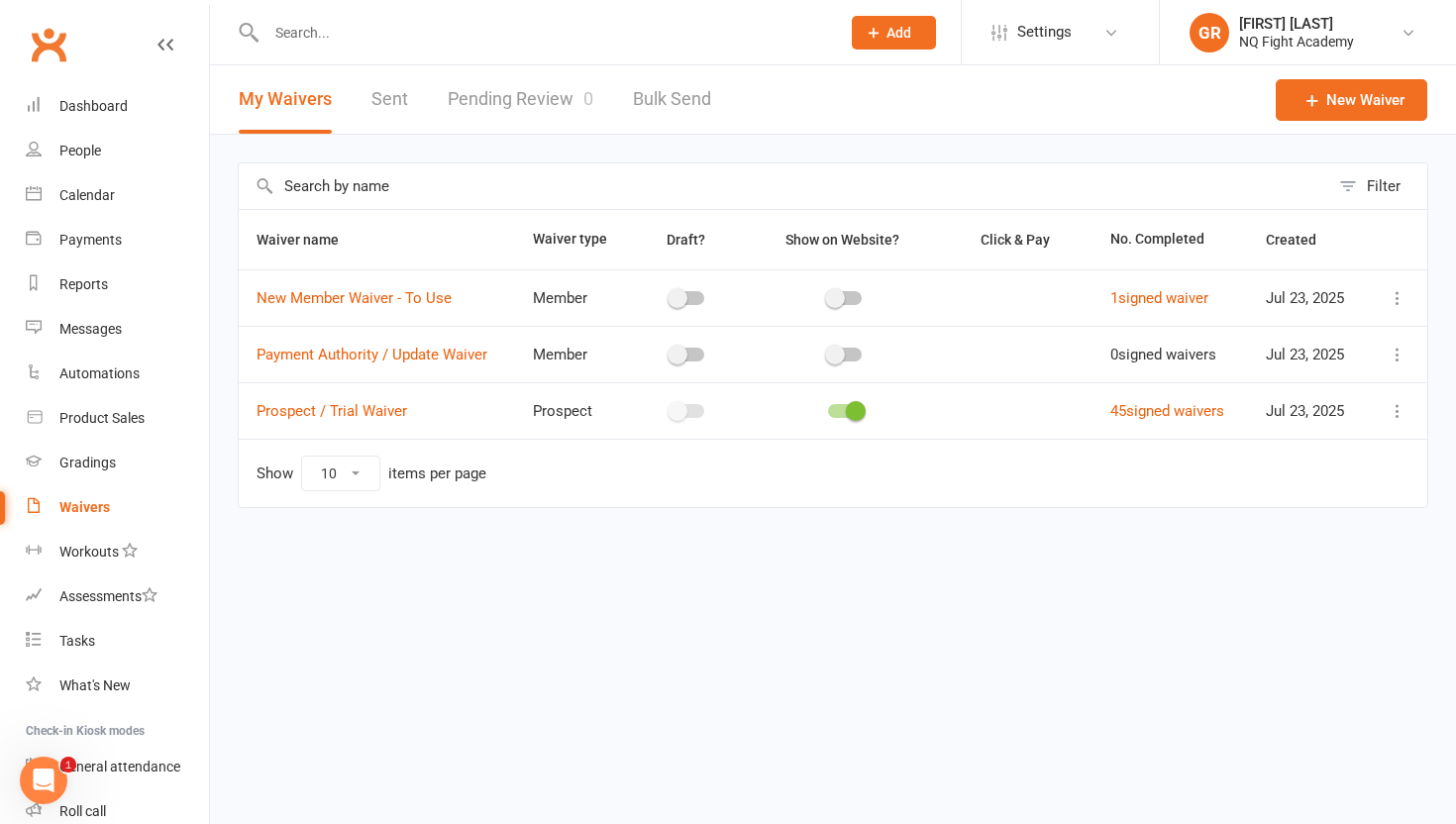 click on "Pending Review 0" at bounding box center [520, 99] 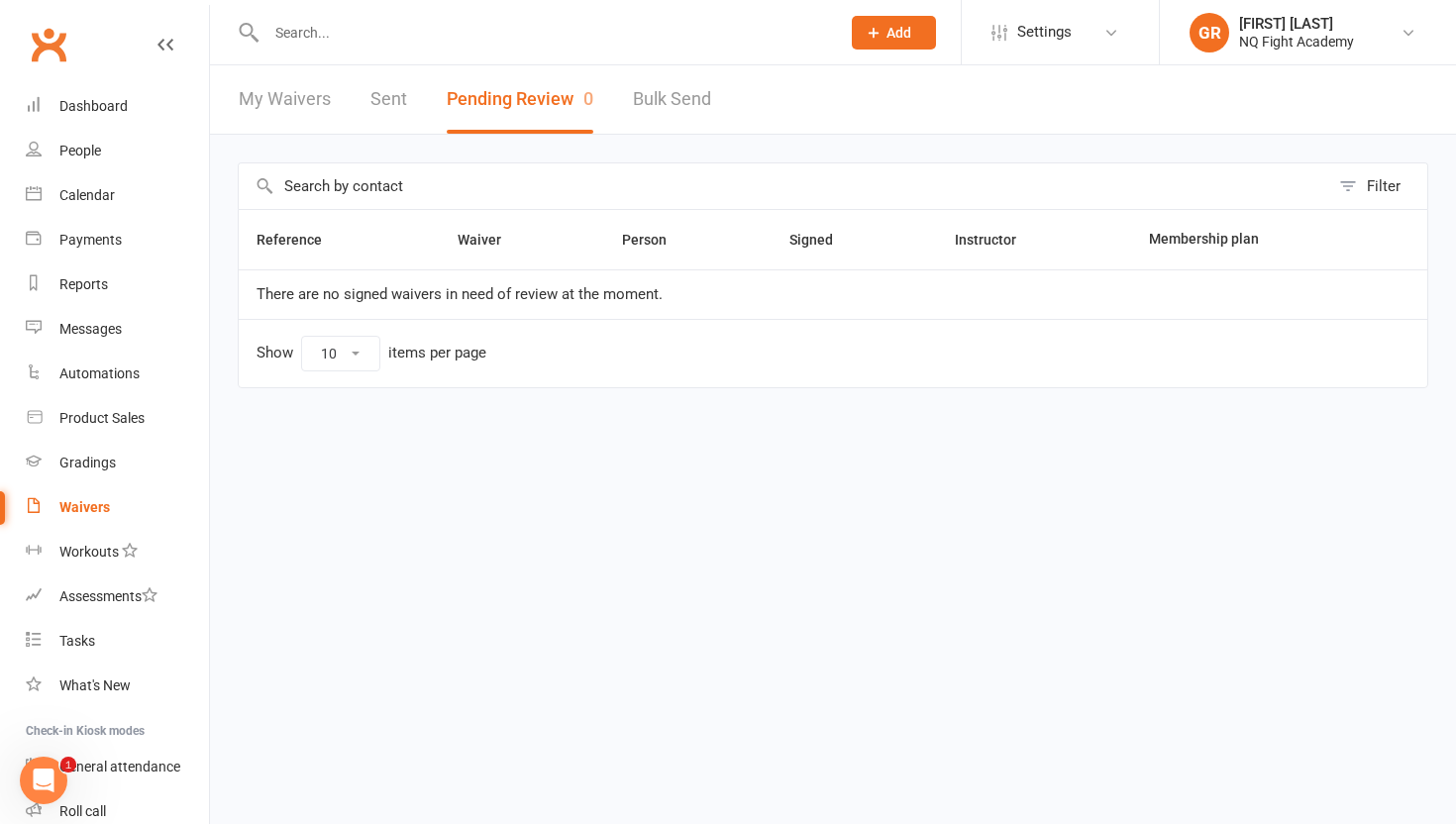 click on "My Waivers Sent Pending Review 0 Bulk Send" at bounding box center (474, 99) 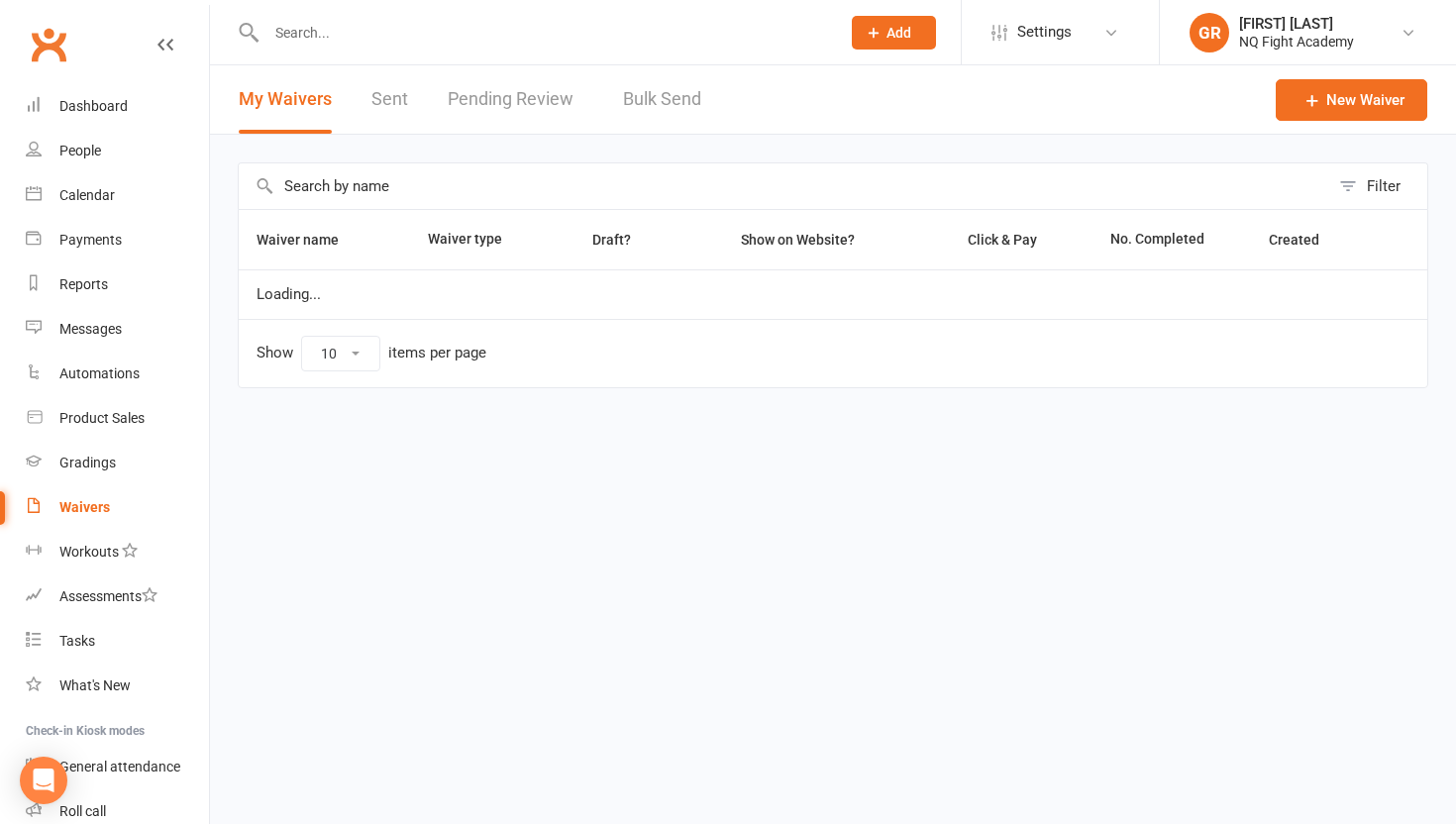 scroll, scrollTop: 0, scrollLeft: 0, axis: both 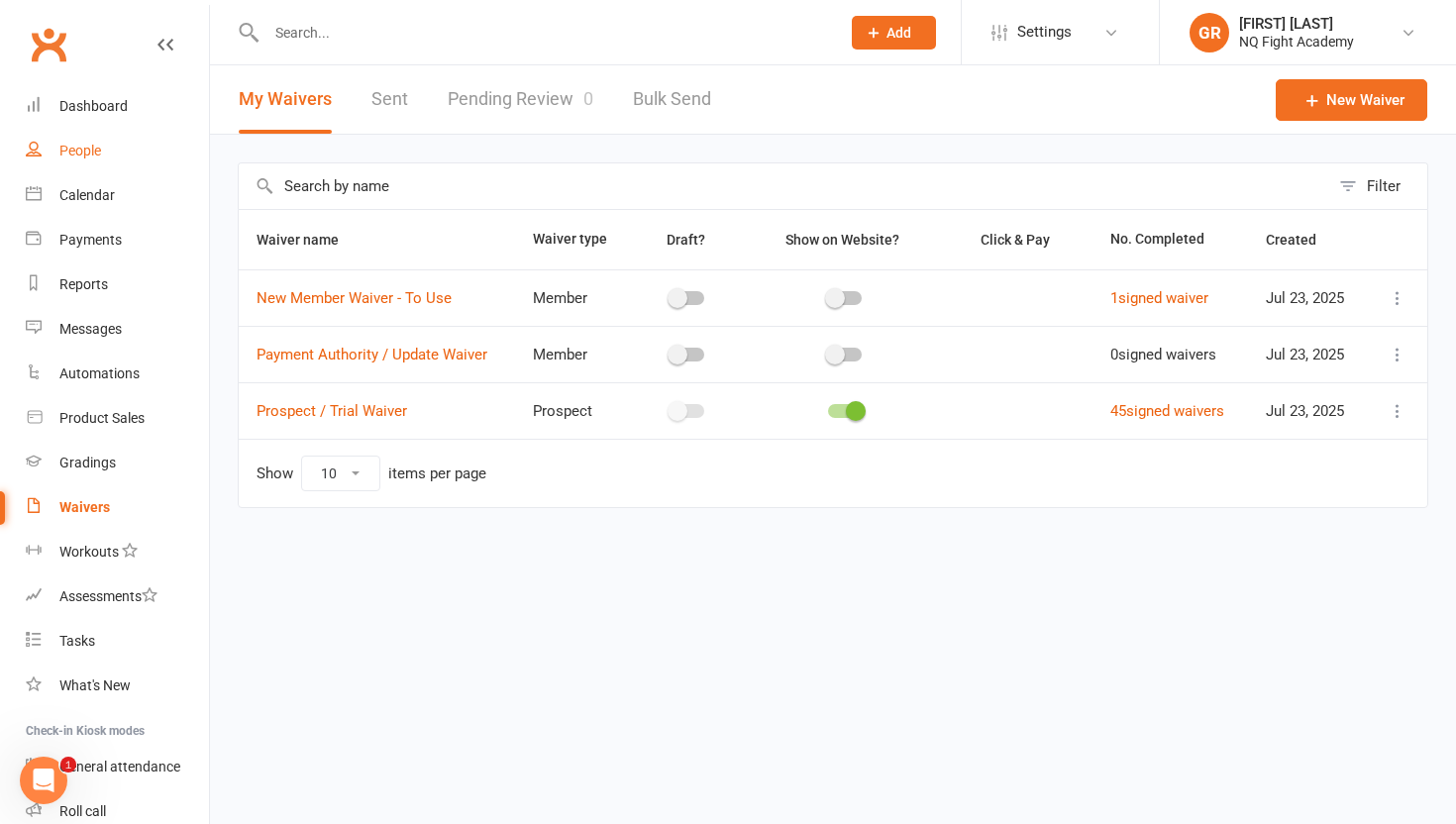 click on "People" at bounding box center (80, 151) 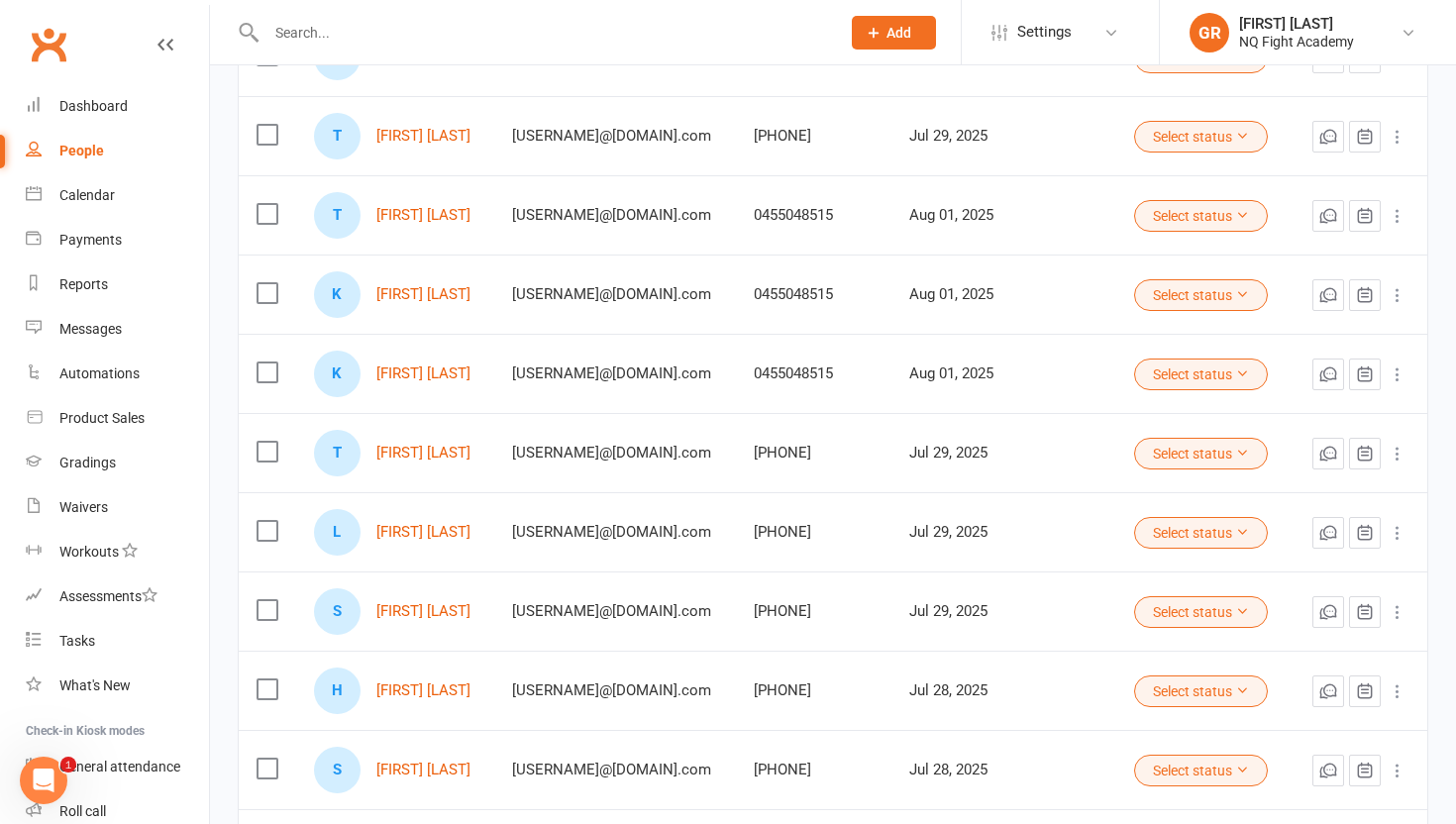 scroll, scrollTop: 490, scrollLeft: 0, axis: vertical 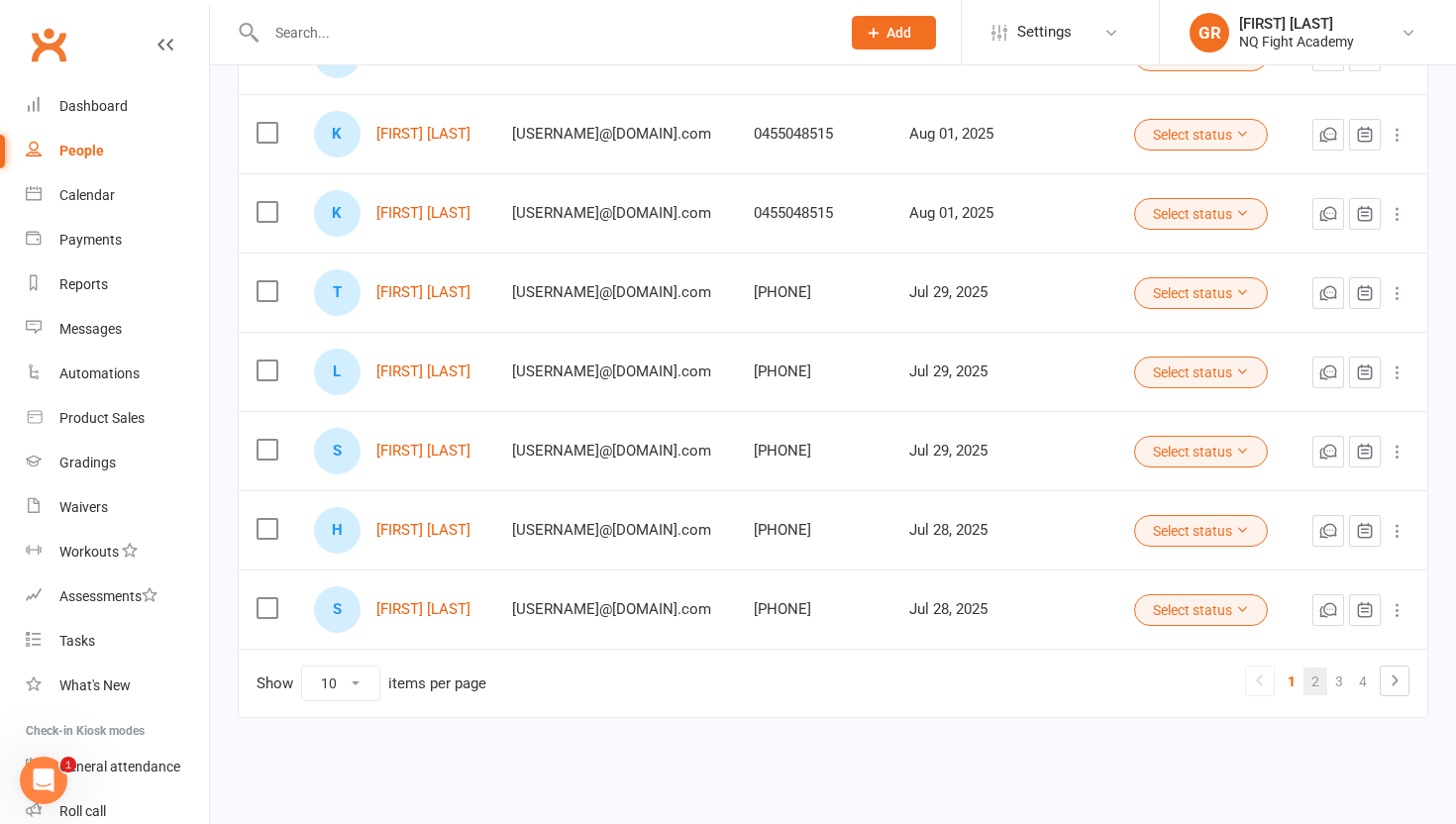 click on "2" at bounding box center [1315, 681] 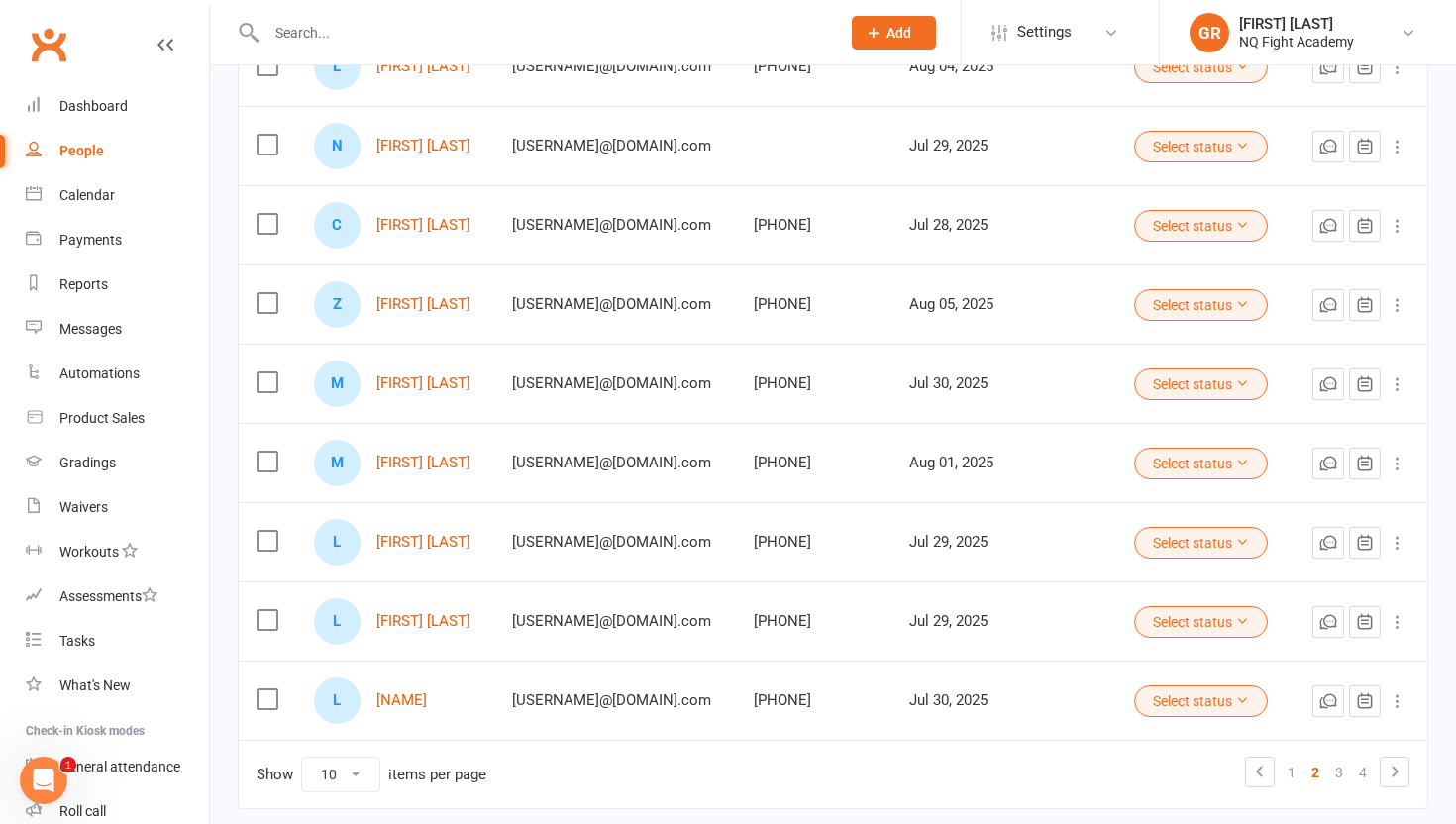 scroll, scrollTop: 404, scrollLeft: 0, axis: vertical 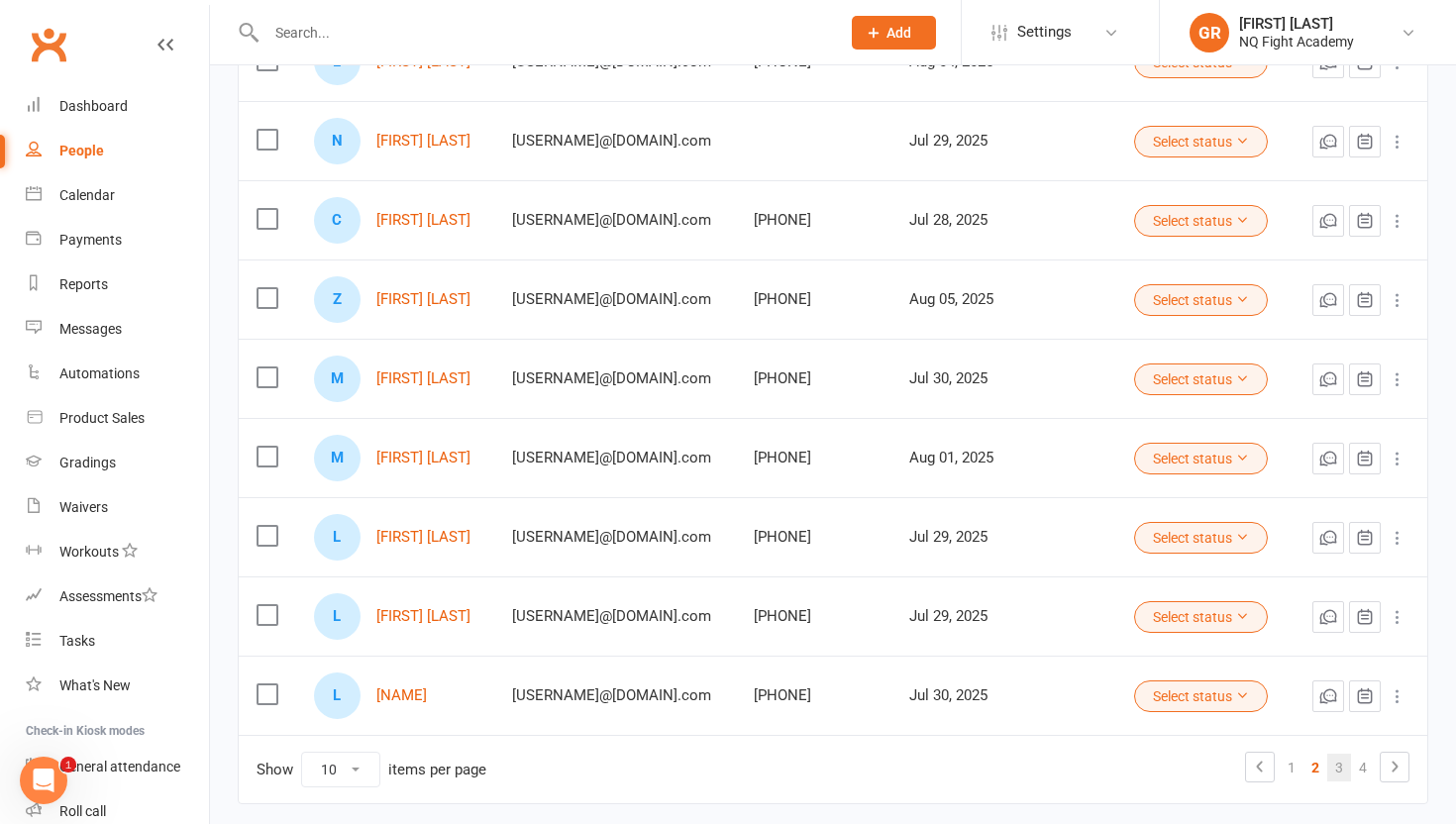 click on "3" at bounding box center [1339, 768] 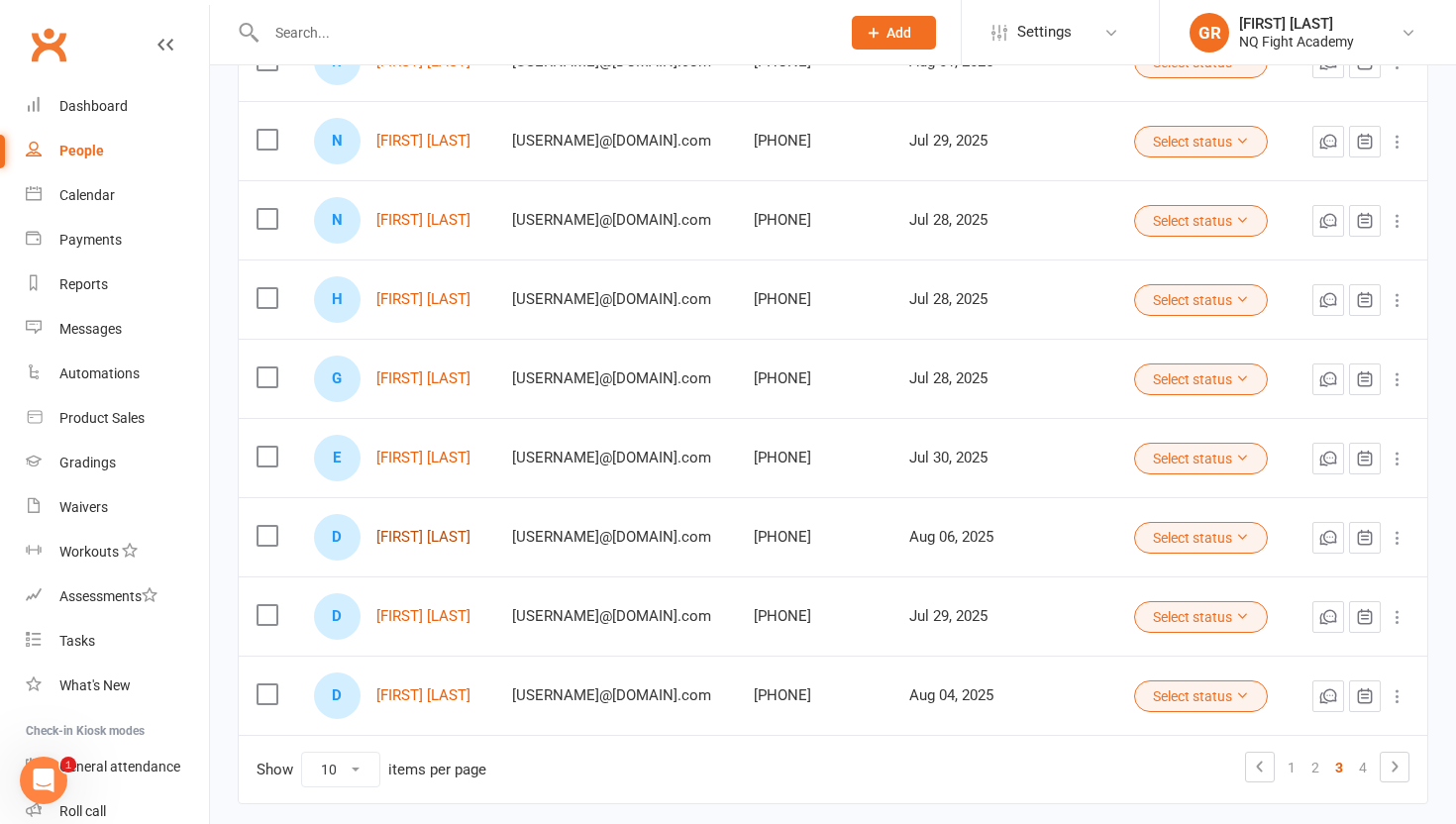 click on "[FIRST] [LAST]" at bounding box center [423, 537] 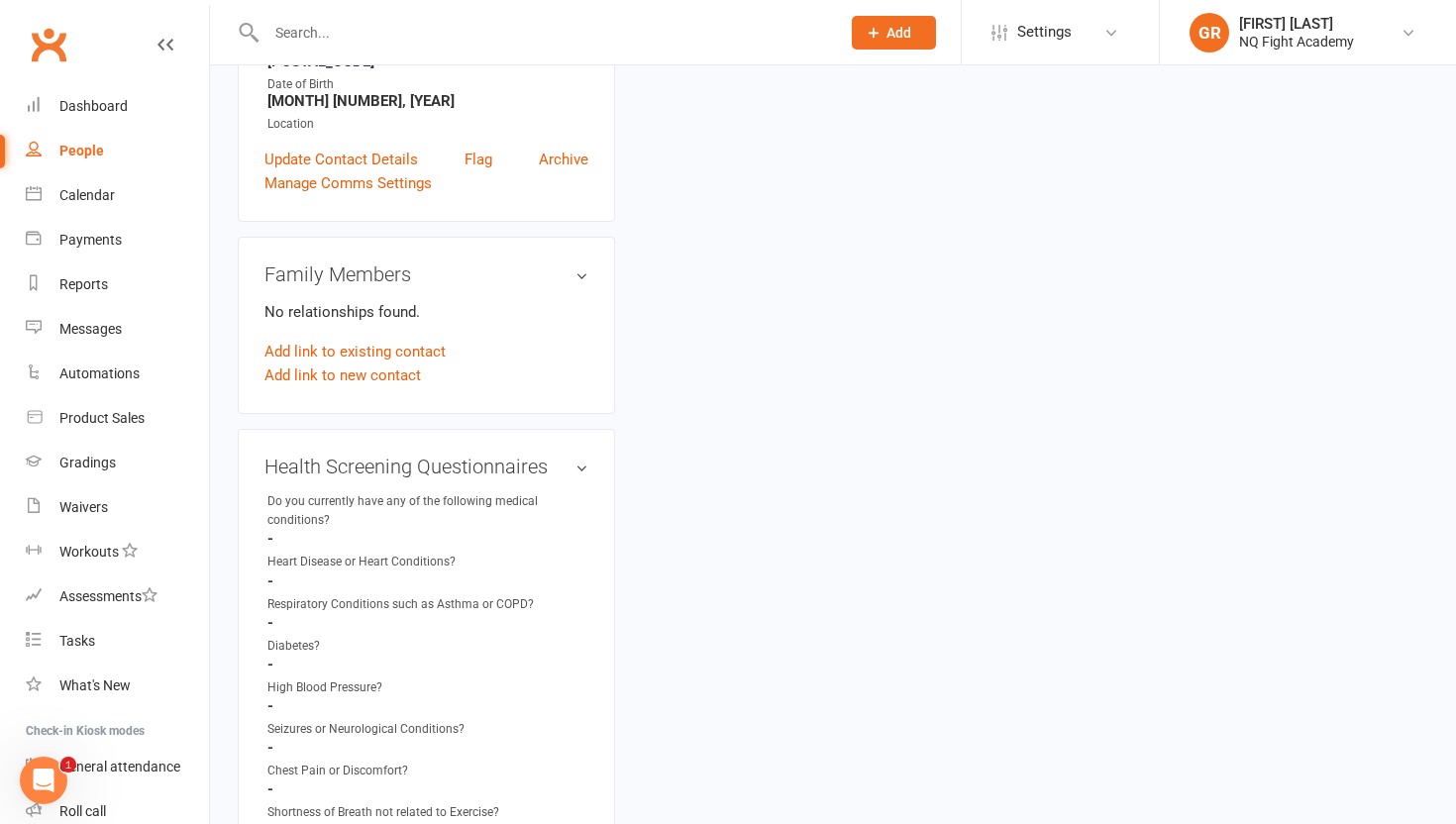 scroll, scrollTop: 0, scrollLeft: 0, axis: both 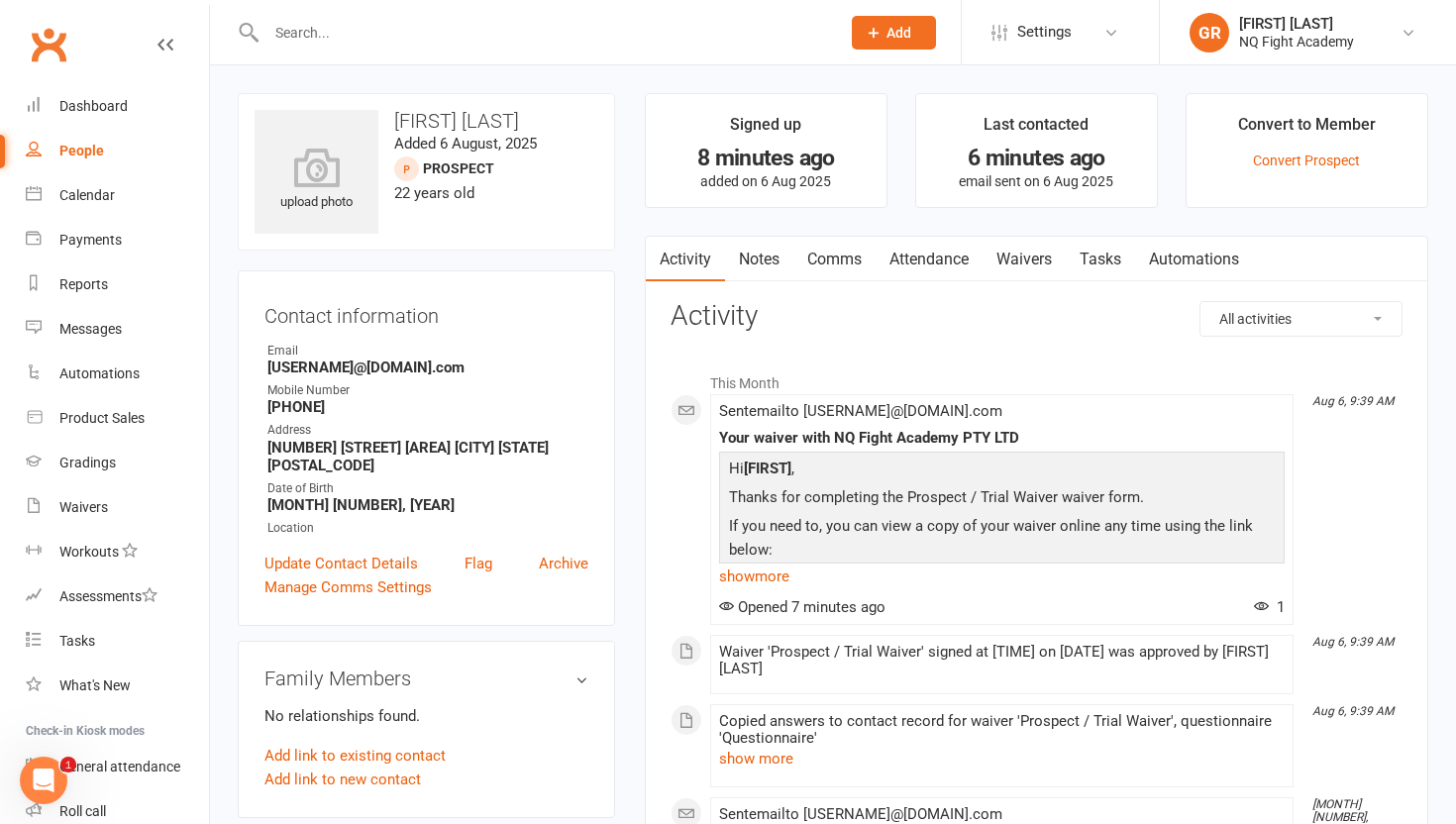 click on "All activities Bookings / Attendances Communications Notes Failed SMSes Gradings Members Memberships Mobile App POS Sales Payments Credit Vouchers Prospects Reports Automations Tasks Waivers Workouts Kiosk Mode Consent Assessments Contact Flags Family Relationships Activity This Month [MONTH] [NUMBER], [TIME]   Sent  email  to   [USERNAME]@[DOMAIN].com    Hi  [FIRST] ,        Opened     1" at bounding box center [1036, 741] 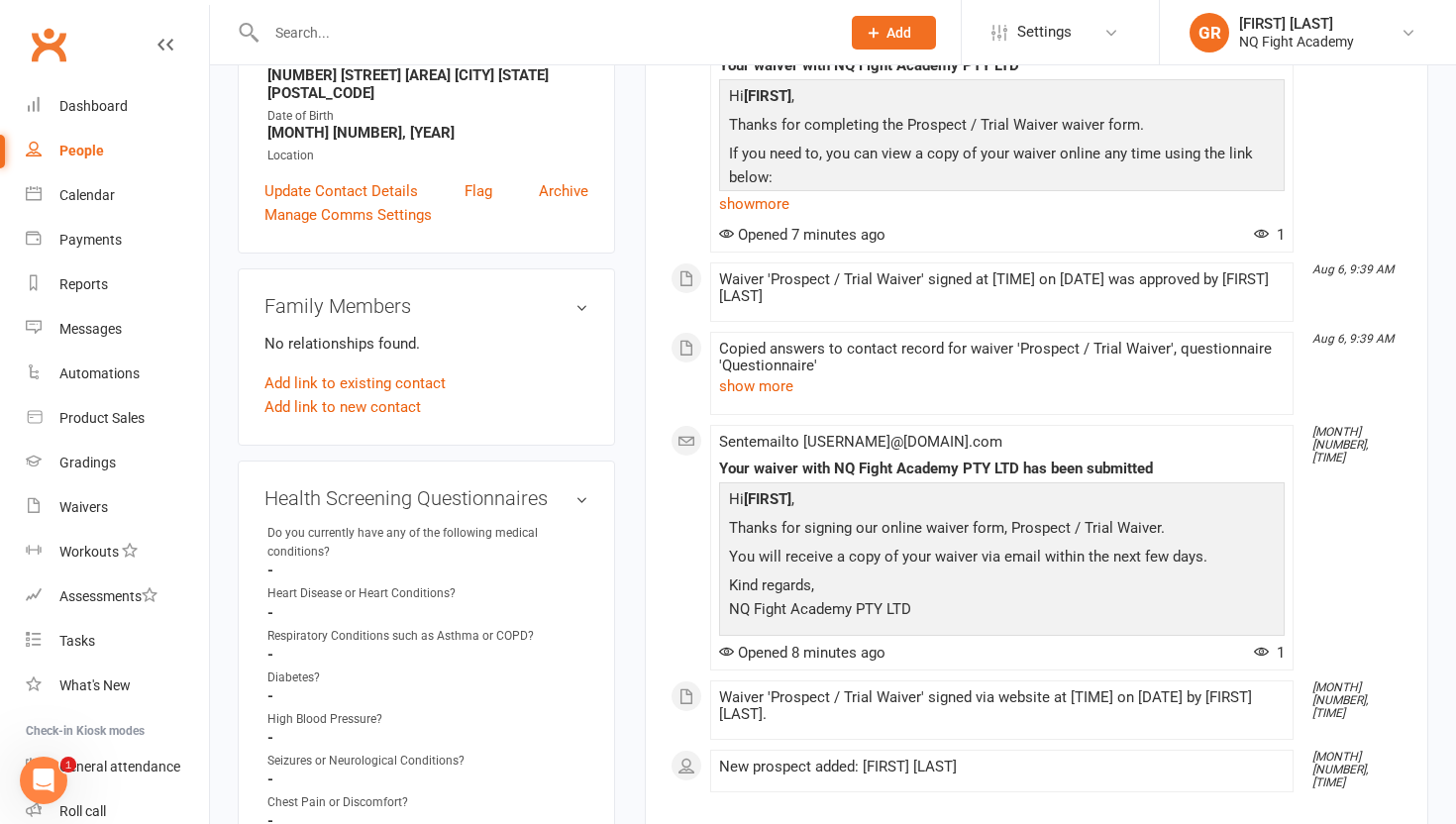 scroll, scrollTop: 133, scrollLeft: 0, axis: vertical 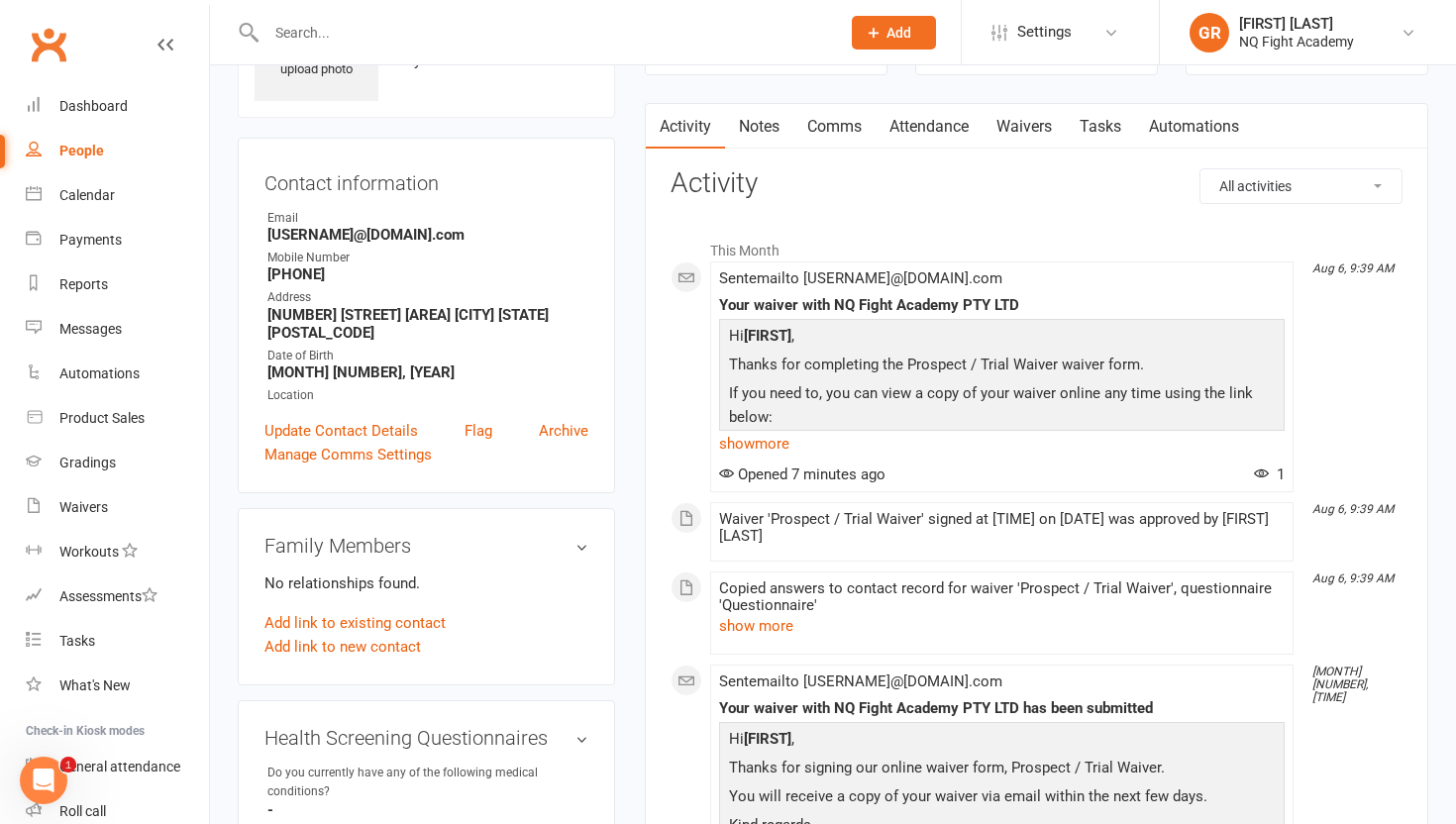 click 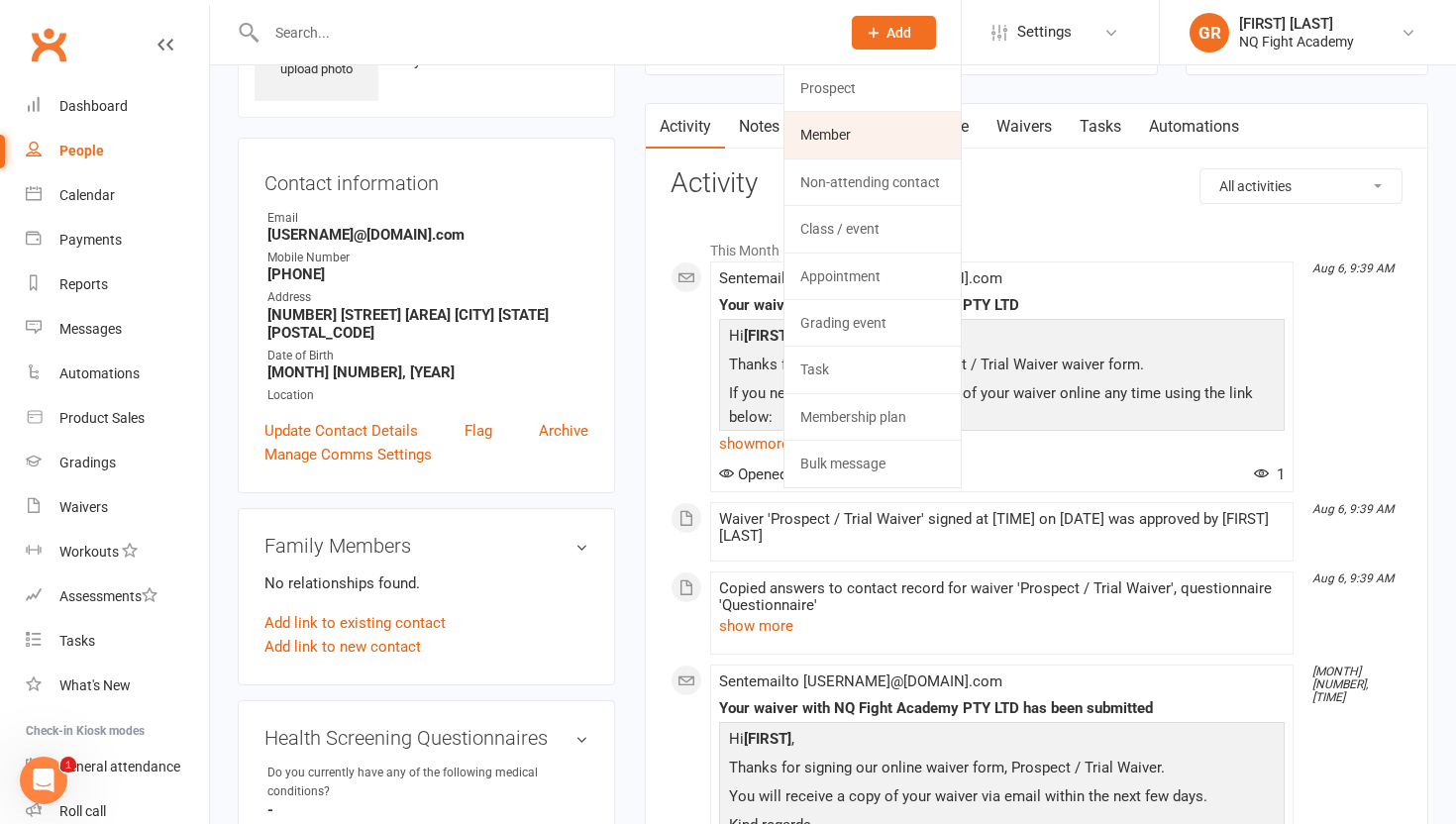 click on "Member" 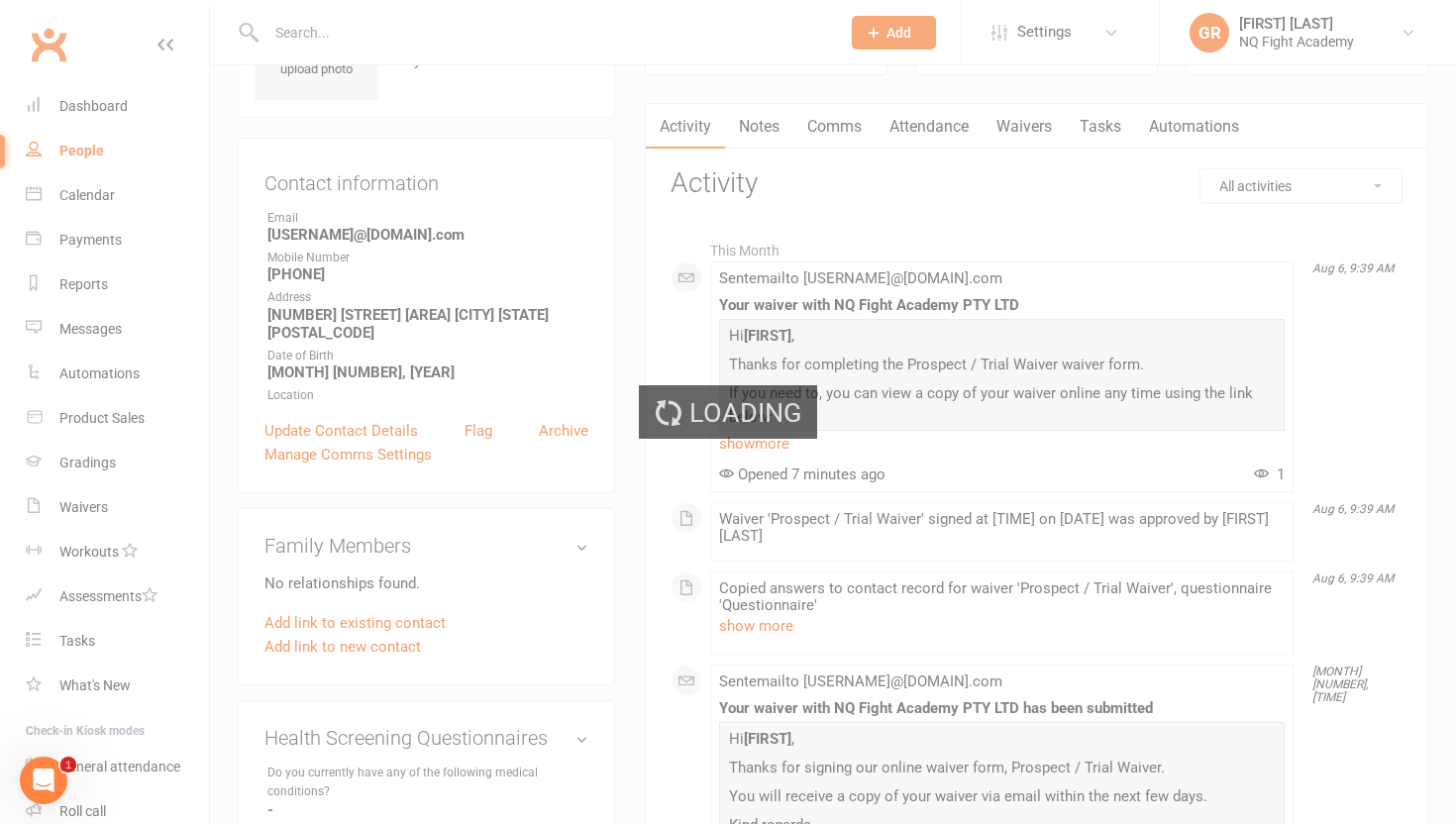 scroll, scrollTop: 0, scrollLeft: 0, axis: both 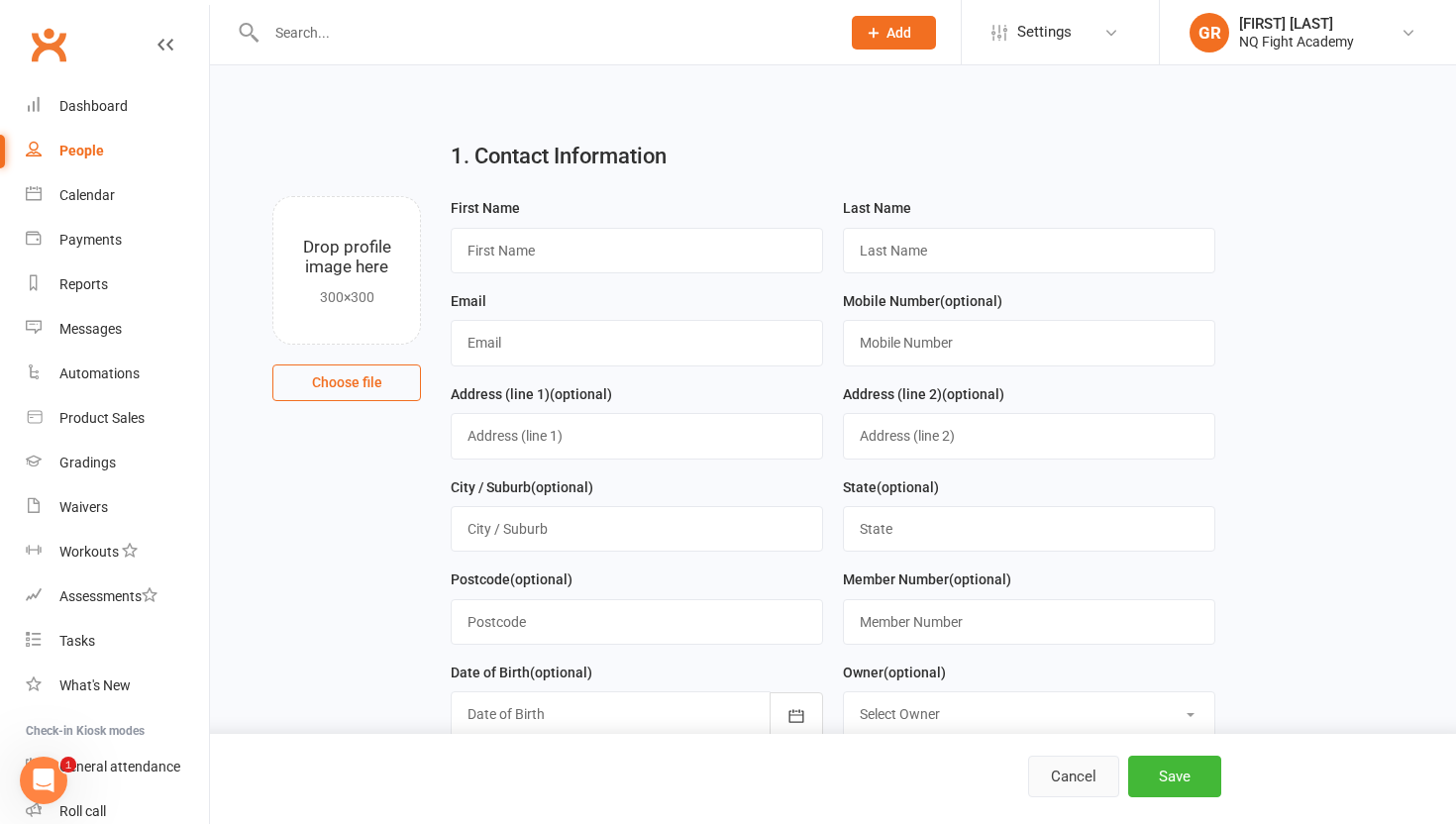 click on "Cancel" at bounding box center (1074, 776) 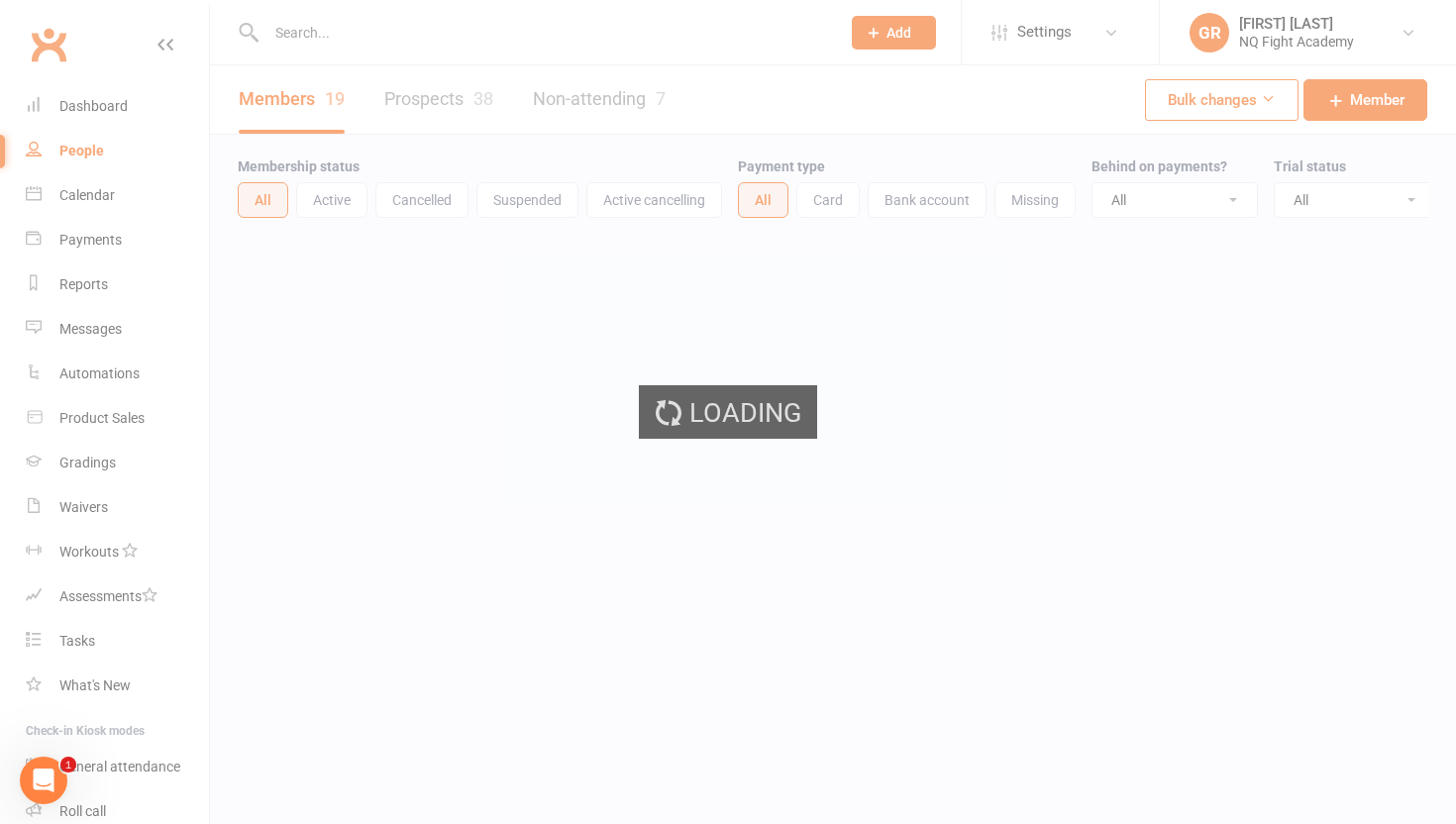 select on "100" 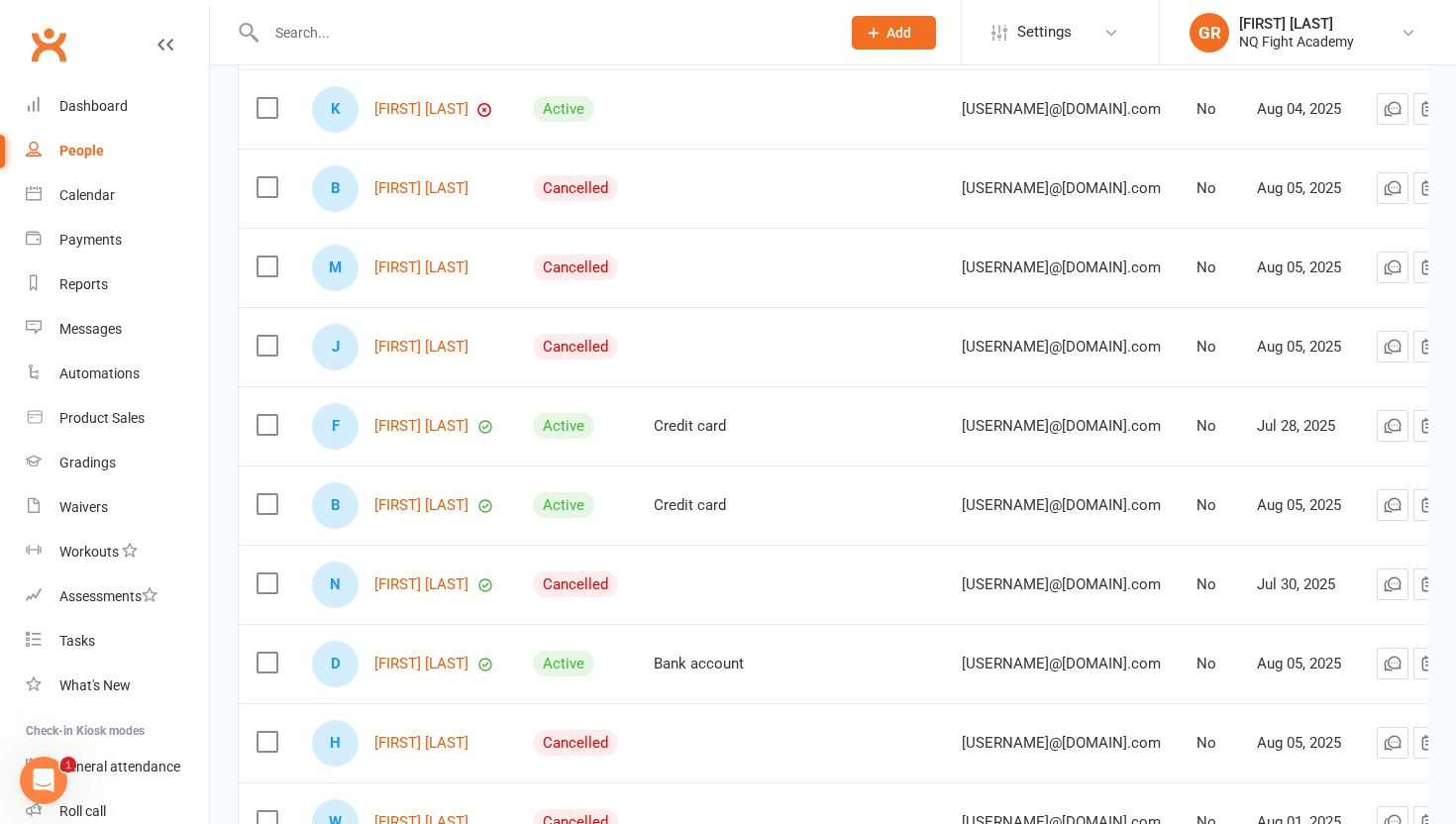 scroll, scrollTop: 0, scrollLeft: 0, axis: both 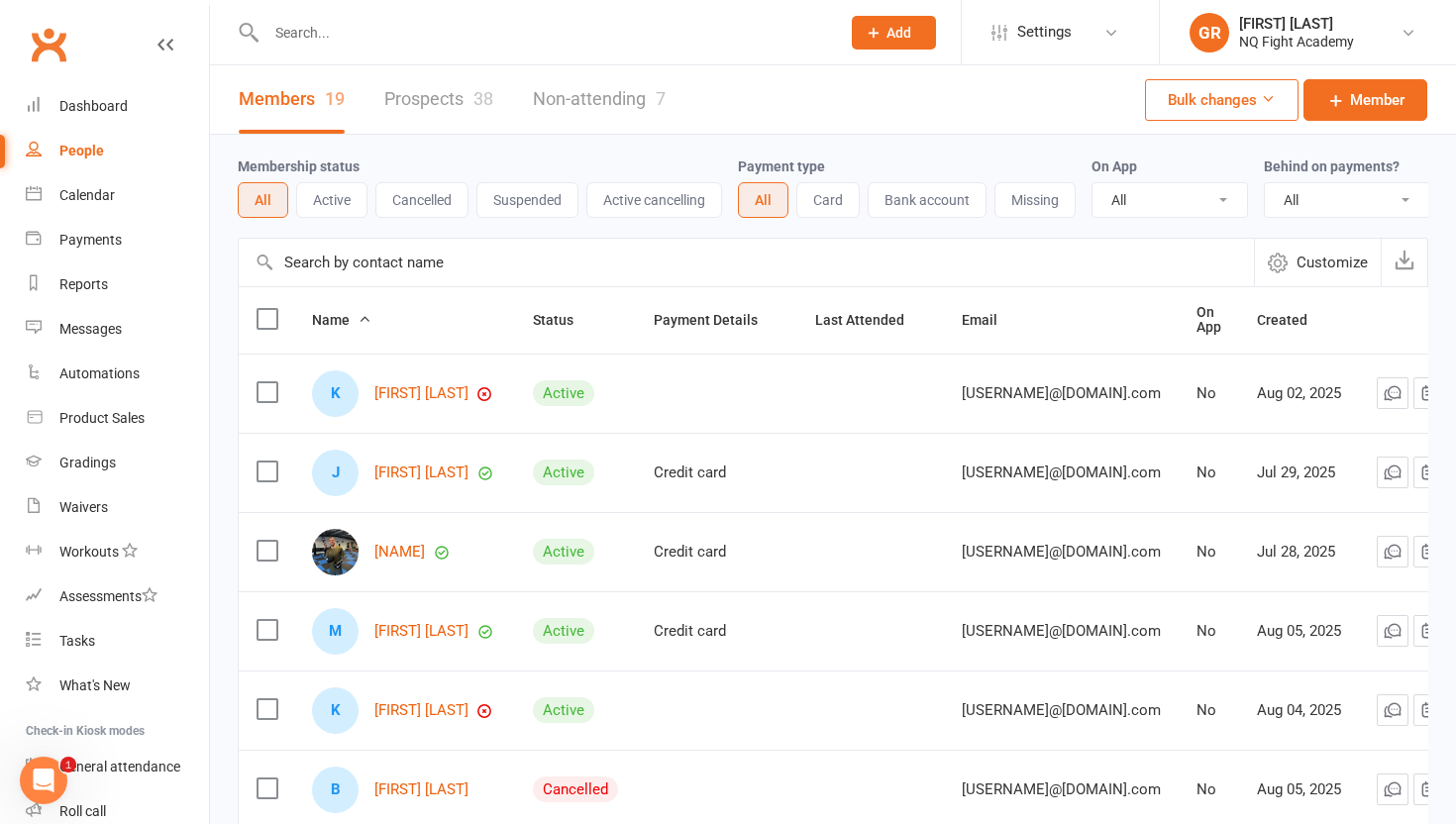 click on "Prospects 38" at bounding box center [439, 99] 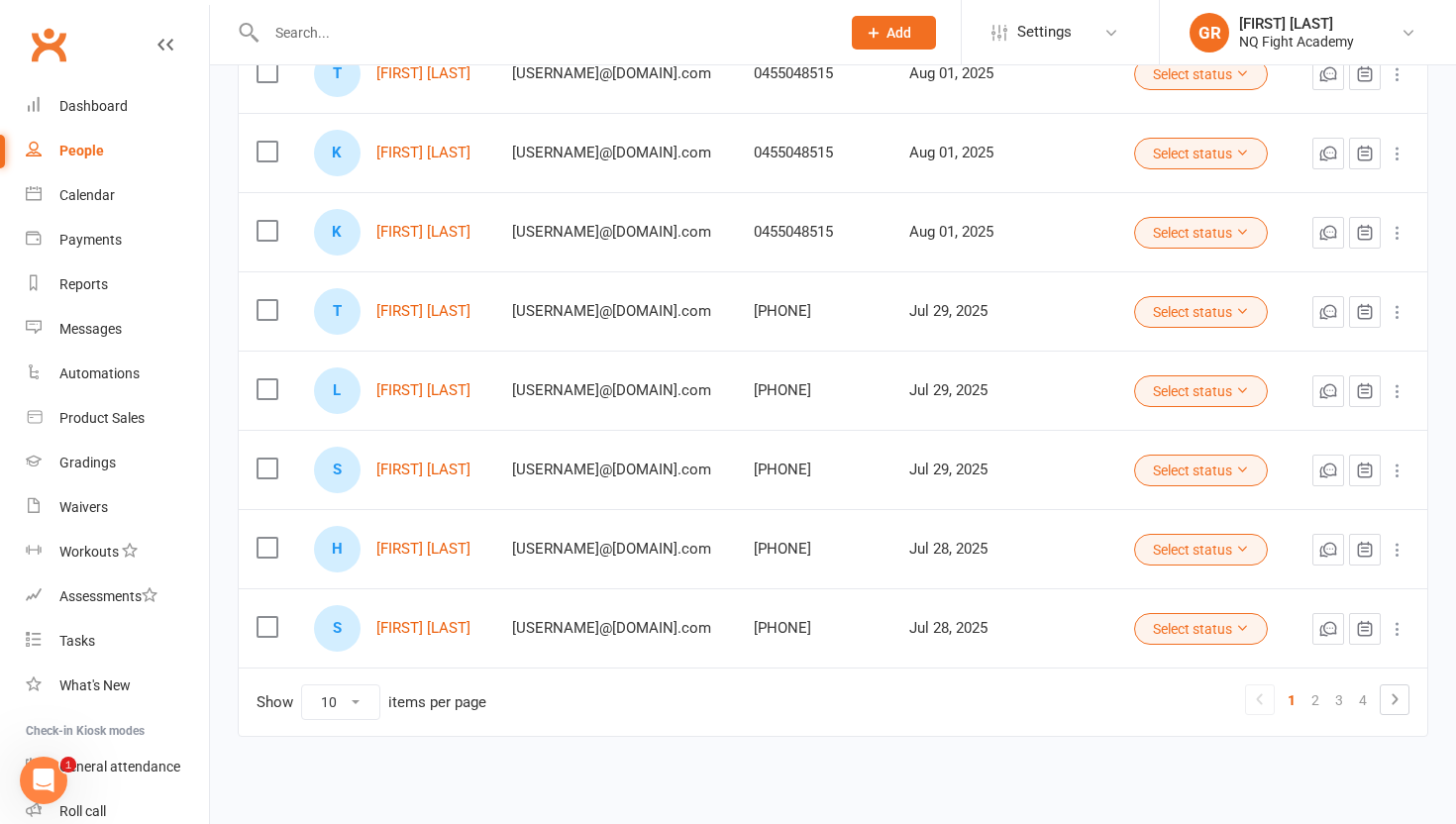 scroll, scrollTop: 469, scrollLeft: 0, axis: vertical 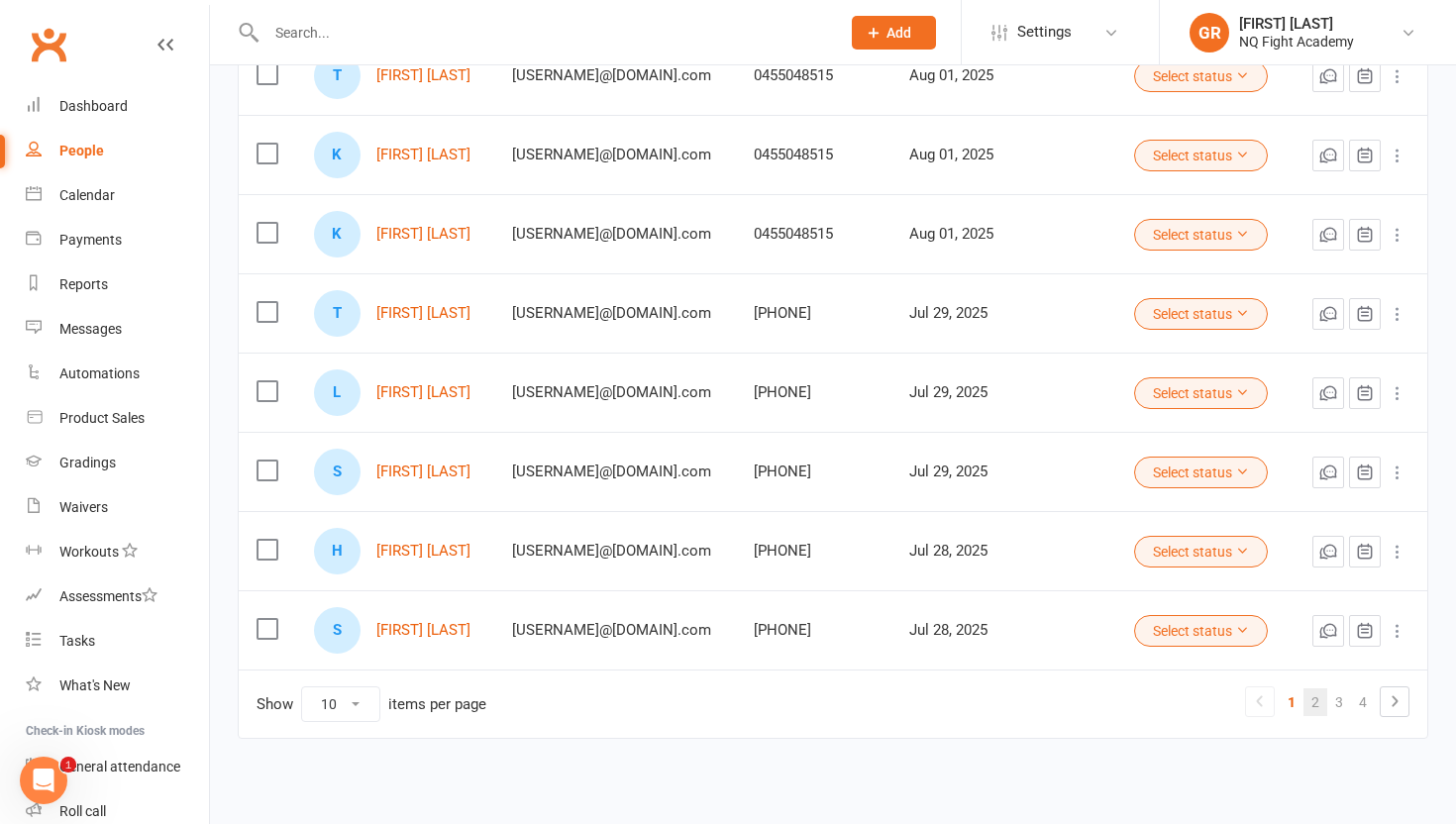 click on "2" at bounding box center (1315, 702) 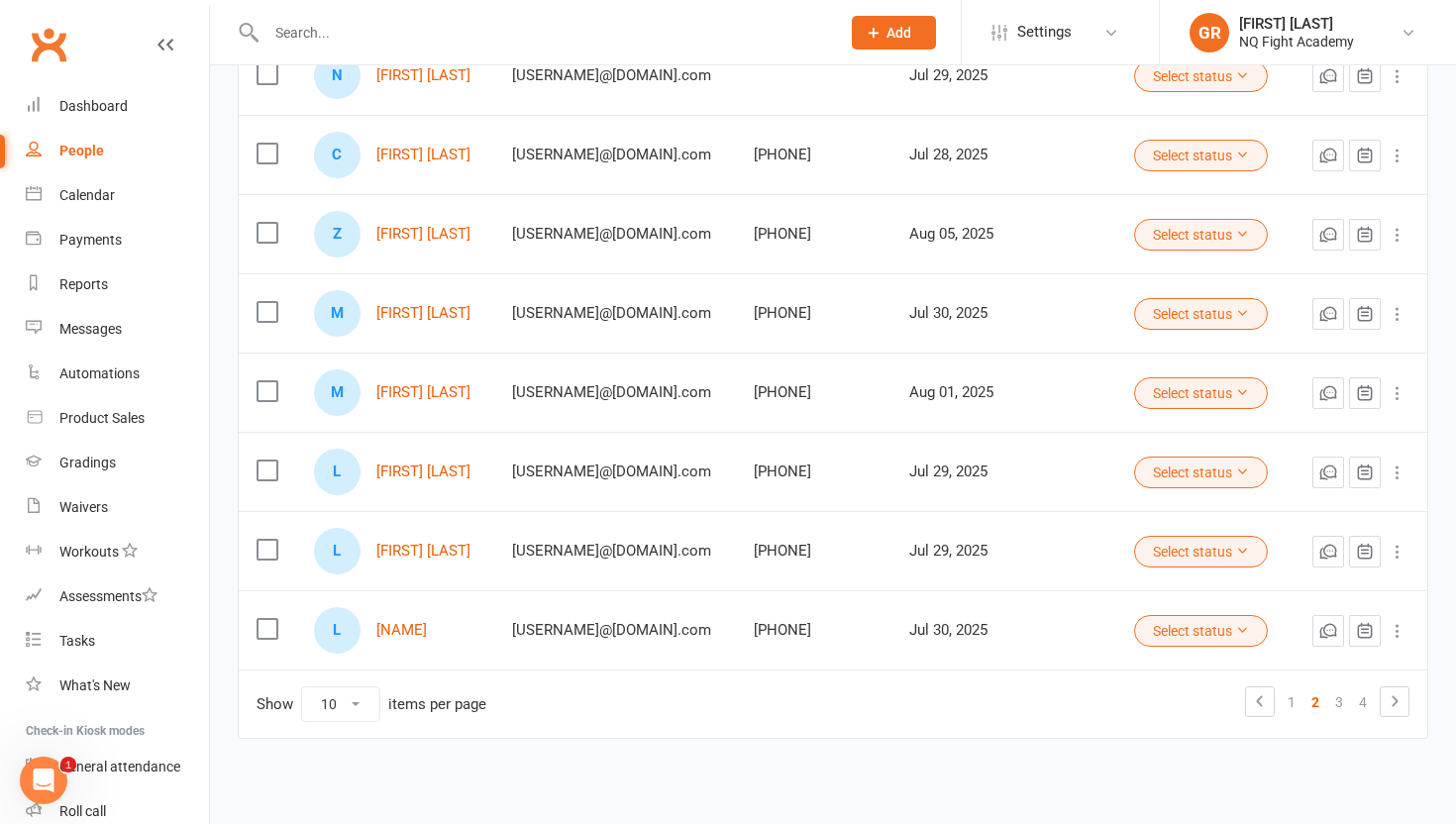 click on "2" at bounding box center (1315, 702) 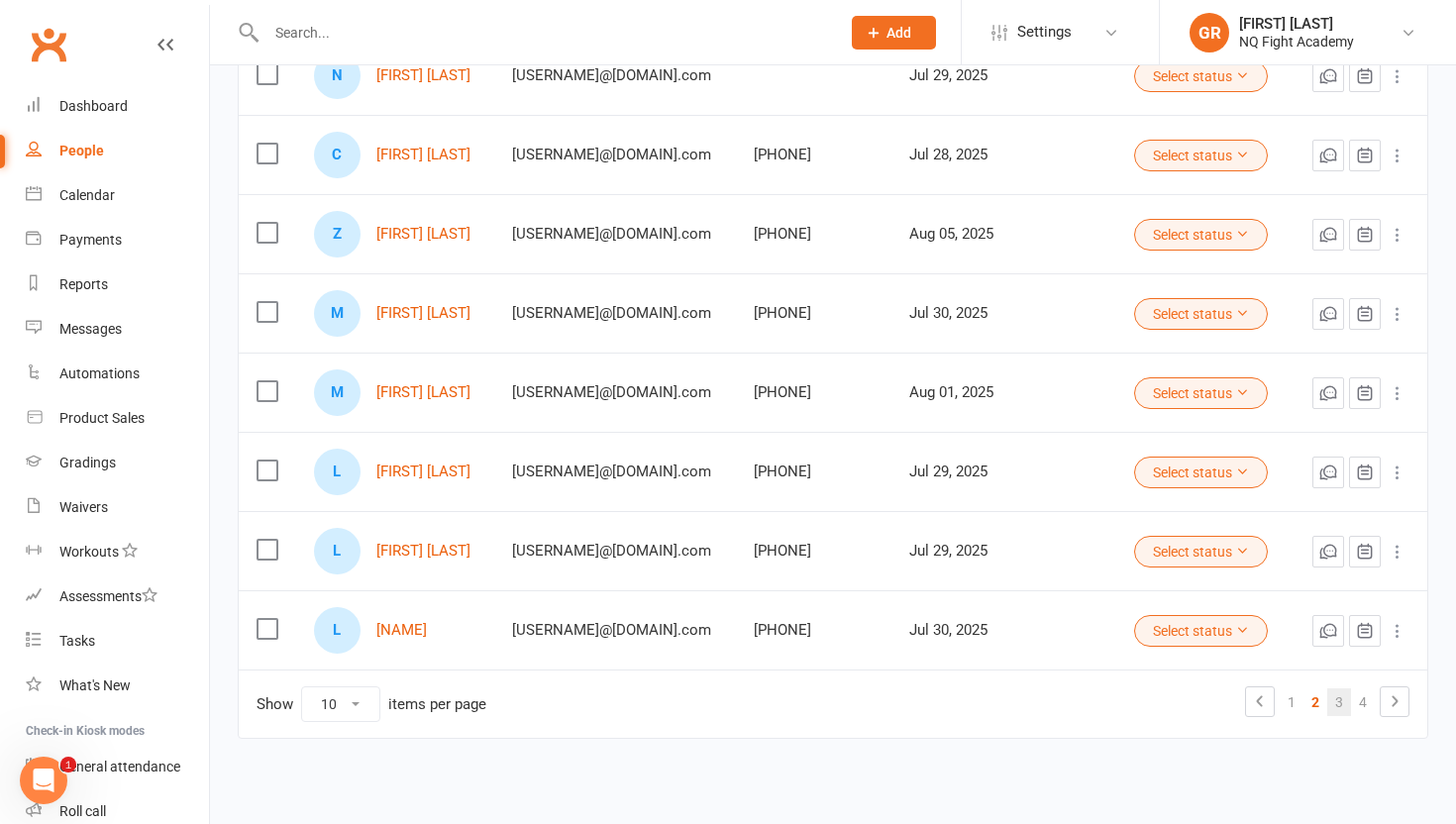 click on "3" at bounding box center [1339, 702] 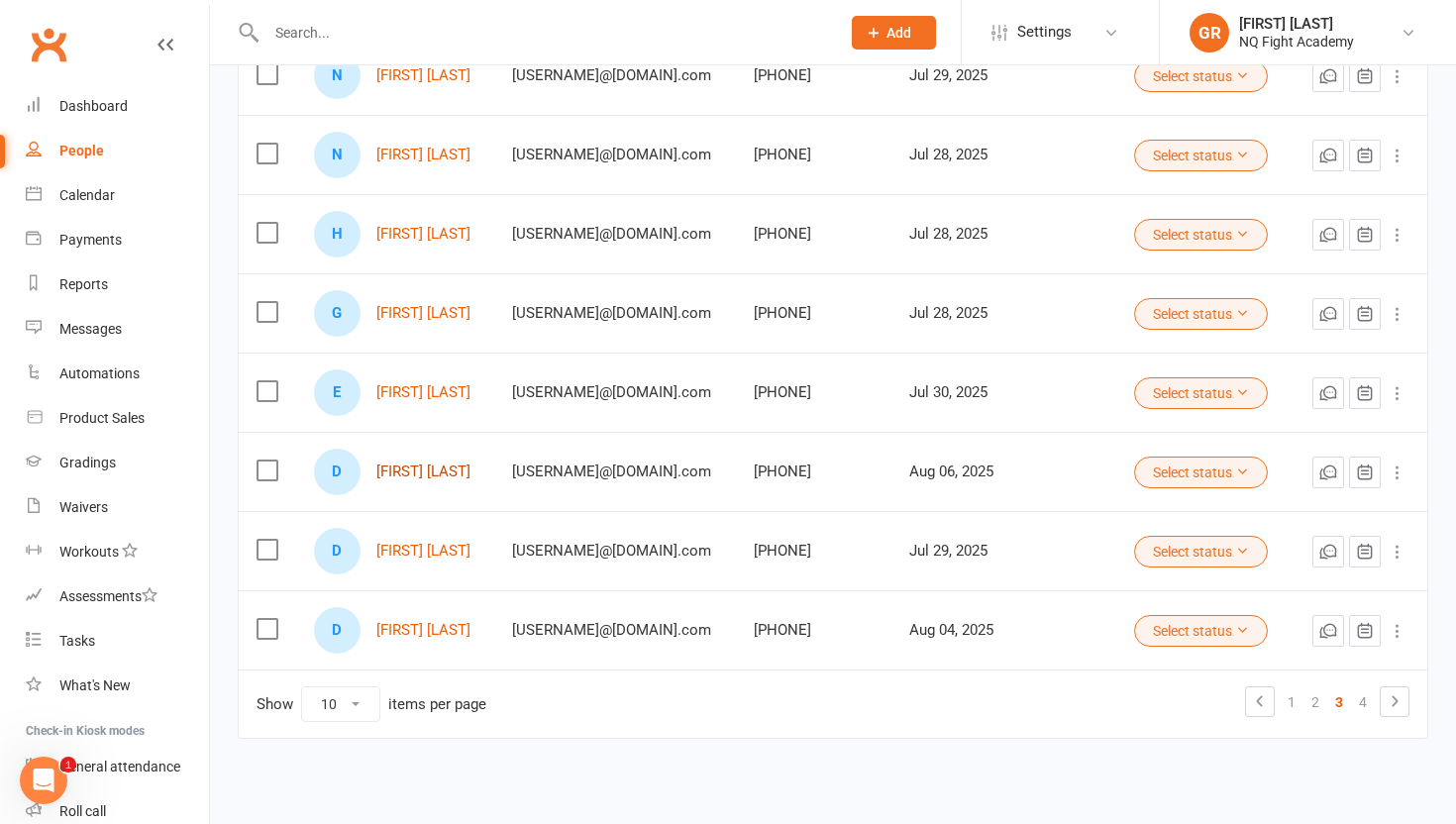 click on "[FIRST] [LAST]" at bounding box center (423, 471) 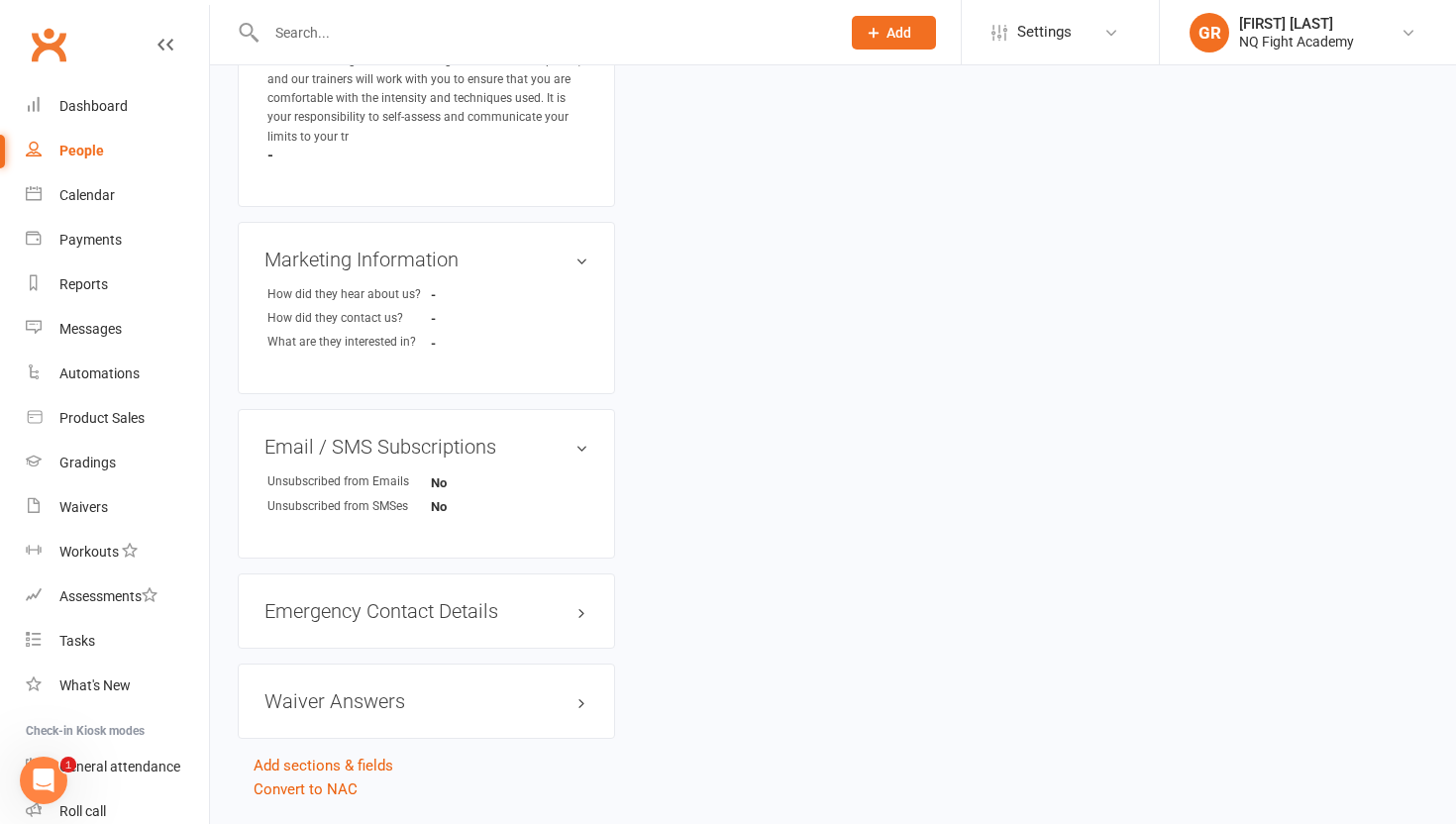 scroll, scrollTop: 1559, scrollLeft: 0, axis: vertical 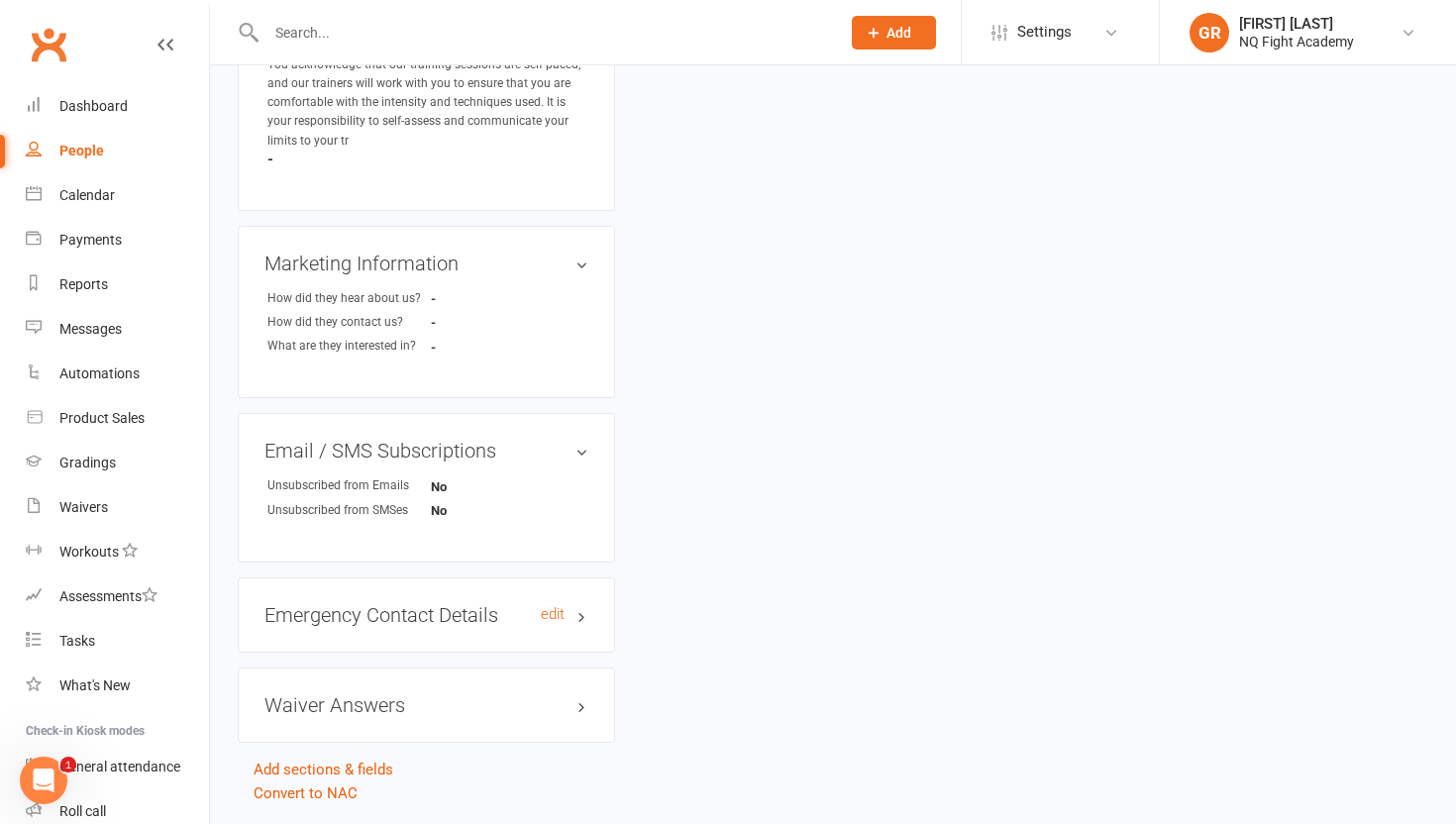 click on "Emergency Contact Details  edit" at bounding box center (426, 615) 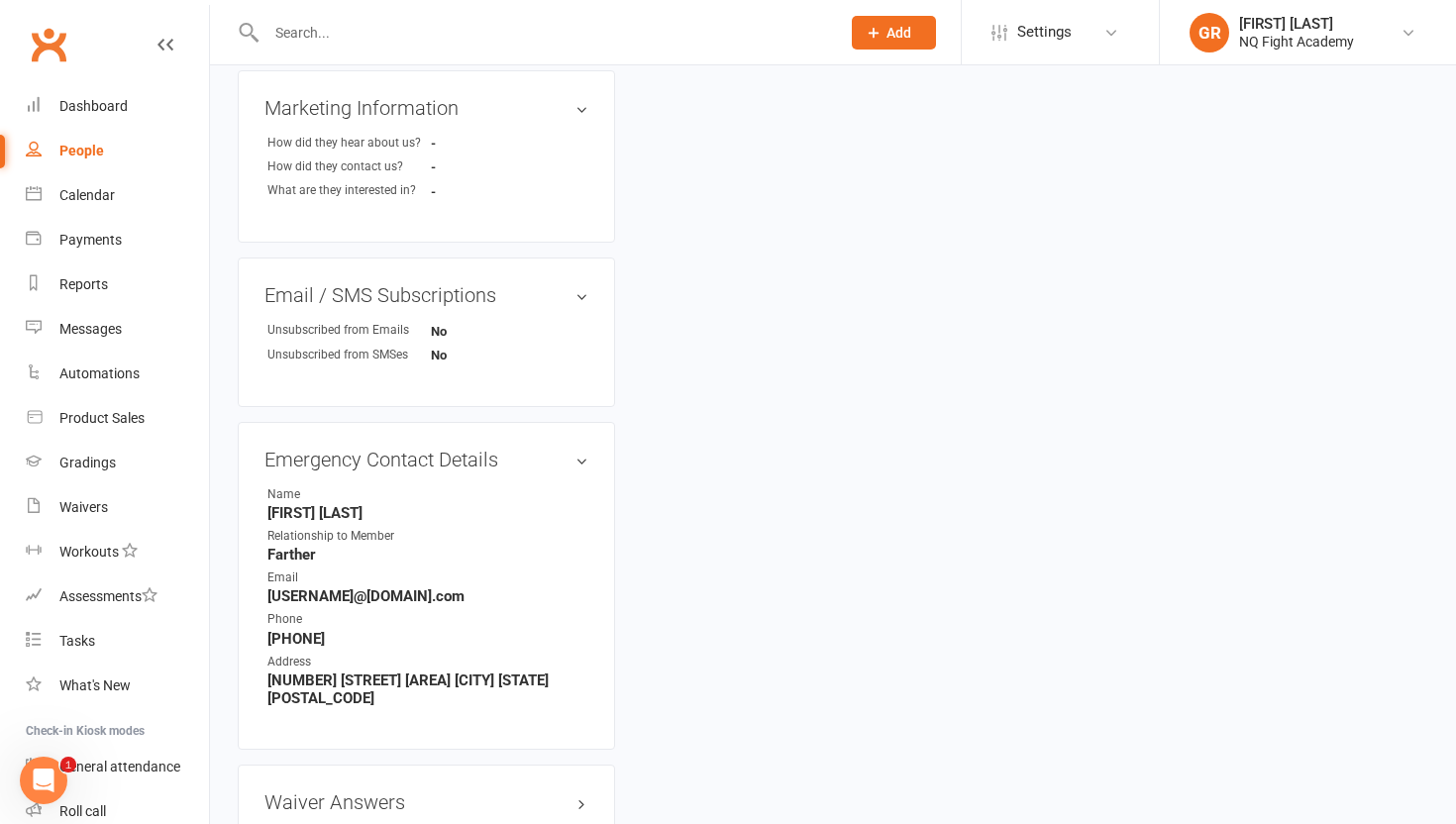 scroll, scrollTop: 1719, scrollLeft: 0, axis: vertical 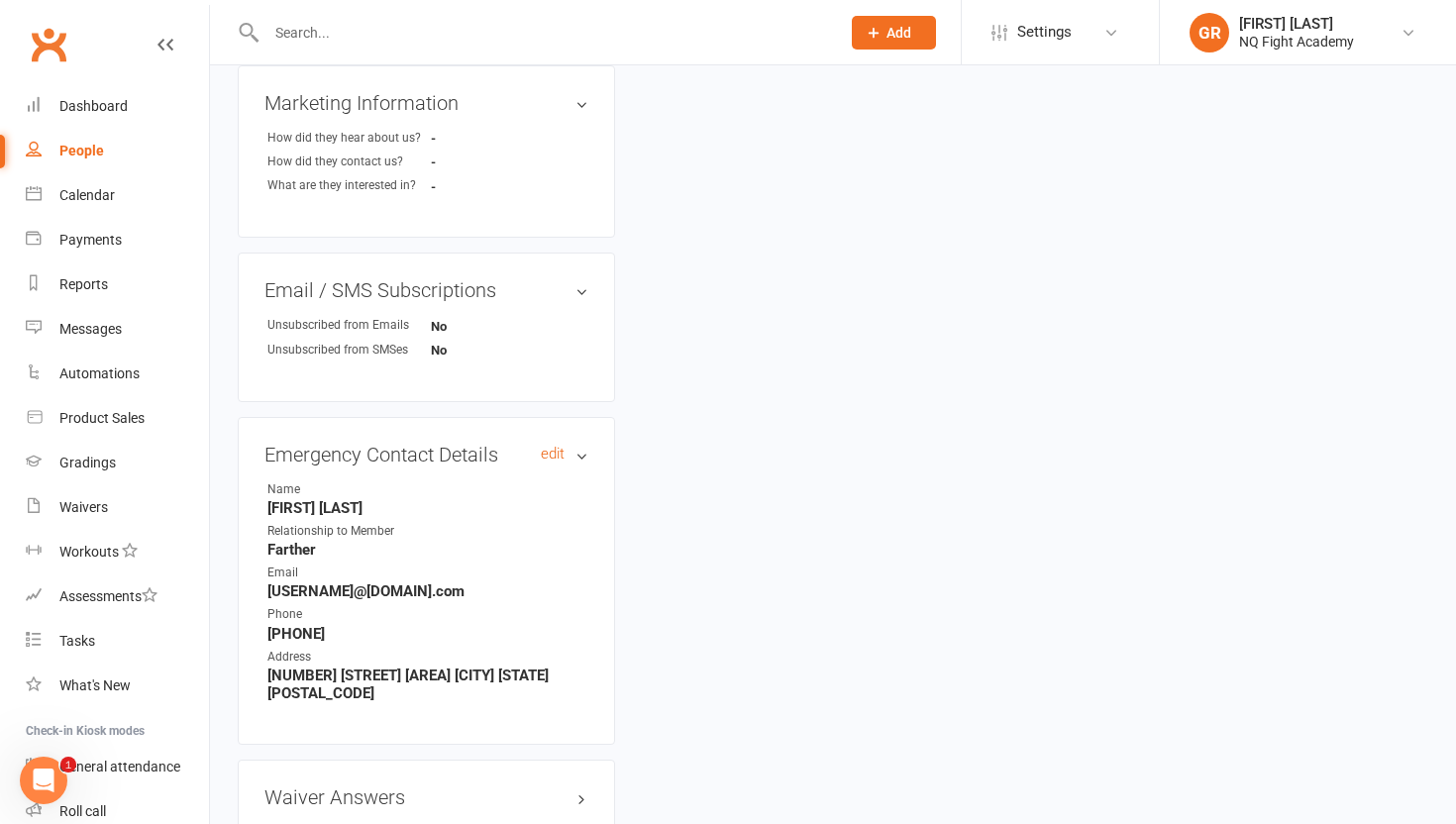 click on "Emergency Contact Details  edit" at bounding box center (426, 455) 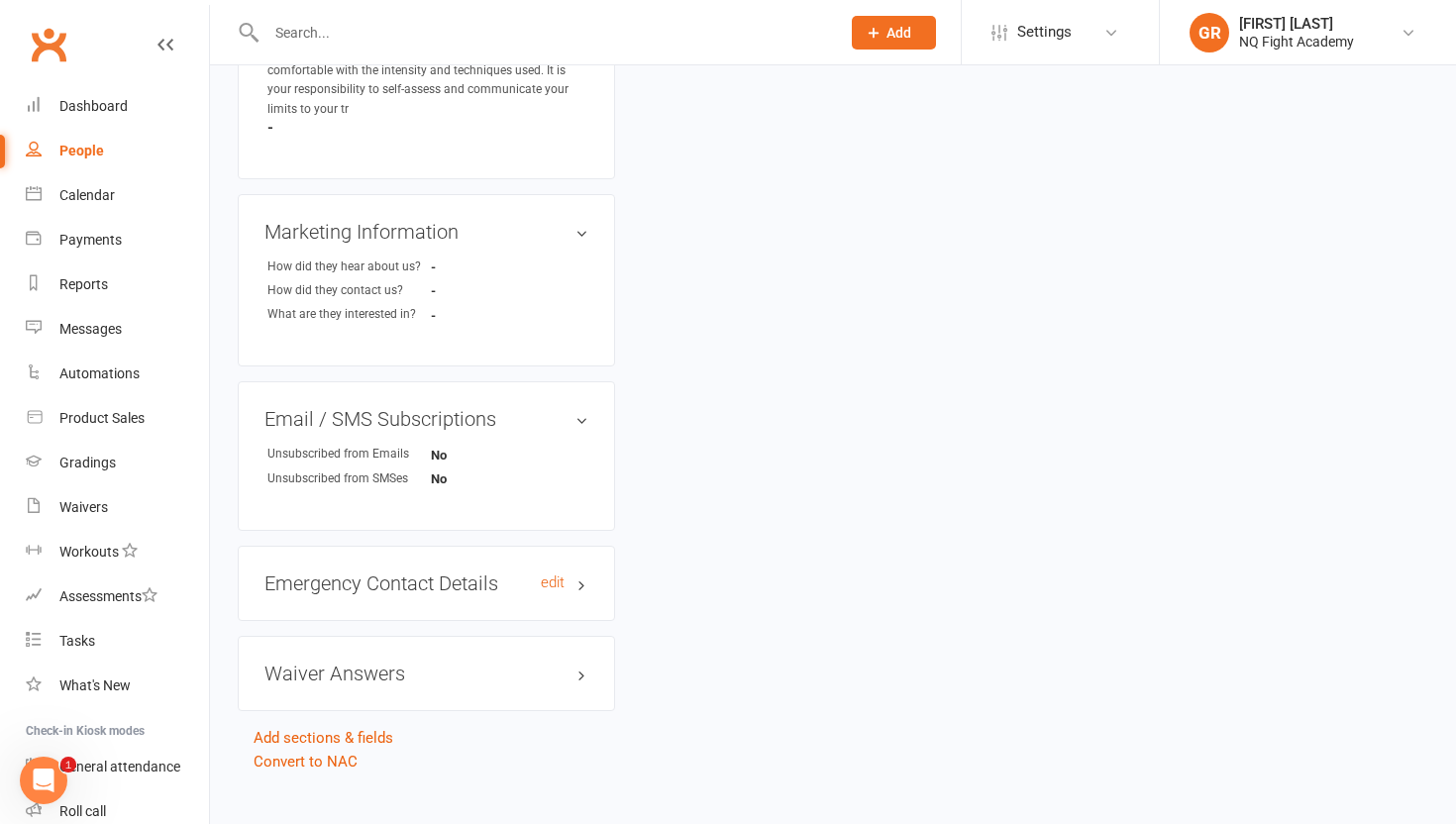 click on "Emergency Contact Details  edit" at bounding box center [426, 583] 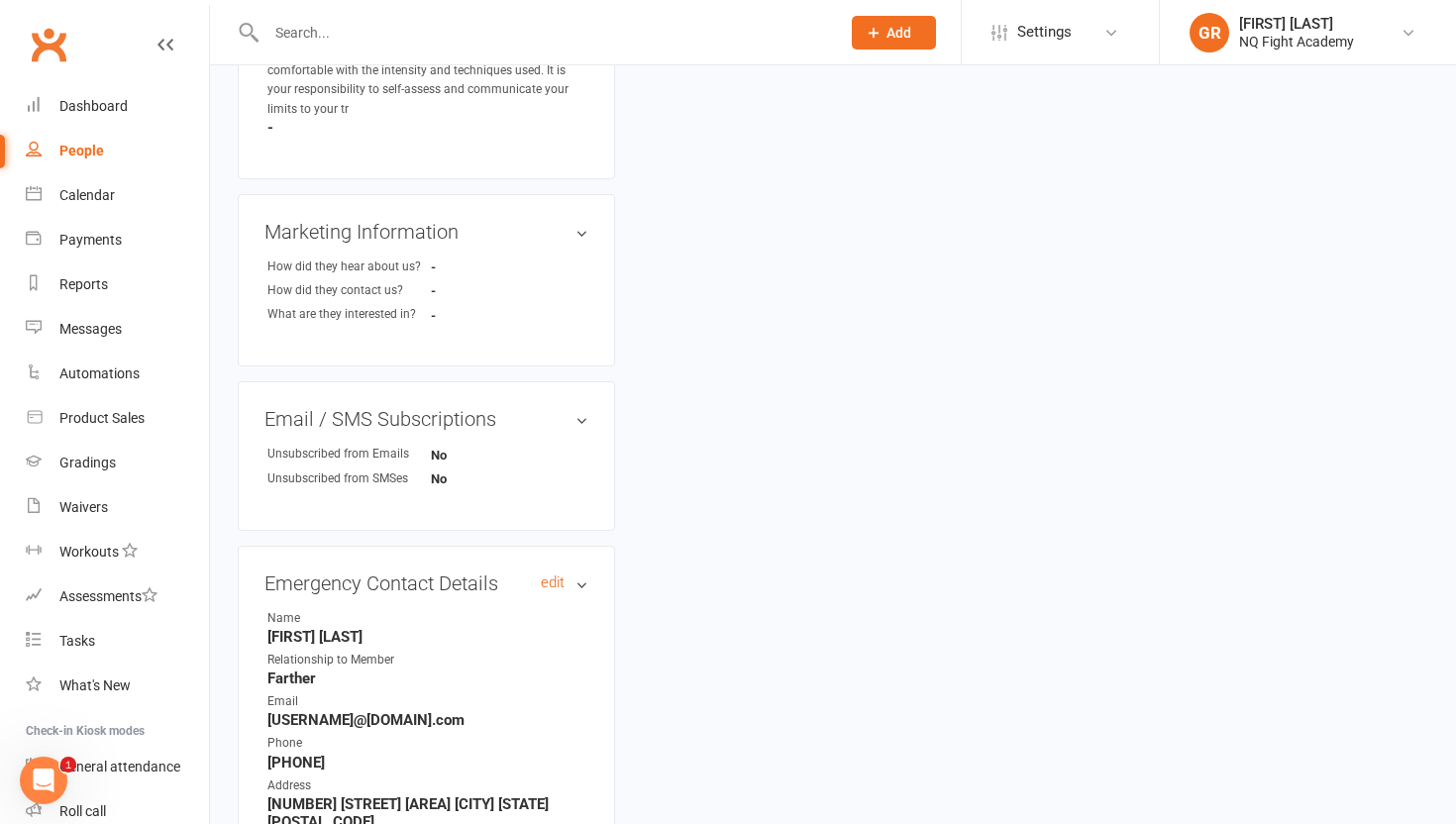 scroll, scrollTop: 1719, scrollLeft: 0, axis: vertical 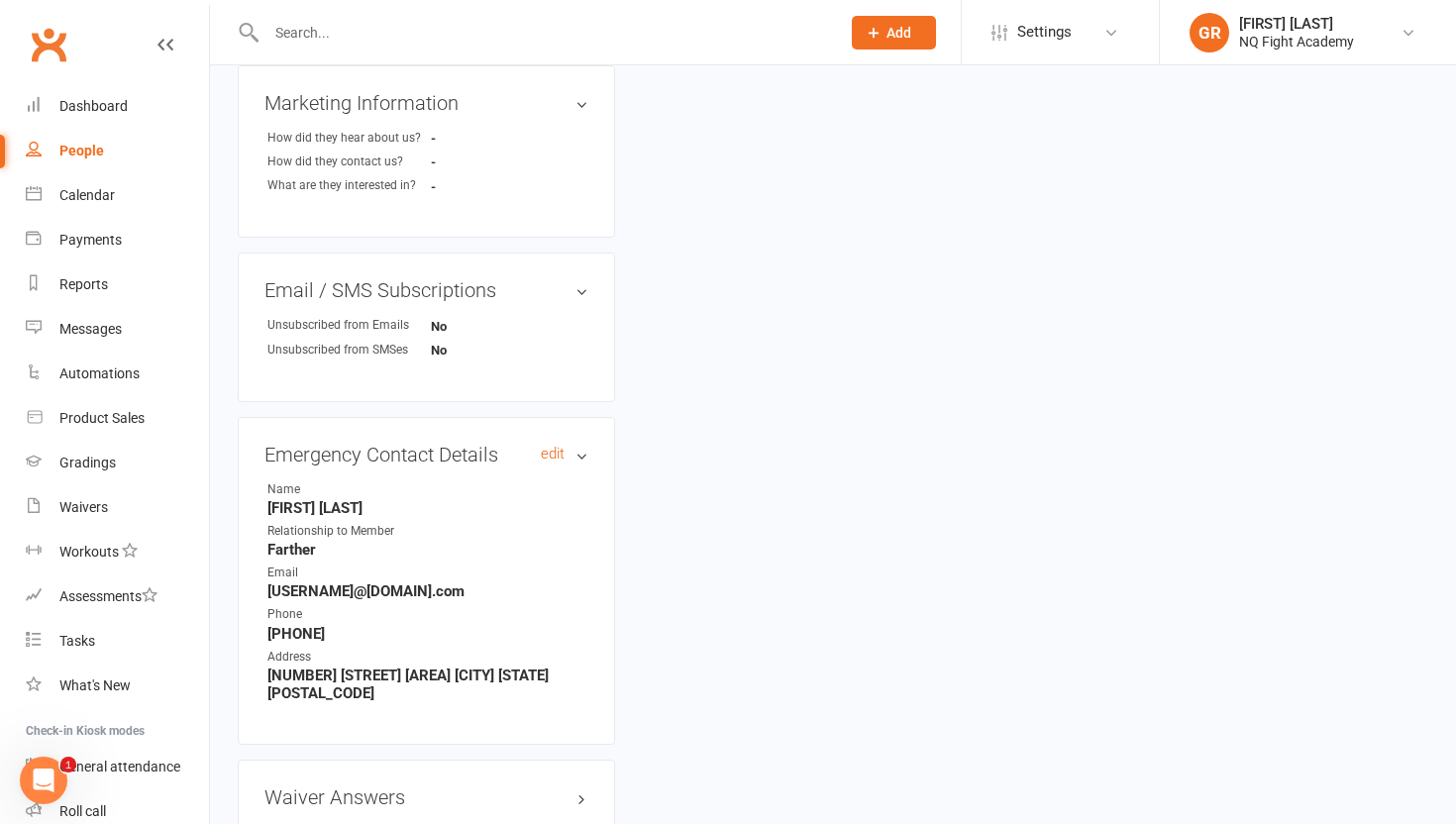 click on "Emergency Contact Details  edit" at bounding box center (426, 455) 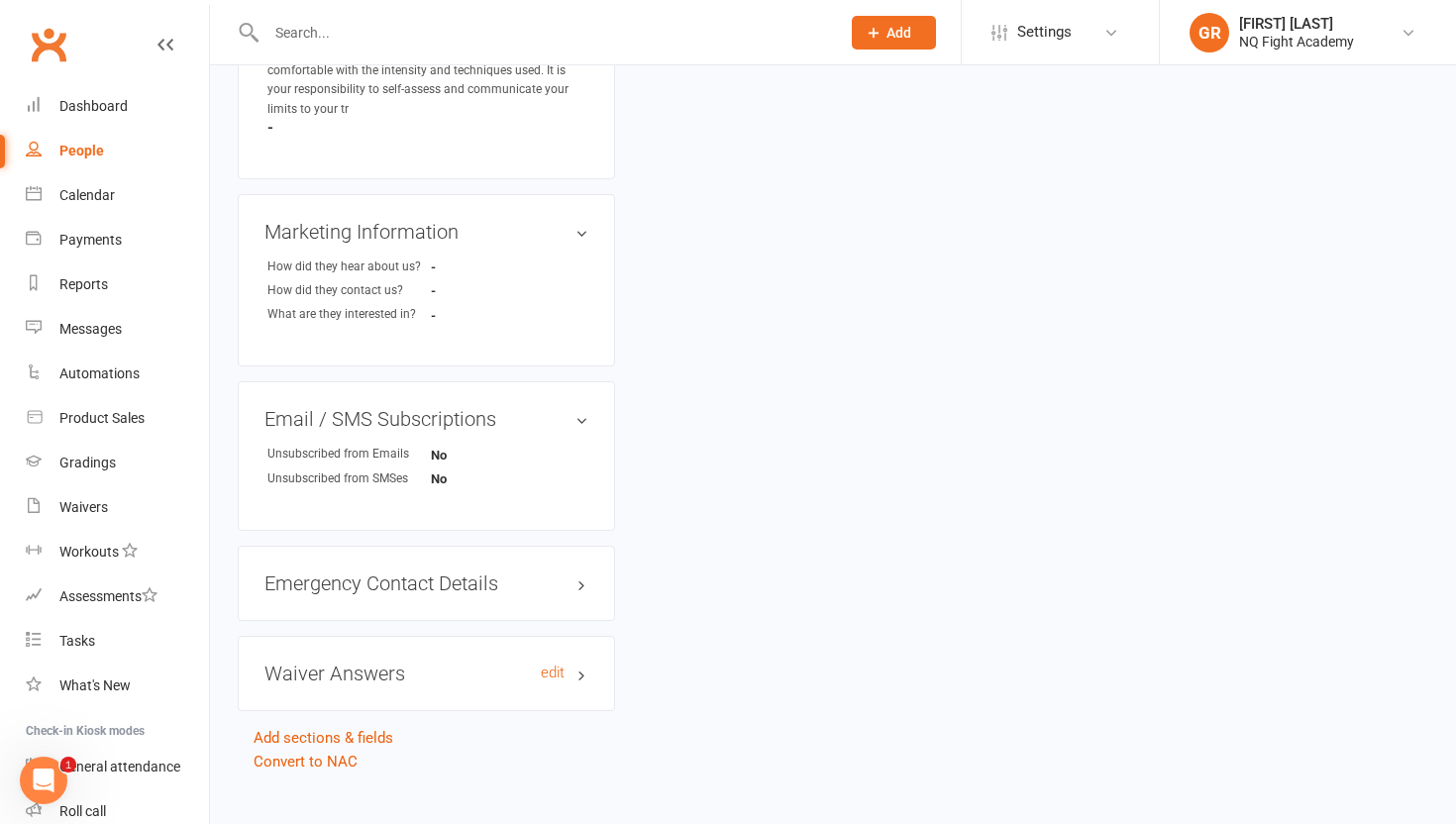 click on "Waiver Answers  edit" at bounding box center [426, 673] 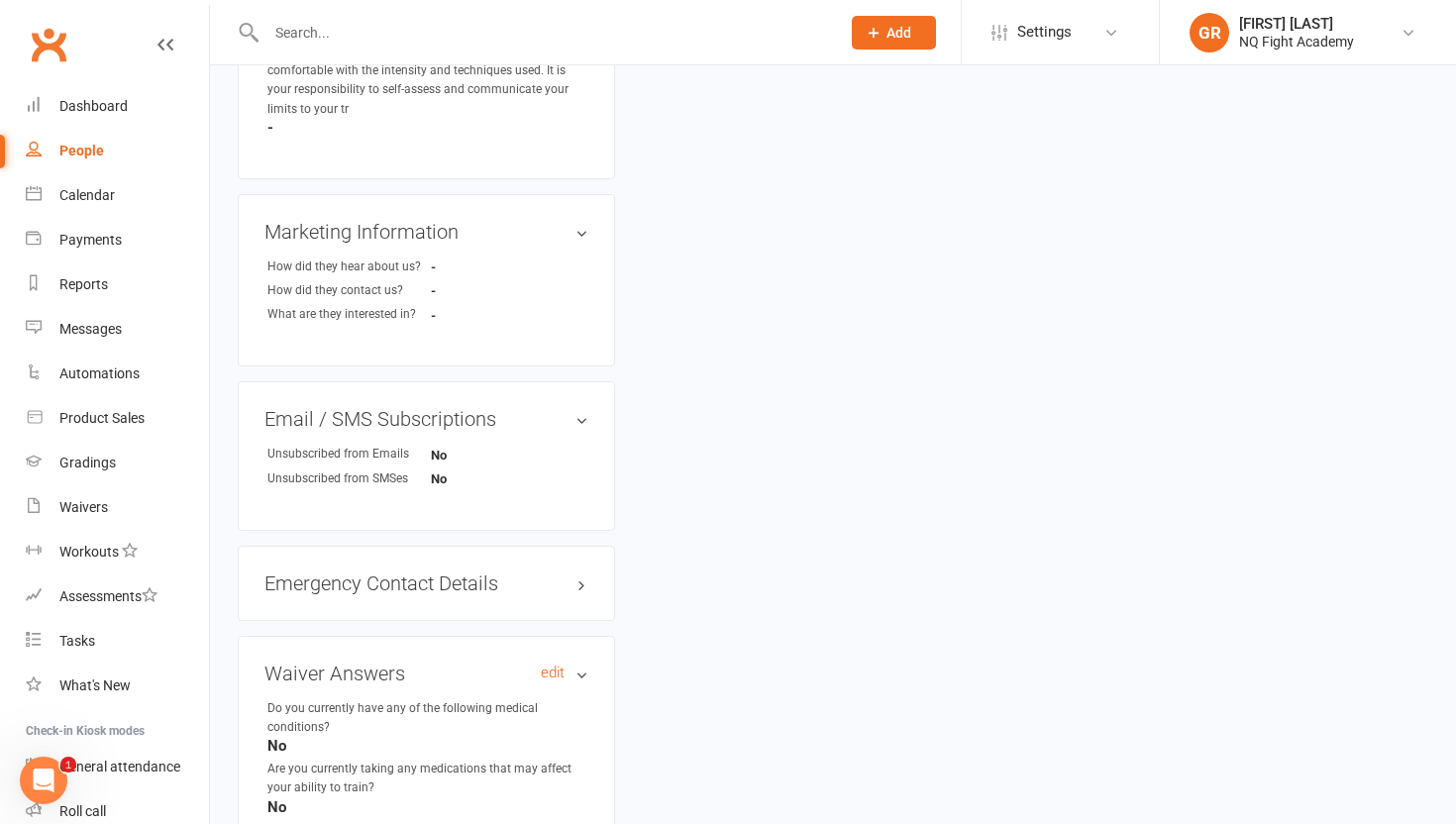 scroll, scrollTop: 1719, scrollLeft: 0, axis: vertical 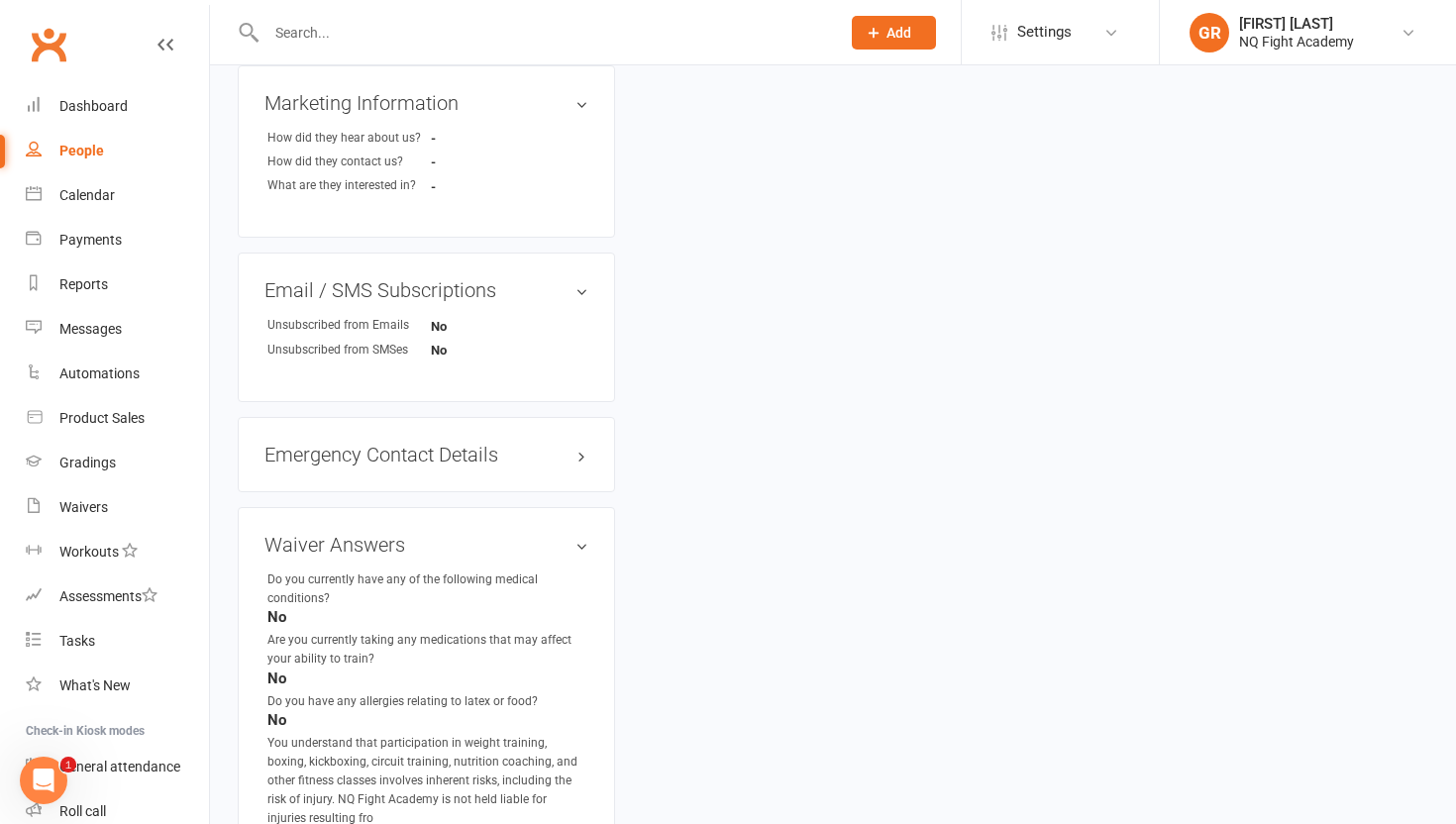 click on "Waiver Answers  edit Do you currently have any of the following medical conditions? No
Are you currently taking any medications that may affect your ability to train? No
Do you have any allergies relating to latex or food? No
You understand that participation in weight training, boxing, kickboxing, circuit training, nutrition coaching, and other fitness classes involves inherent risks, including the risk of injury. NQ Fight Academy is not held liable for injuries resulting fro Yes
Have you had any injuries within the last 6mth that may prevent you from training physically? Yes
You acknowledge that our training sessions are self-paced, and our trainers will work with you to ensure that you are comfortable with the intensity and techniques used.       It is your responsibility to self-assess and communicate your limits to your tr Yes
show blank answers" at bounding box center [426, 799] 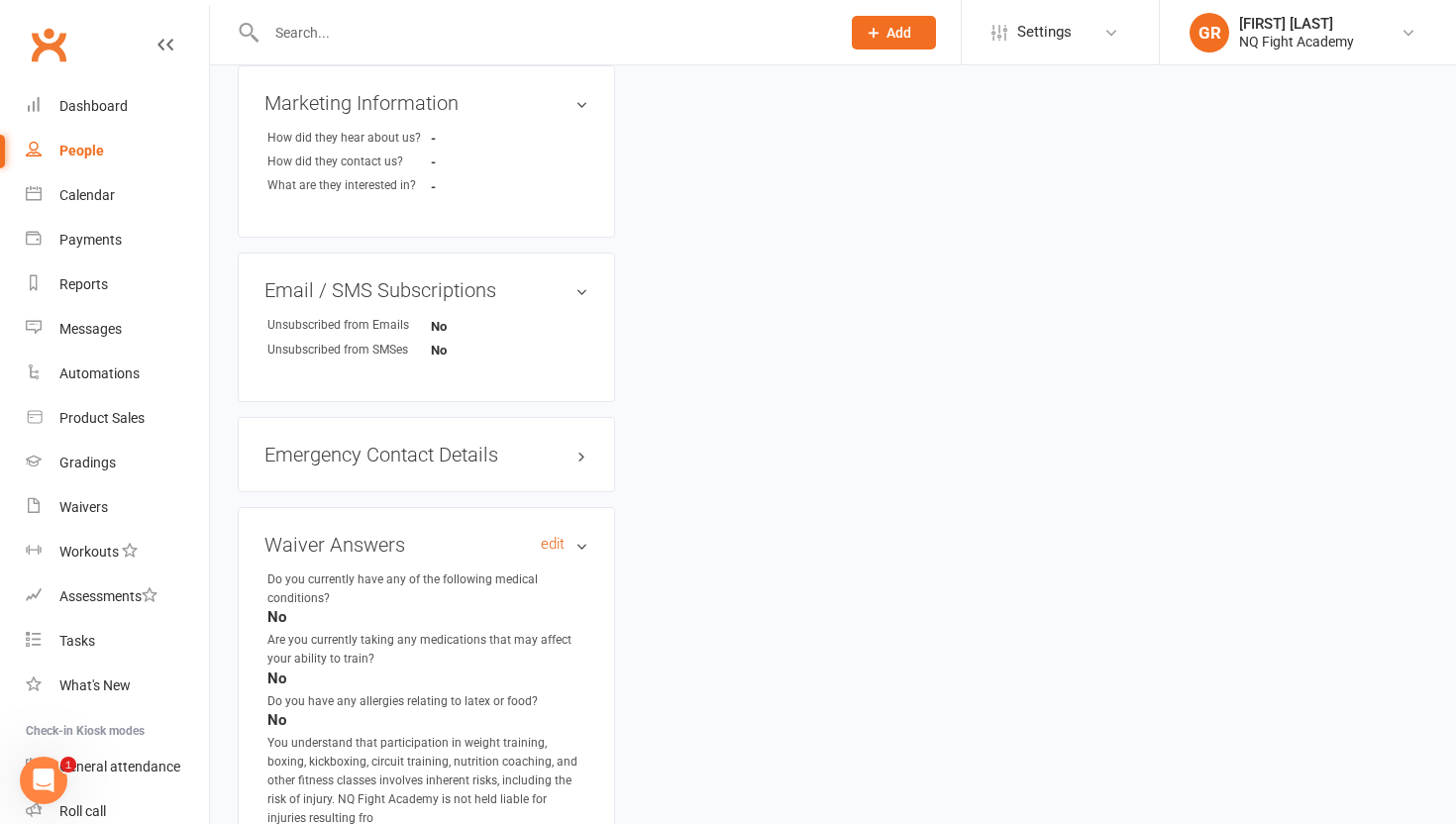 click on "Waiver Answers  edit" at bounding box center (426, 545) 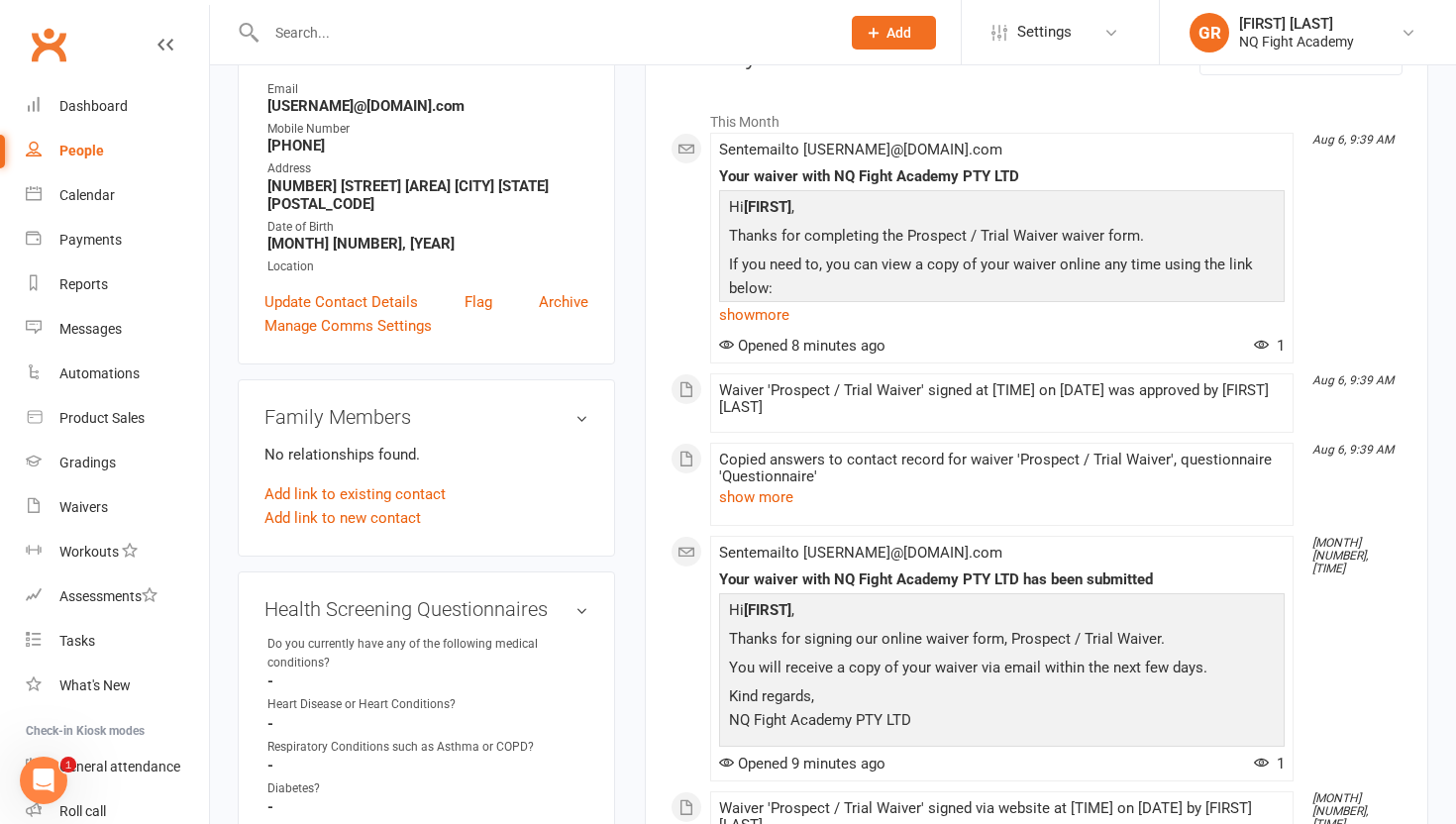 scroll, scrollTop: 0, scrollLeft: 0, axis: both 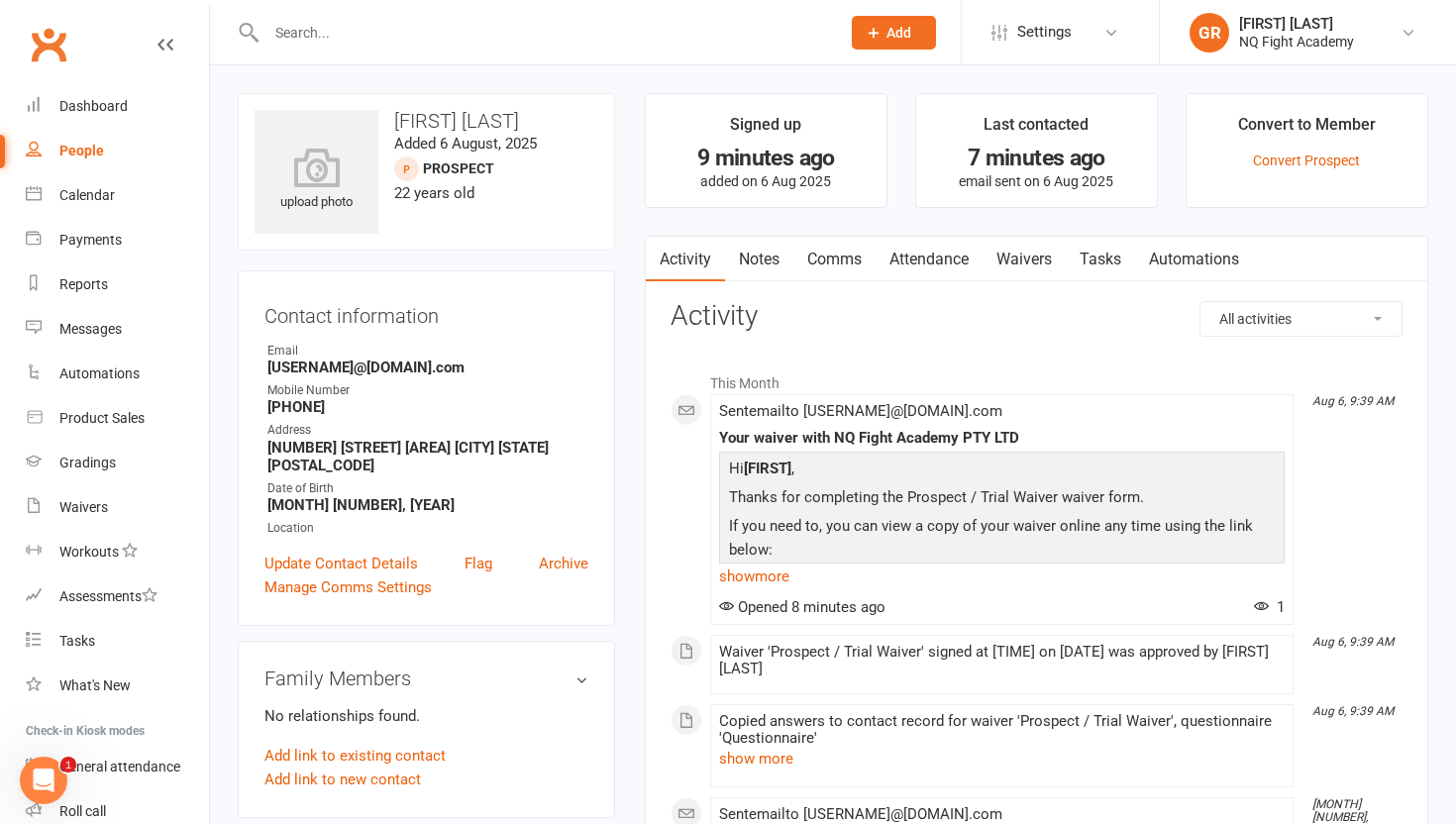 click on "Notes" at bounding box center (759, 259) 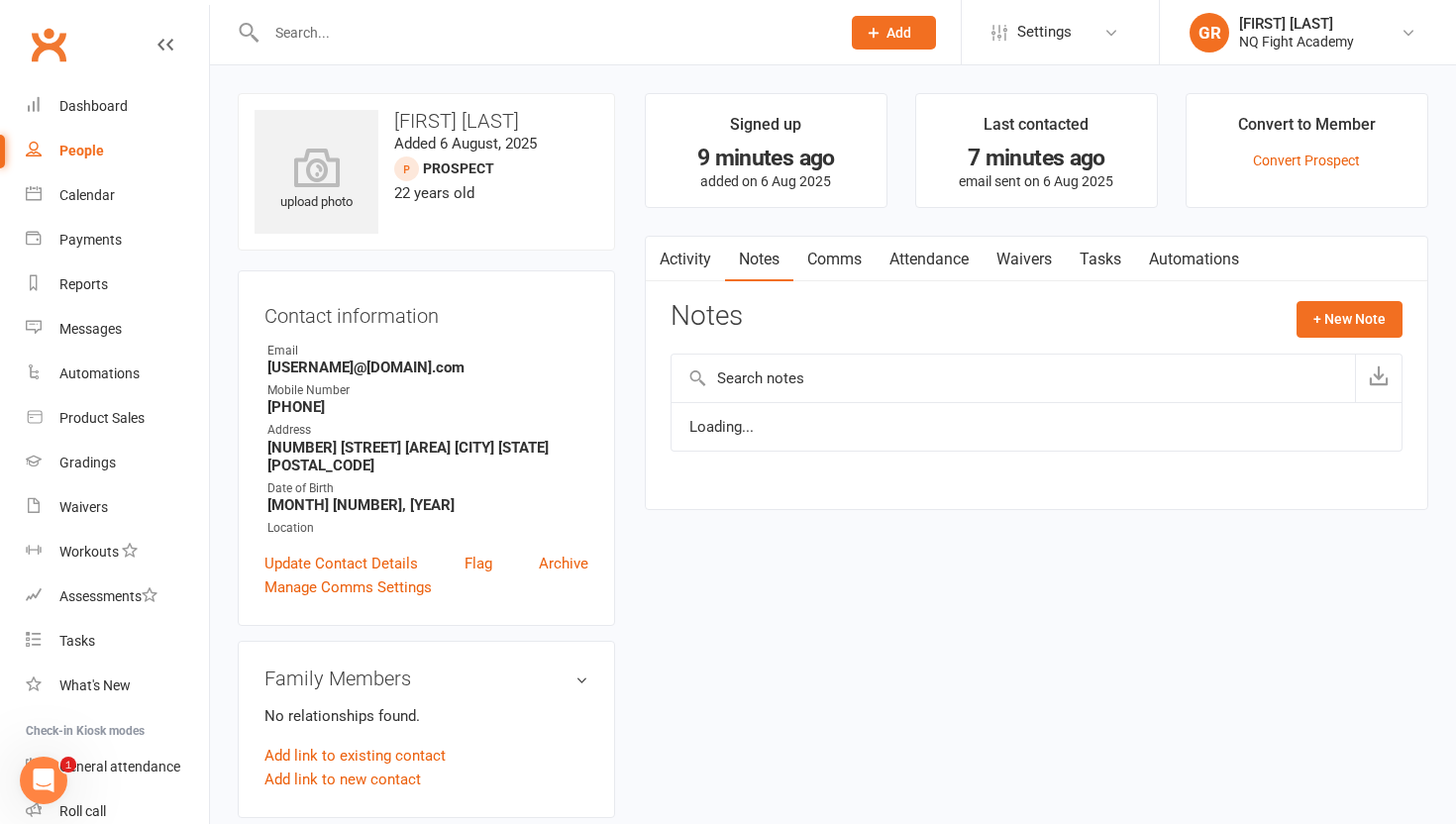 click on "Comms" at bounding box center [834, 259] 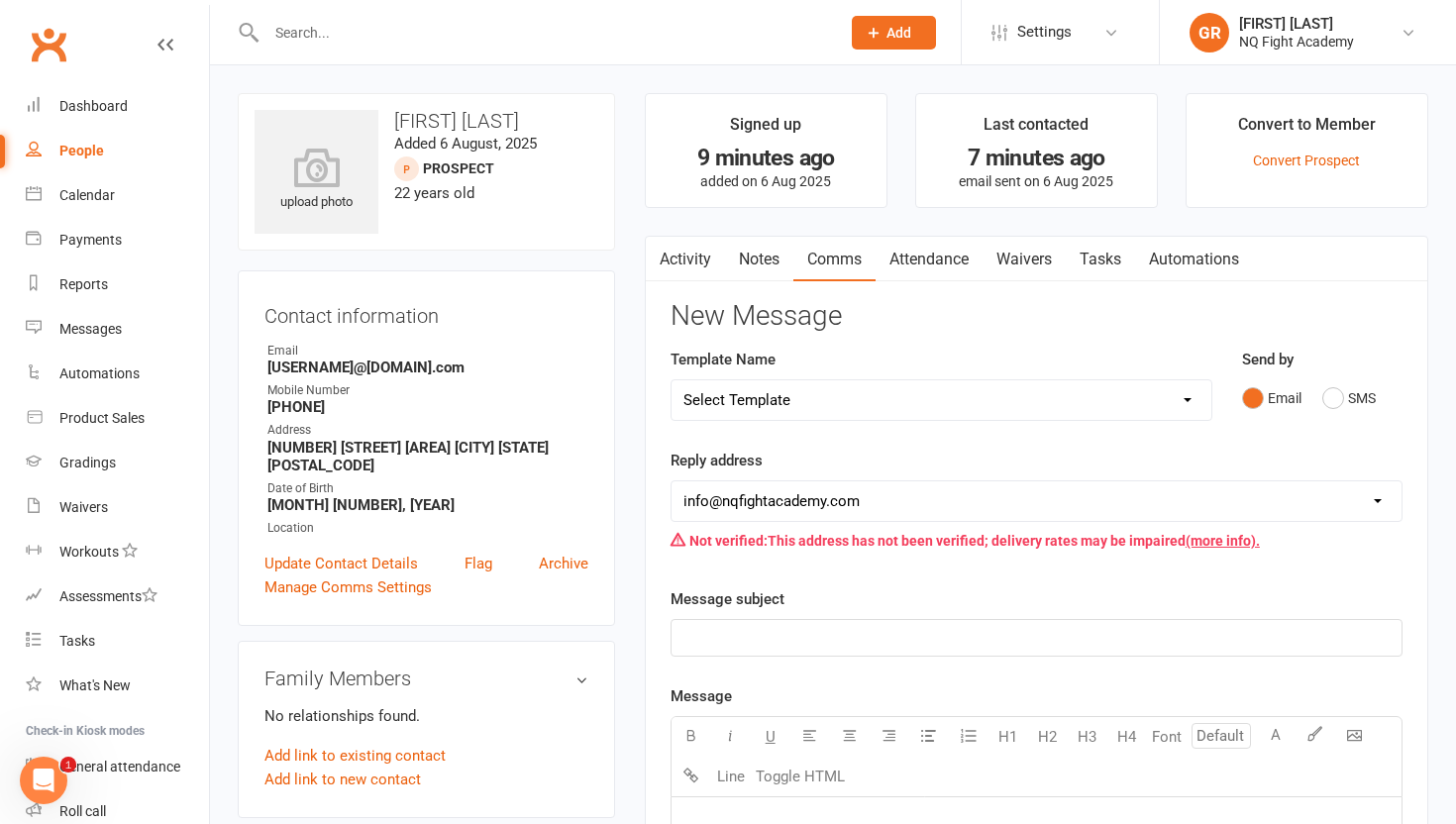 click on "Attendance" at bounding box center (929, 259) 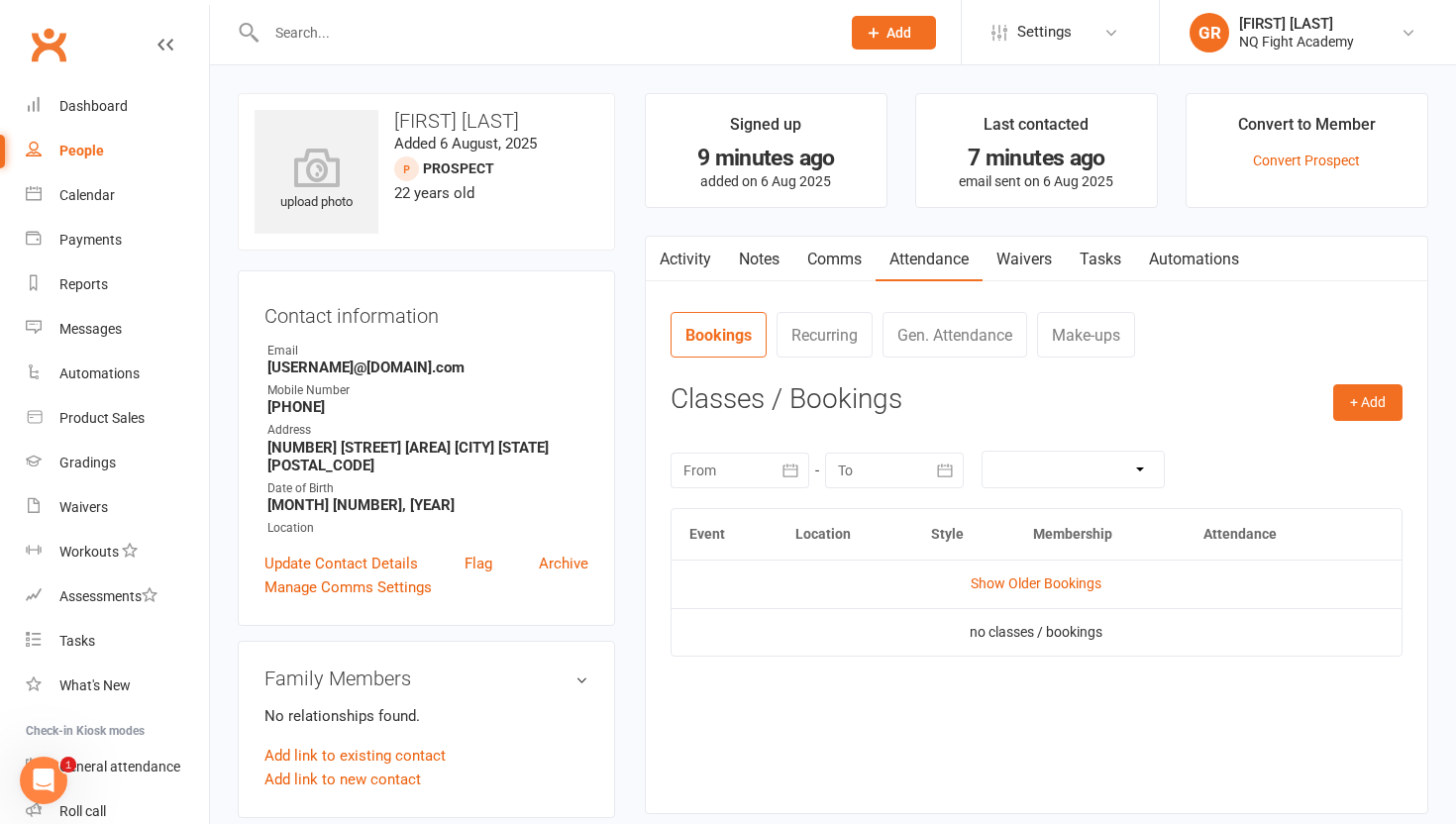 click on "Waivers" at bounding box center [1024, 259] 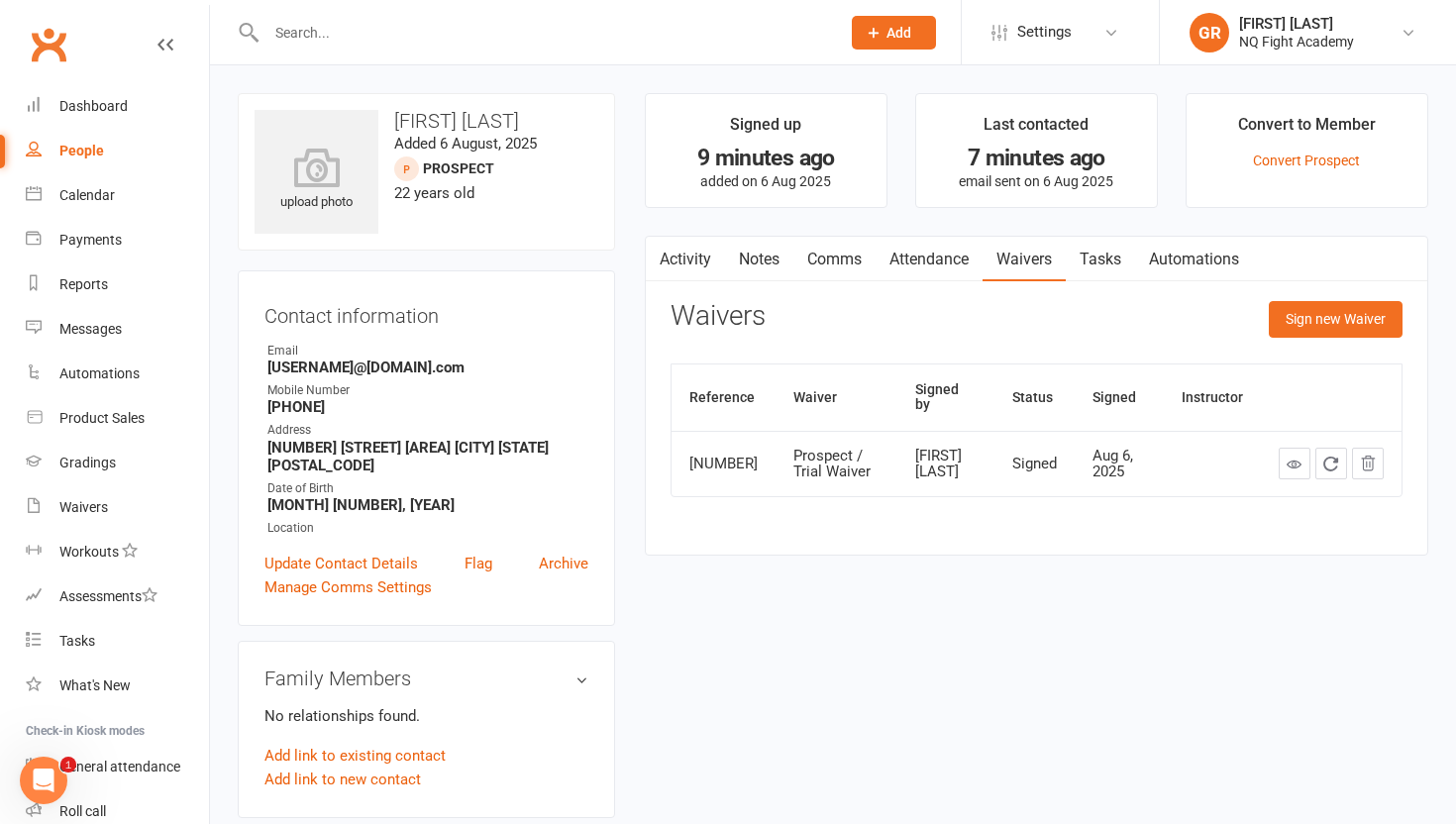 click on "Tasks" at bounding box center [1100, 259] 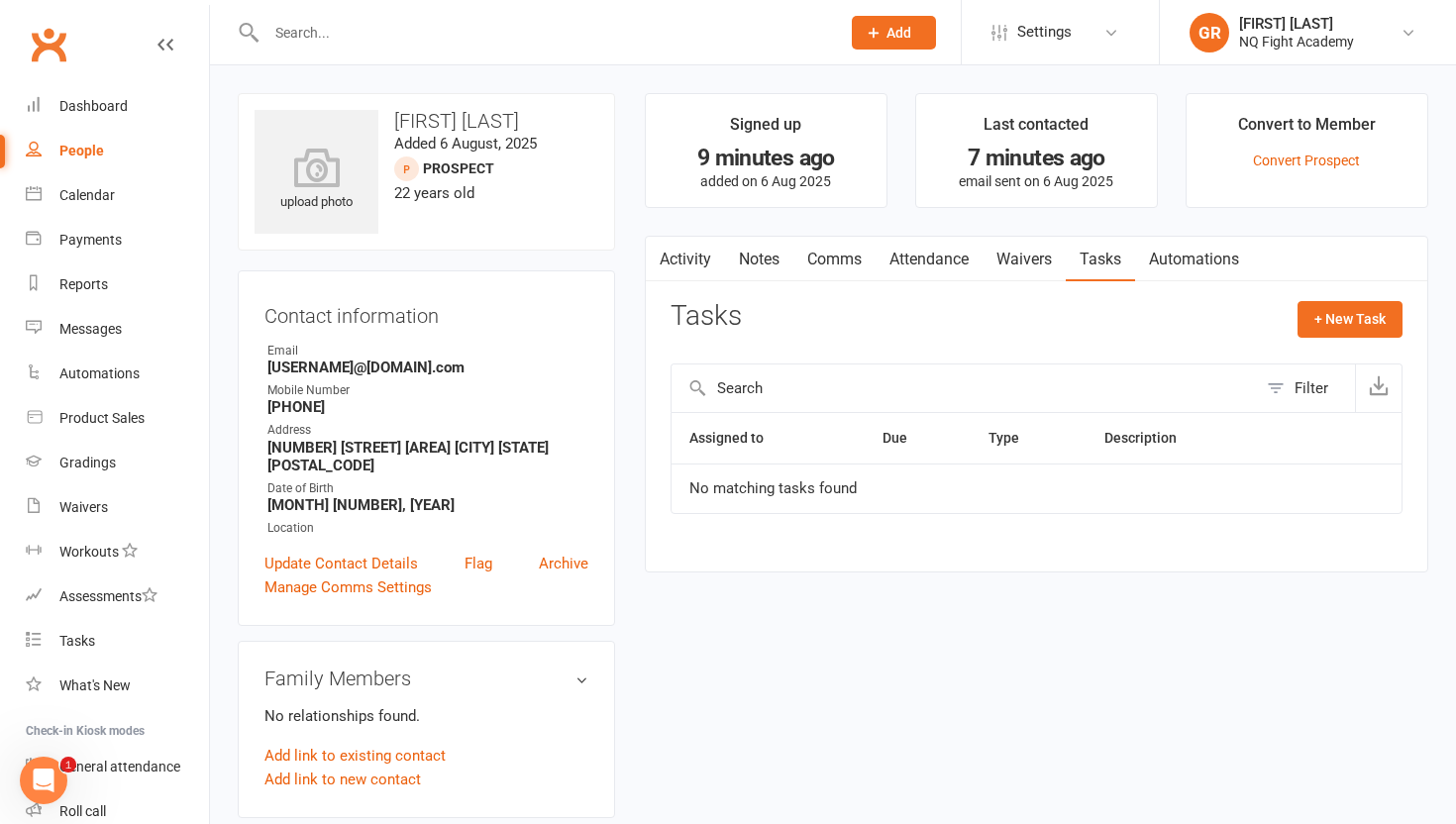 click on "Automations" at bounding box center [1194, 259] 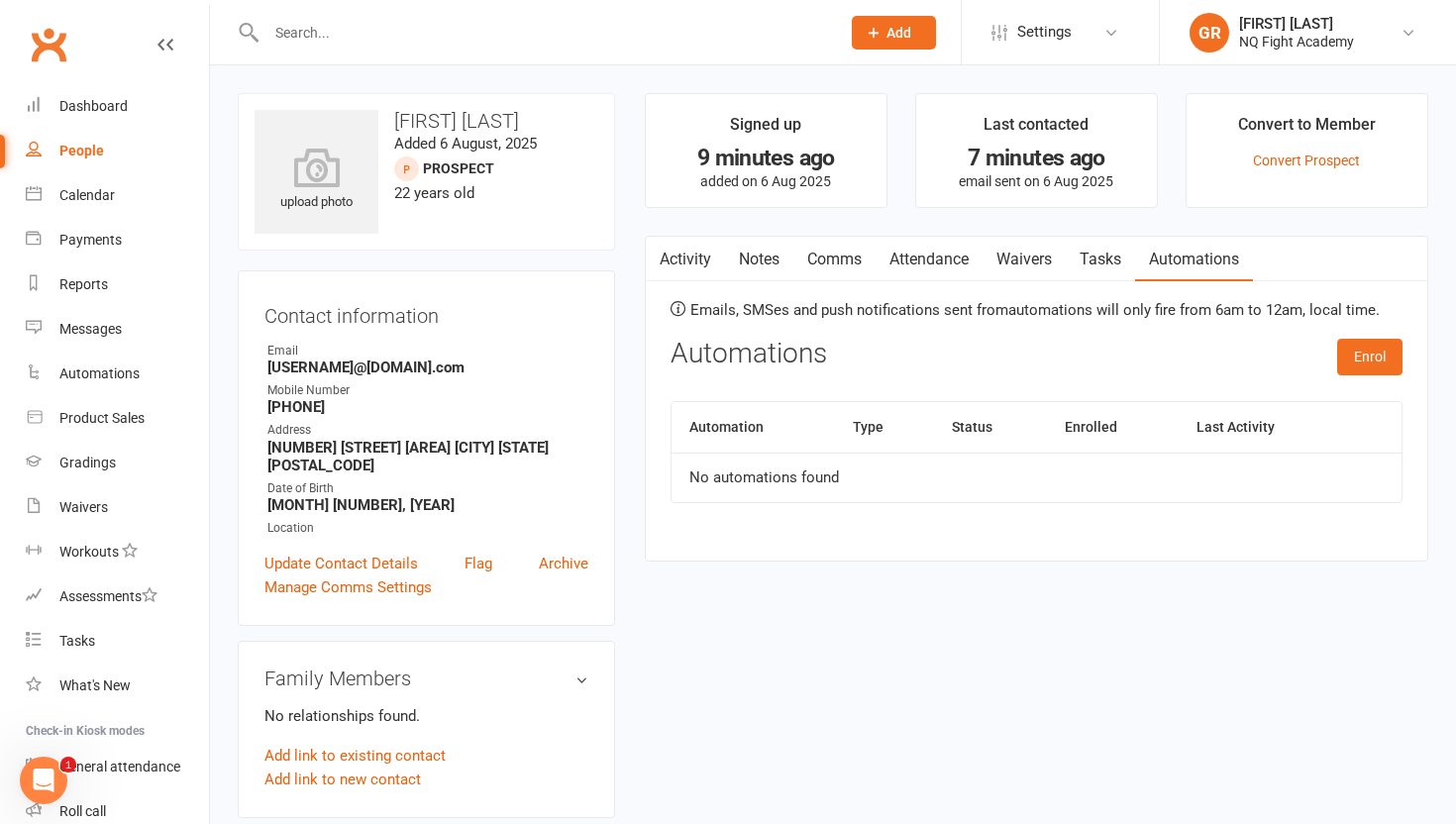 click on "Waivers" at bounding box center (1024, 259) 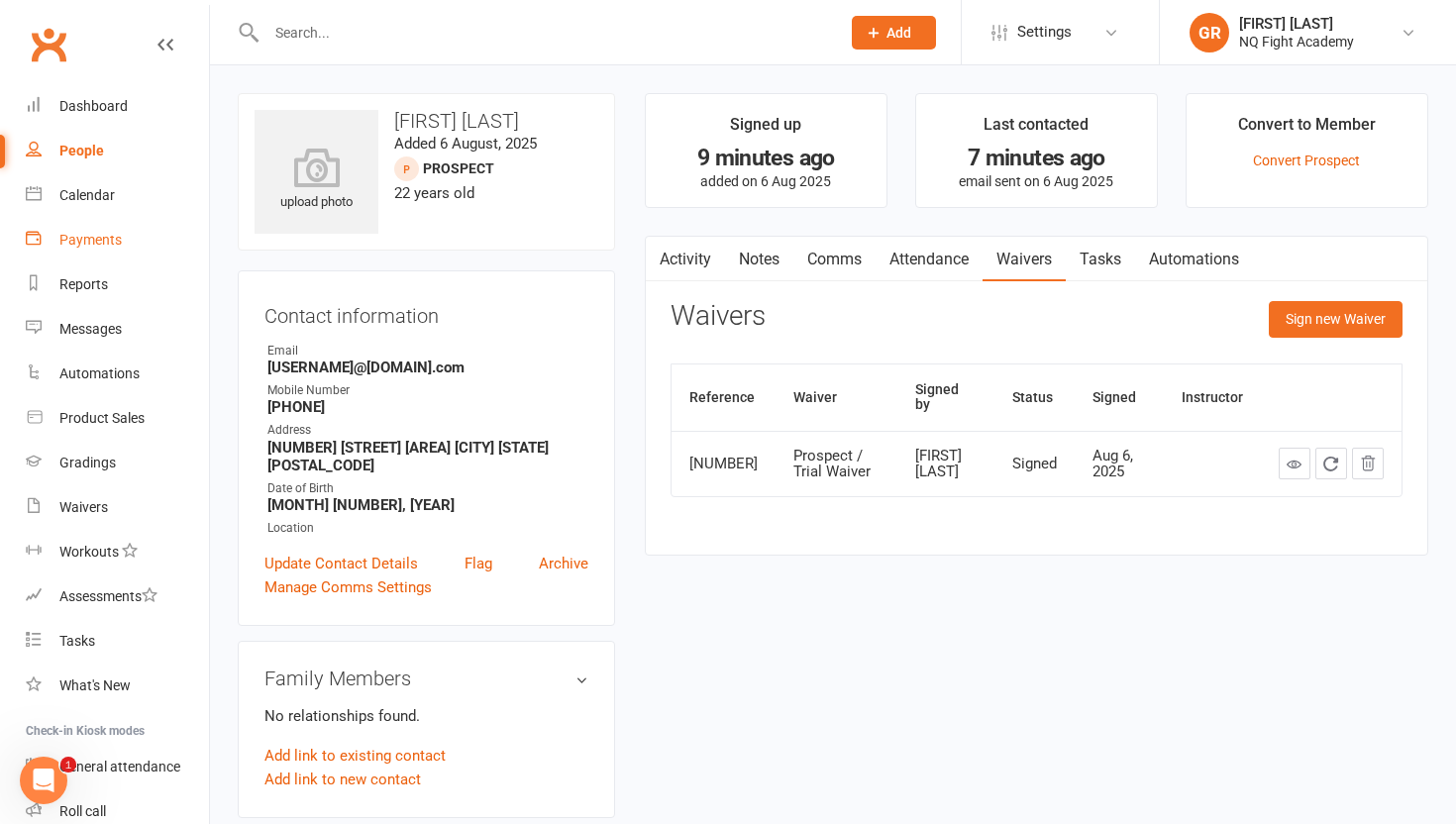 click on "Payments" at bounding box center (90, 240) 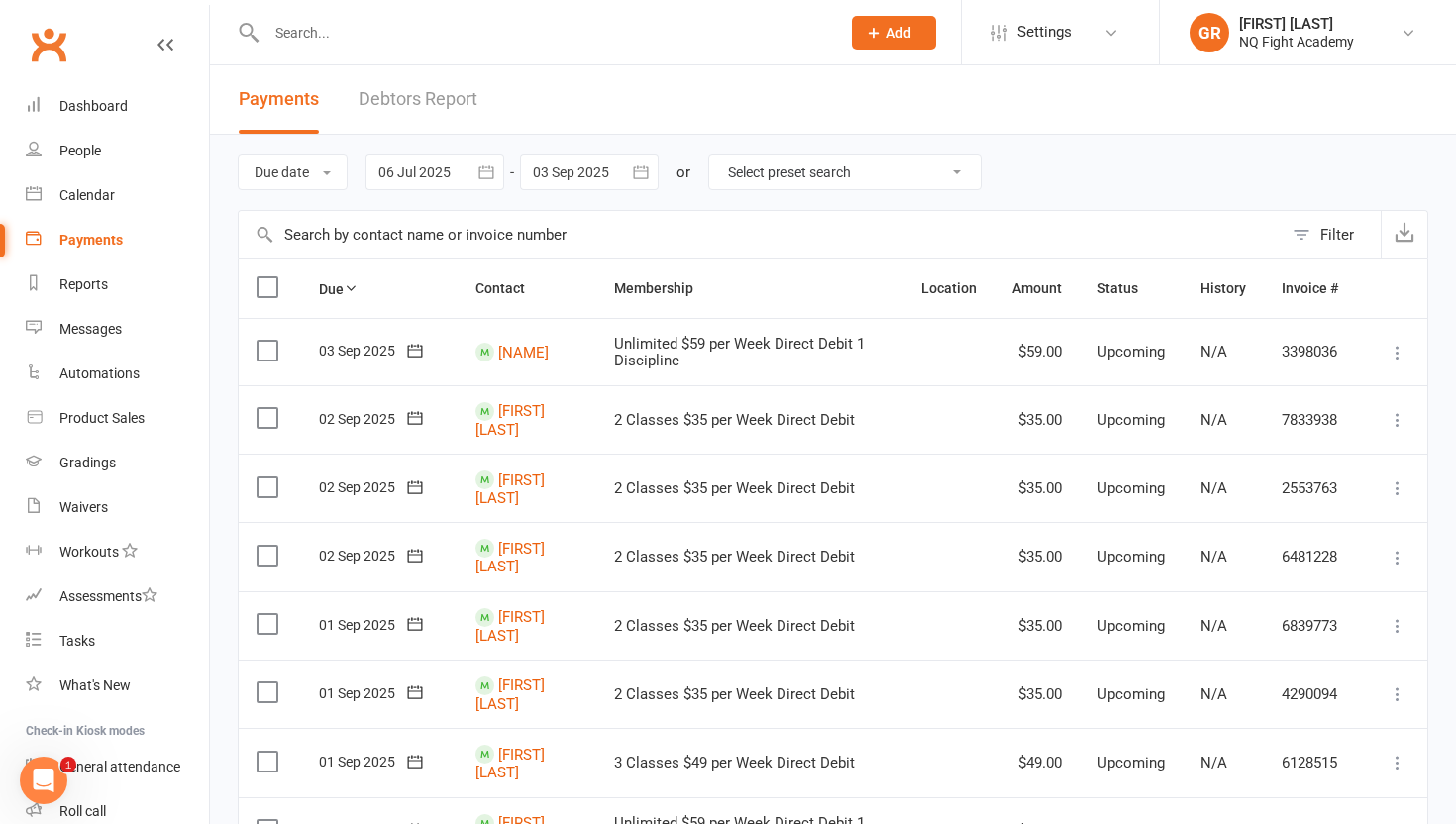 click on "Debtors Report" at bounding box center (418, 99) 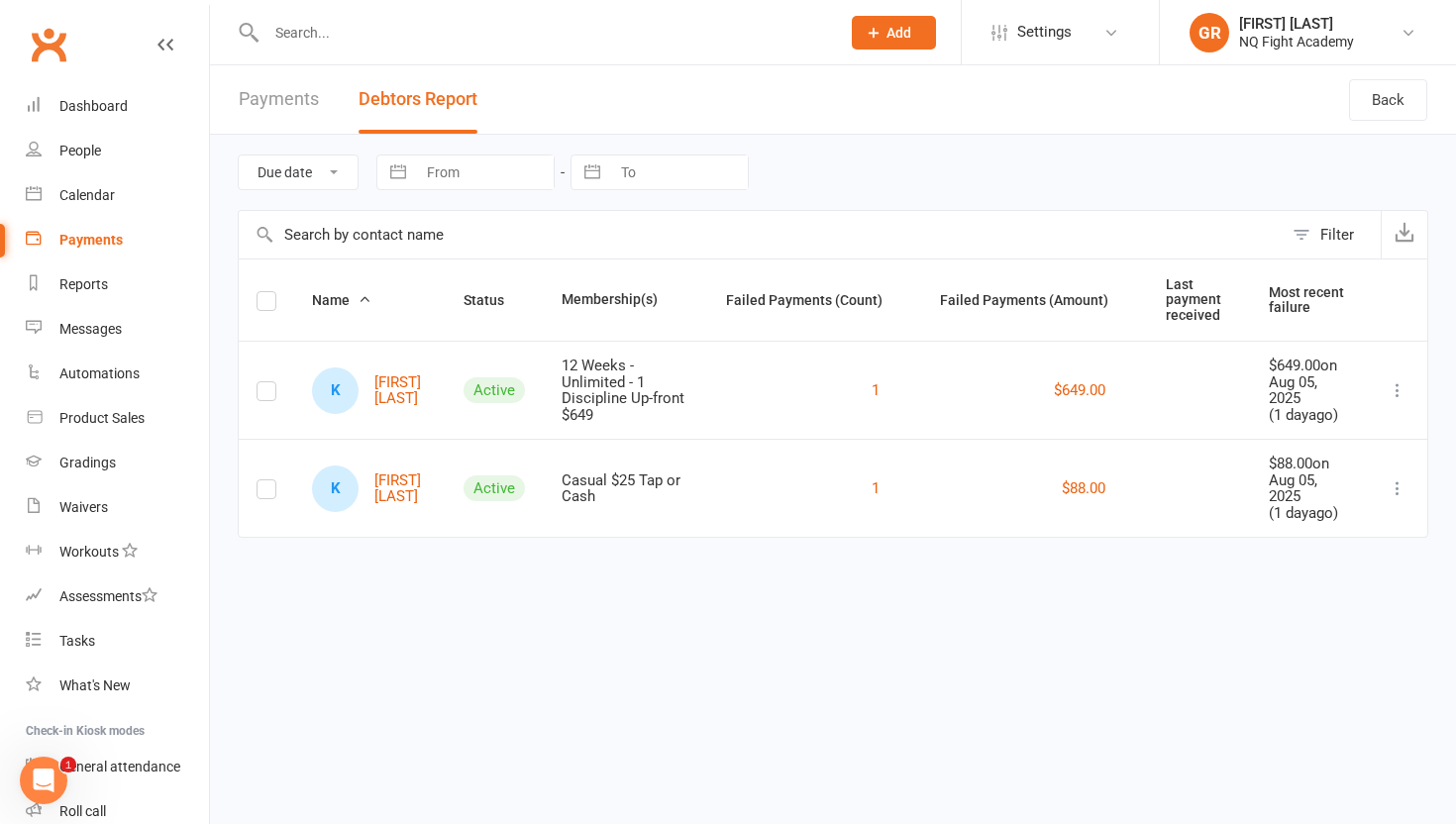 click on "Payments" at bounding box center [278, 99] 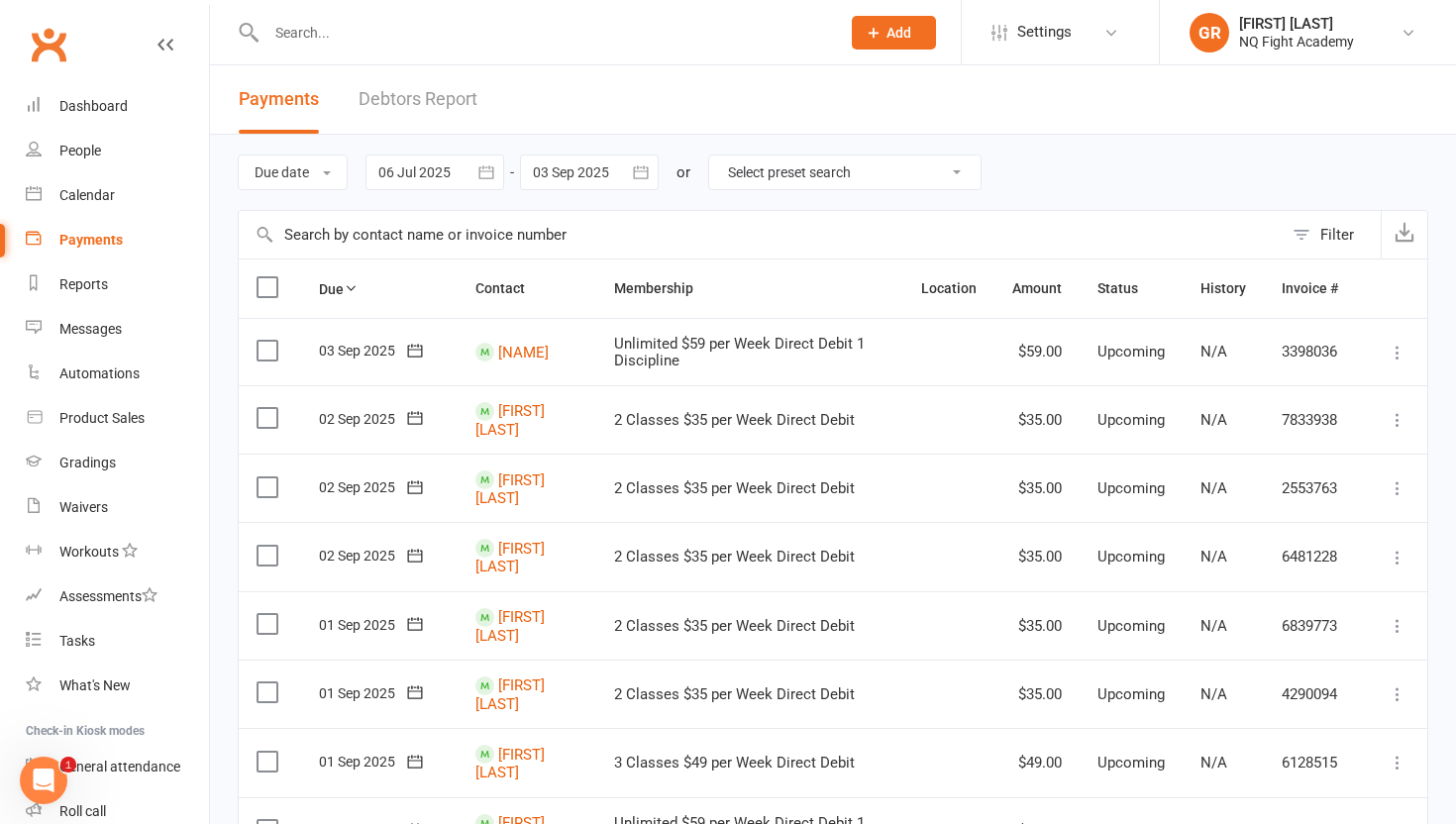 click on "Prospect
Member
Non-attending contact
Class / event
Appointment
Grading event
Task
Membership plan
Bulk message
Add" 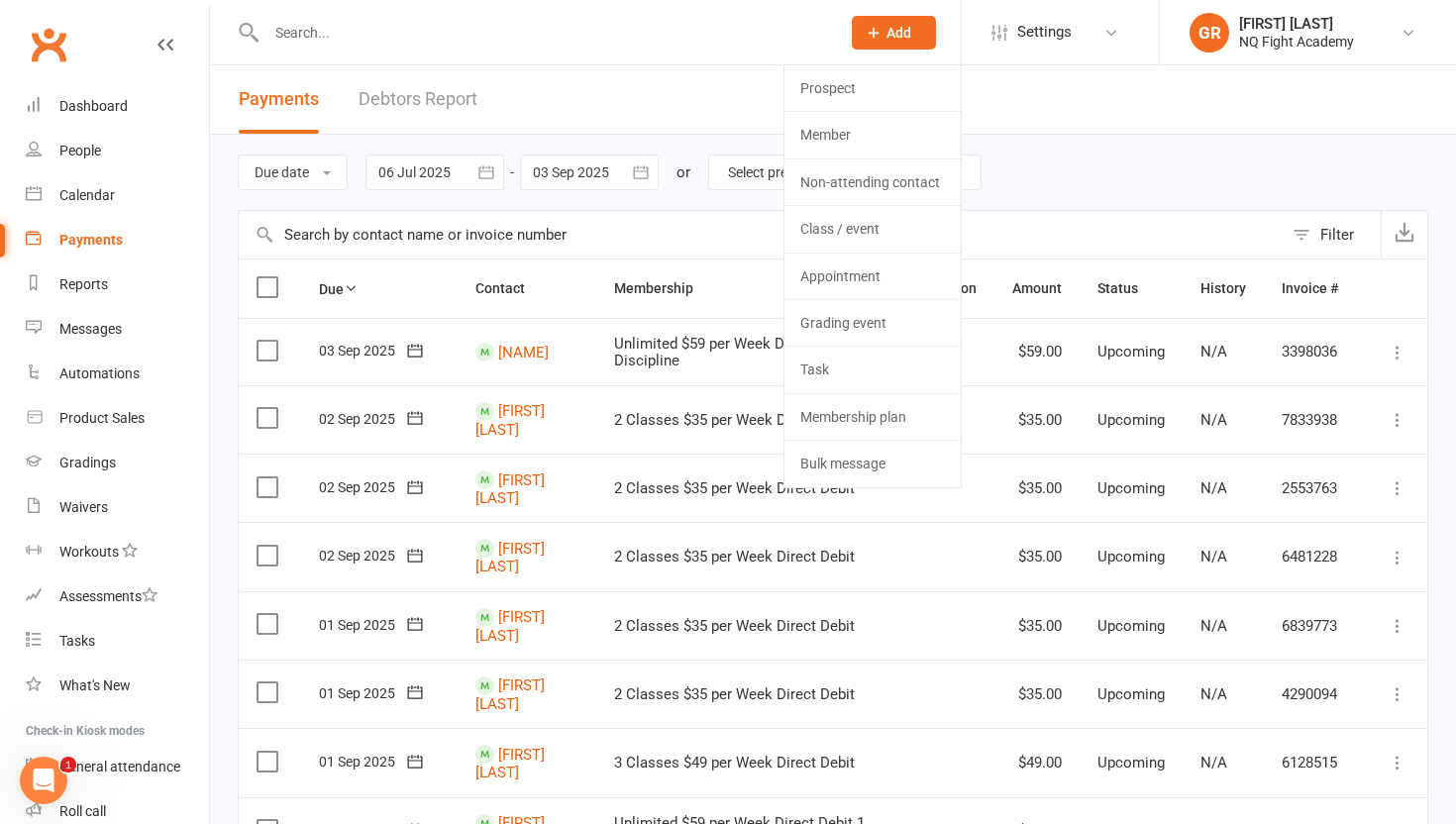 click on "Due date  Due date Date paid Date failed Date settled [DATE]
[MONTH] [YEAR]
Sun Mon Tue Wed Thu Fri Sat
27
29
30
01
02
03
04
05
28
06
07
08
09
10
11
12
29
13
14
15
16
17
18
19
30
20
21
22
23
24
25
26
31
27
28
29
30
31
01 02 32" at bounding box center (833, 172) 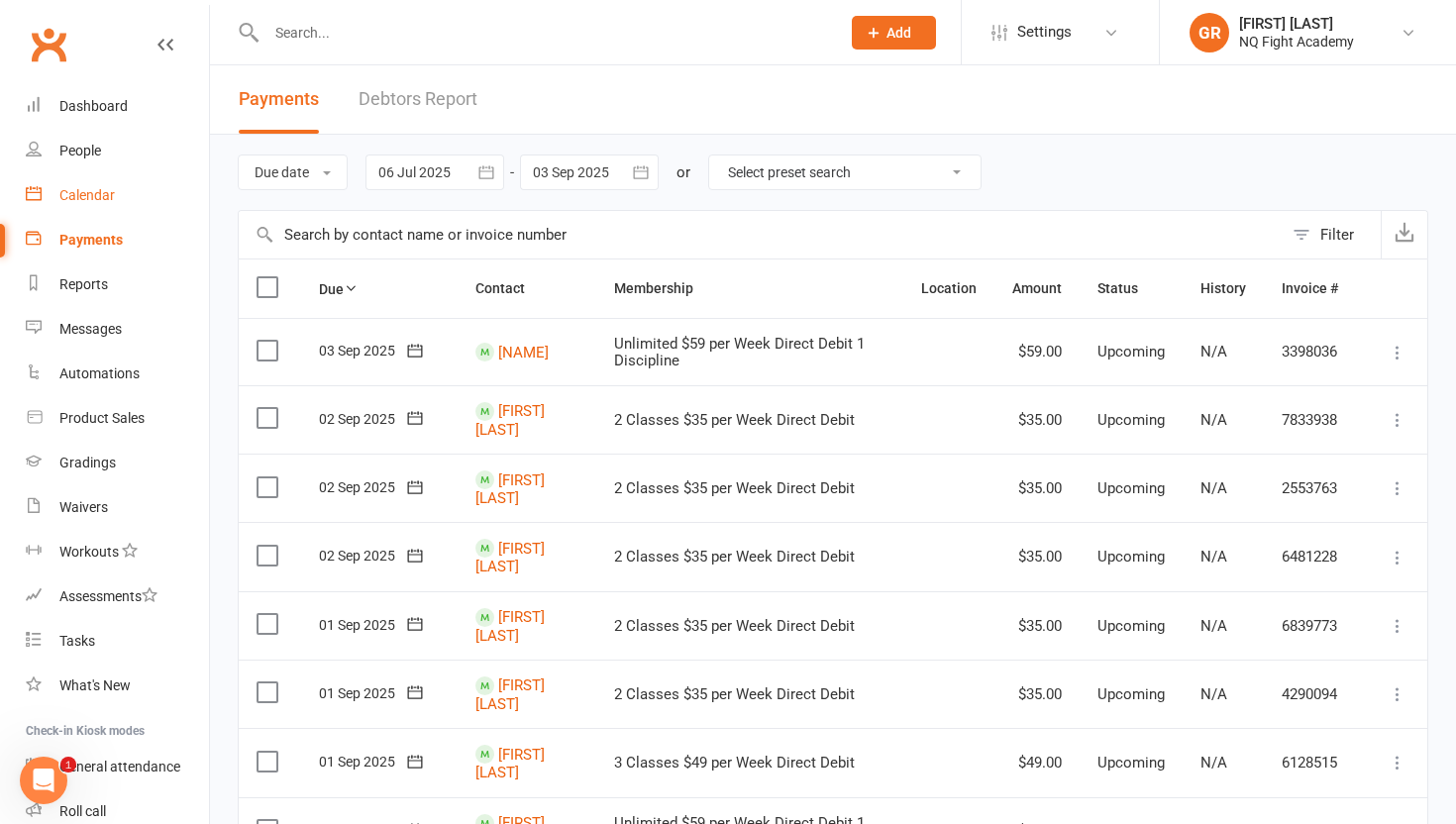 click on "Calendar" at bounding box center [117, 195] 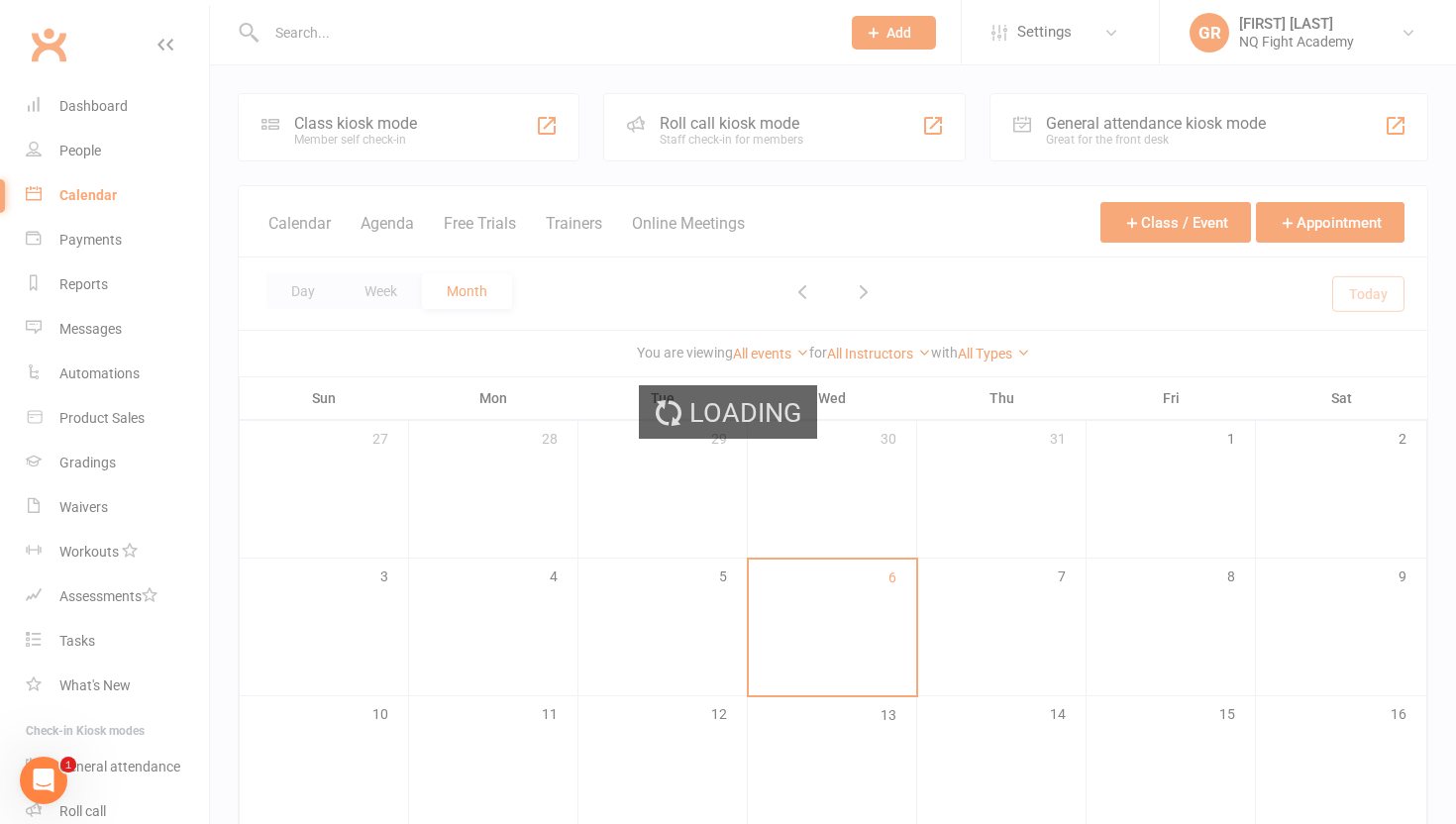 click on "Class
27" at bounding box center [728, 643] 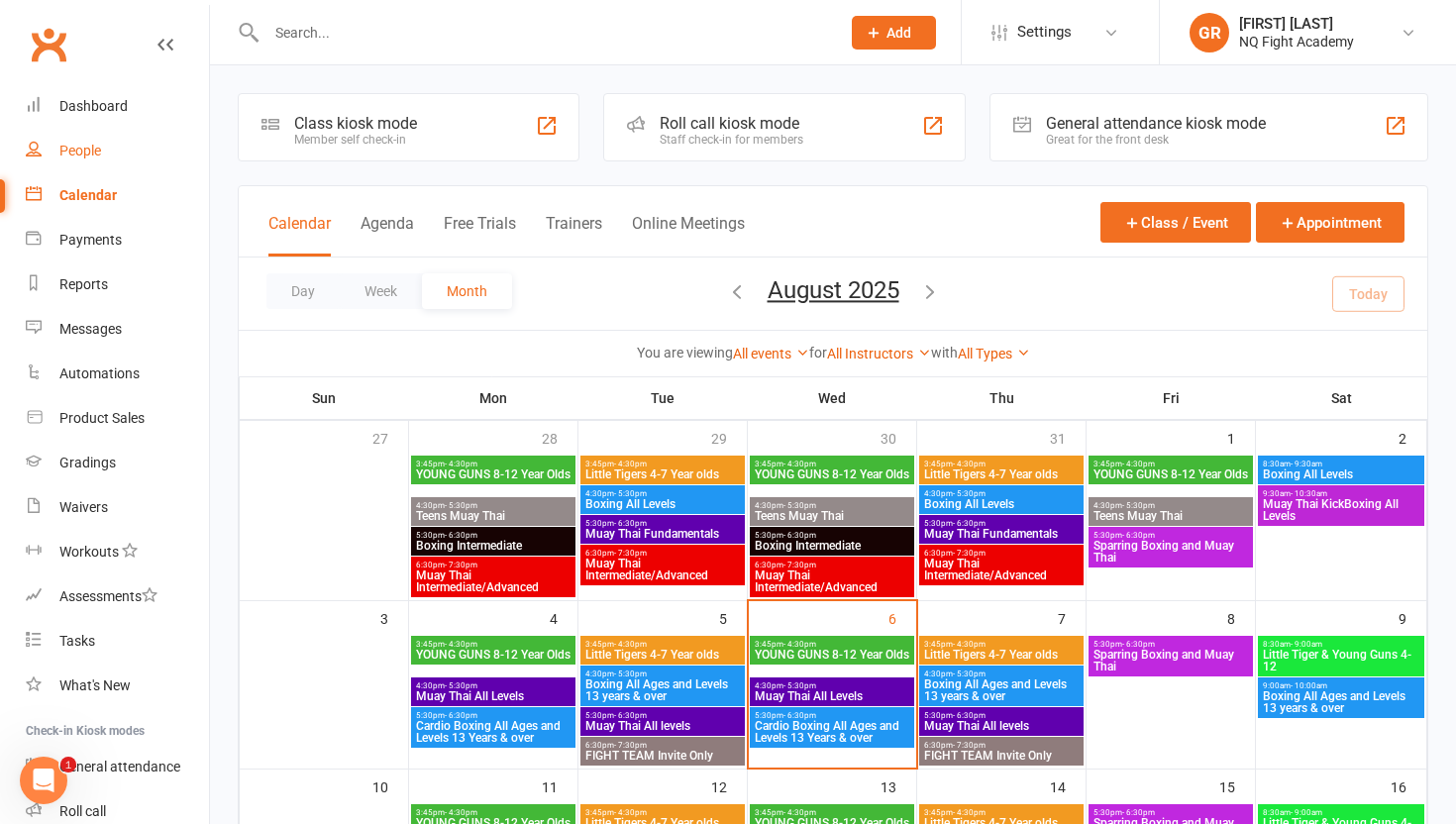 click on "People" at bounding box center (80, 151) 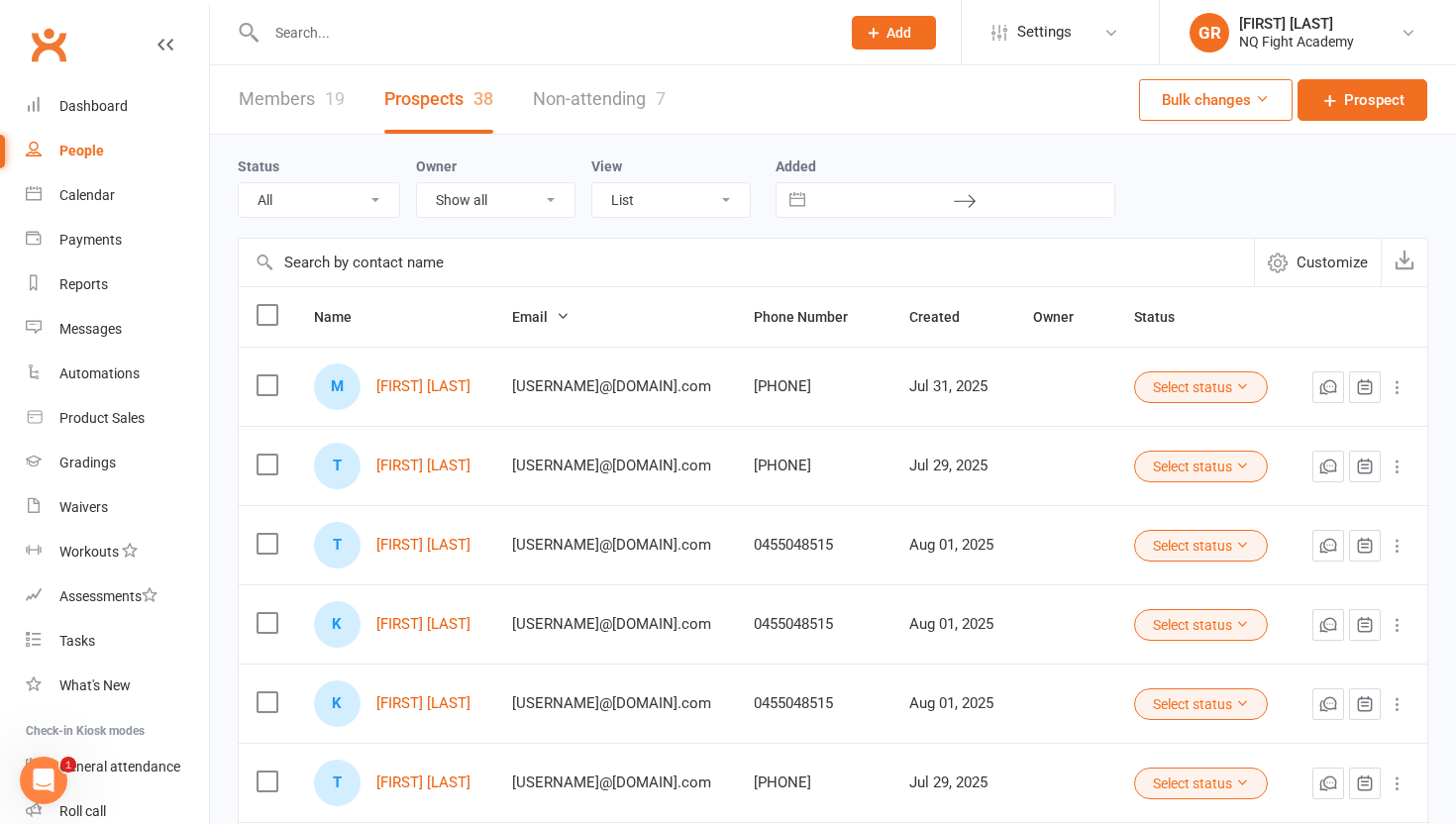 click on "Members 19" at bounding box center (291, 99) 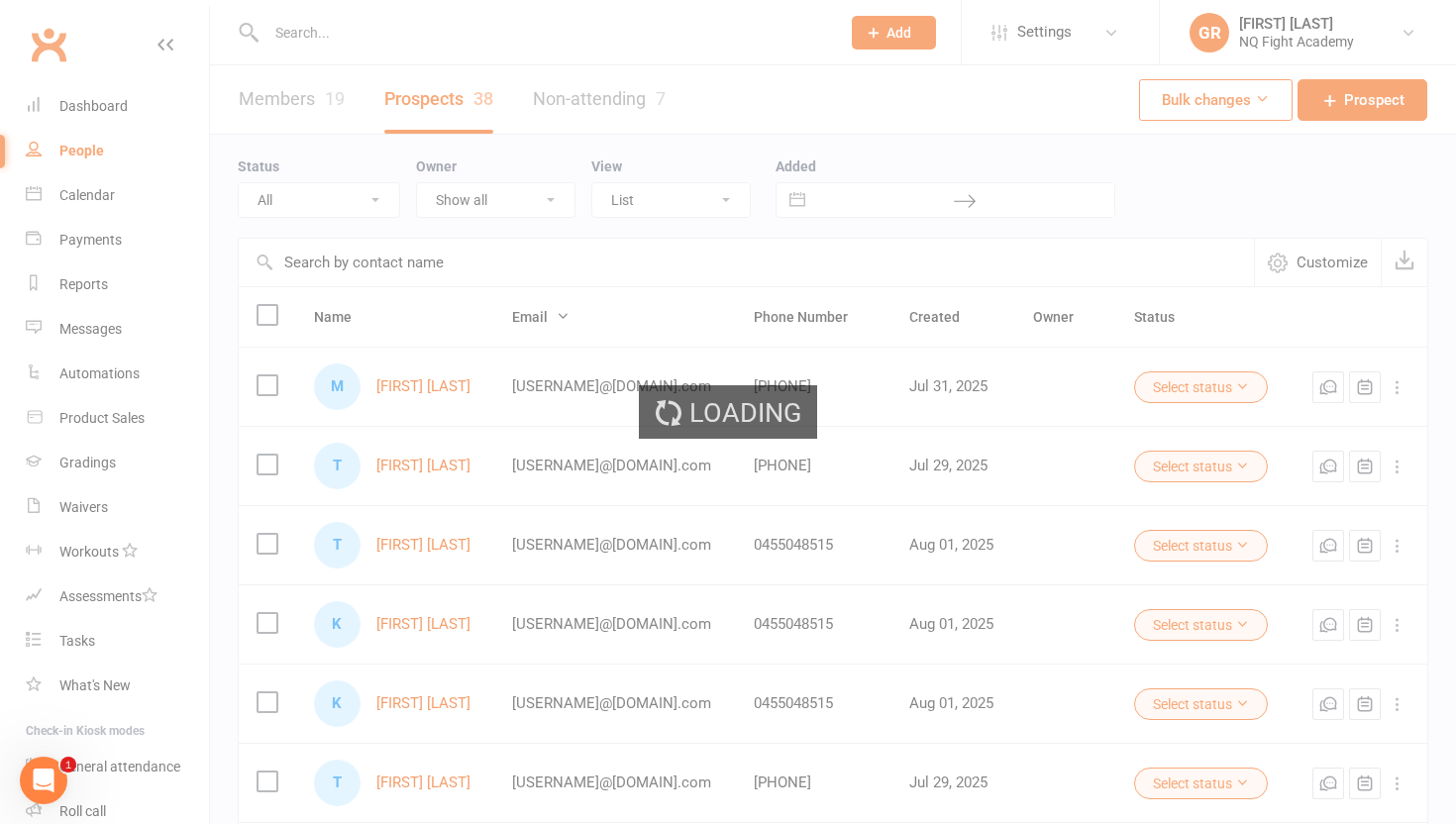 select on "100" 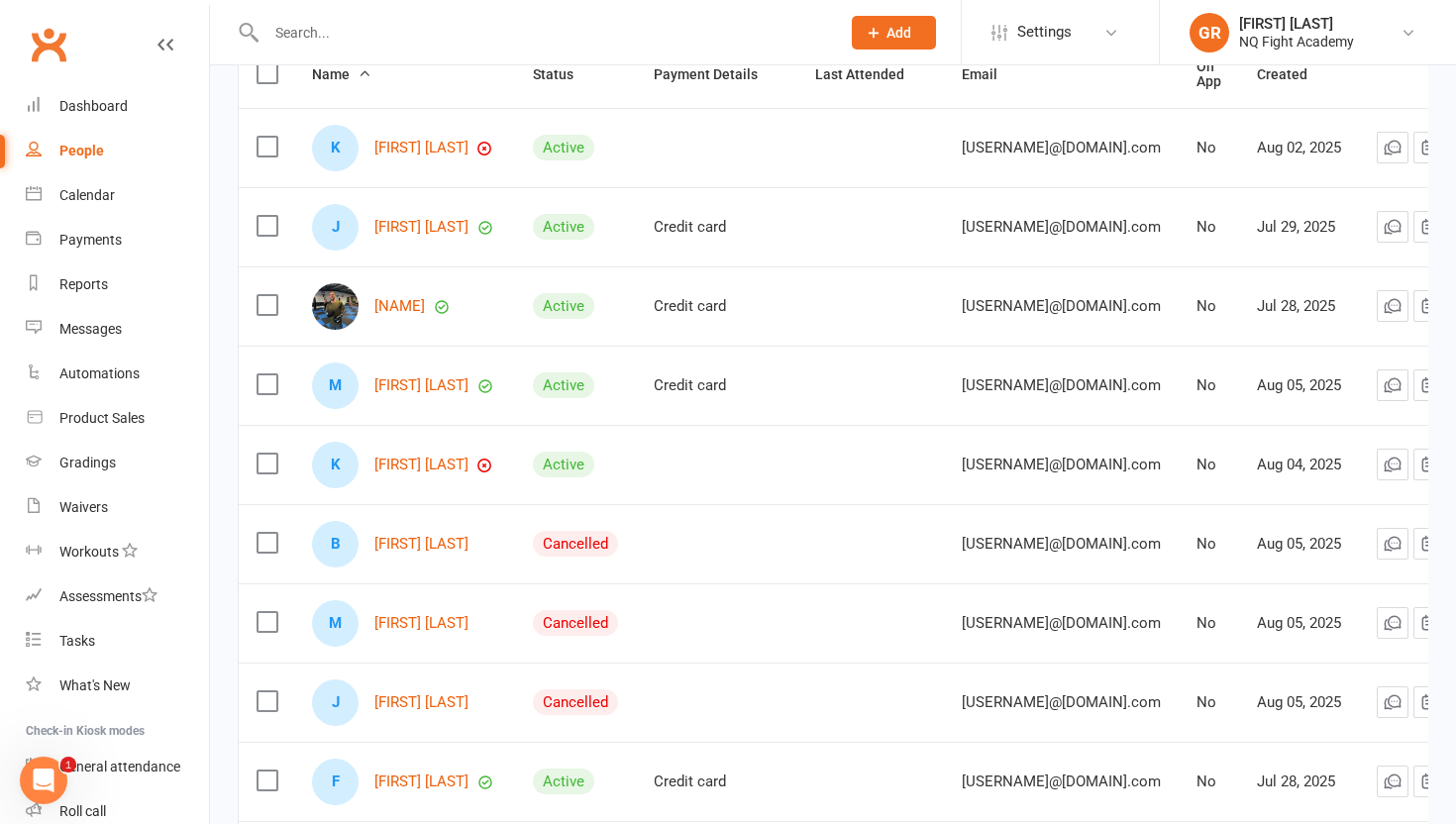 scroll, scrollTop: 296, scrollLeft: 0, axis: vertical 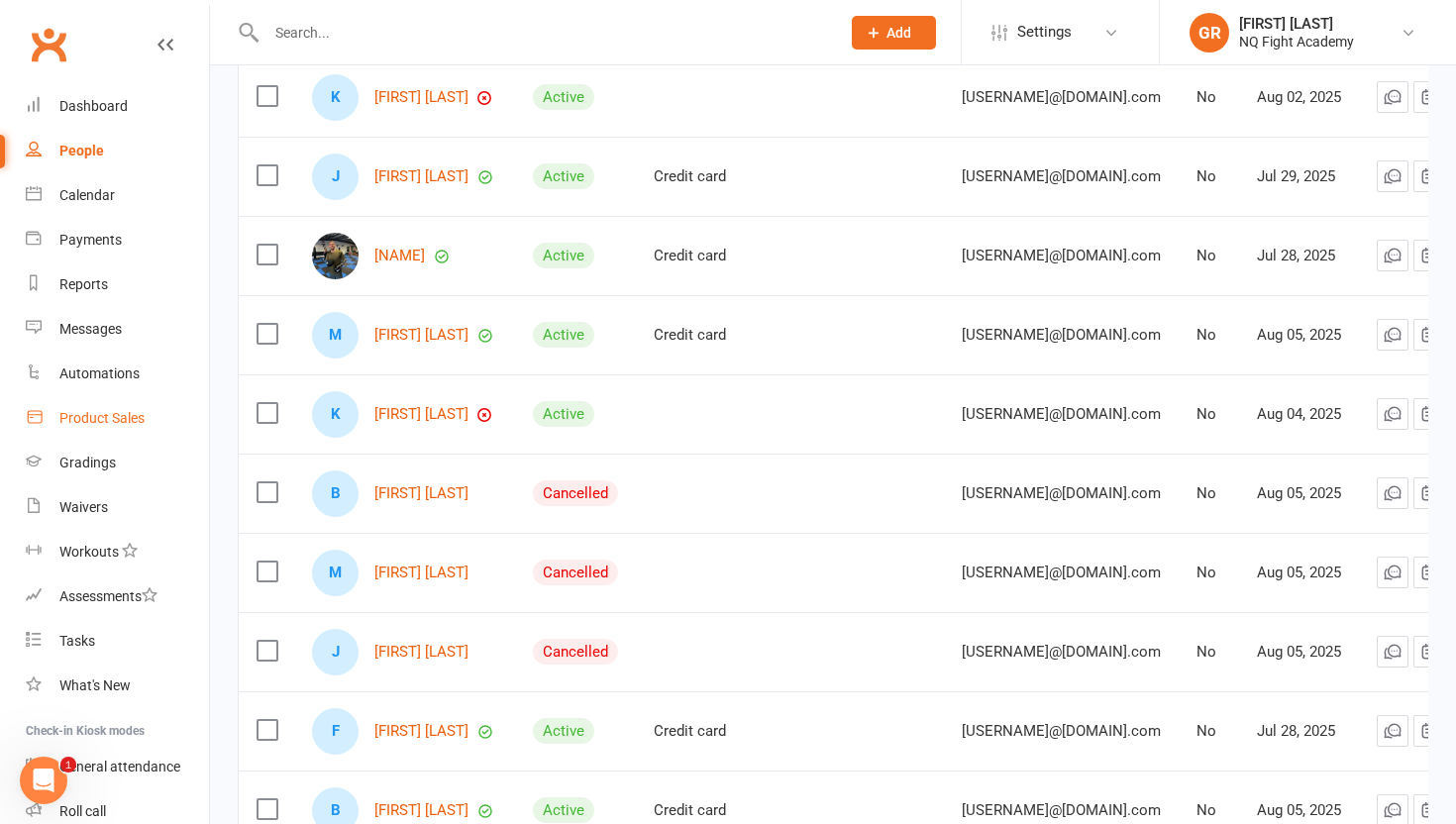 click on "Product Sales" at bounding box center (102, 418) 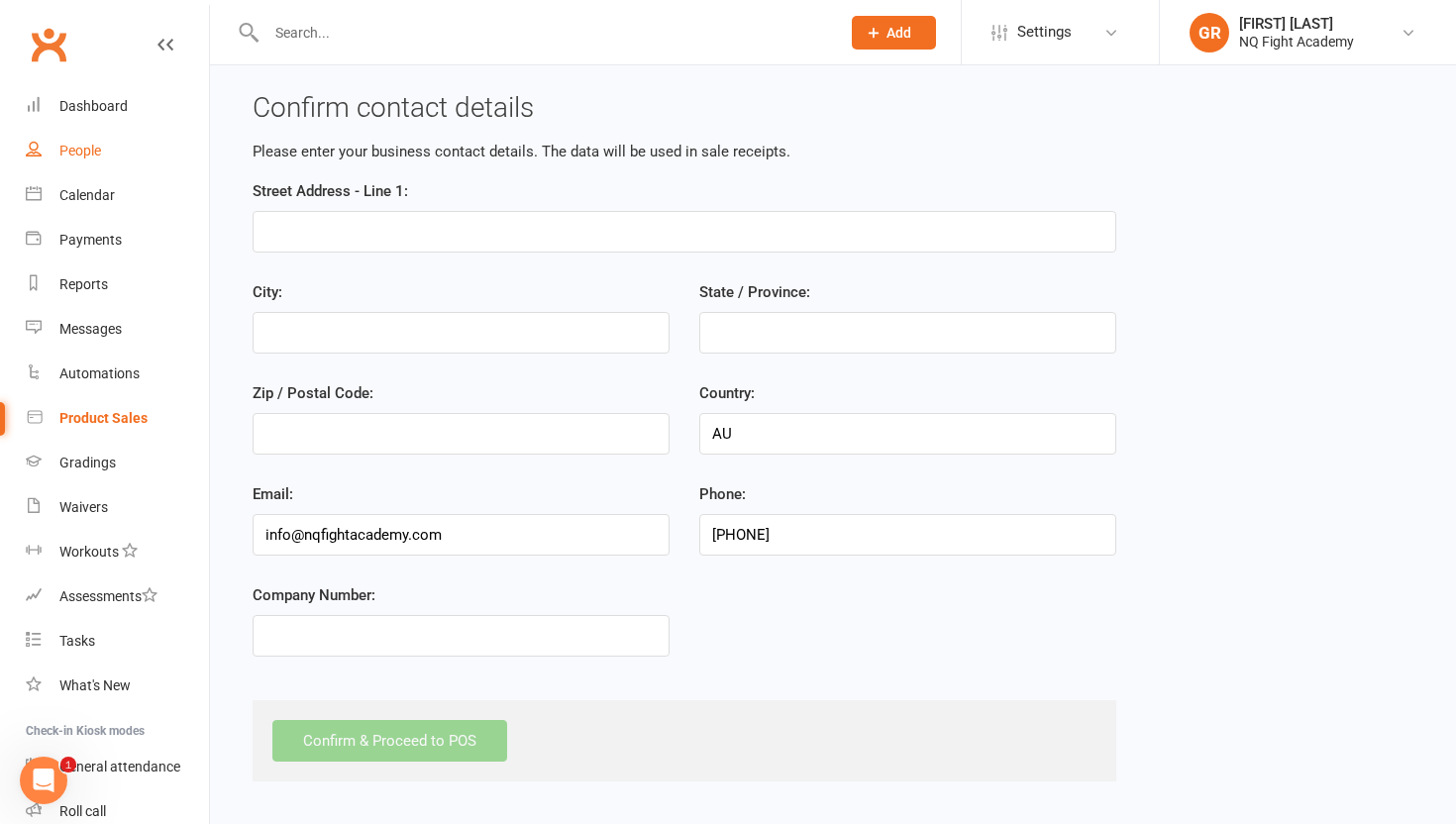 click on "People" at bounding box center (117, 151) 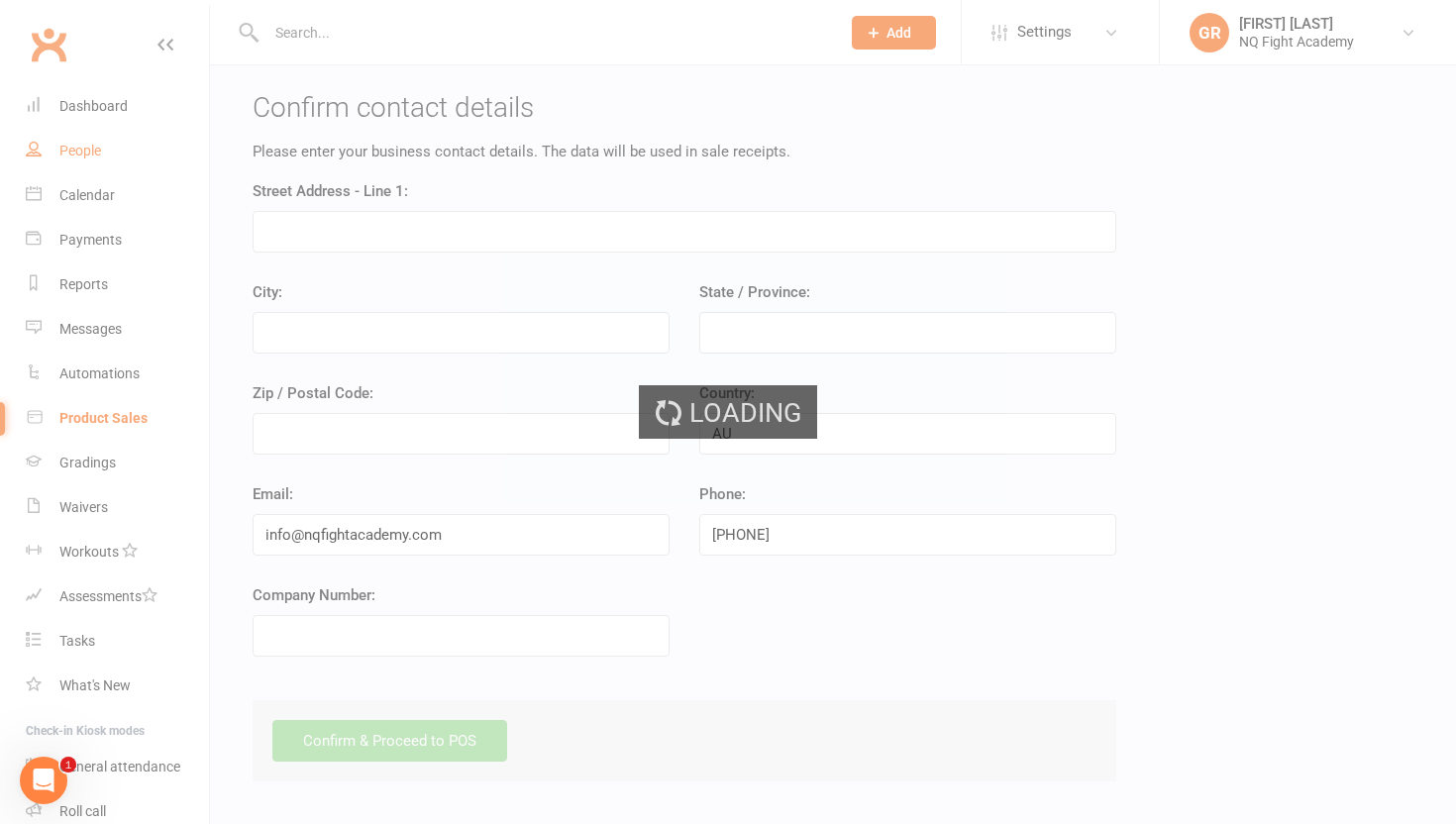 select on "100" 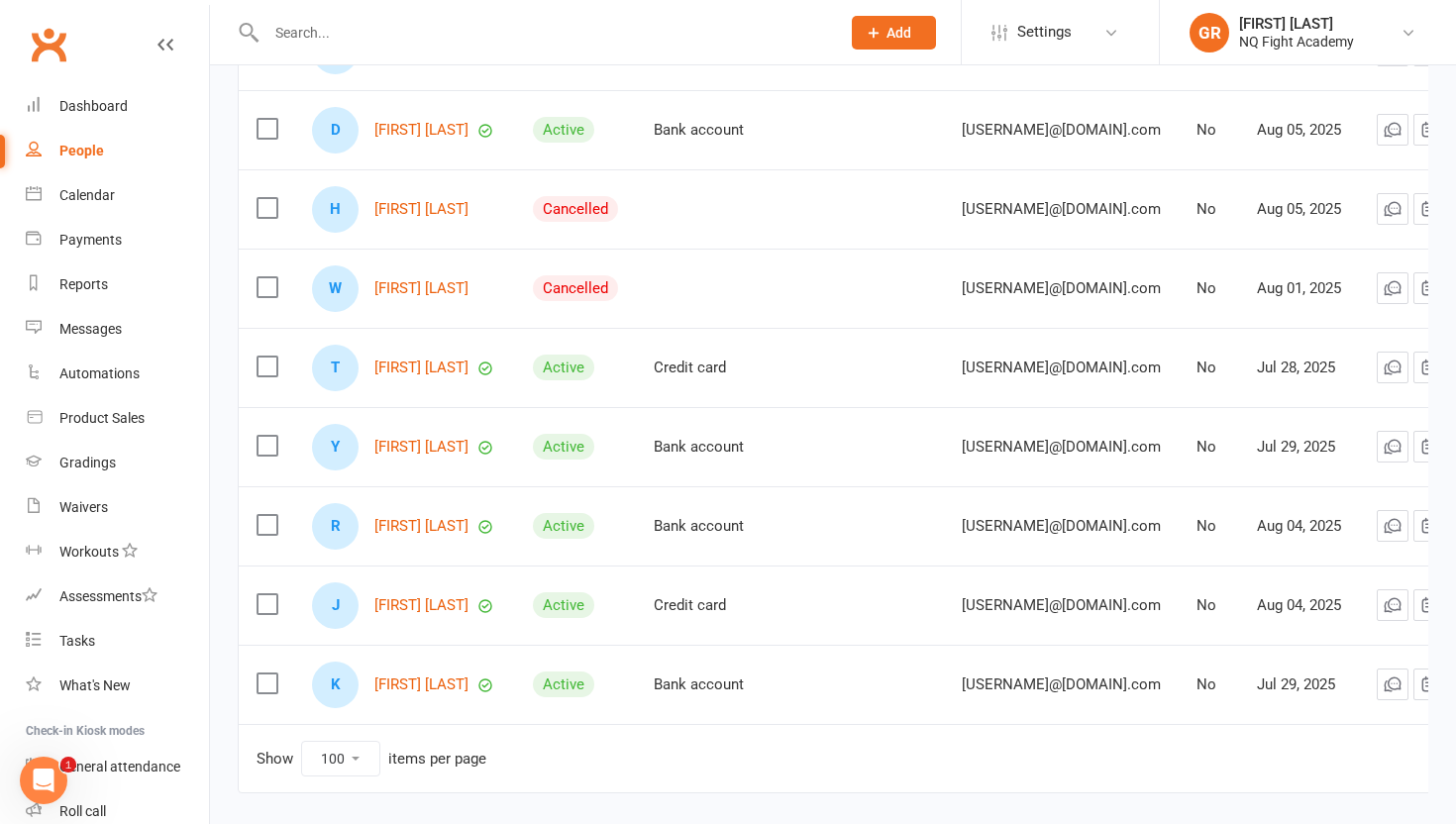 scroll, scrollTop: 1210, scrollLeft: 0, axis: vertical 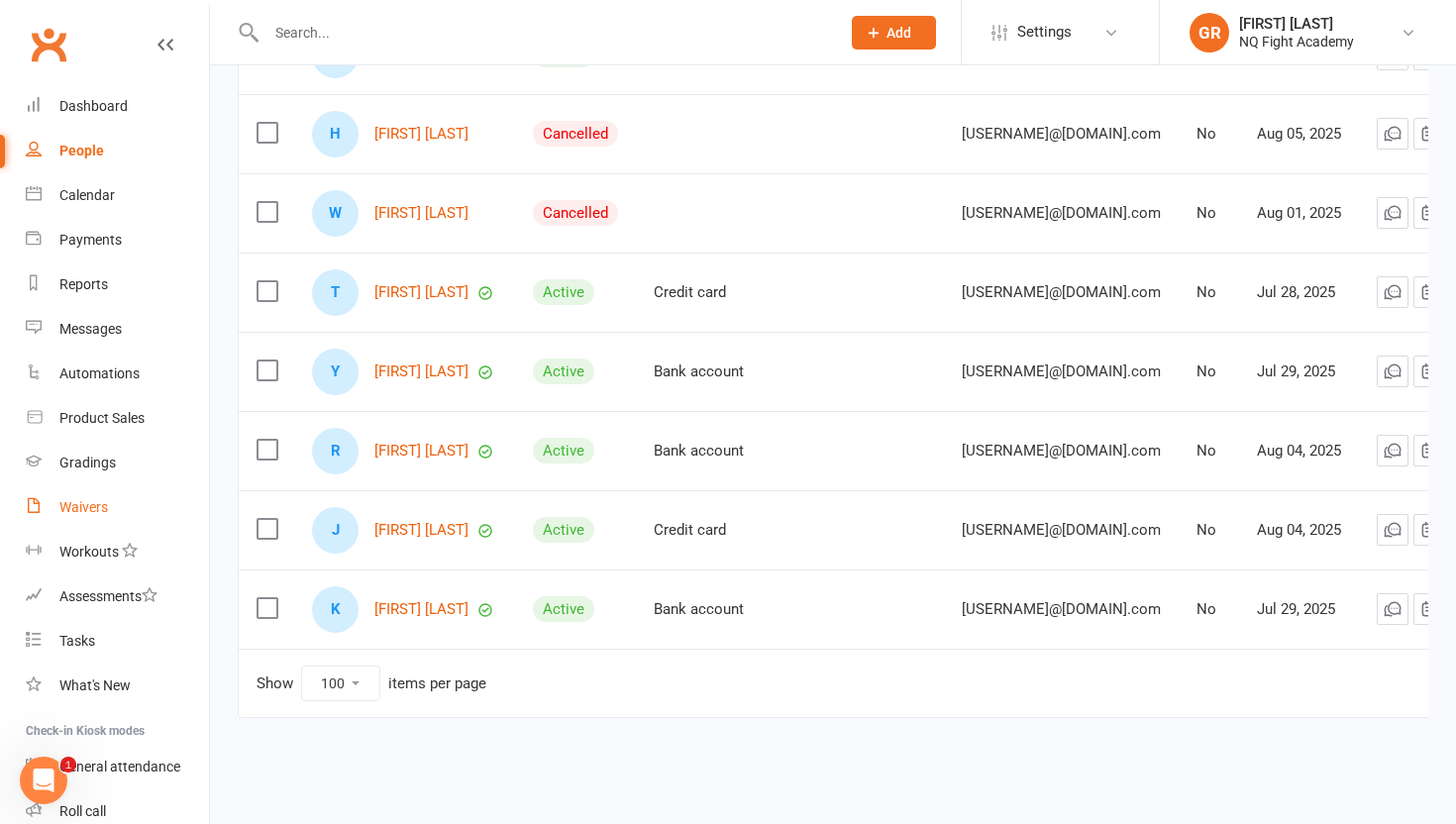 click on "Waivers" at bounding box center (117, 507) 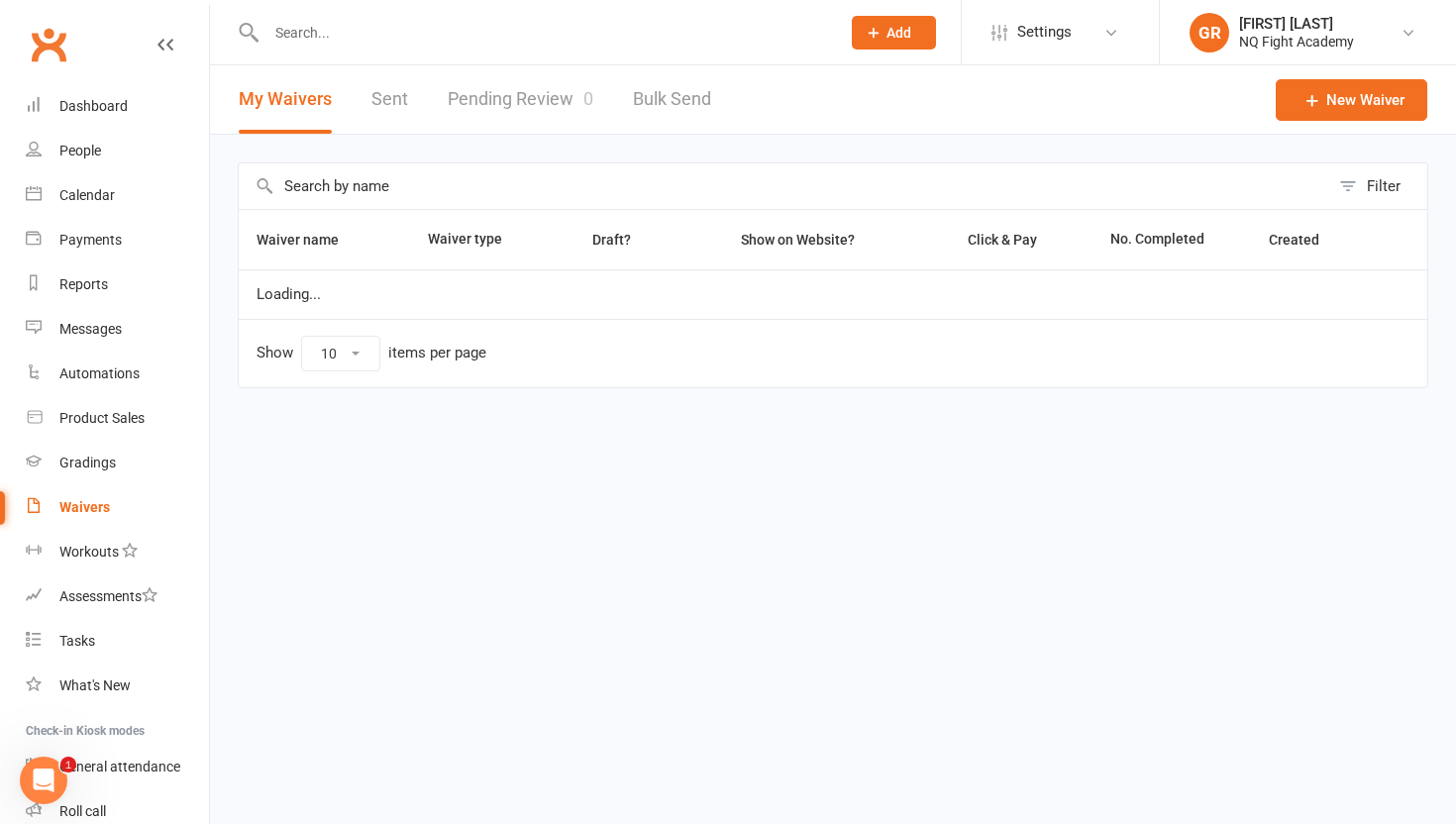 scroll, scrollTop: 0, scrollLeft: 0, axis: both 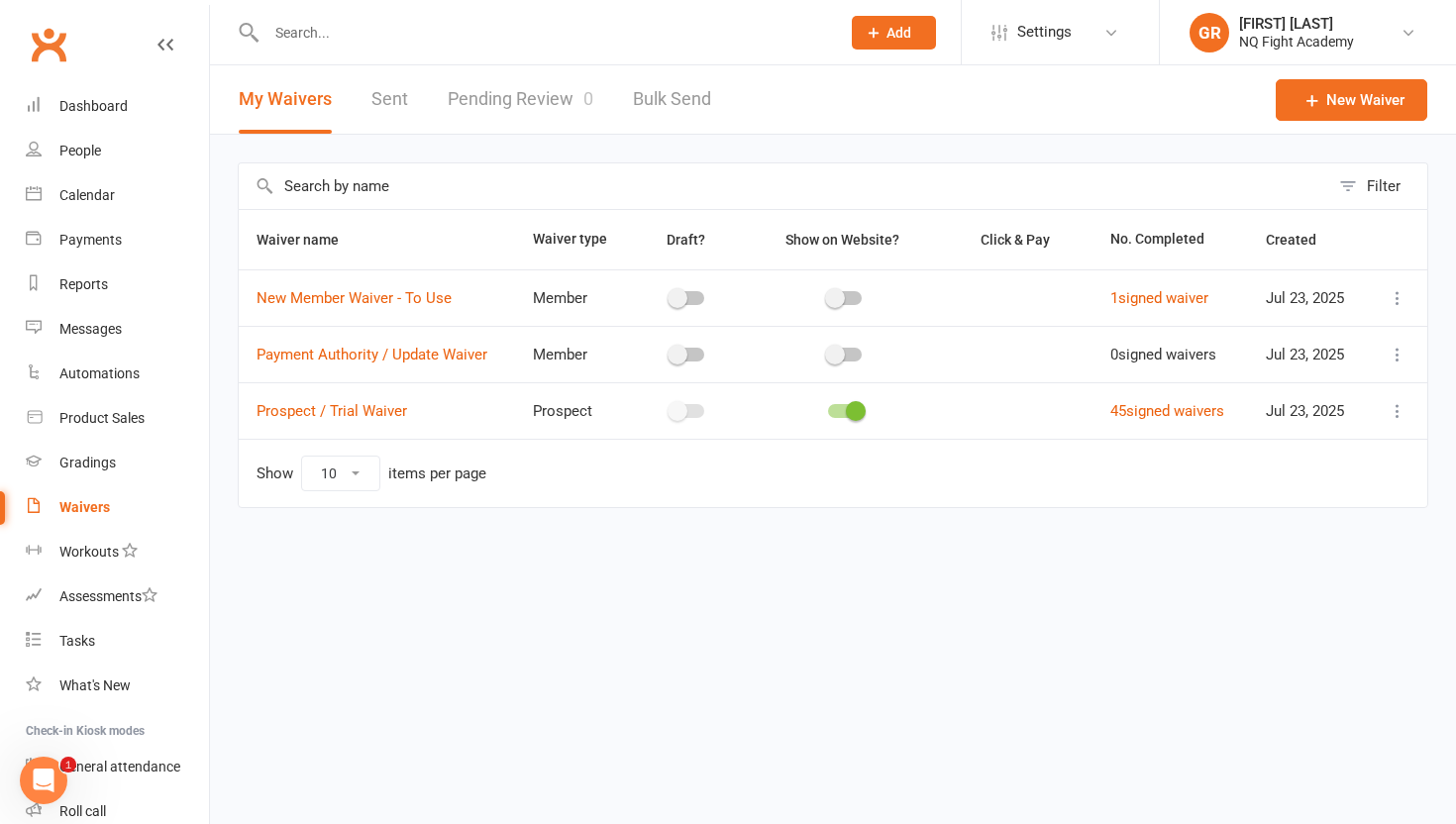 click on "Pending Review 0" at bounding box center [520, 99] 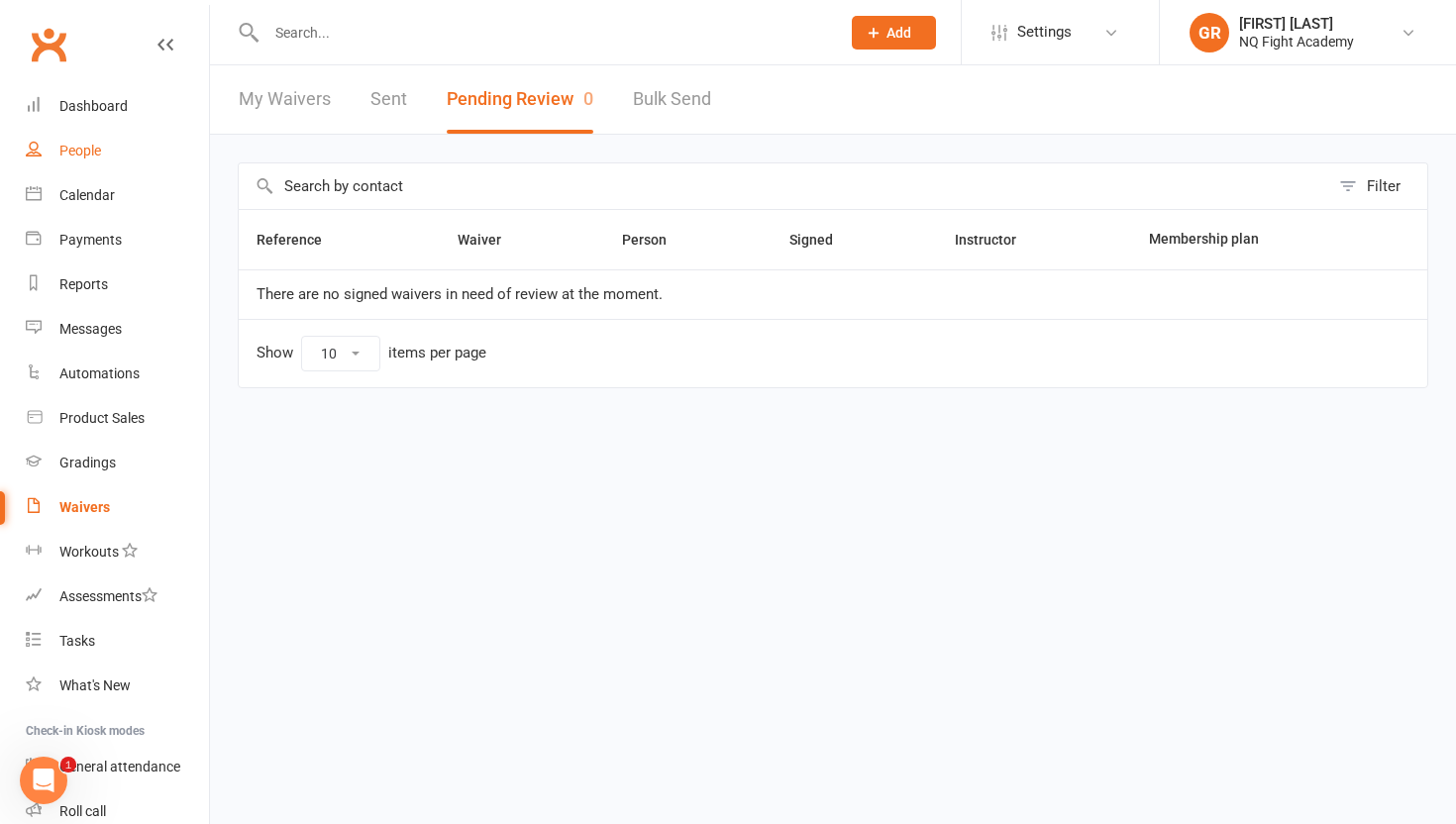 click on "People" at bounding box center (80, 151) 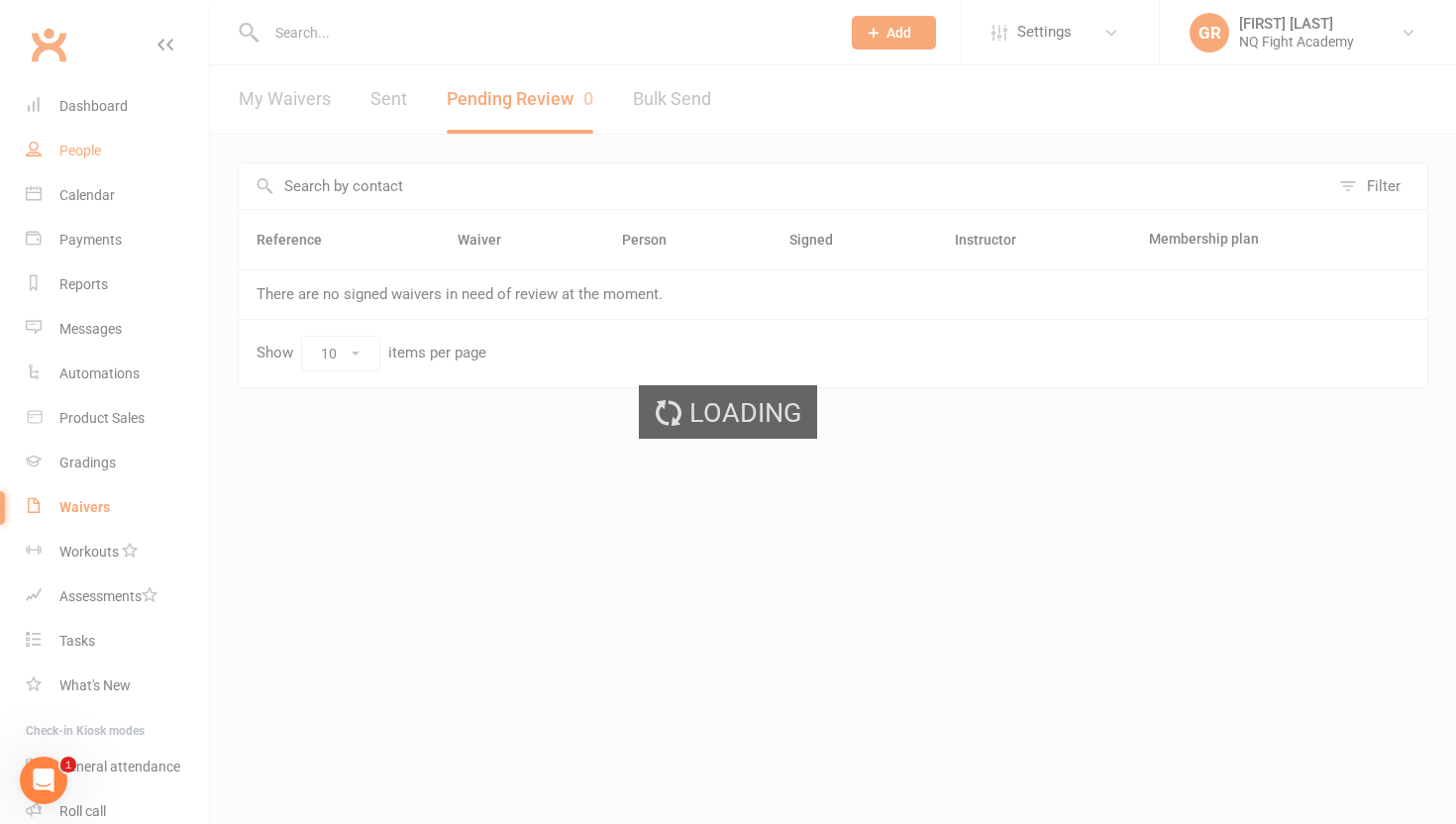 select on "100" 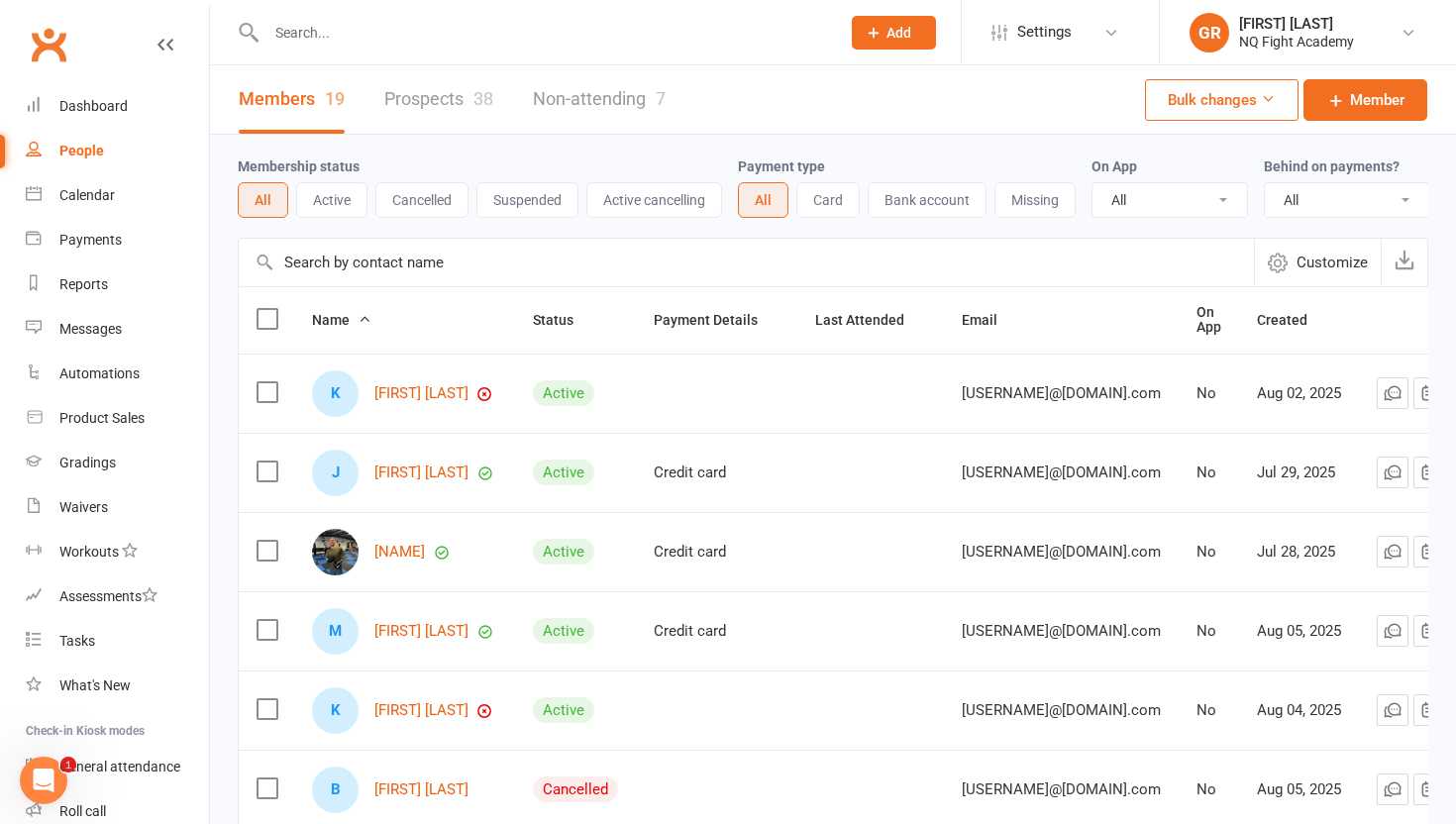 click on "Active" at bounding box center (332, 200) 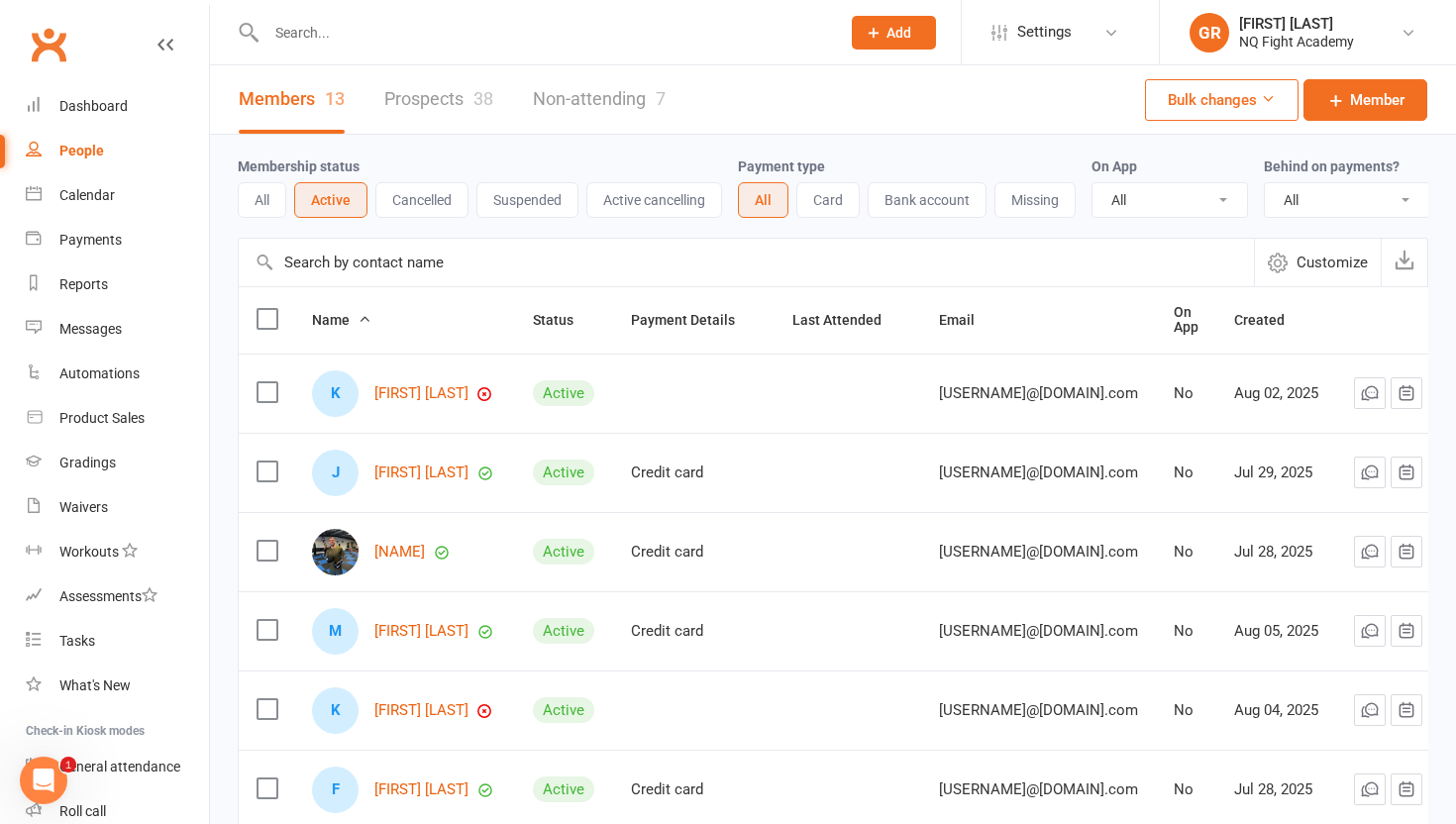 click on "All" at bounding box center [261, 200] 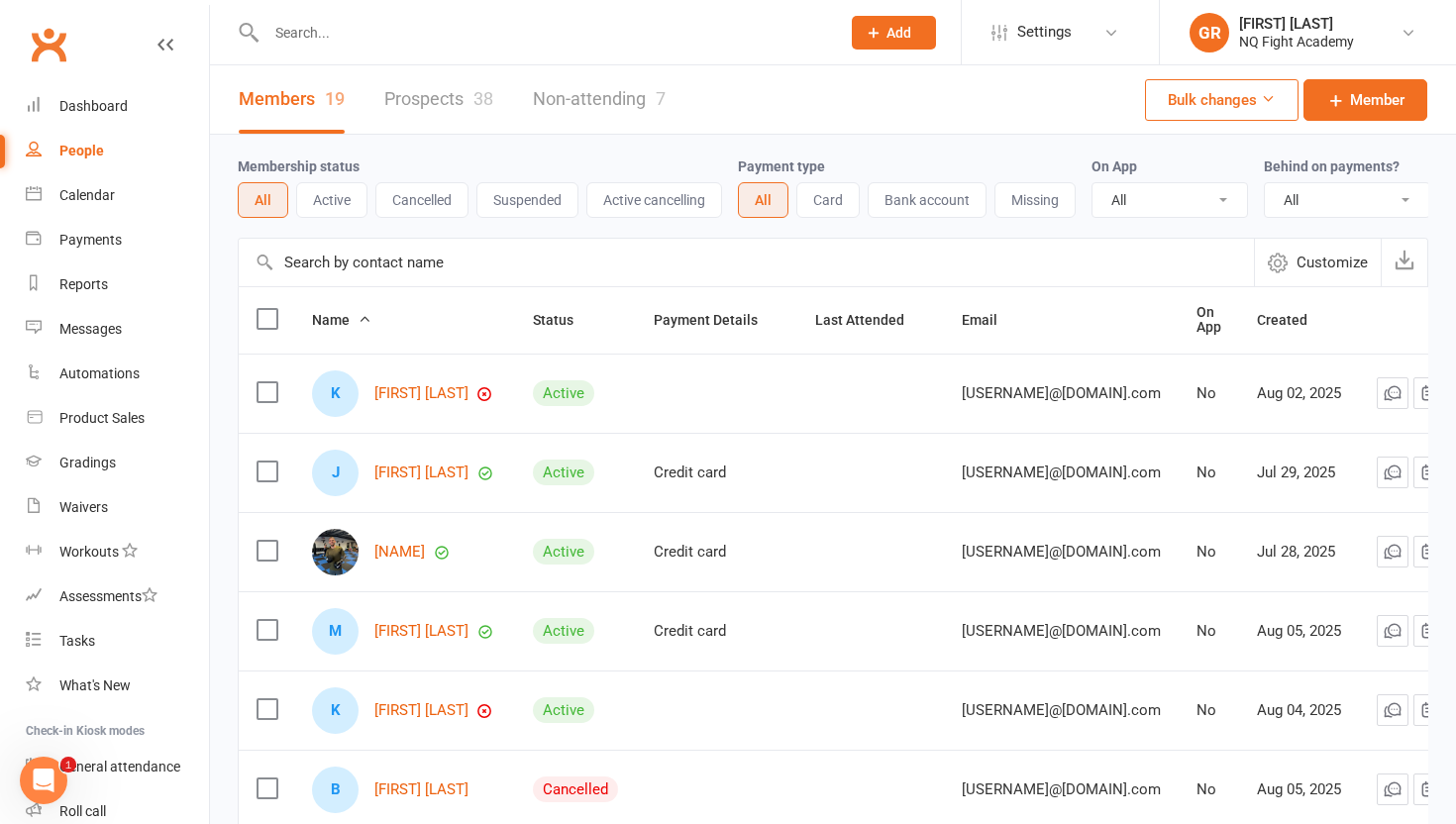 click on "Prospects 38" at bounding box center (439, 99) 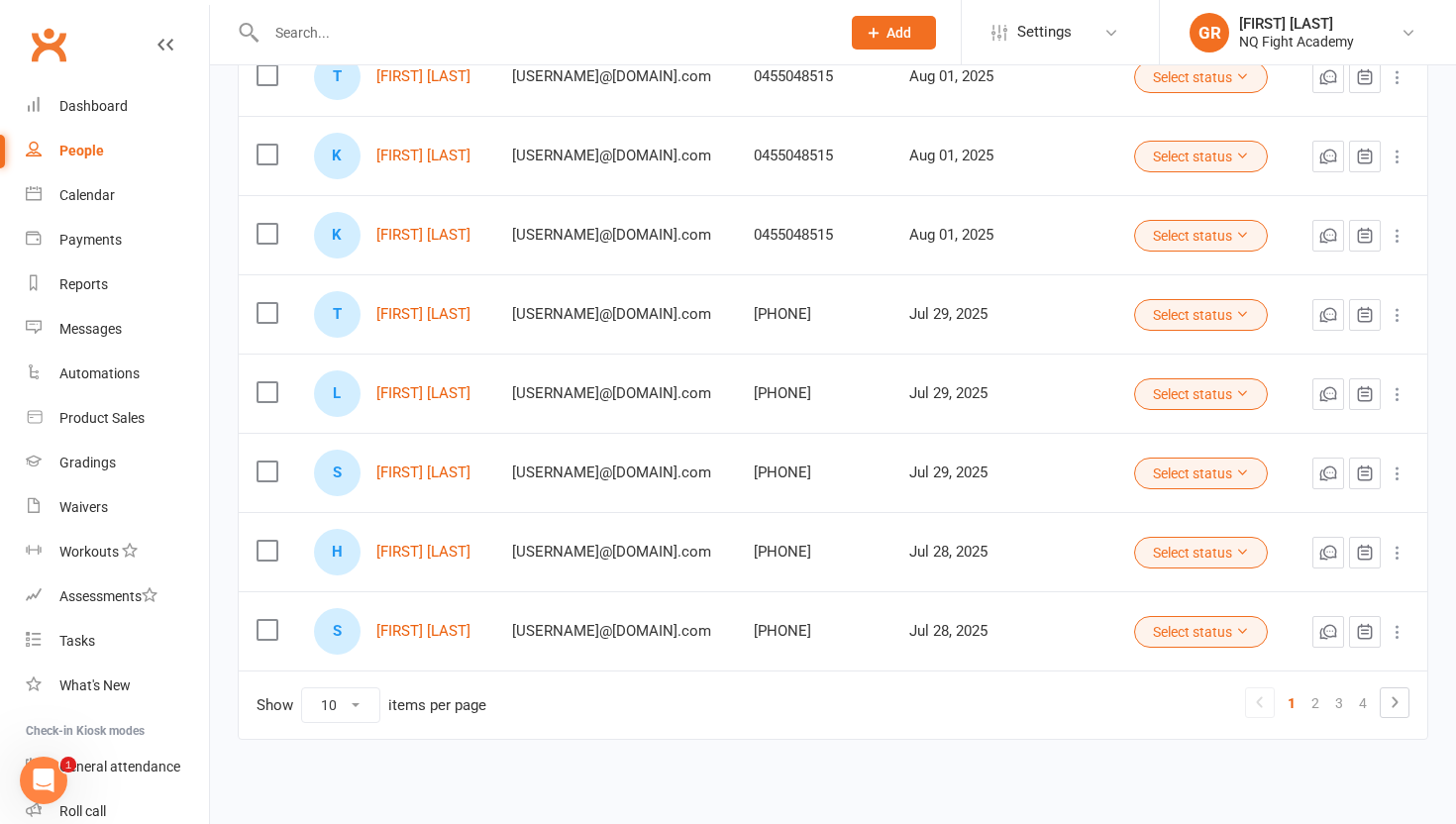 scroll, scrollTop: 447, scrollLeft: 0, axis: vertical 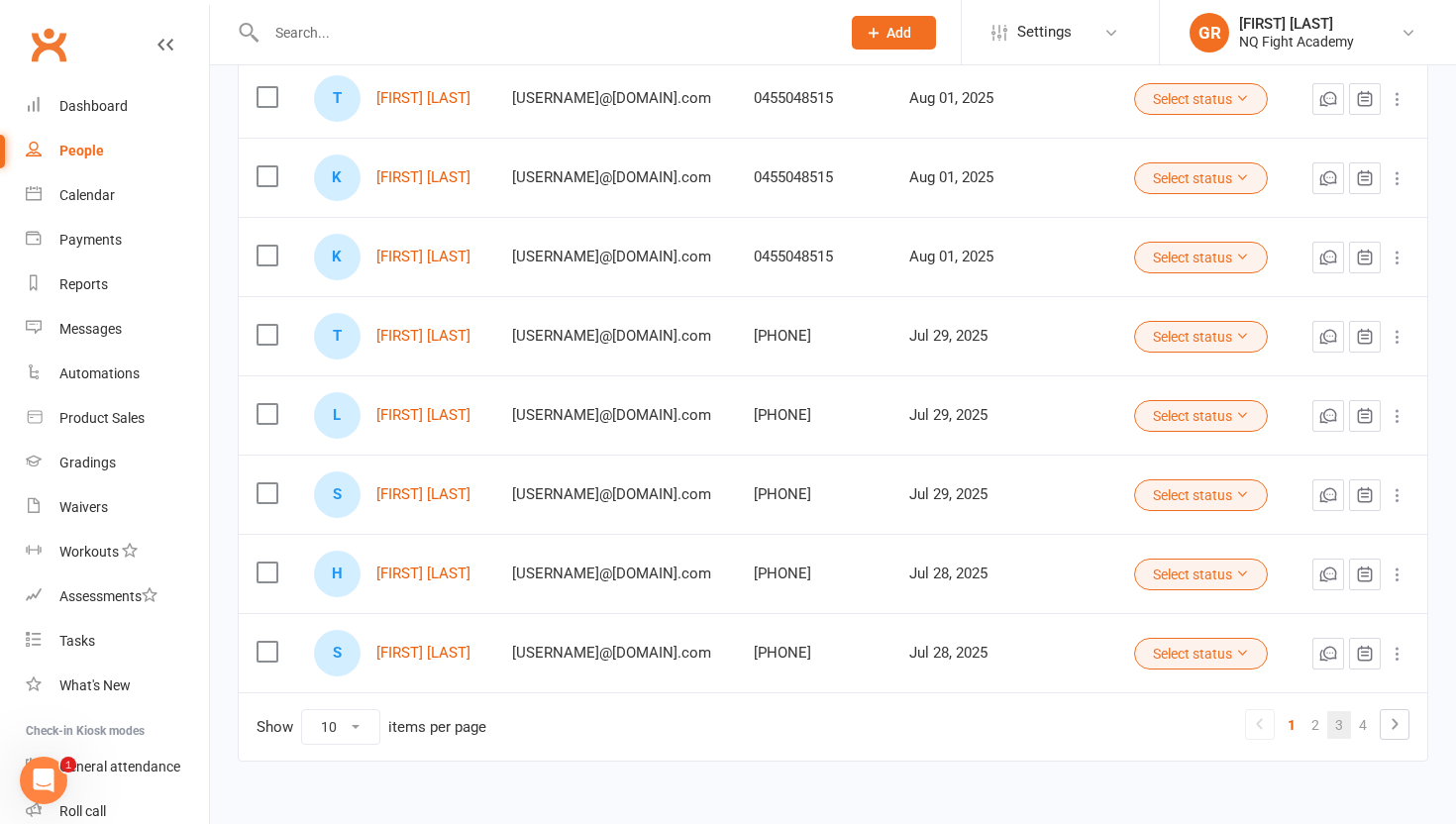 click on "3" at bounding box center (1339, 725) 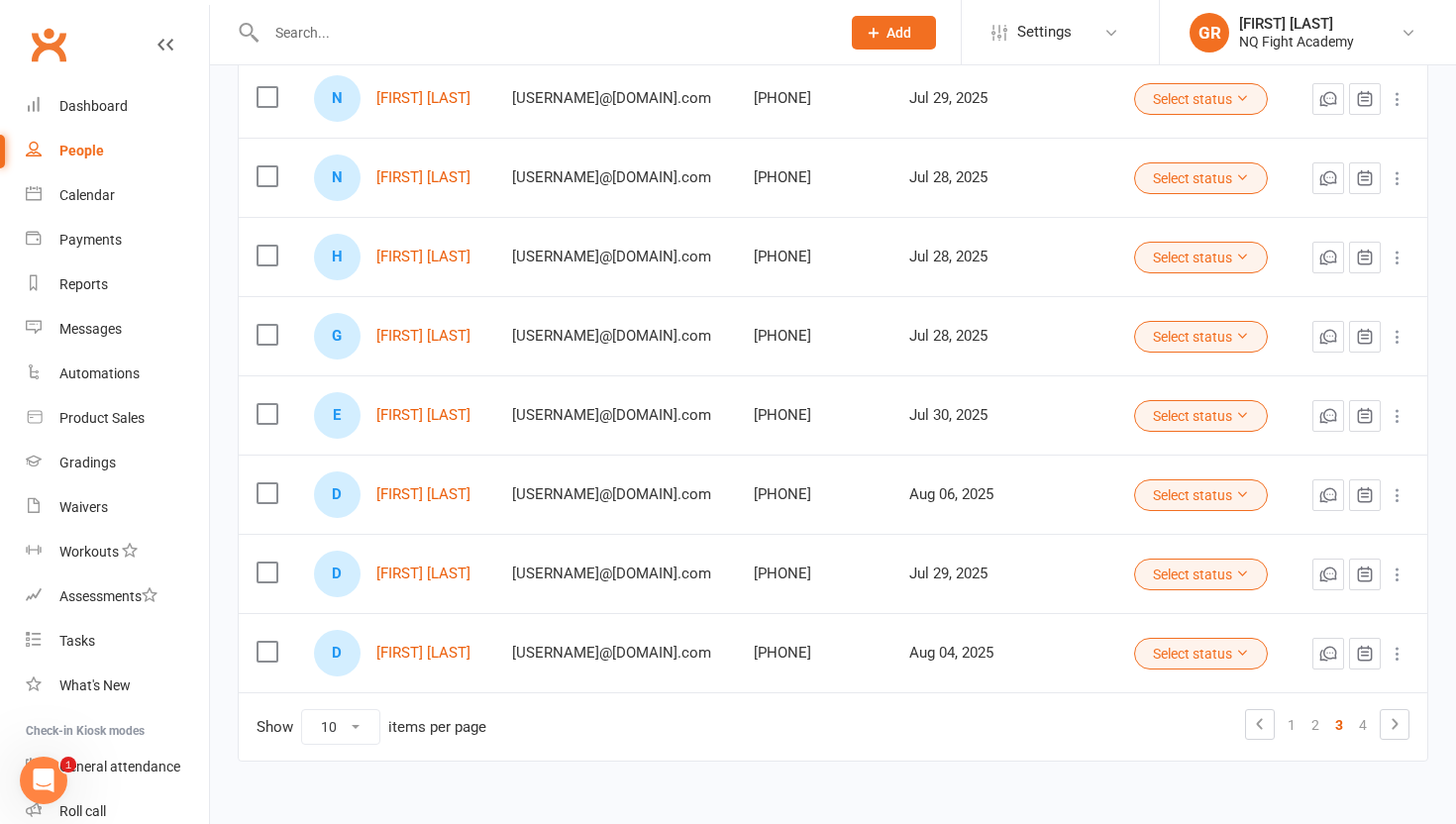 click at bounding box center (1242, 494) 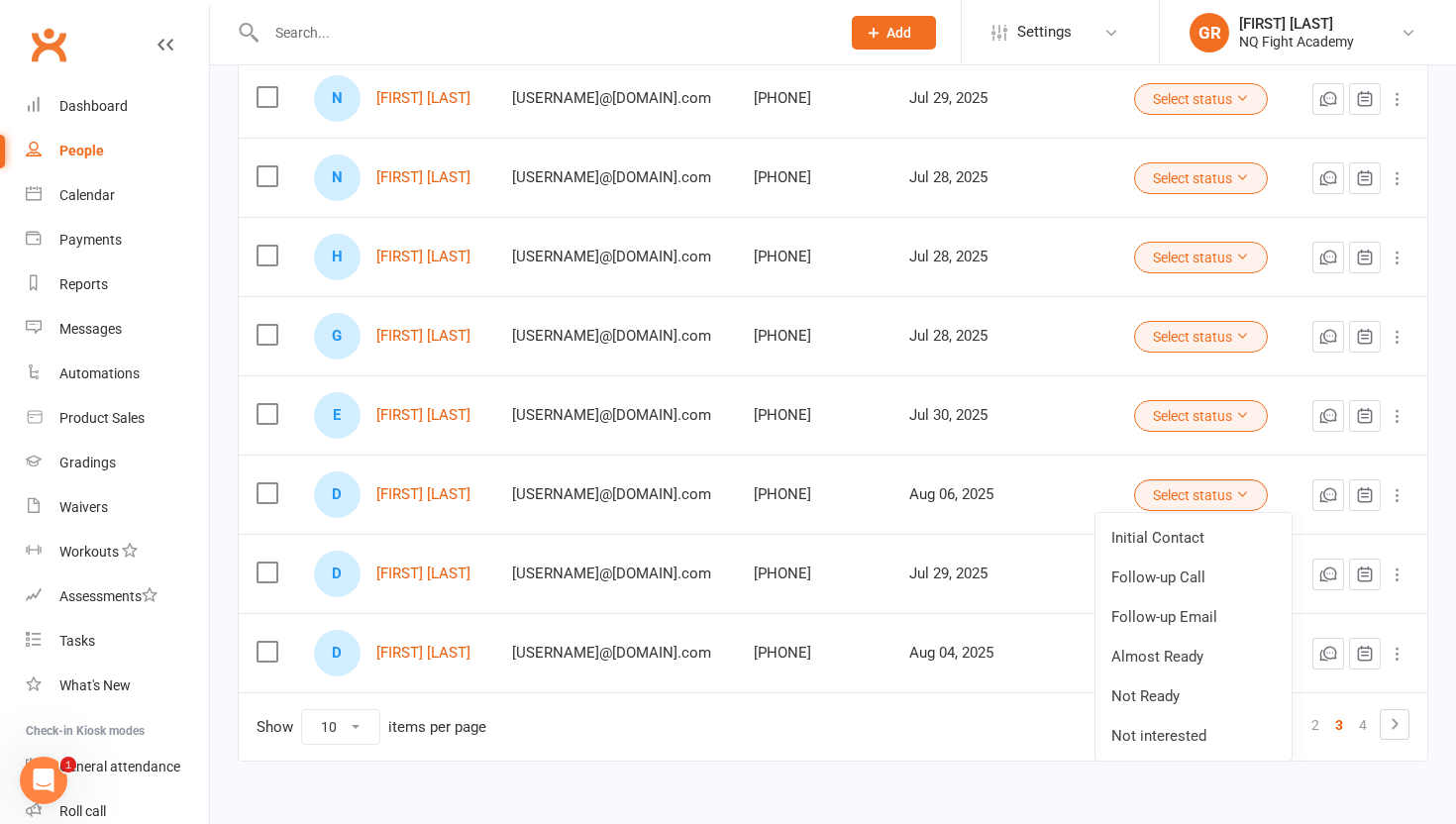 click at bounding box center (1066, 494) 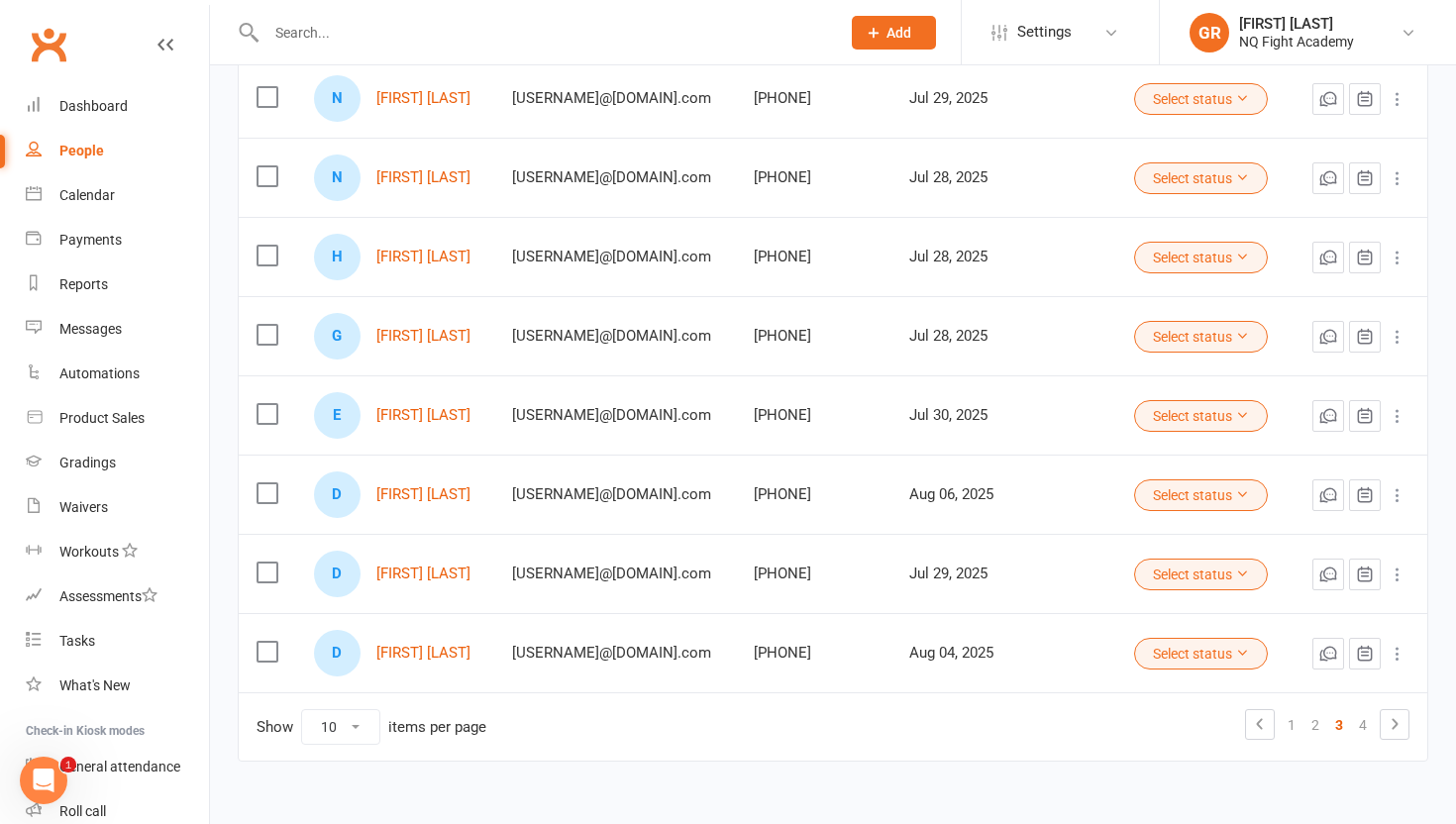 click at bounding box center [1398, 495] 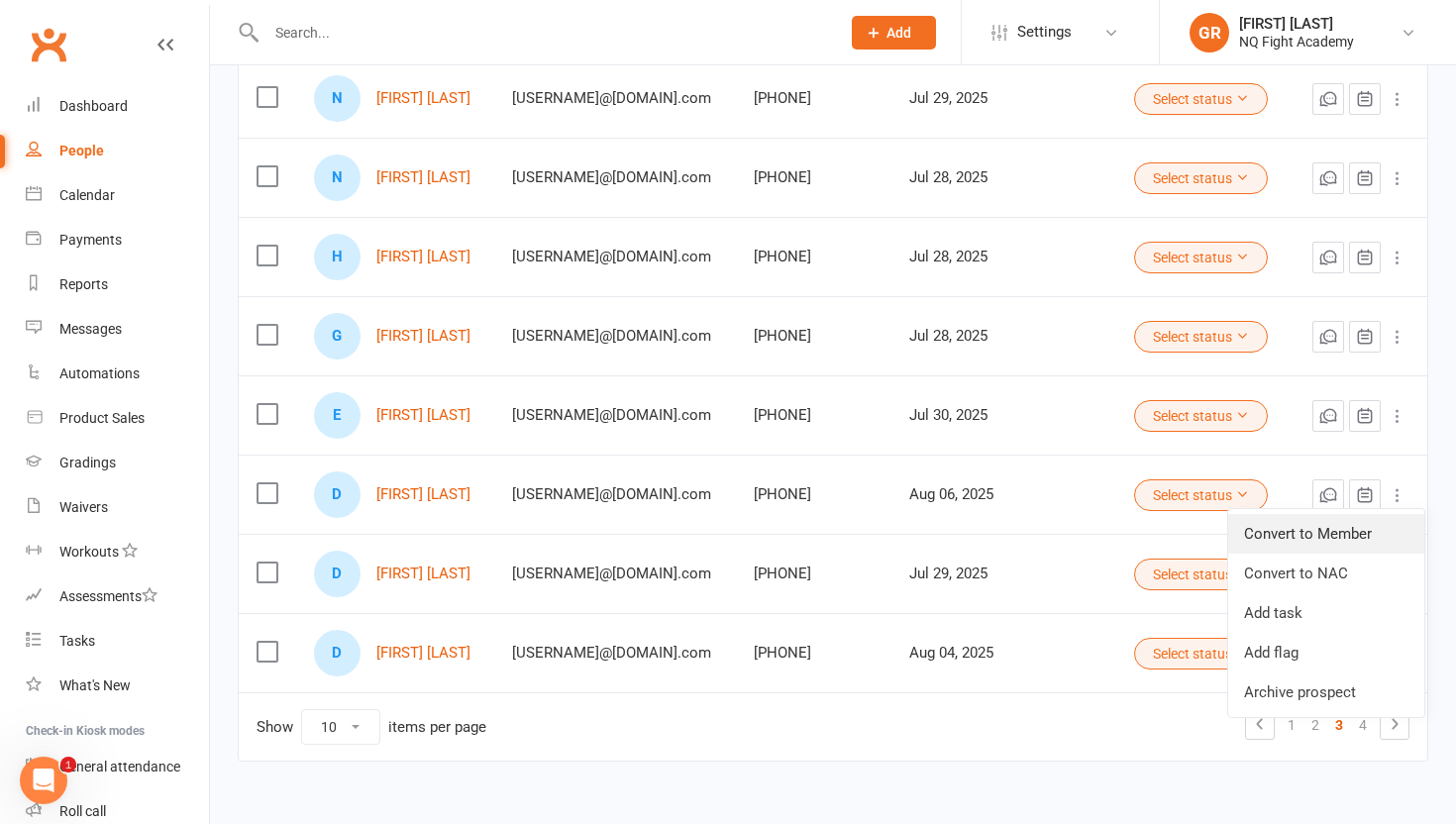 click on "Convert to Member" at bounding box center [1326, 534] 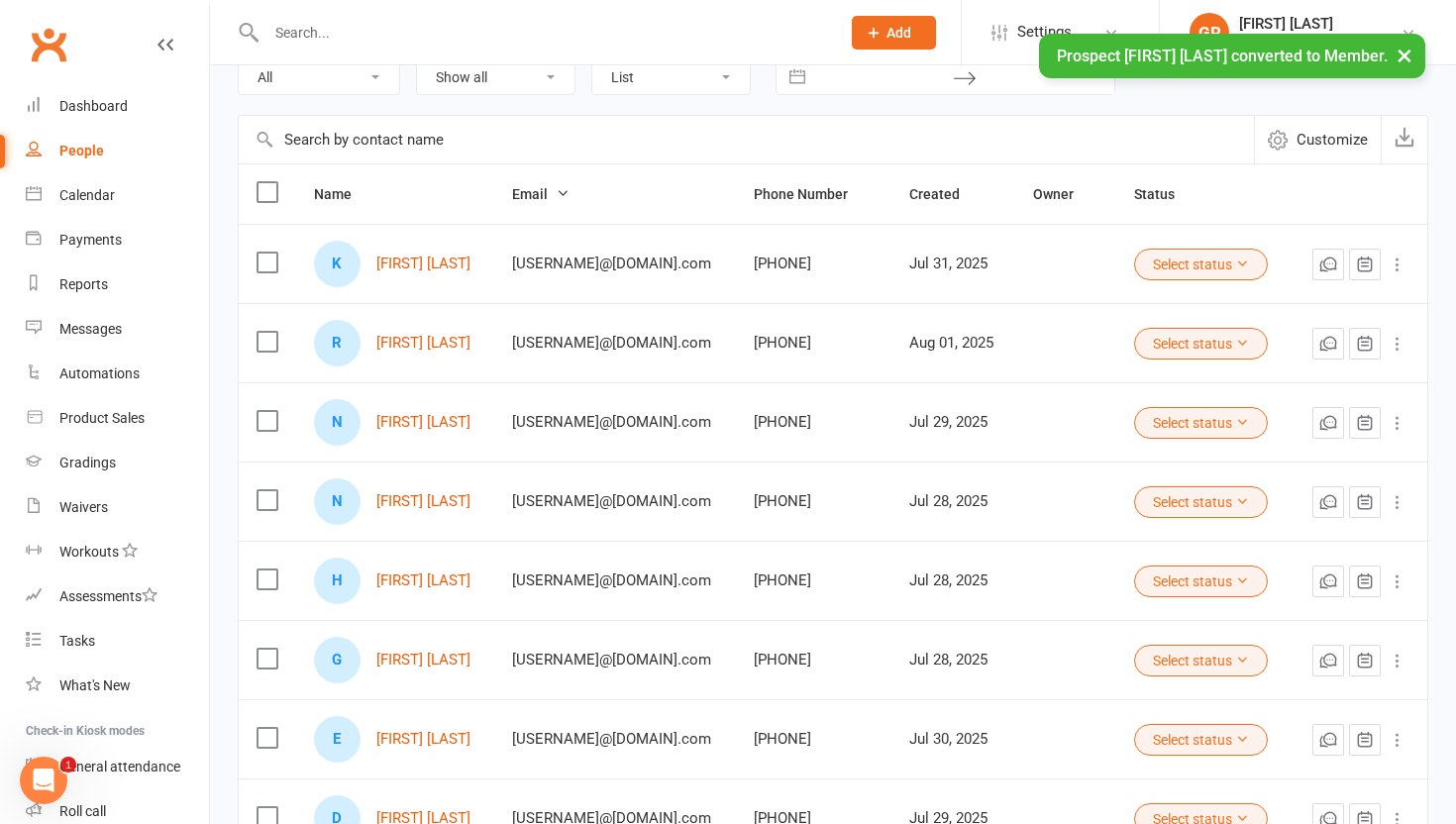 scroll, scrollTop: 0, scrollLeft: 0, axis: both 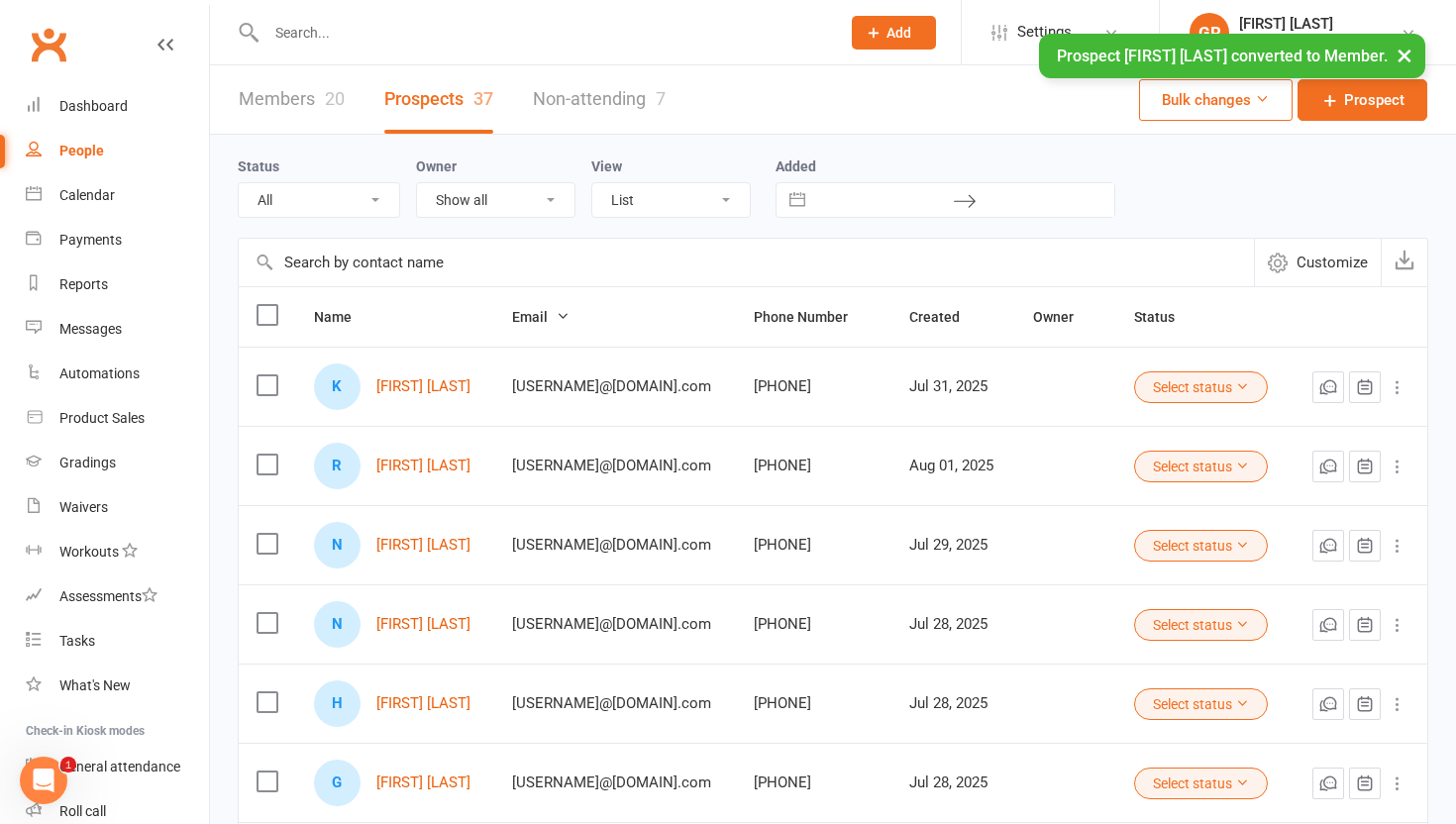 click on "Members 20" at bounding box center [291, 99] 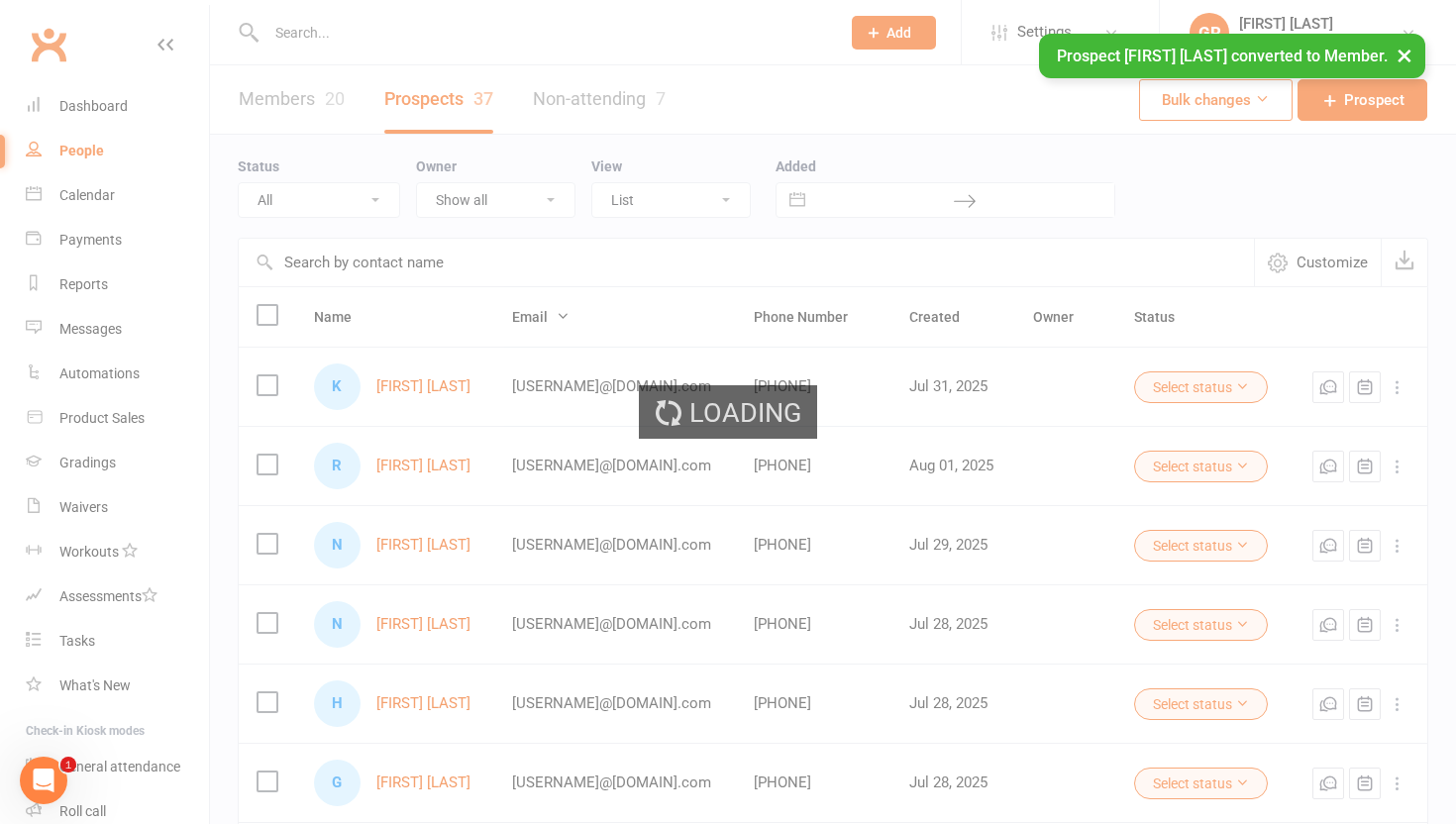 select on "100" 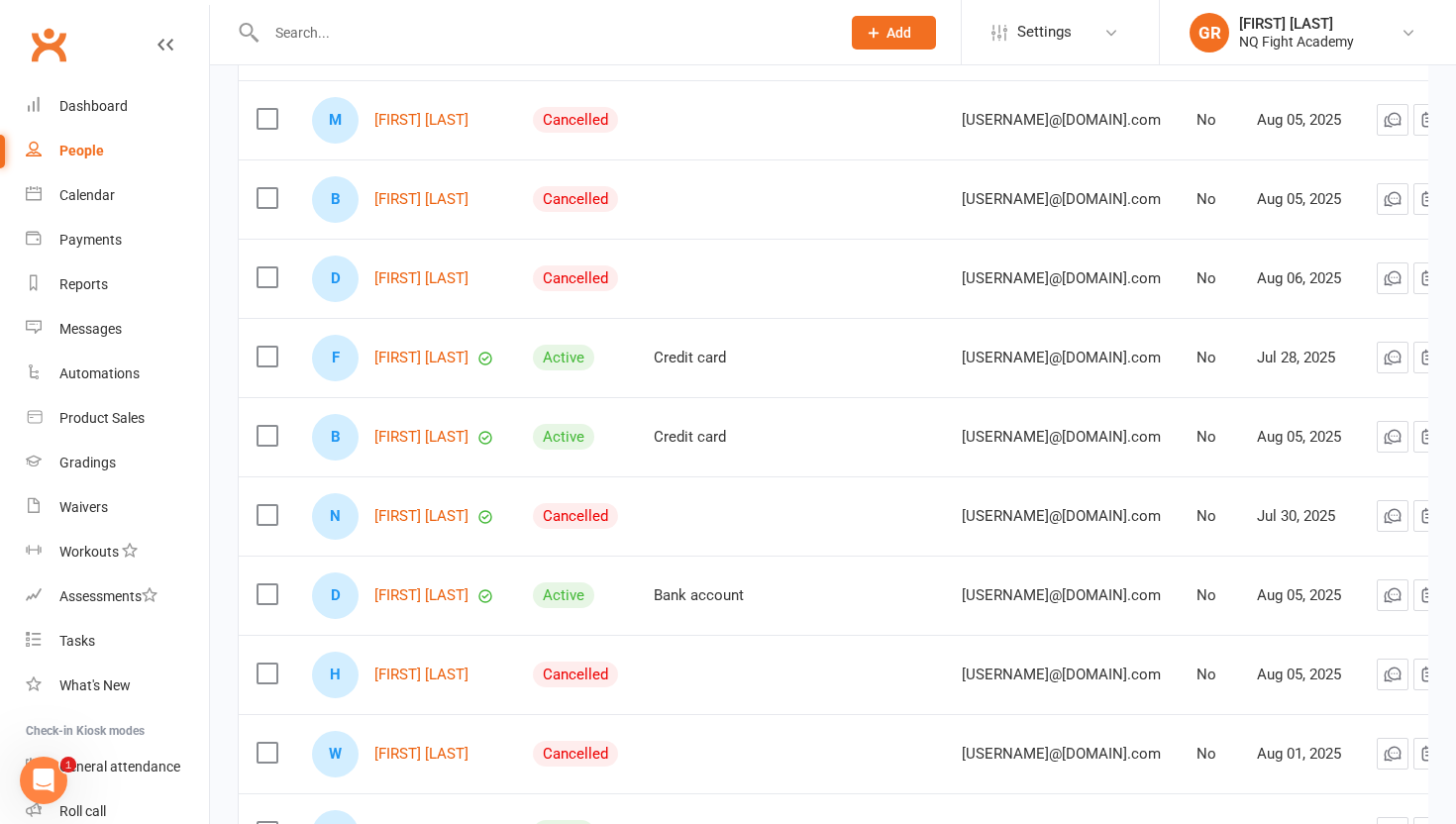 scroll, scrollTop: 752, scrollLeft: 0, axis: vertical 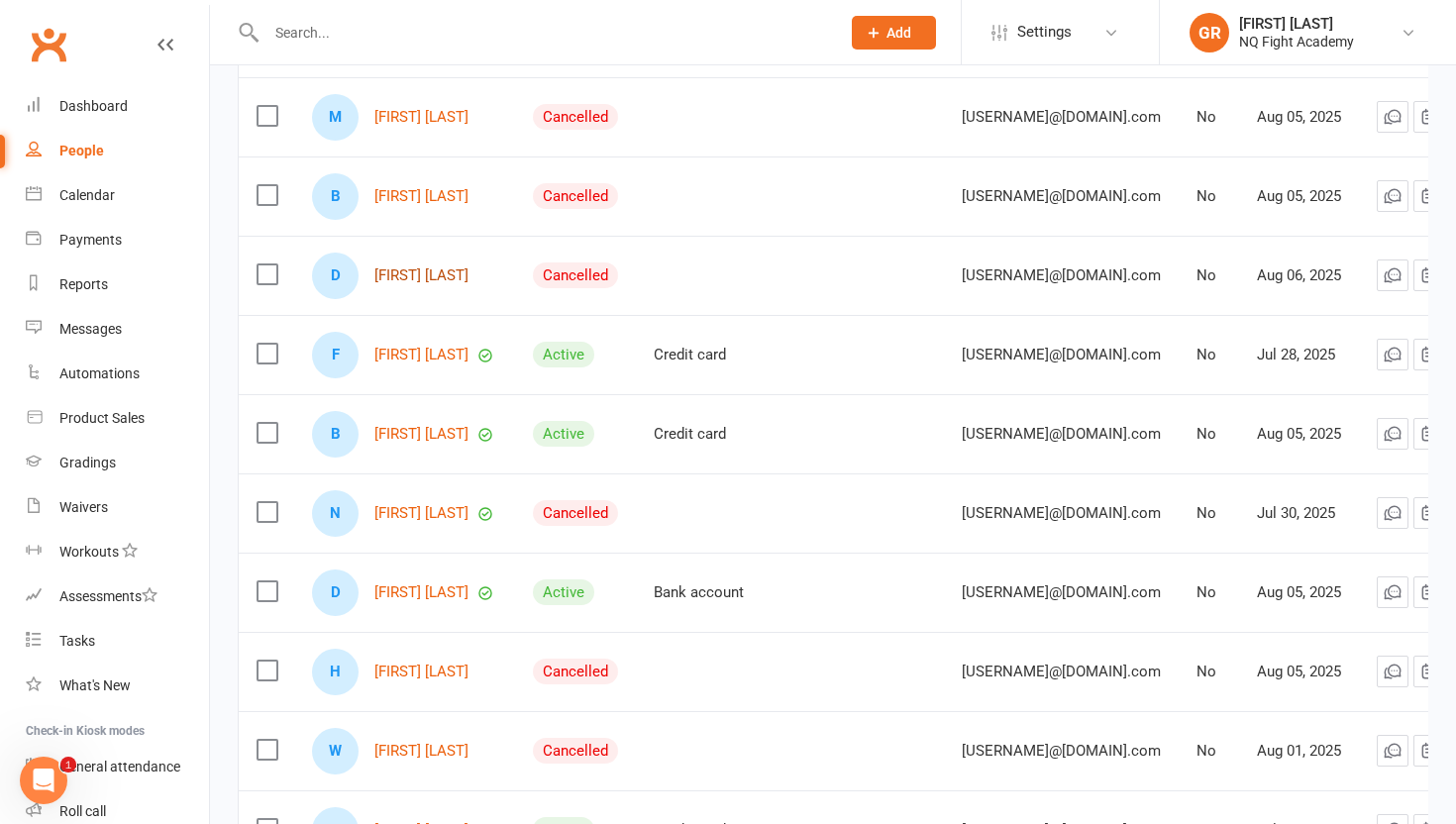 click on "[FIRST] [LAST]" at bounding box center [421, 275] 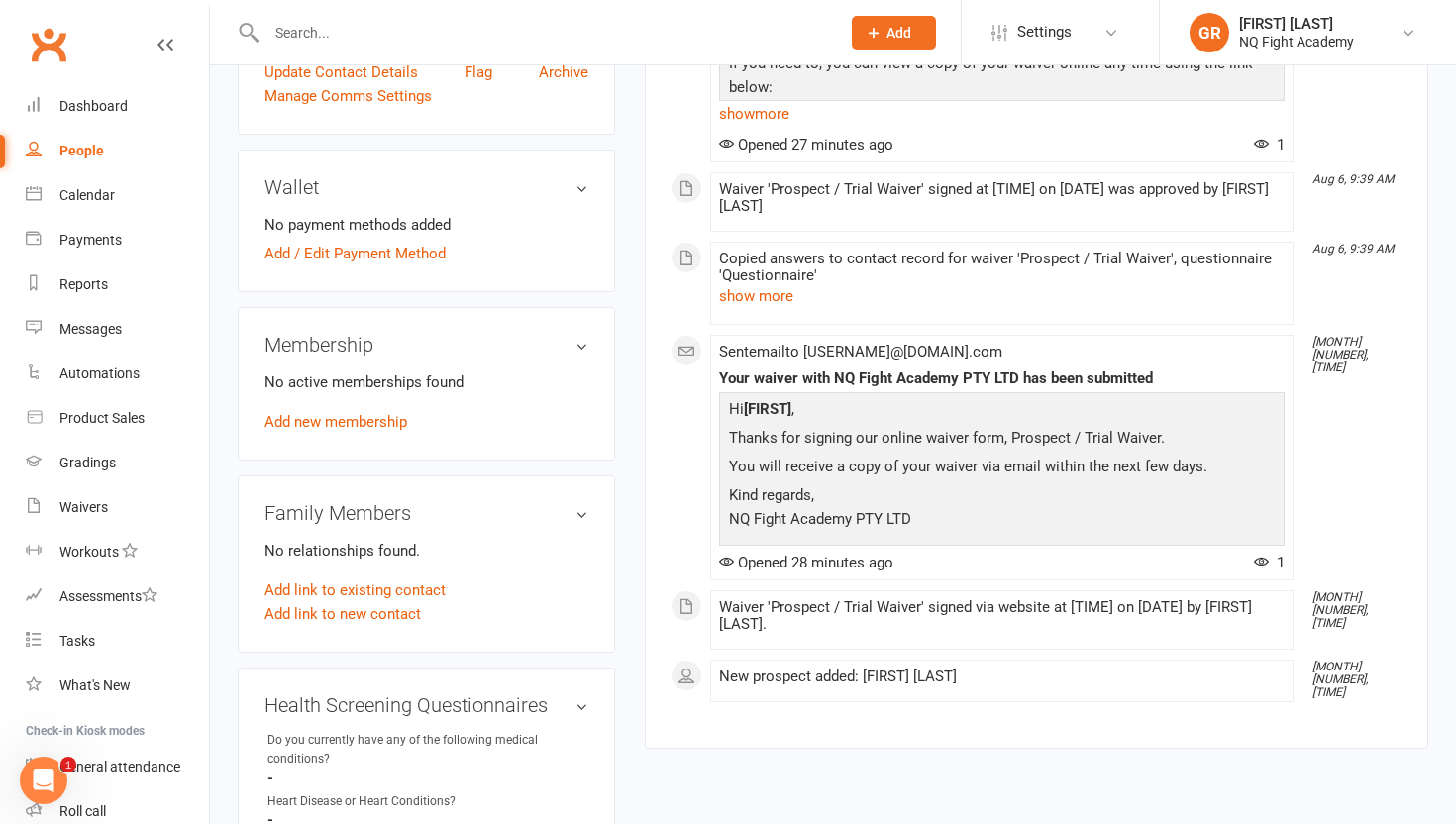 scroll, scrollTop: 513, scrollLeft: 0, axis: vertical 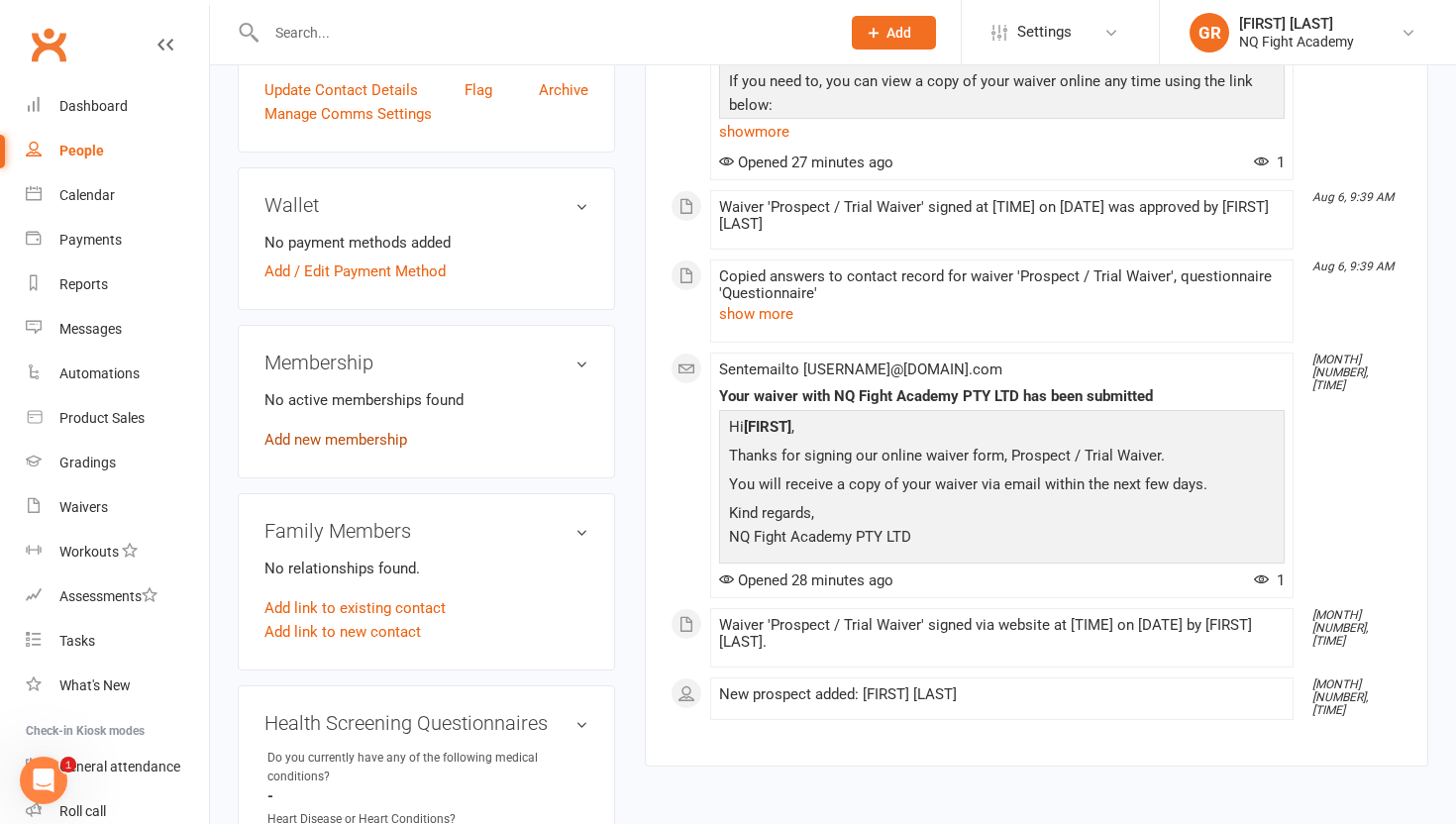 click on "Add new membership" at bounding box center [336, 440] 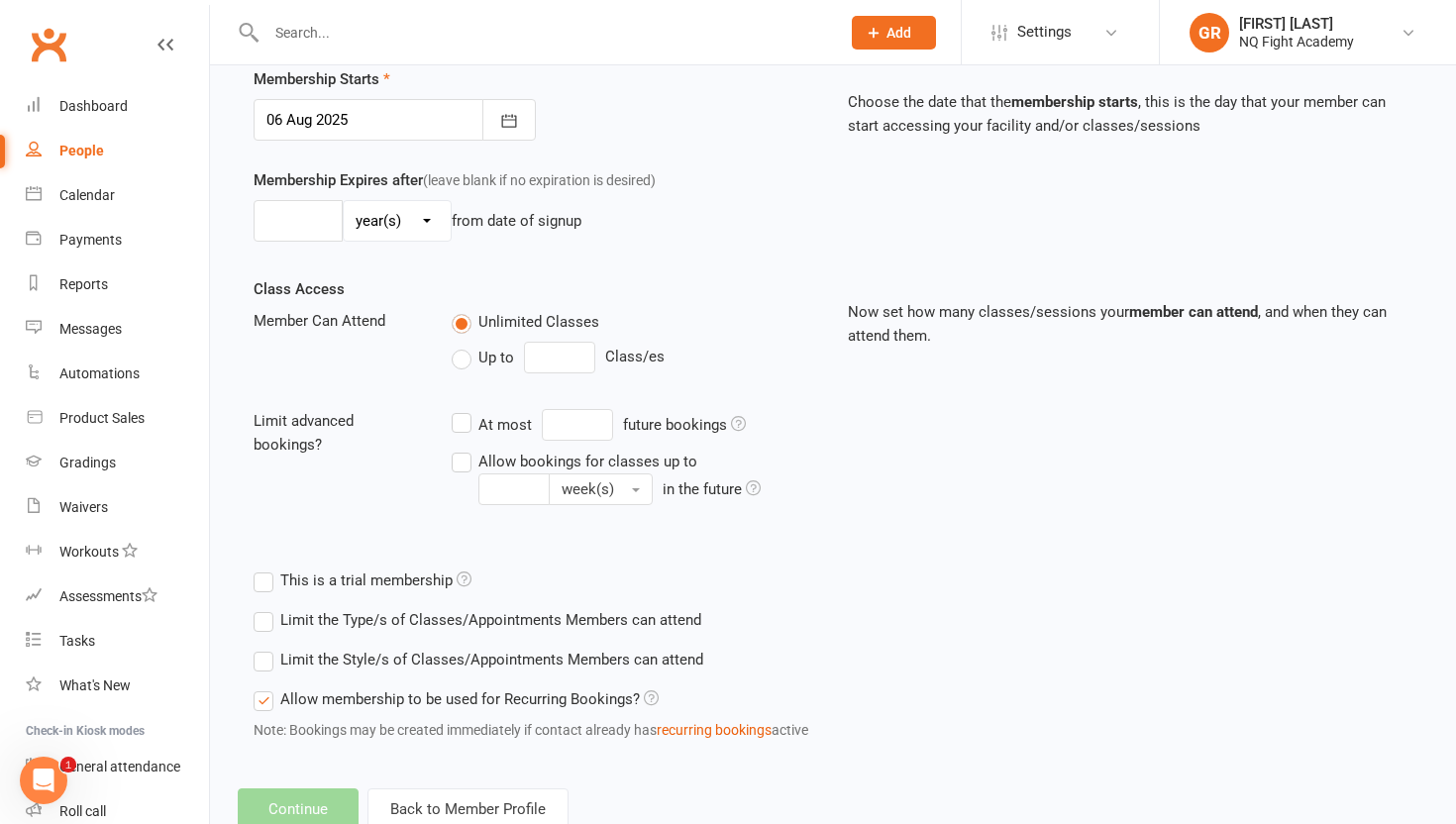 scroll, scrollTop: 0, scrollLeft: 0, axis: both 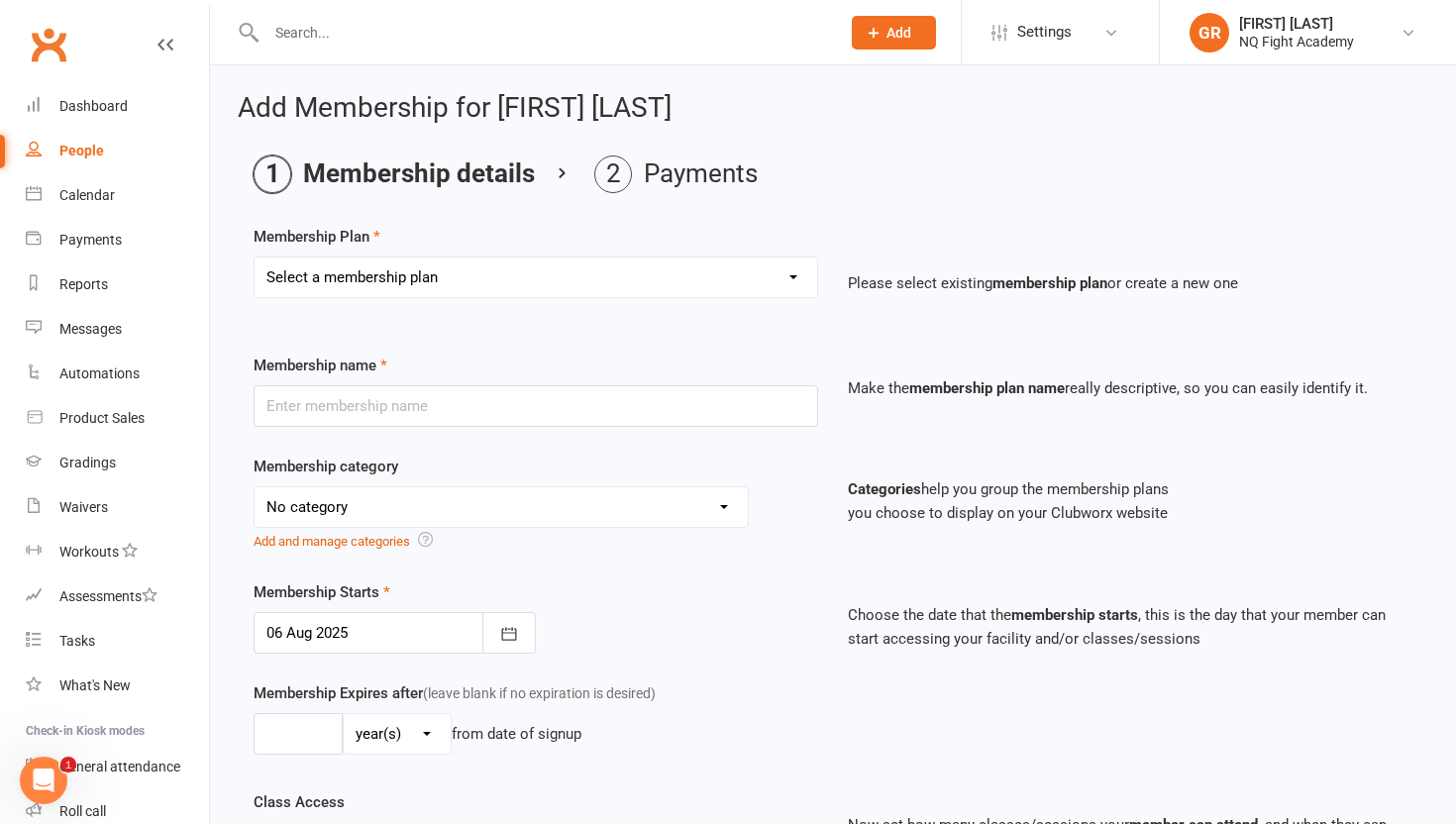 click on "Select a membership plan Create new Membership Plan Casual $25 Tap or Cash 2 Classes $35 per Week Direct Debit 3 Classes $49 per Week Direct Debit Unlimited $59 per Week Direct Debit 1 Discipline Unlimited $69 per Week Direct Debit 2 Disciplines 1 * 30 min Personal Training Session - $66 per Session 2 * 30 min Personal Training Sessions - $132 for 2 Sessions FIFO Membership $34.50 per Week Unlimited 12 Weeks - 2 Classes per Week - Up-front $399 12 Weeks - 3 Classes per Week - Up-front $549 12 Weeks - Unlimited - 1 Discipline Up-front $649 12 Weeks - Unlimited - 2 Disciplines Up-front $749 2-Week Trial $49.00 (with Gloves) 2-Week Trial (without Gloves)" at bounding box center [536, 277] 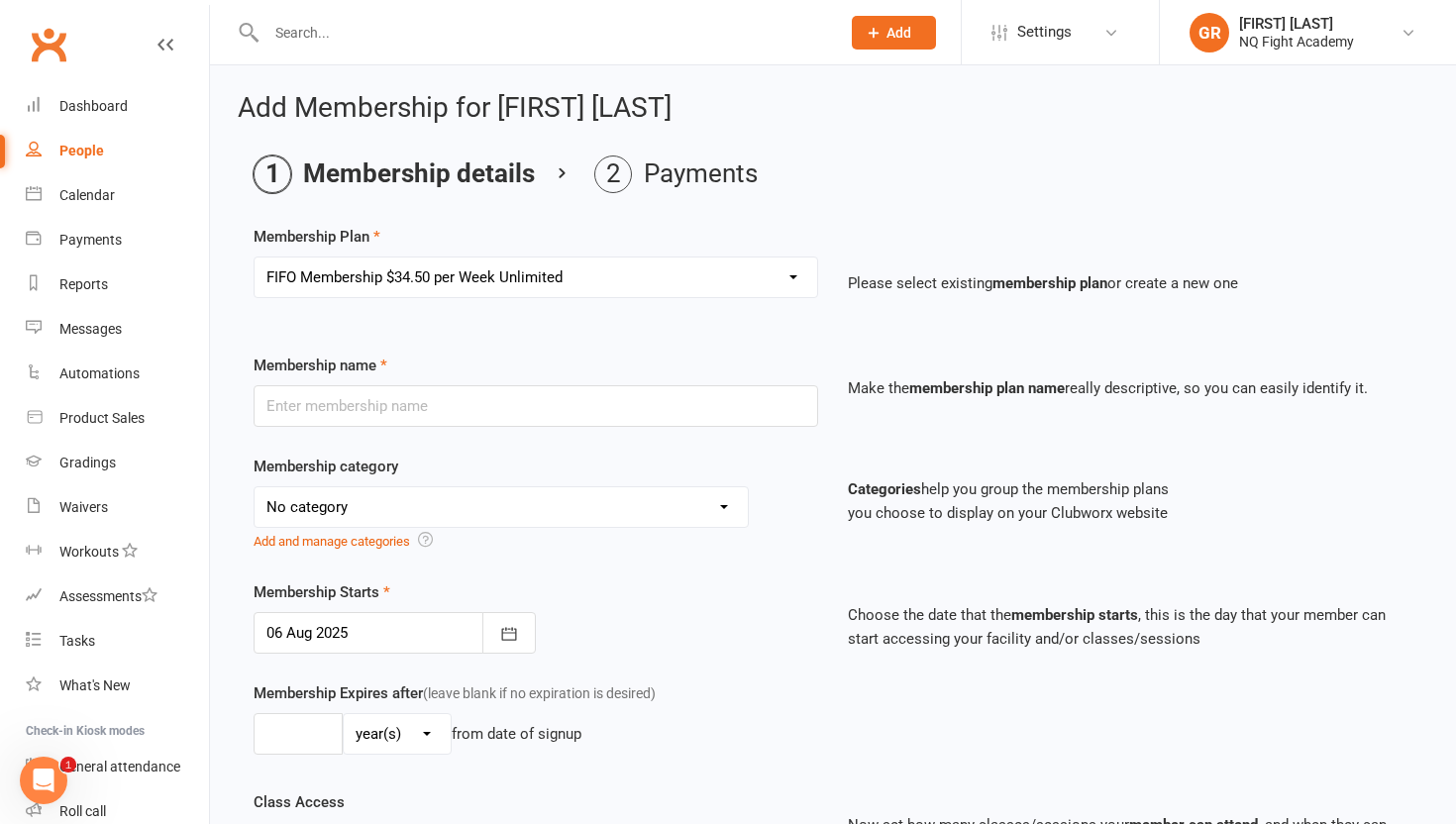 type on "FIFO Membership $34.50 per Week Unlimited" 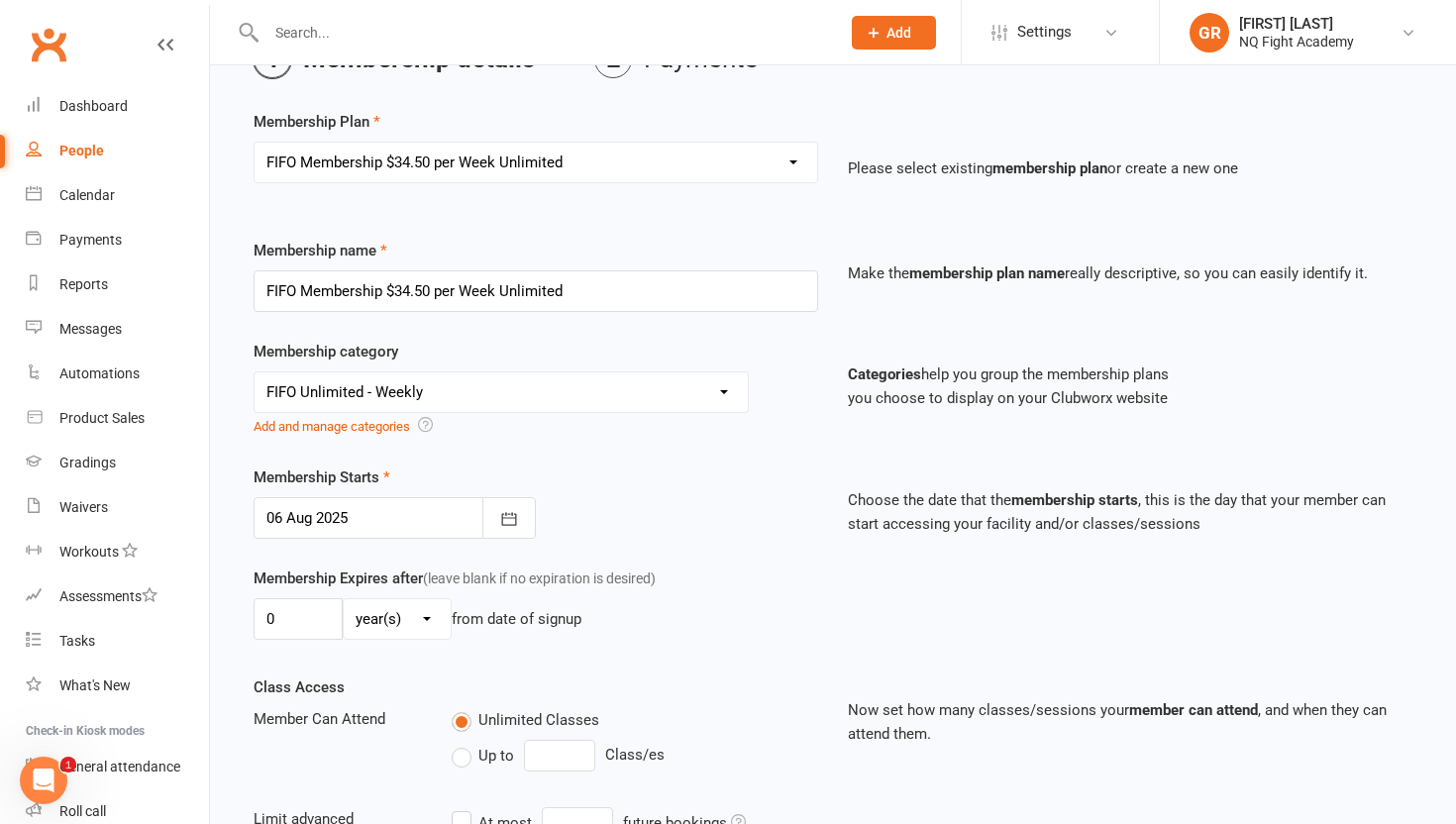 scroll, scrollTop: 120, scrollLeft: 0, axis: vertical 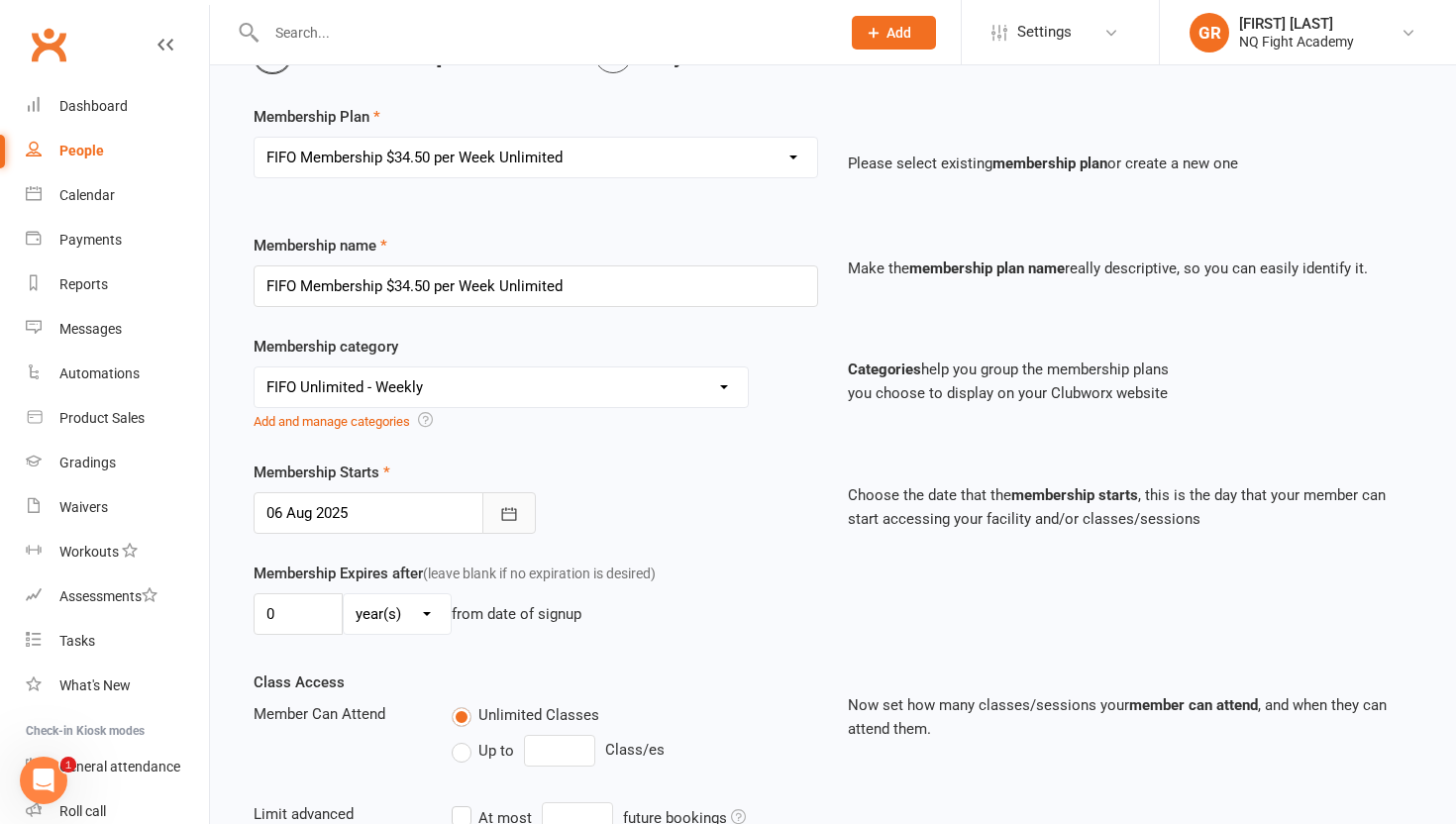 click 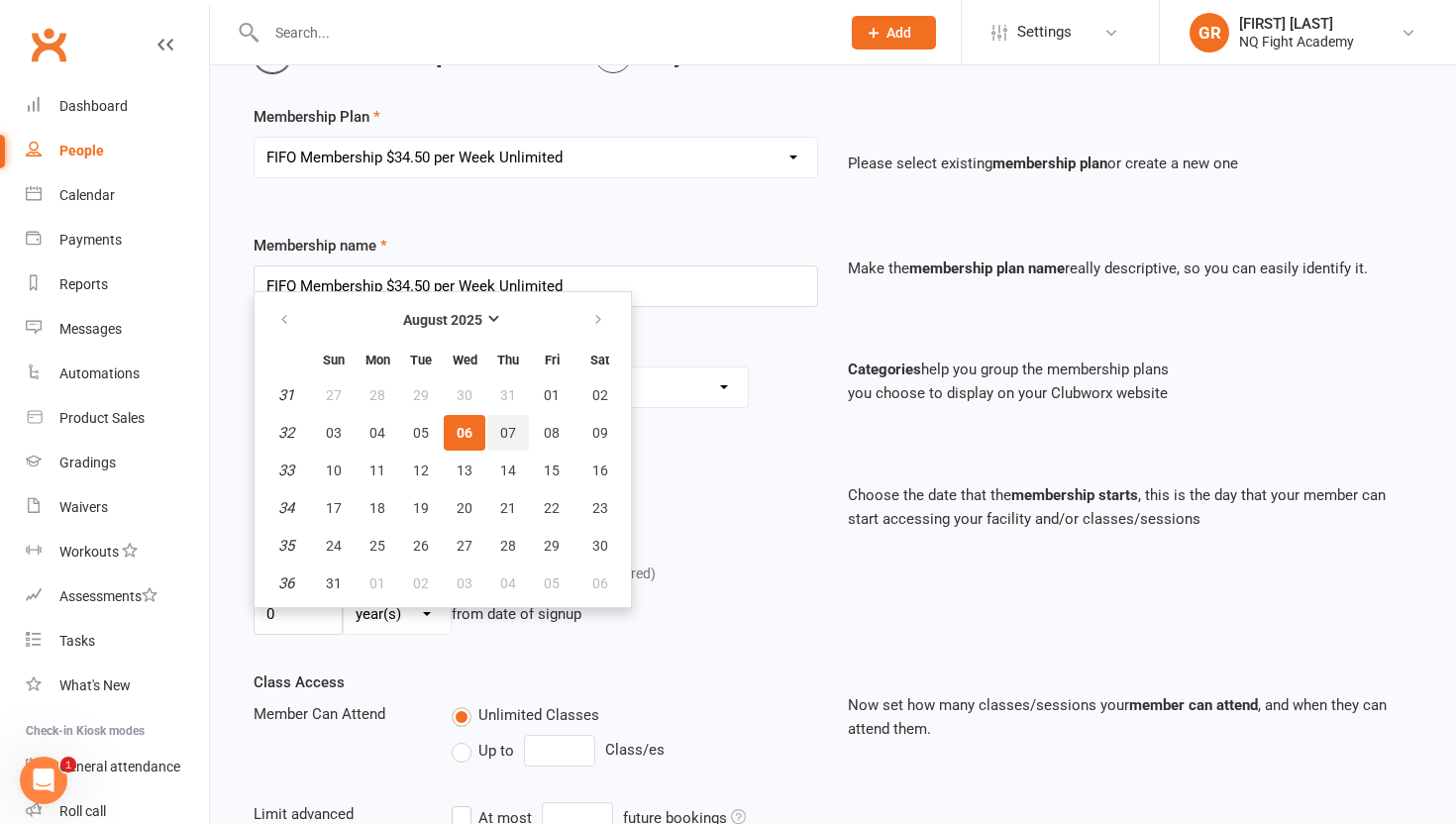 click on "07" at bounding box center (508, 433) 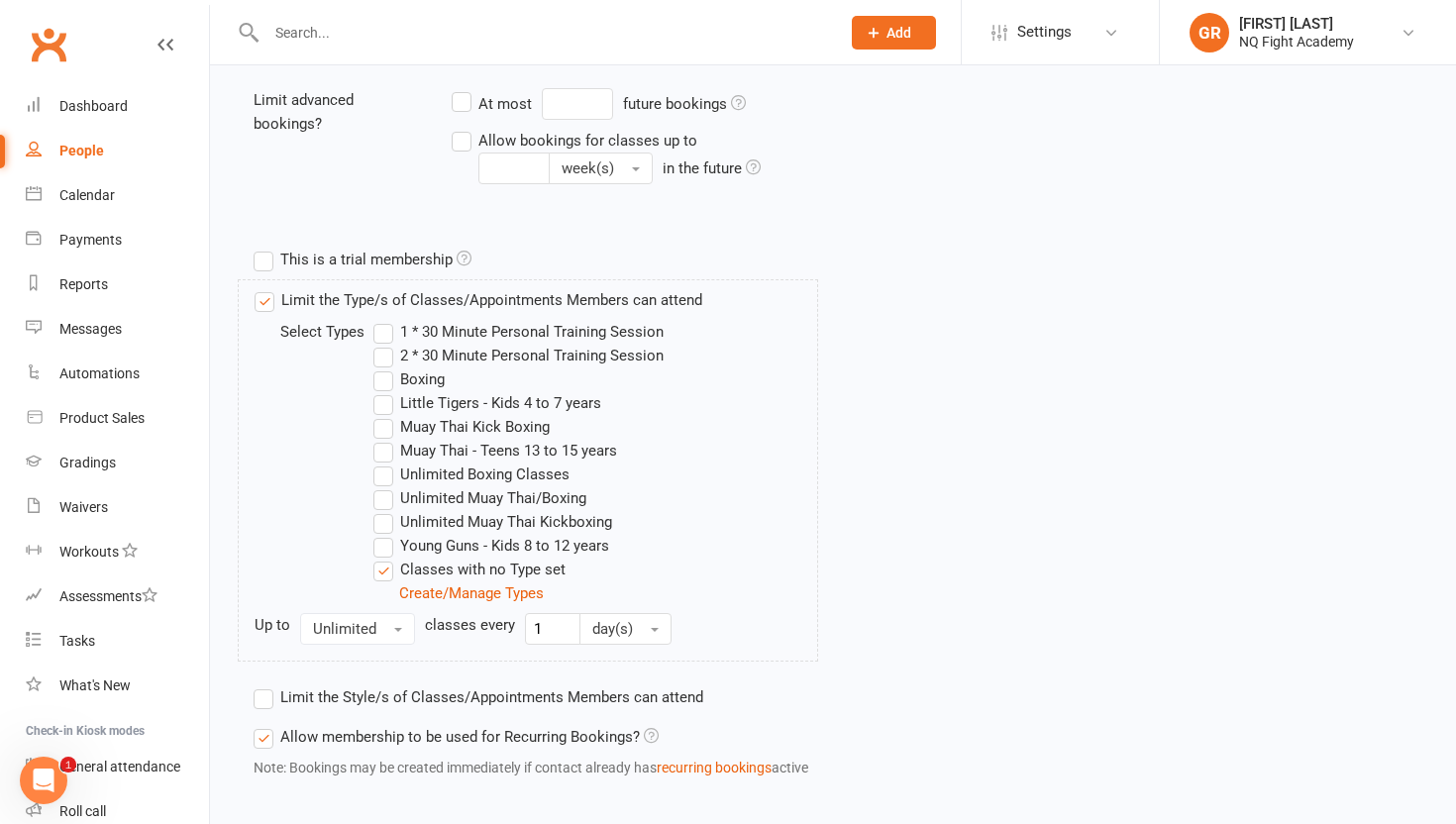 scroll, scrollTop: 934, scrollLeft: 0, axis: vertical 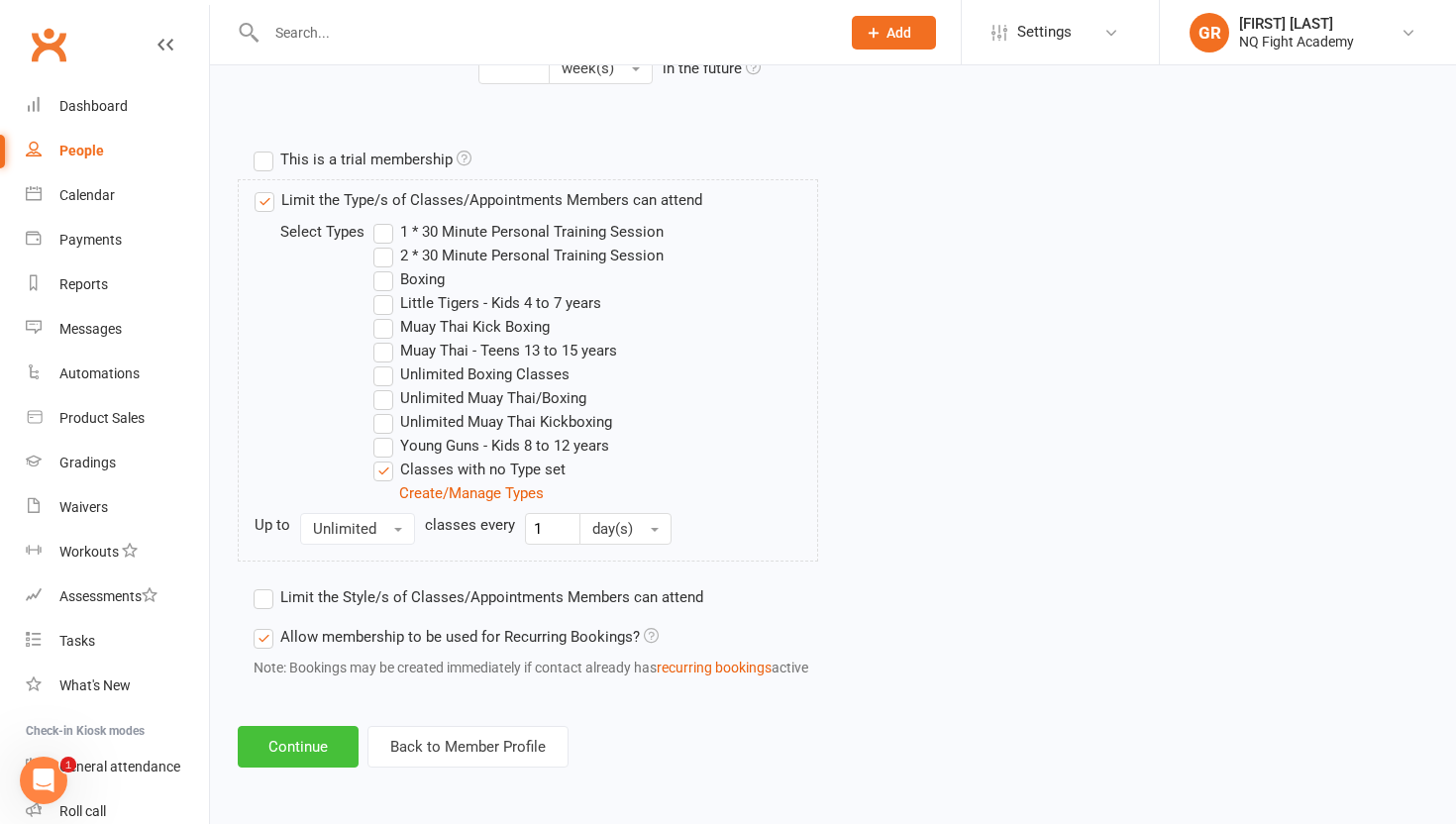 click on "Continue" at bounding box center [298, 747] 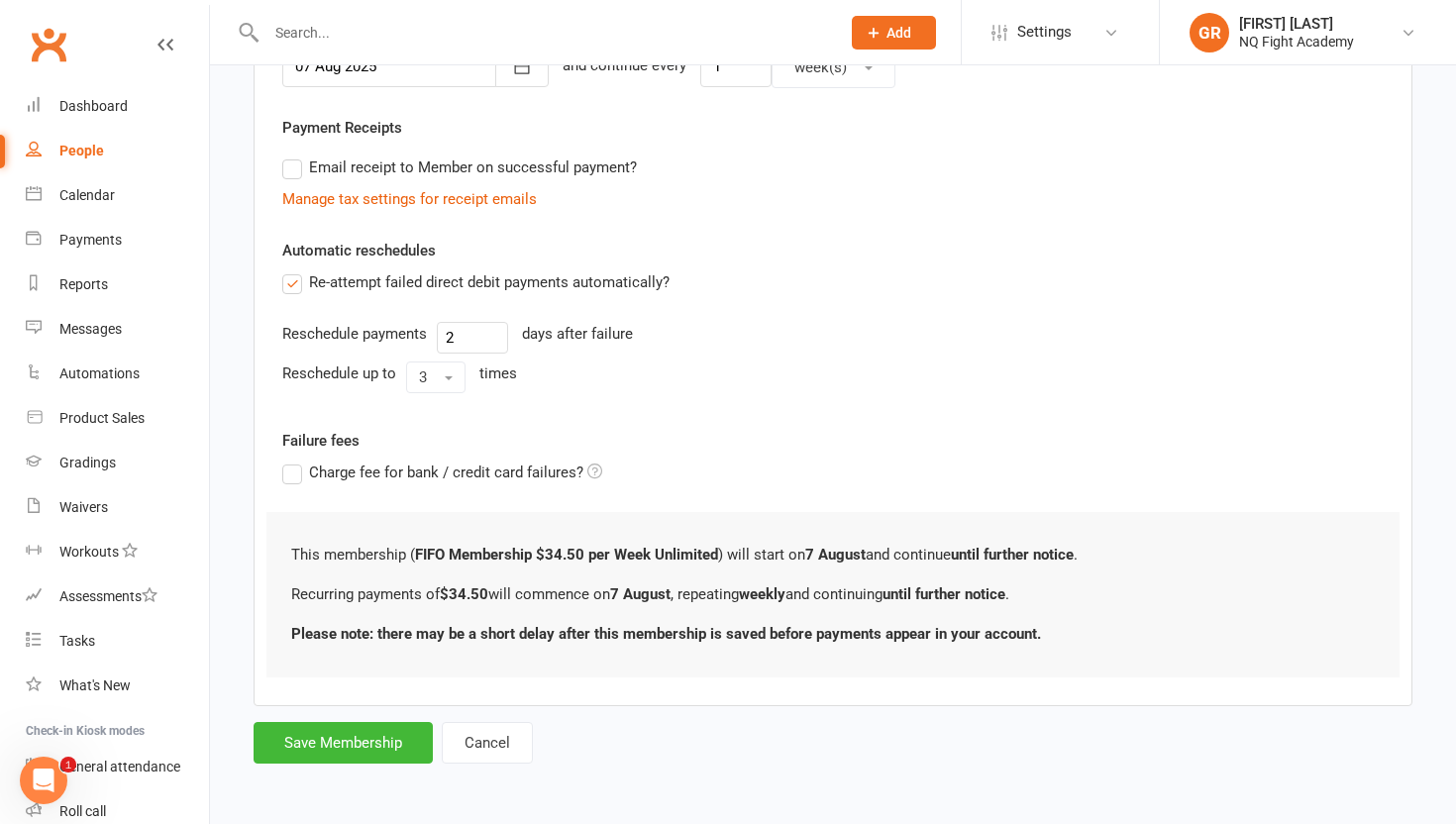 scroll, scrollTop: 0, scrollLeft: 0, axis: both 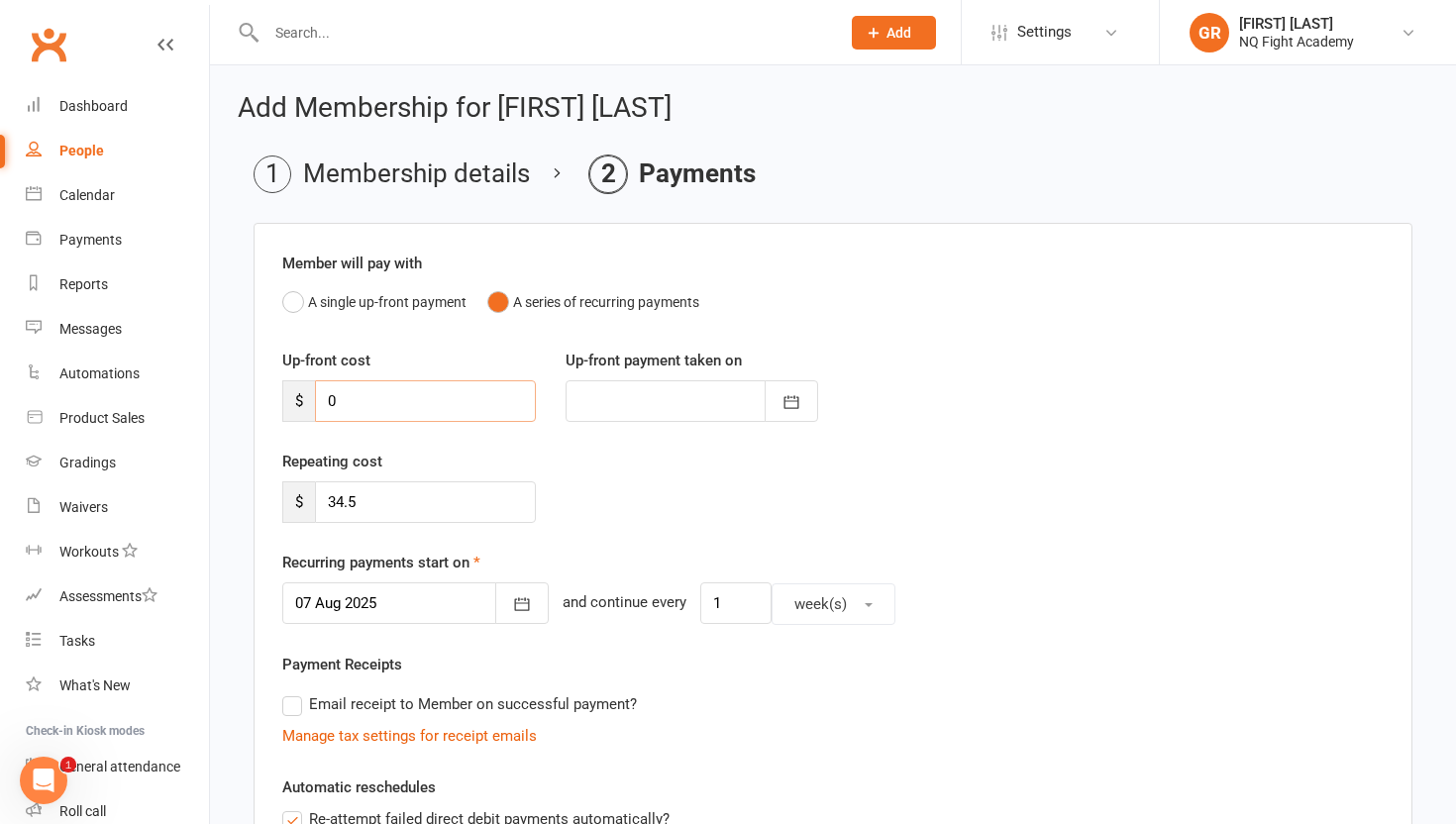 click on "0" at bounding box center (425, 401) 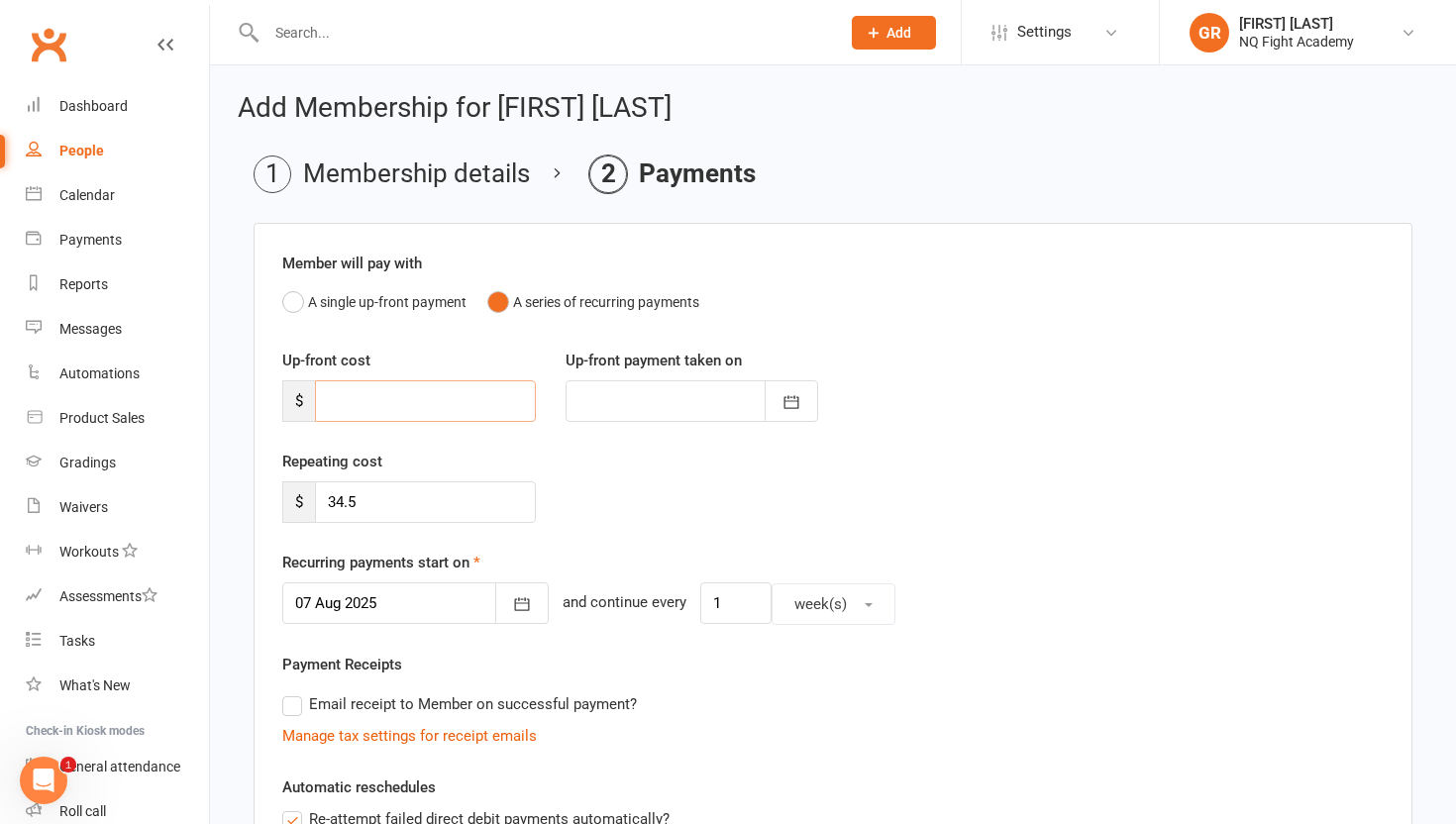 type on "2" 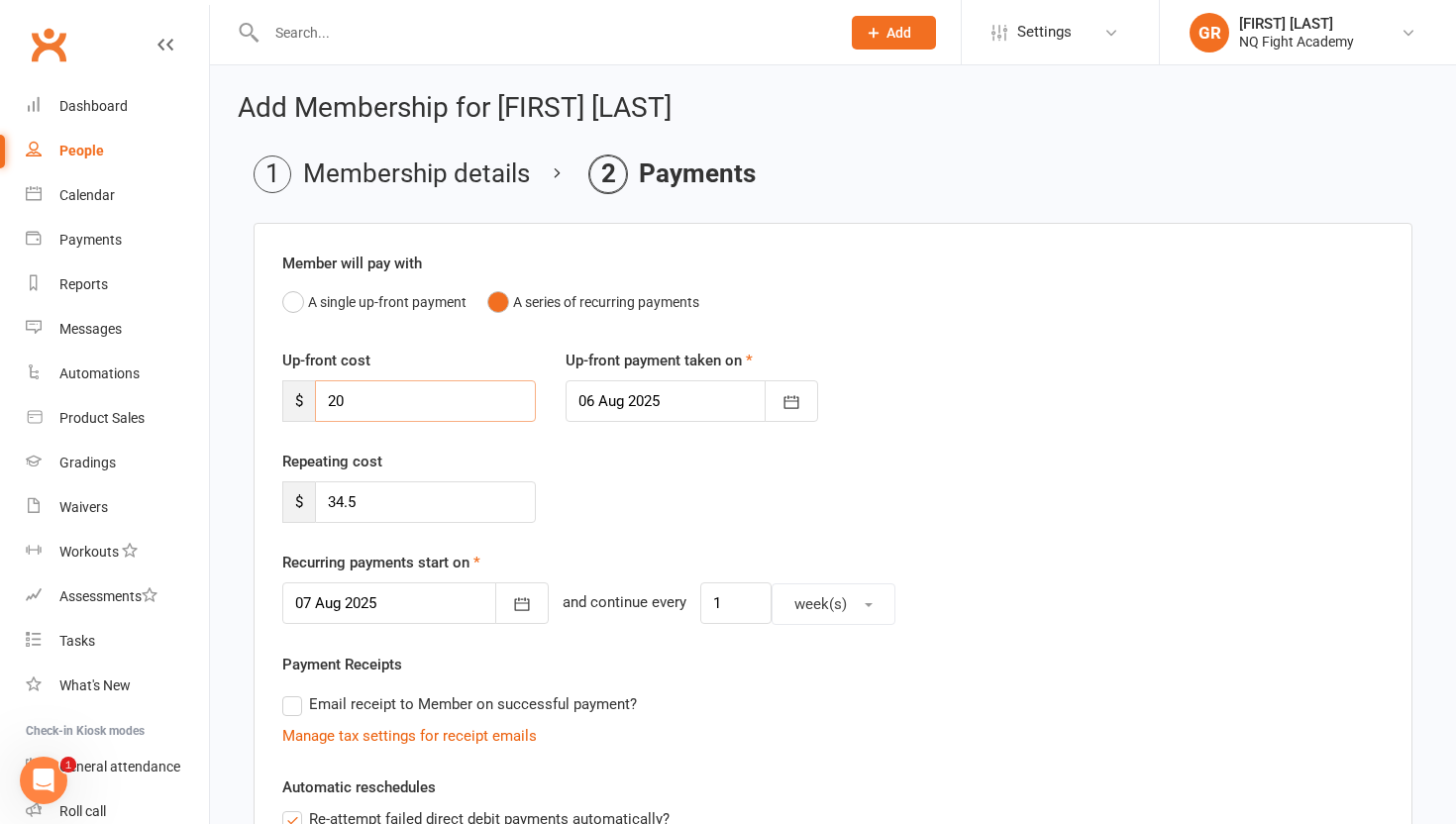 type on "20" 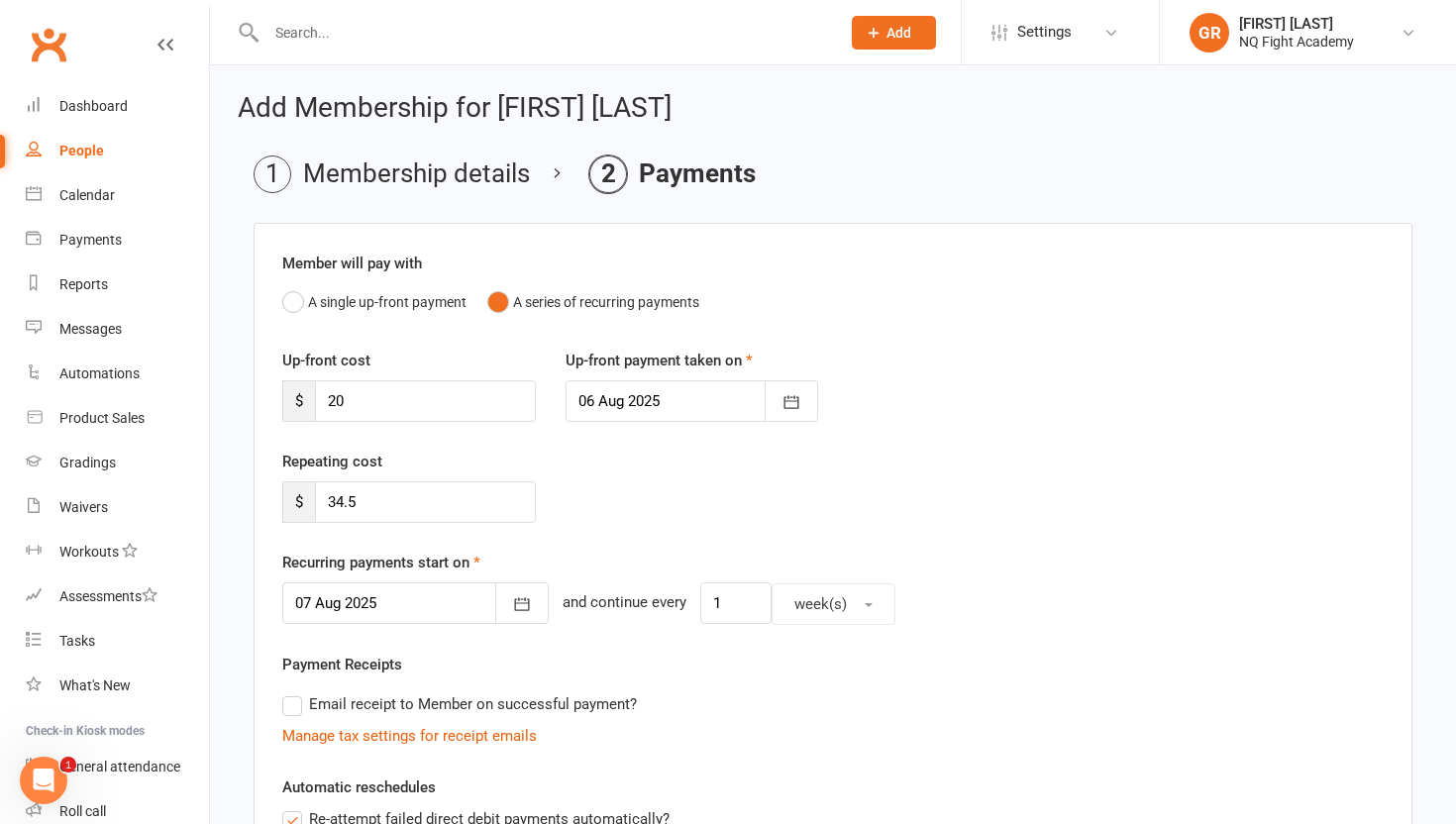 click on "Repeating cost  $ 34.5" at bounding box center [833, 500] 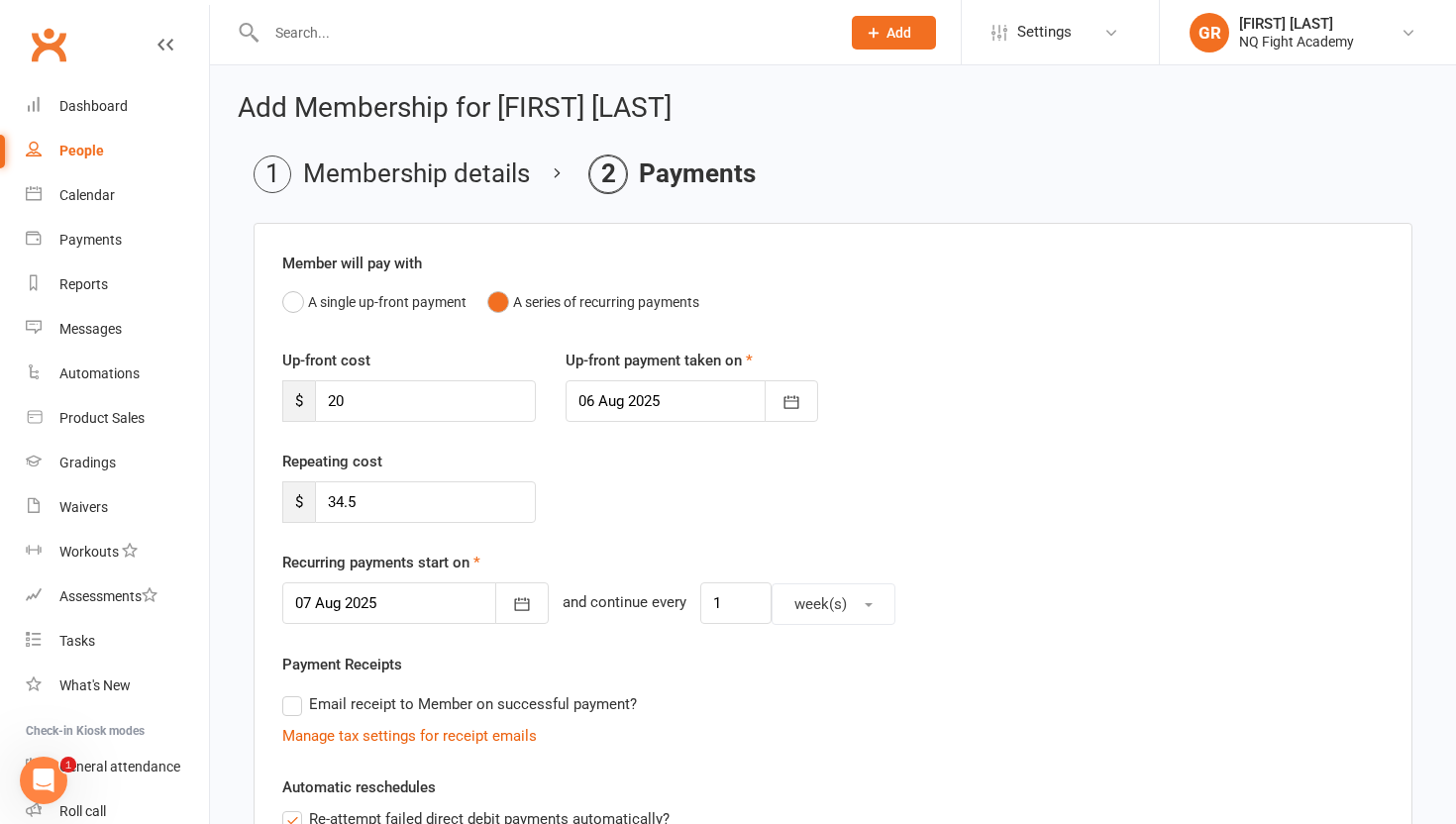 click at bounding box center (415, 603) 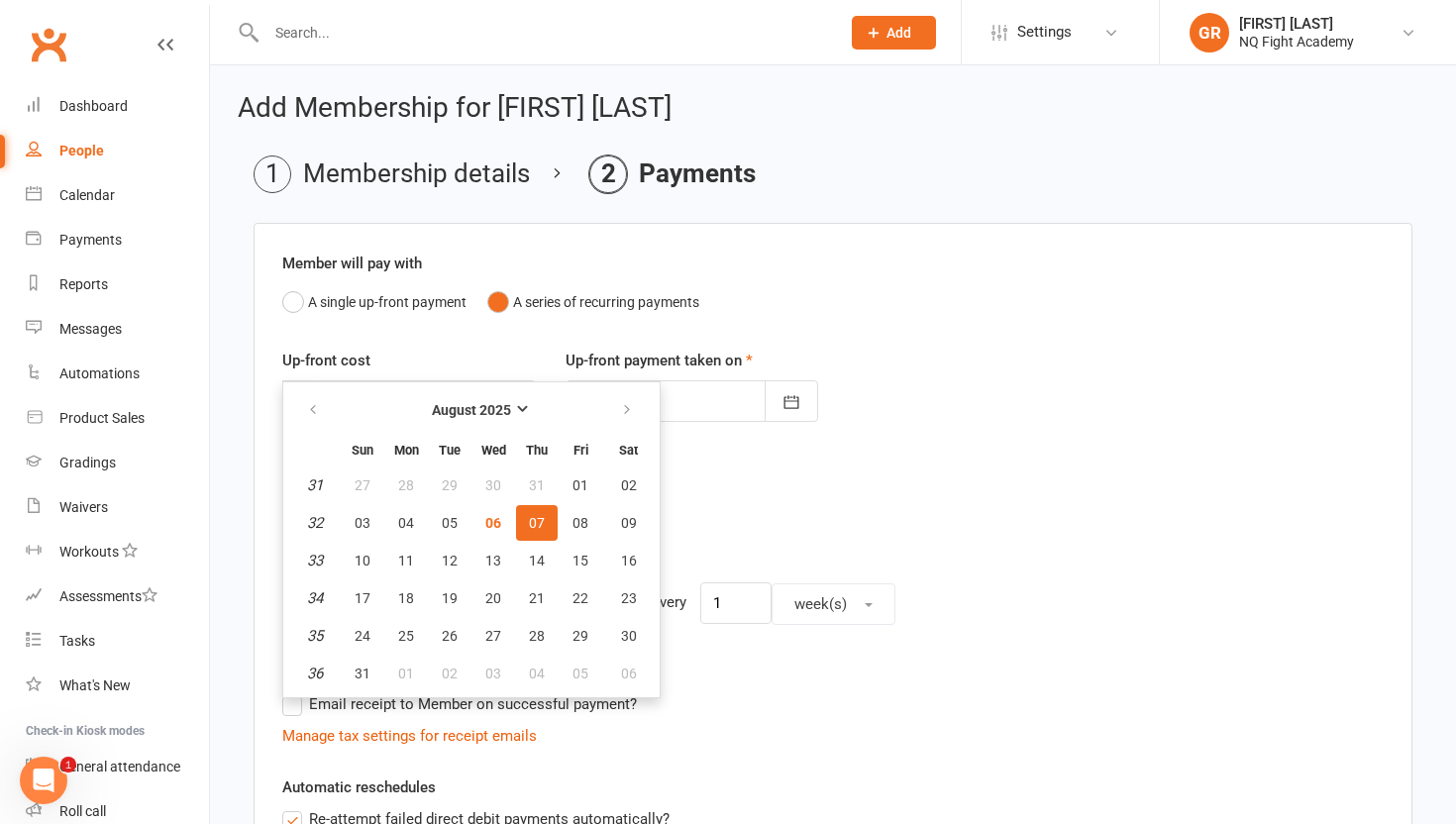 click on "Repeating cost  $ 34.5" at bounding box center [833, 500] 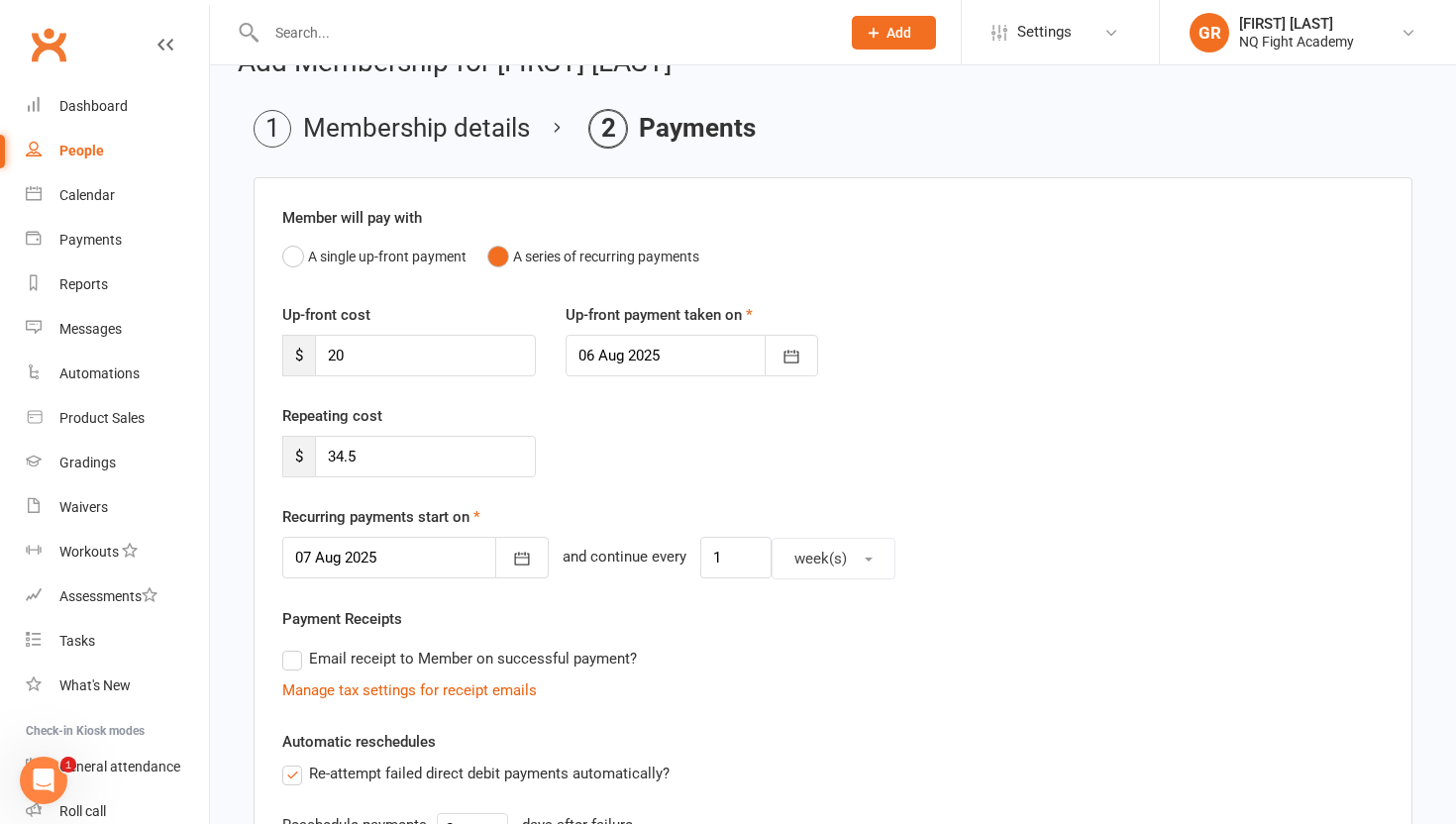 scroll, scrollTop: 58, scrollLeft: 0, axis: vertical 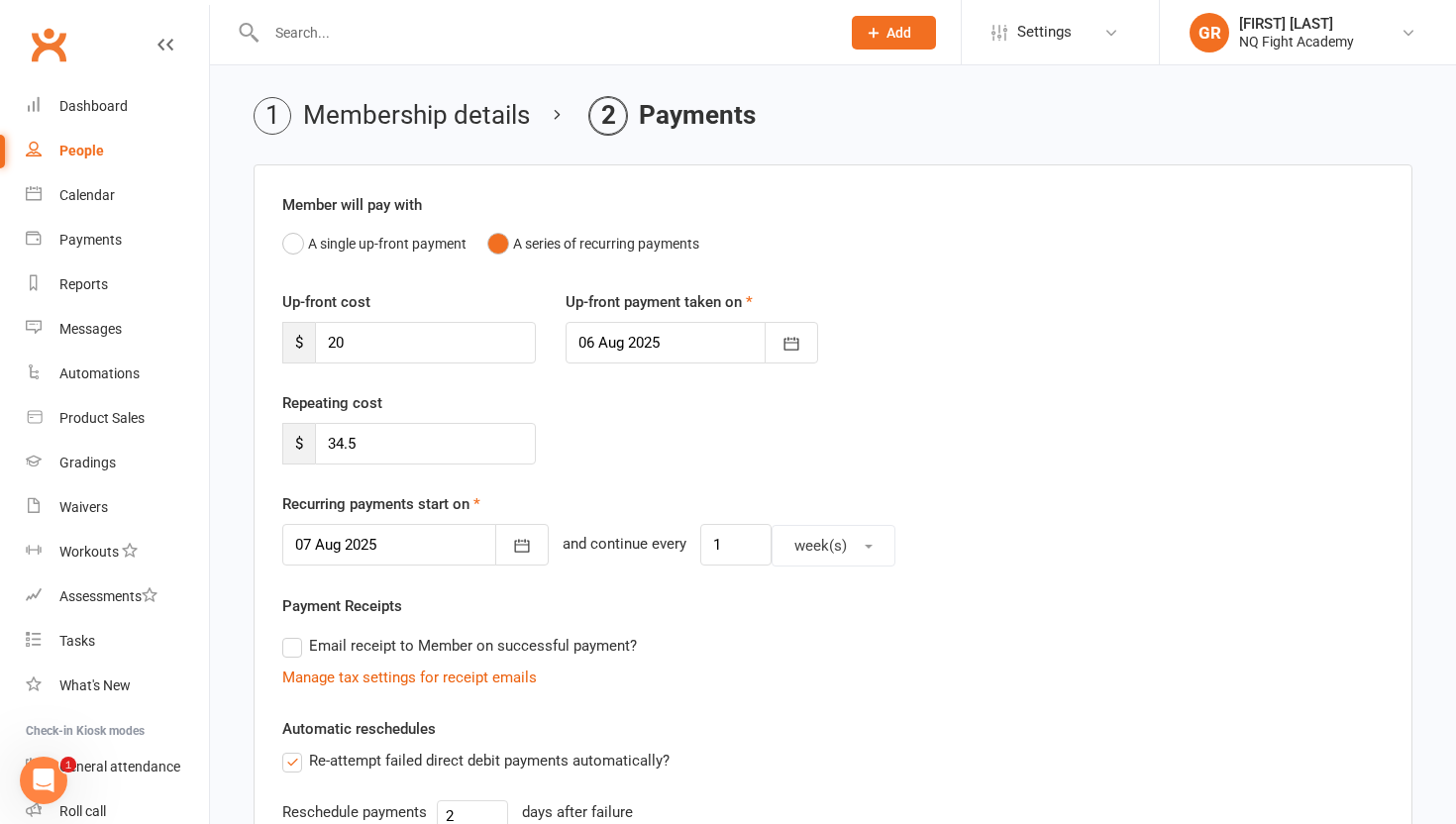 click on "Email receipt to Member on successful payment?" at bounding box center (460, 646) 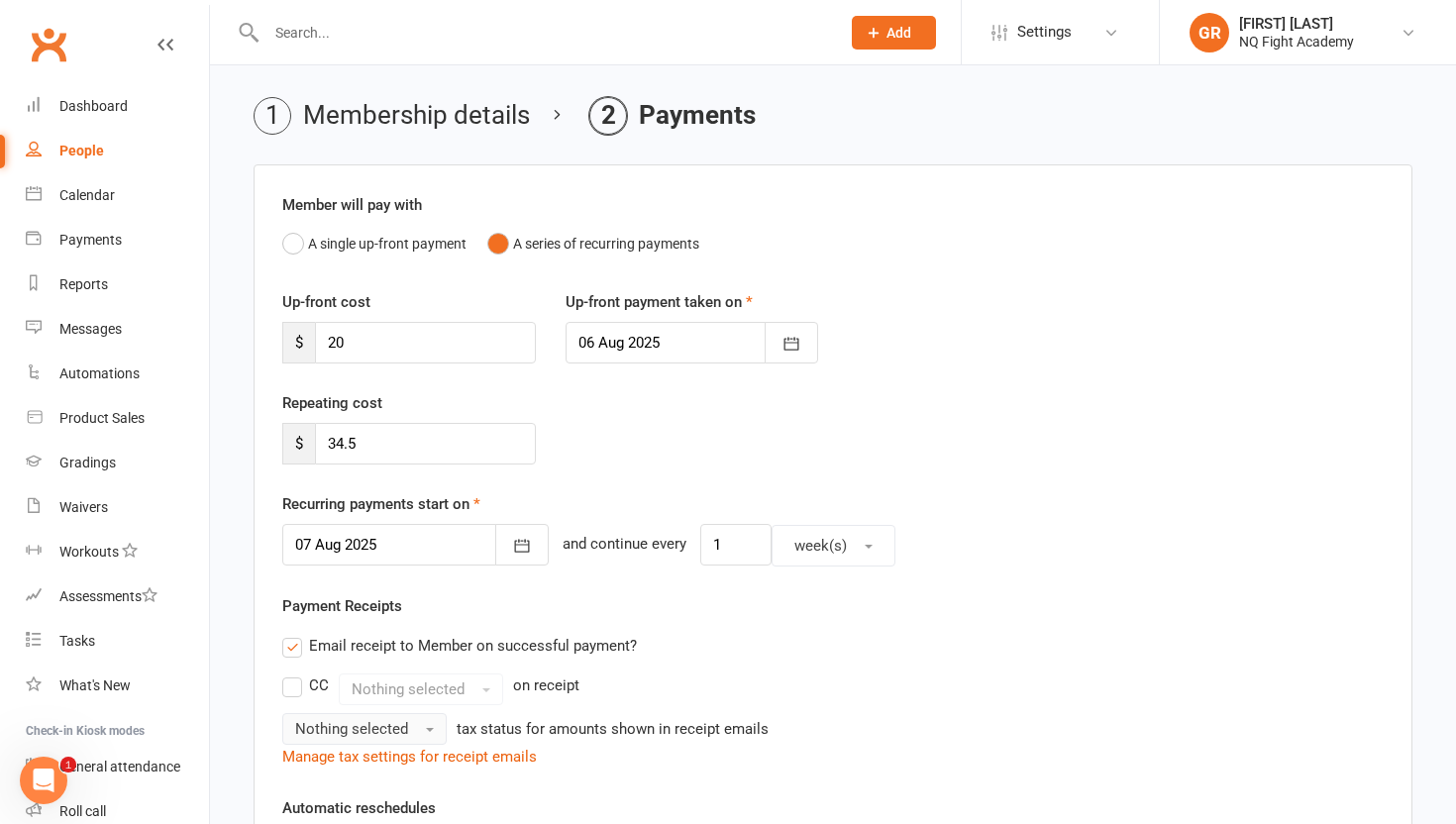 click on "Nothing selected" at bounding box center (352, 729) 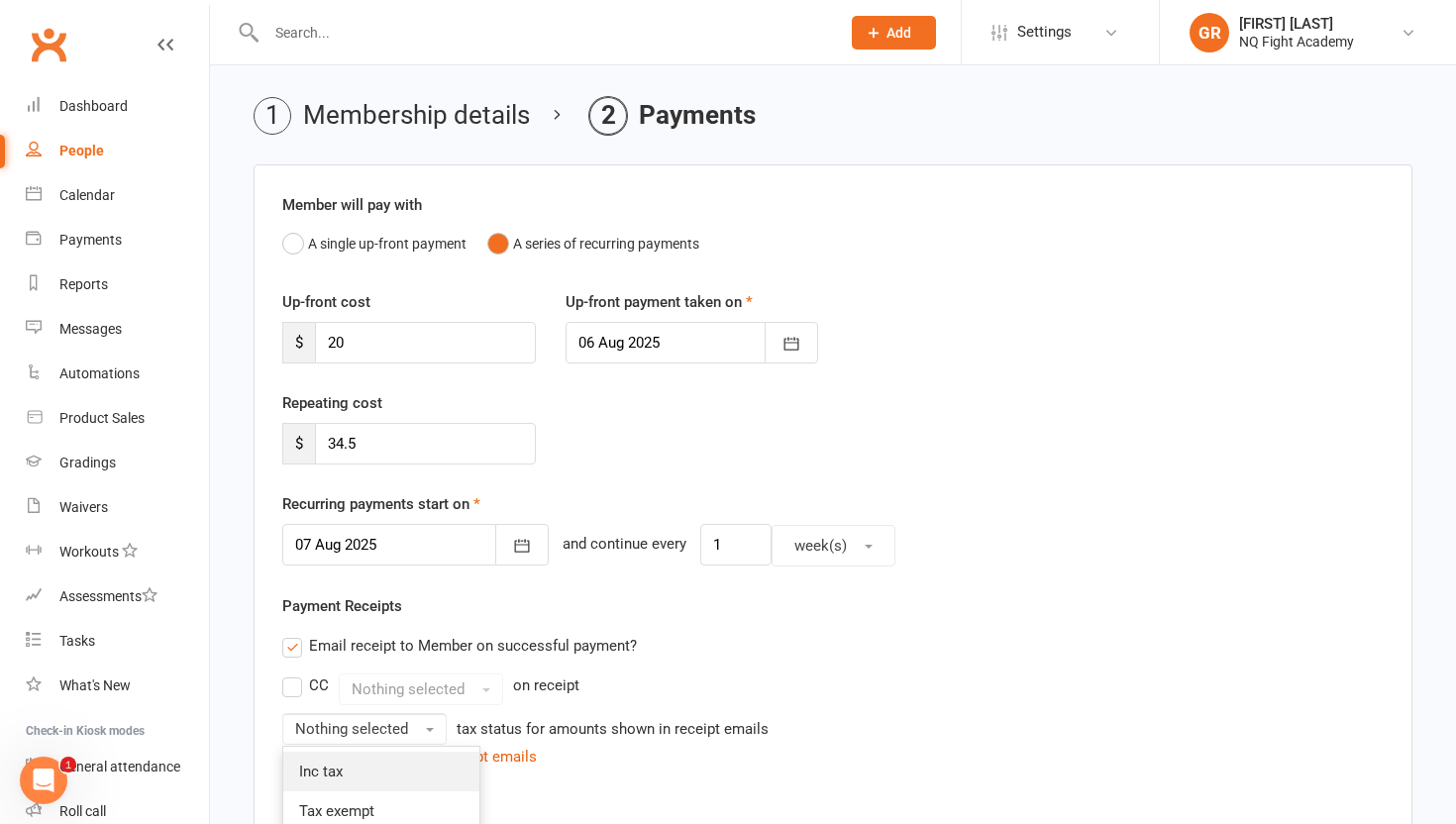 click on "Inc tax" at bounding box center [321, 772] 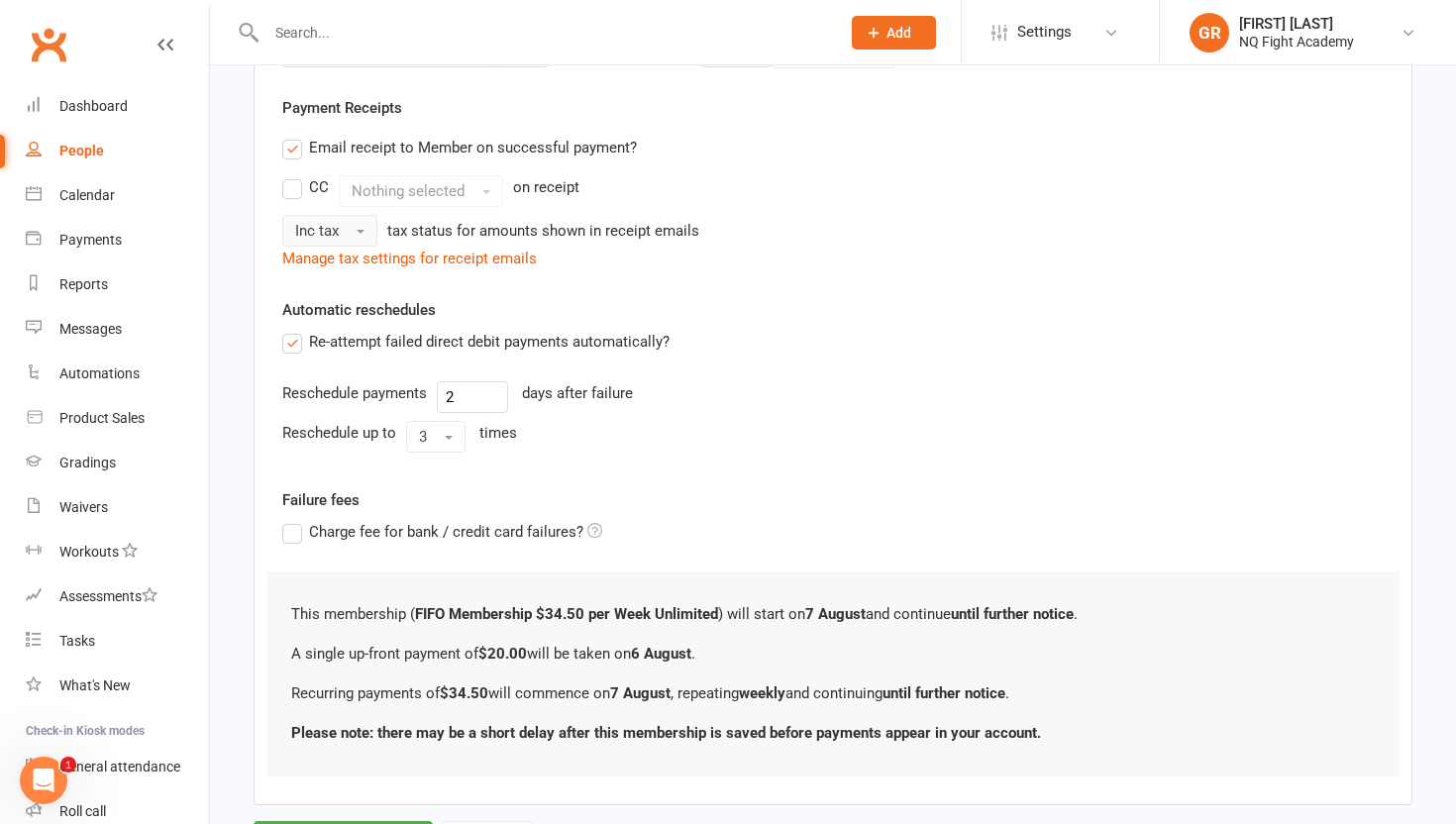 scroll, scrollTop: 587, scrollLeft: 0, axis: vertical 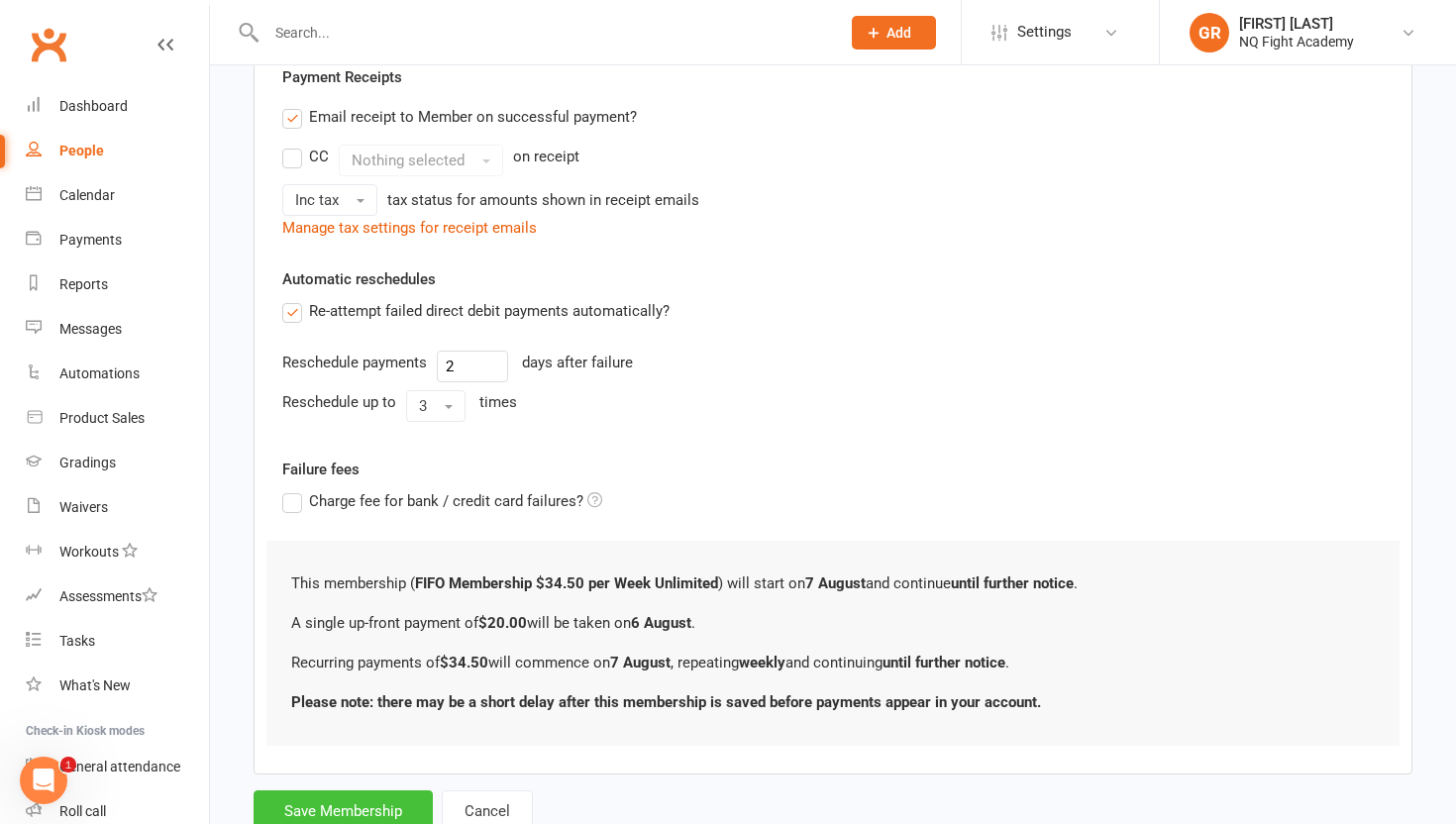 click on "Save Membership" at bounding box center [343, 811] 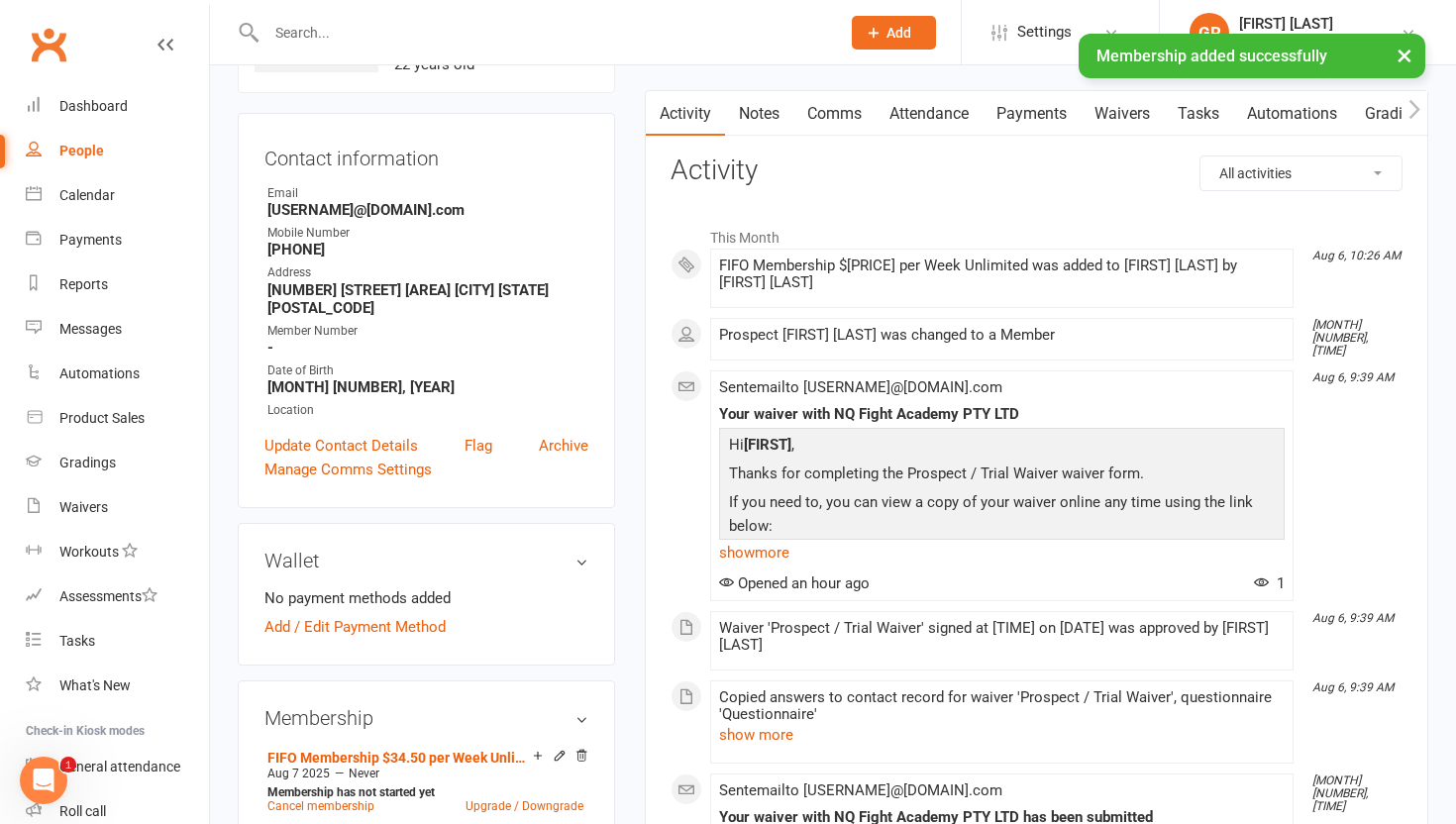 scroll, scrollTop: 168, scrollLeft: 0, axis: vertical 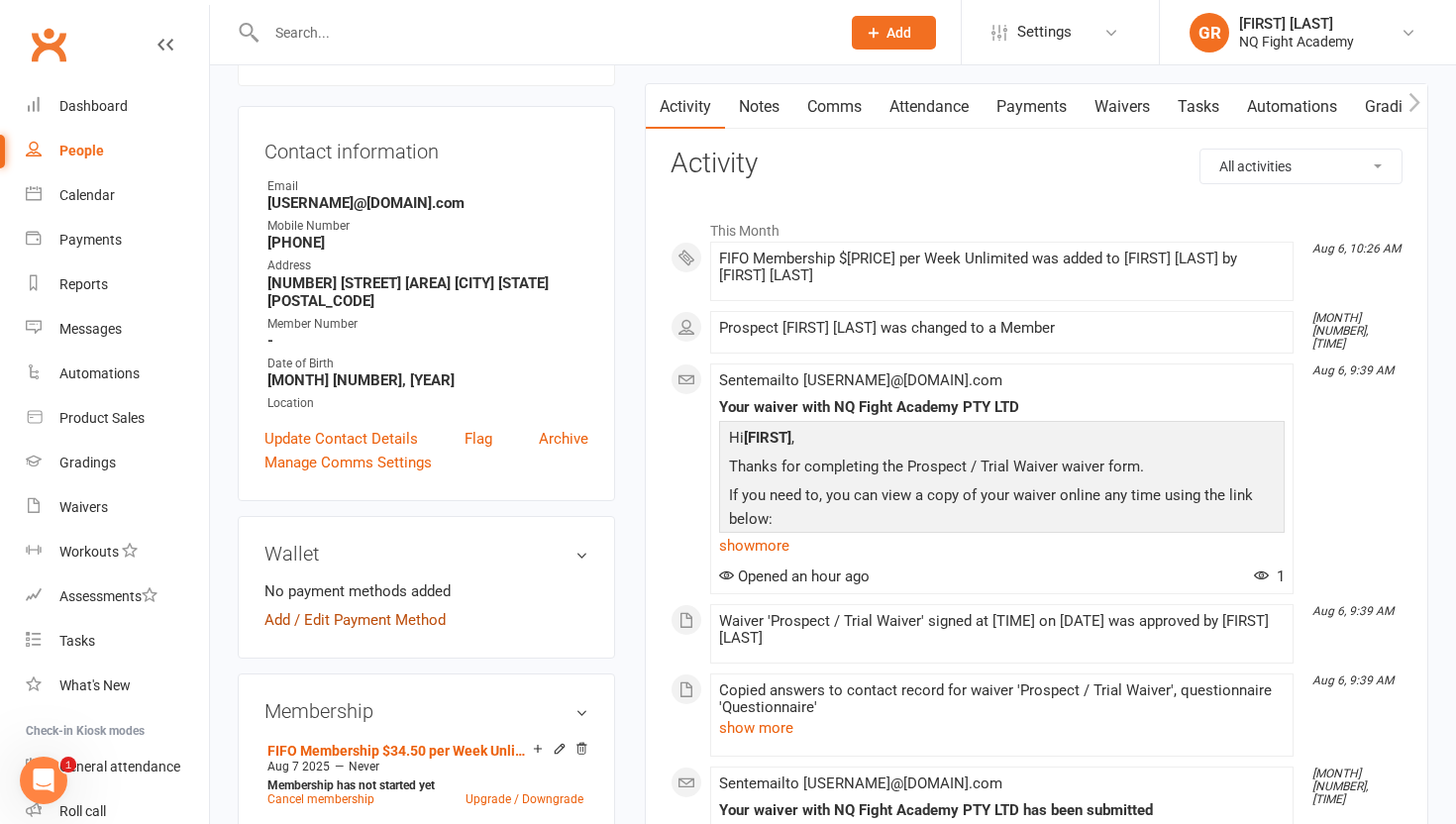 click on "Add / Edit Payment Method" at bounding box center [355, 620] 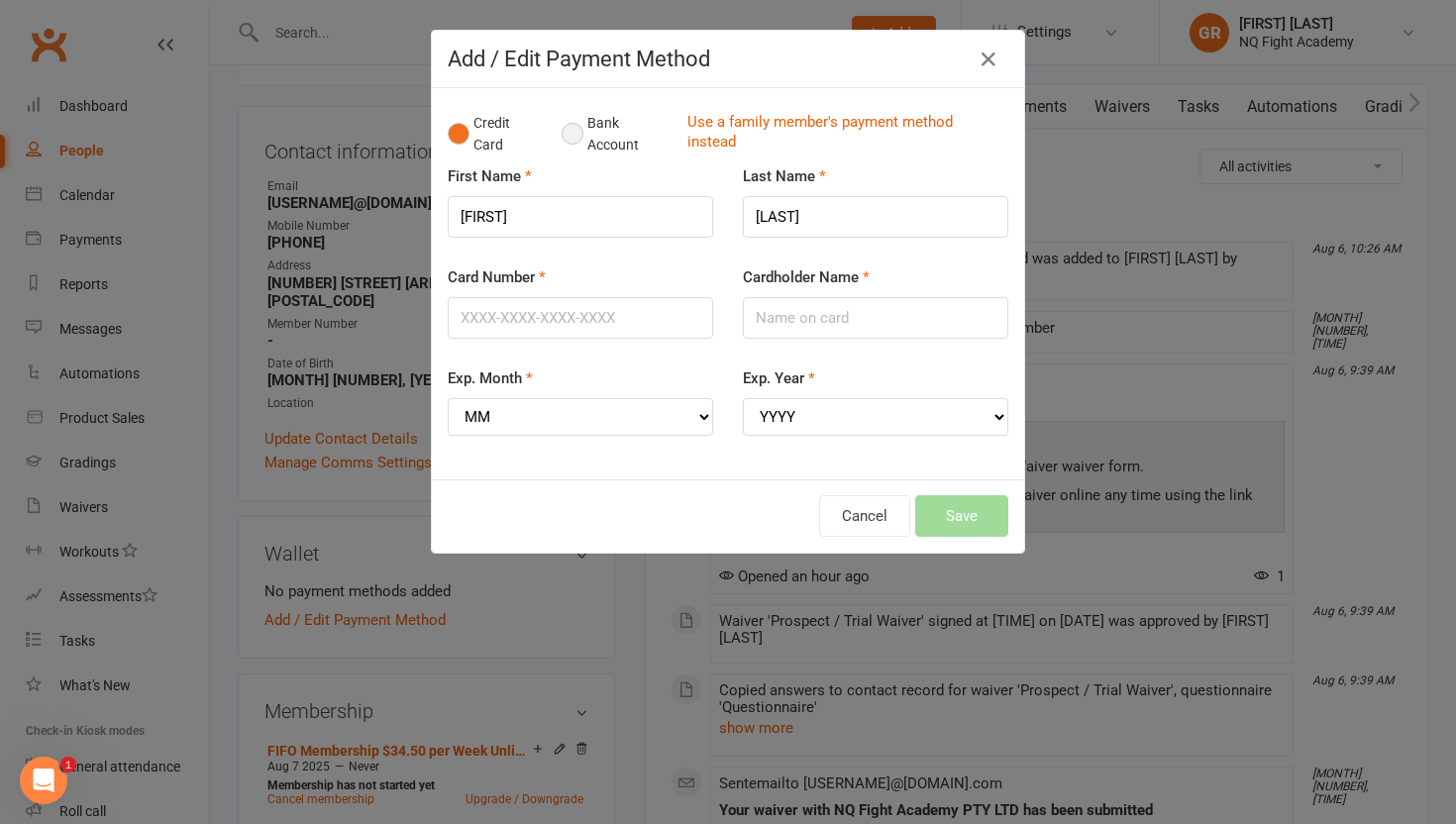 click on "Bank Account" at bounding box center [616, 134] 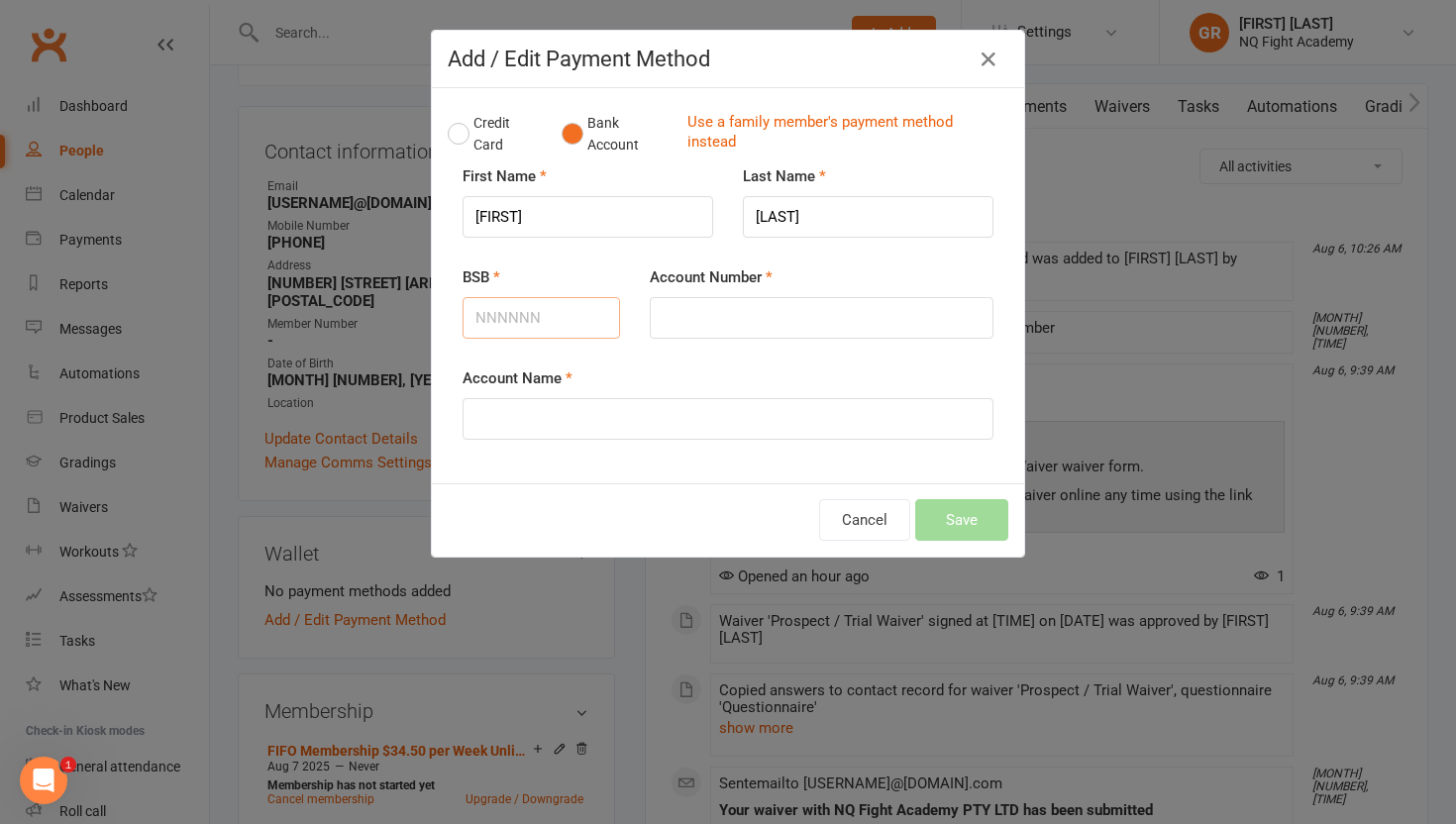 click on "BSB" at bounding box center [541, 318] 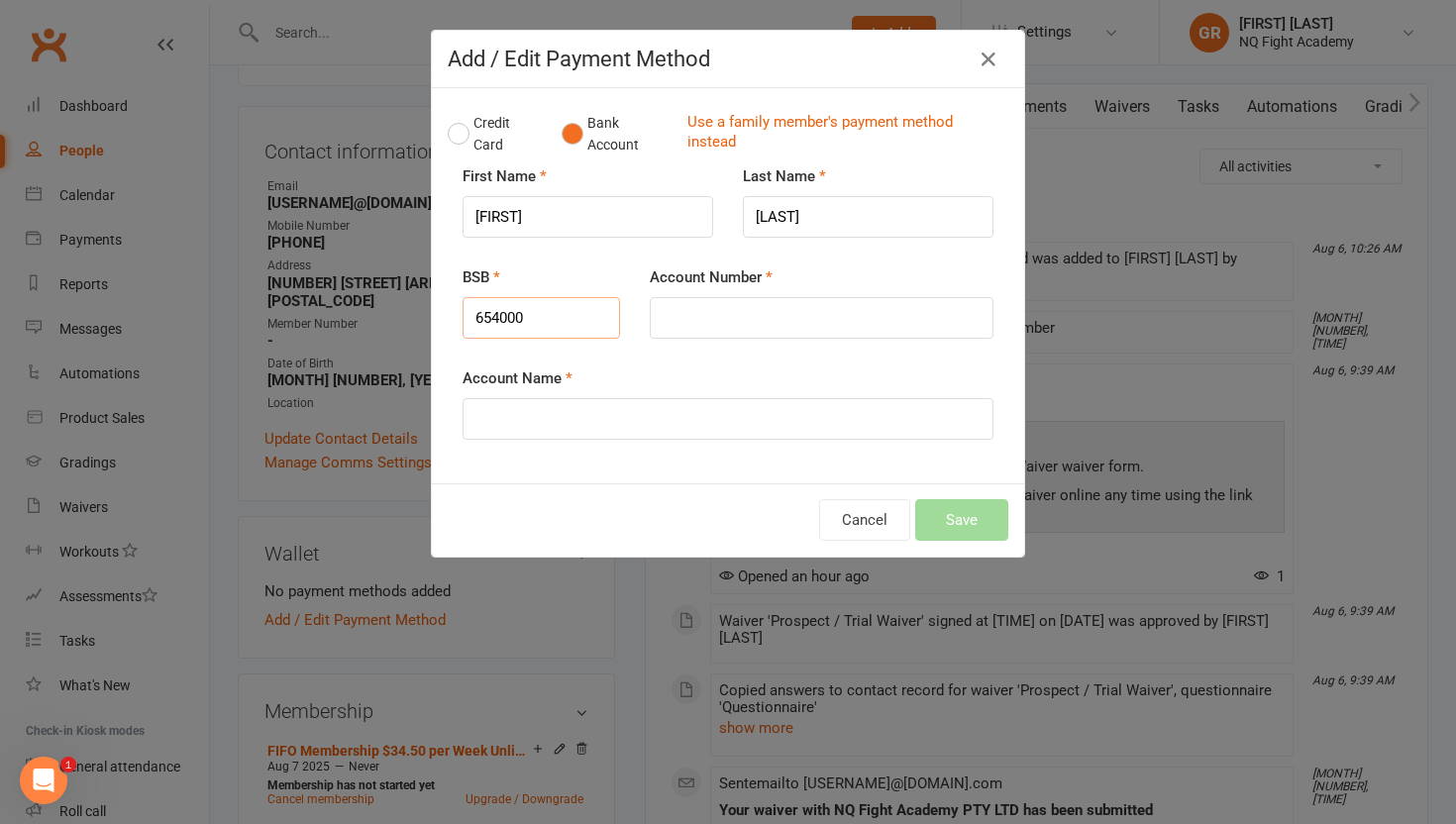 type on "654000" 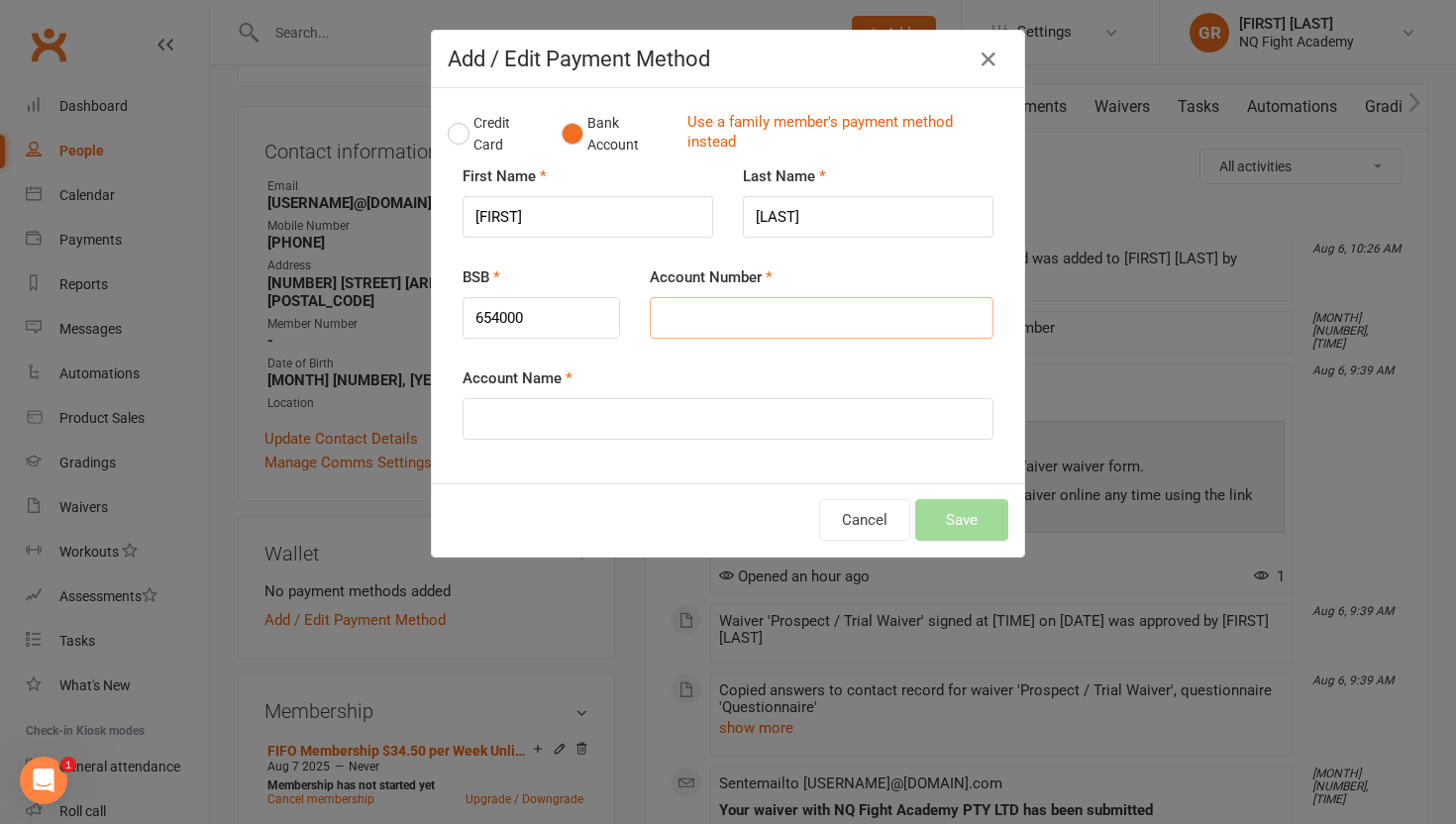 click on "Account Number" at bounding box center [821, 318] 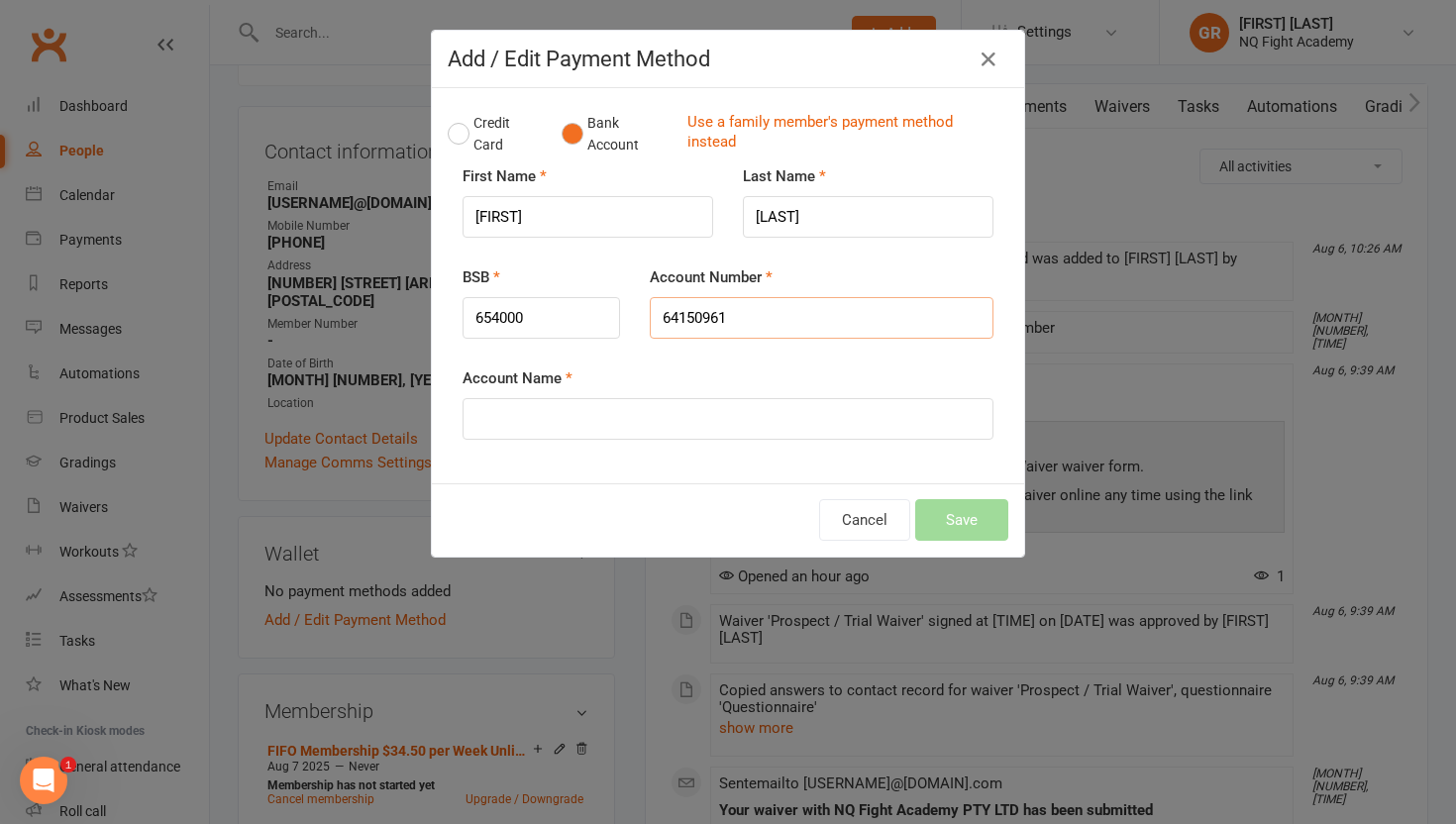 type on "64150961" 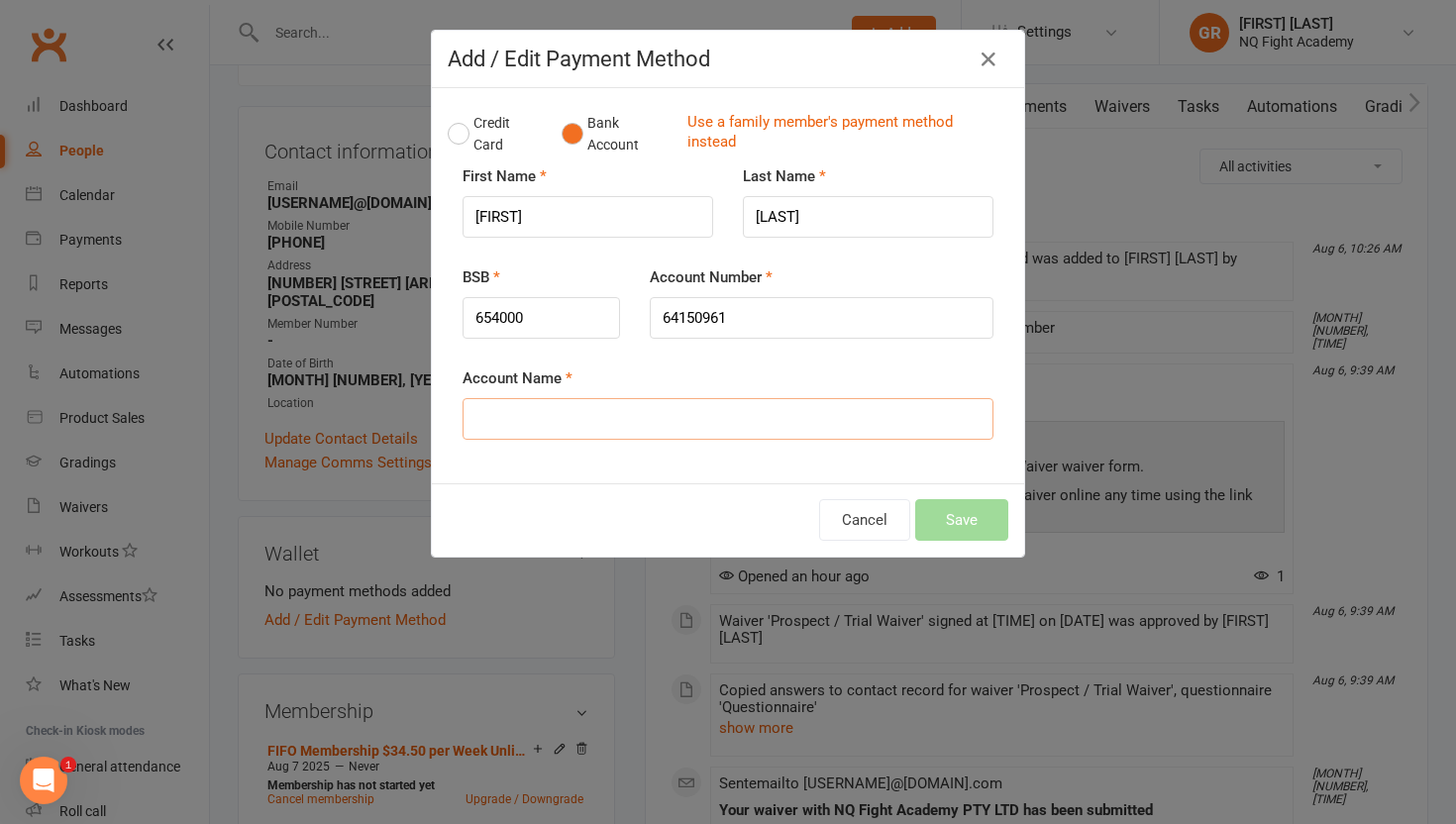 click on "Account Name" at bounding box center [728, 419] 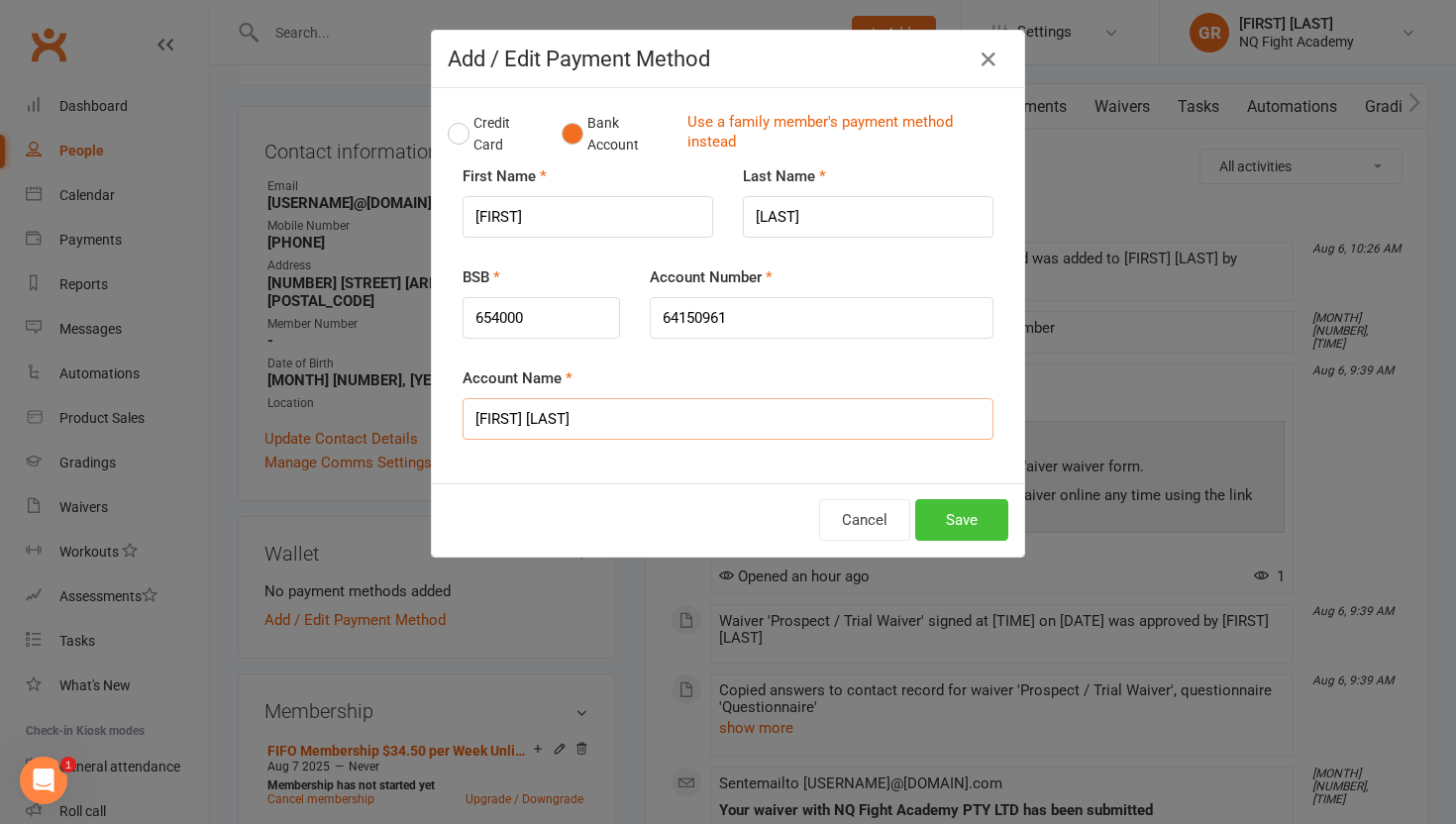 type on "[FIRST] [LAST]" 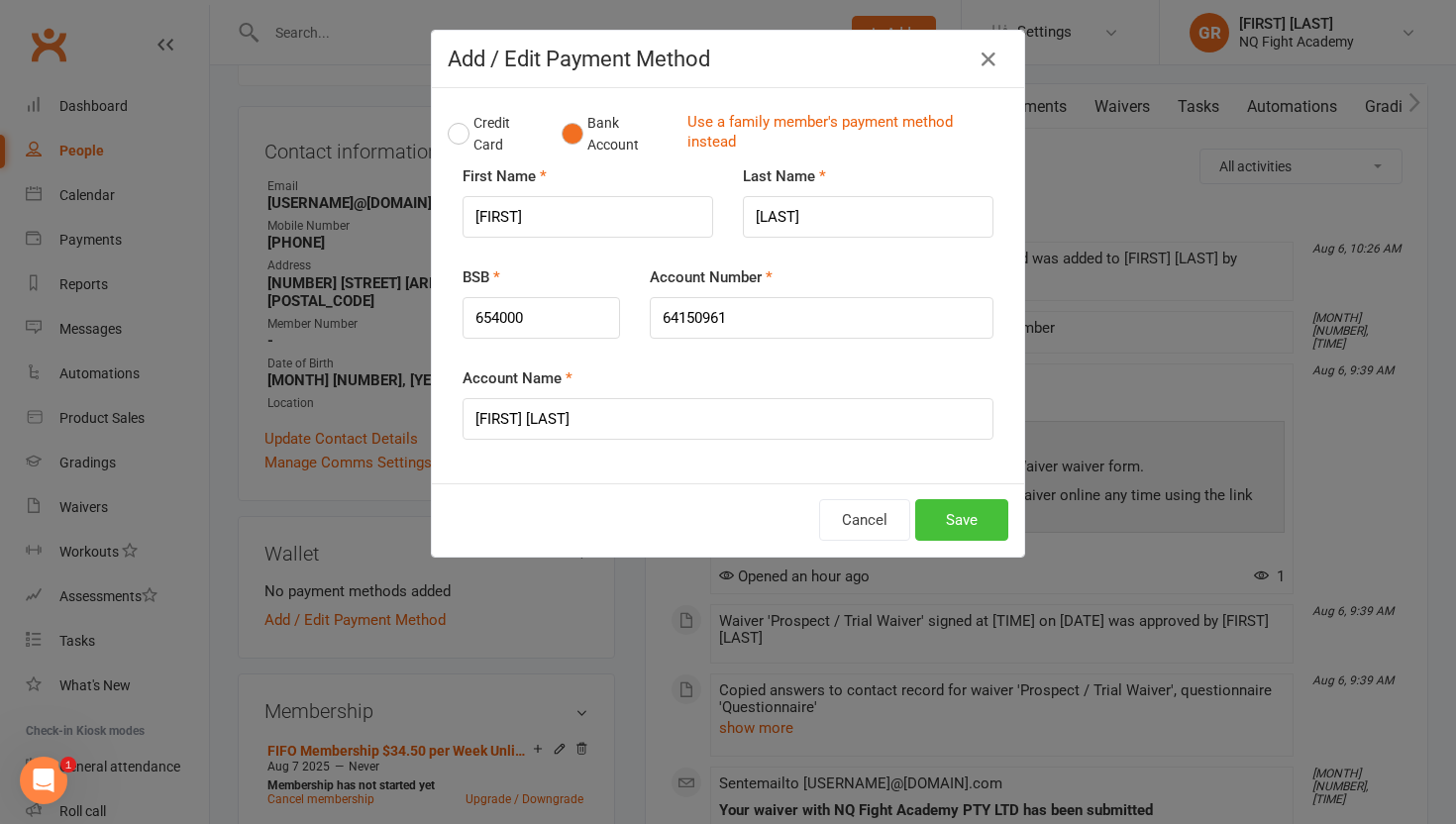 click on "Save" at bounding box center (962, 520) 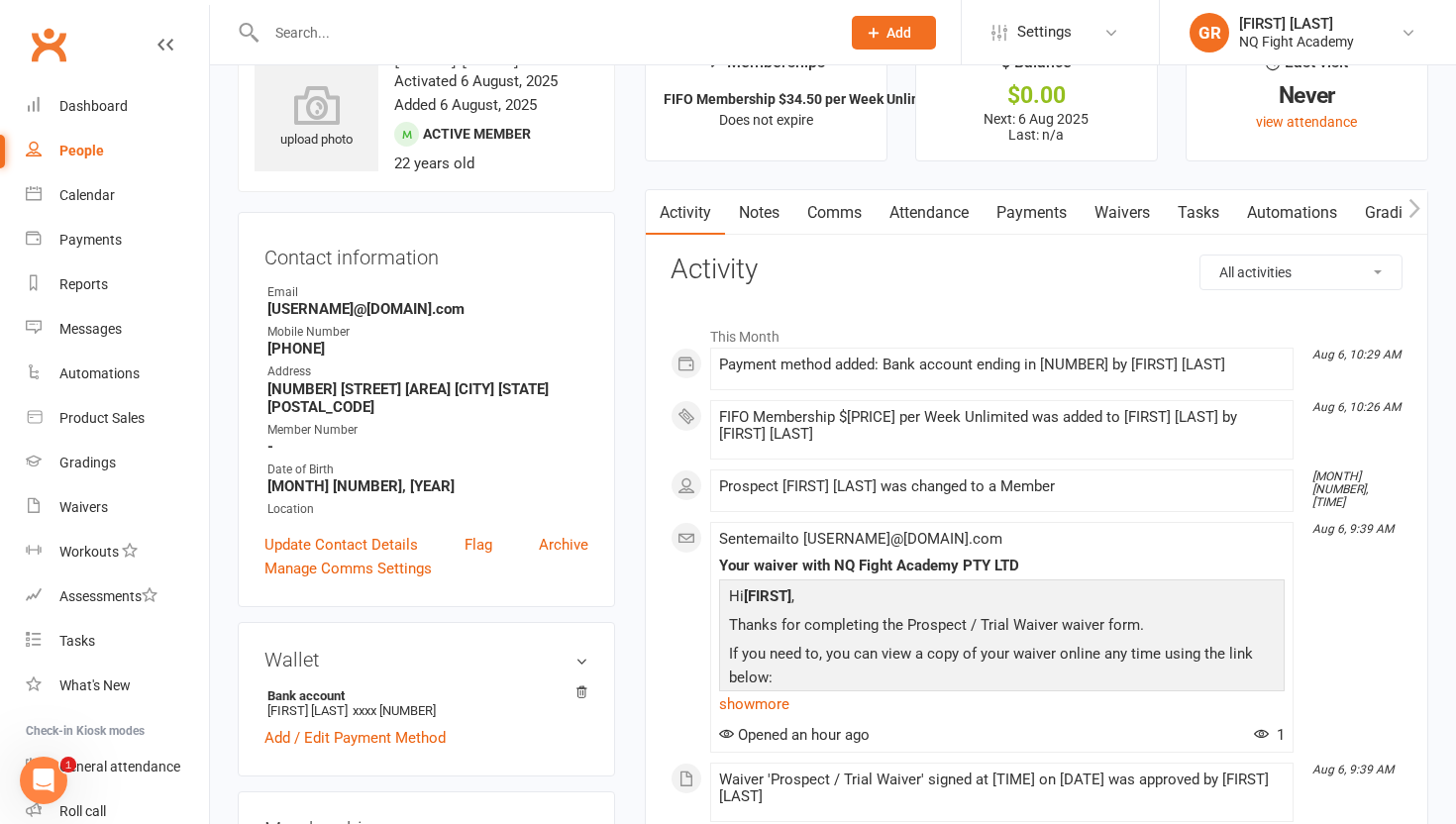 scroll, scrollTop: 0, scrollLeft: 0, axis: both 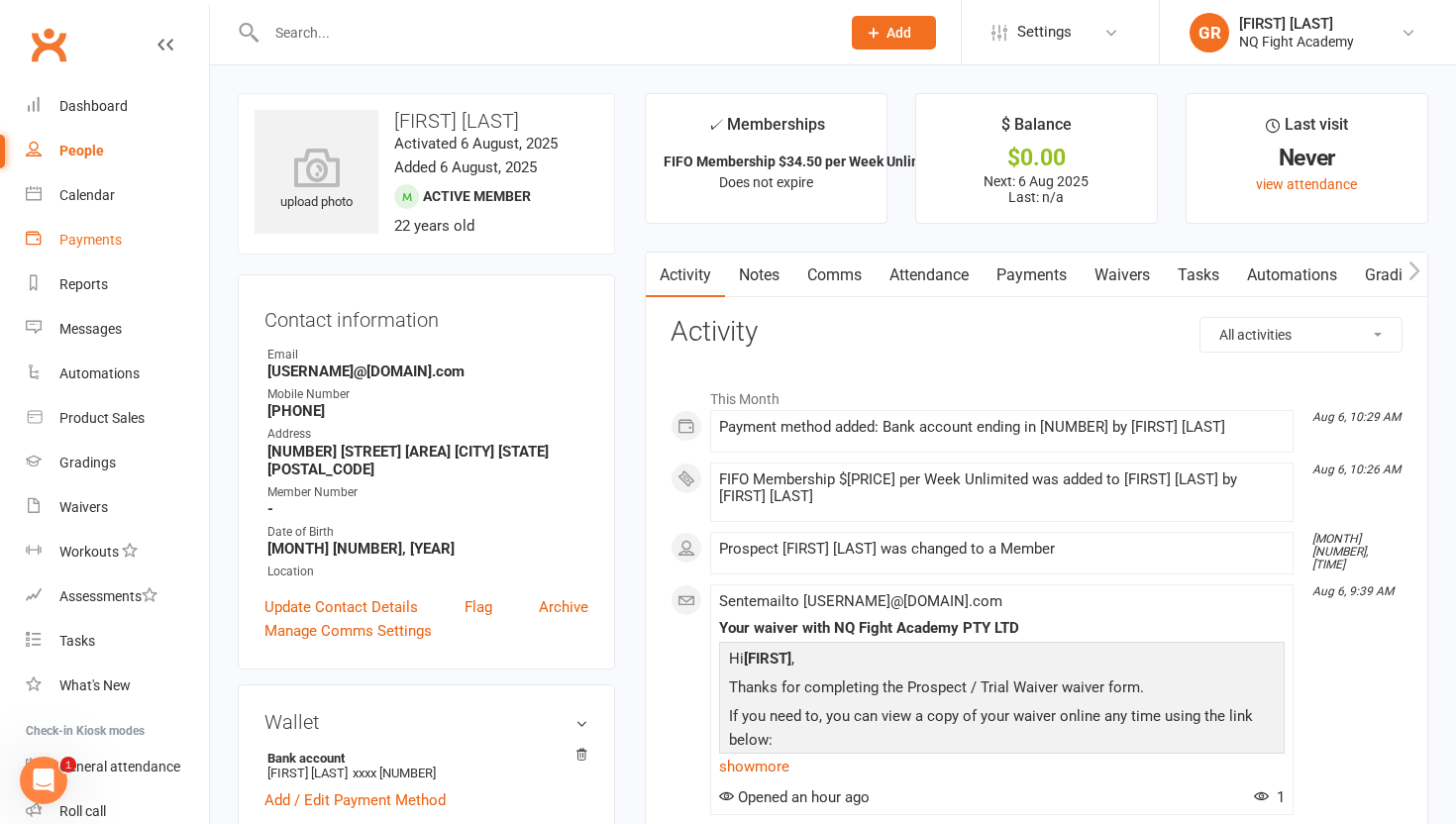 click on "Payments" at bounding box center (90, 240) 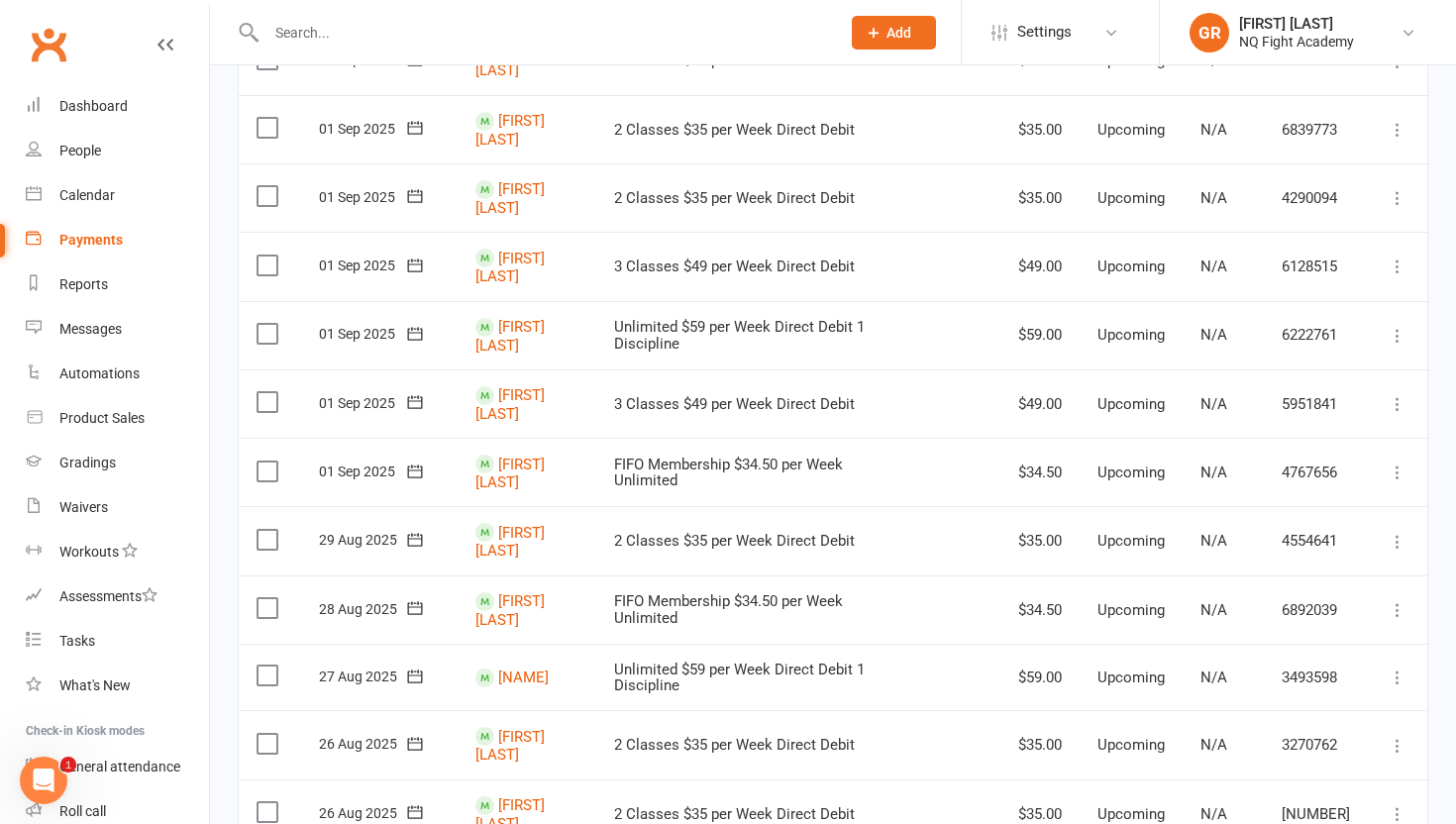 scroll, scrollTop: 515, scrollLeft: 0, axis: vertical 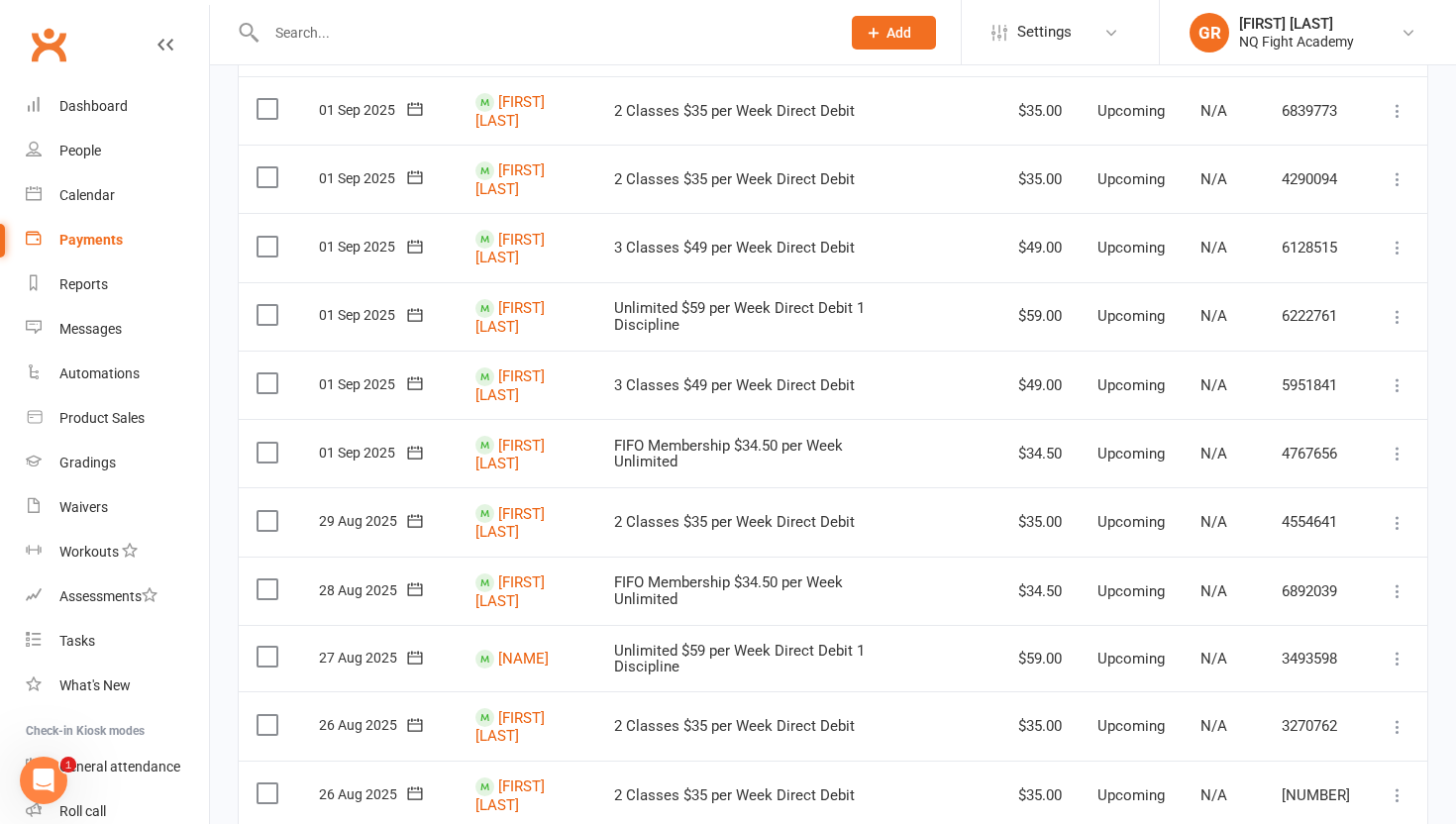 click 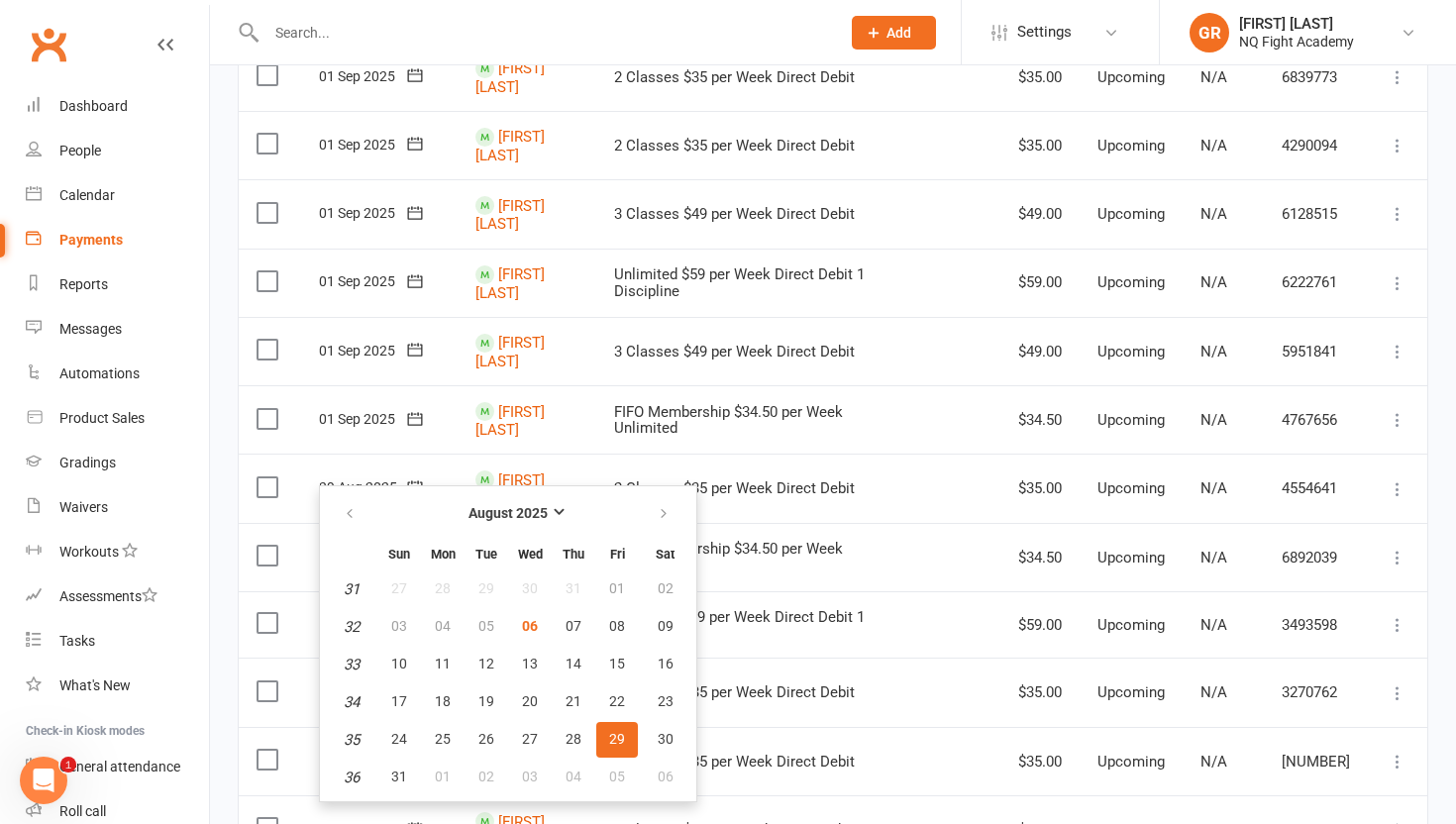 scroll, scrollTop: 551, scrollLeft: 0, axis: vertical 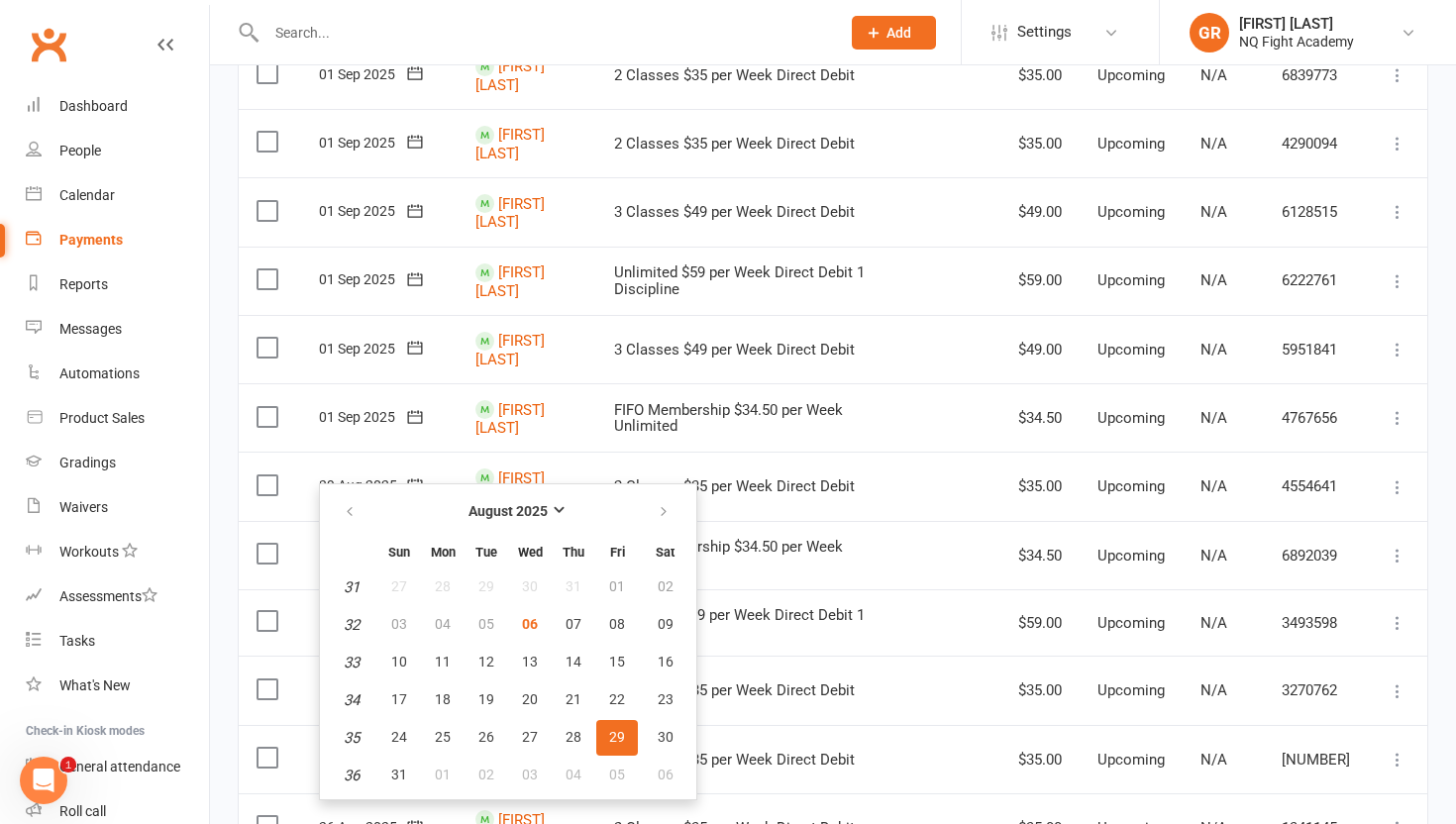 click on "[DATE] [DATE]" at bounding box center [379, 485] 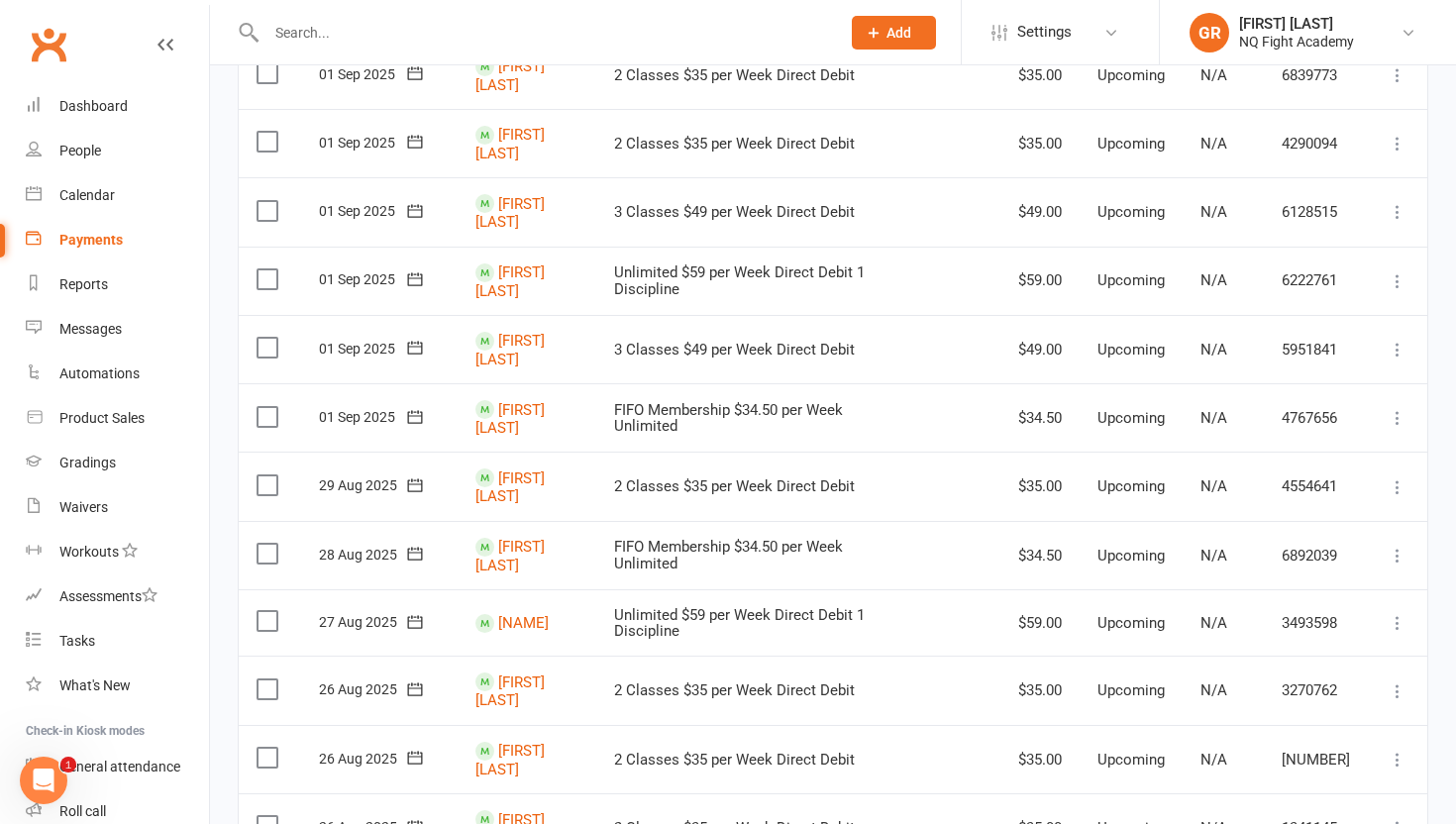 click 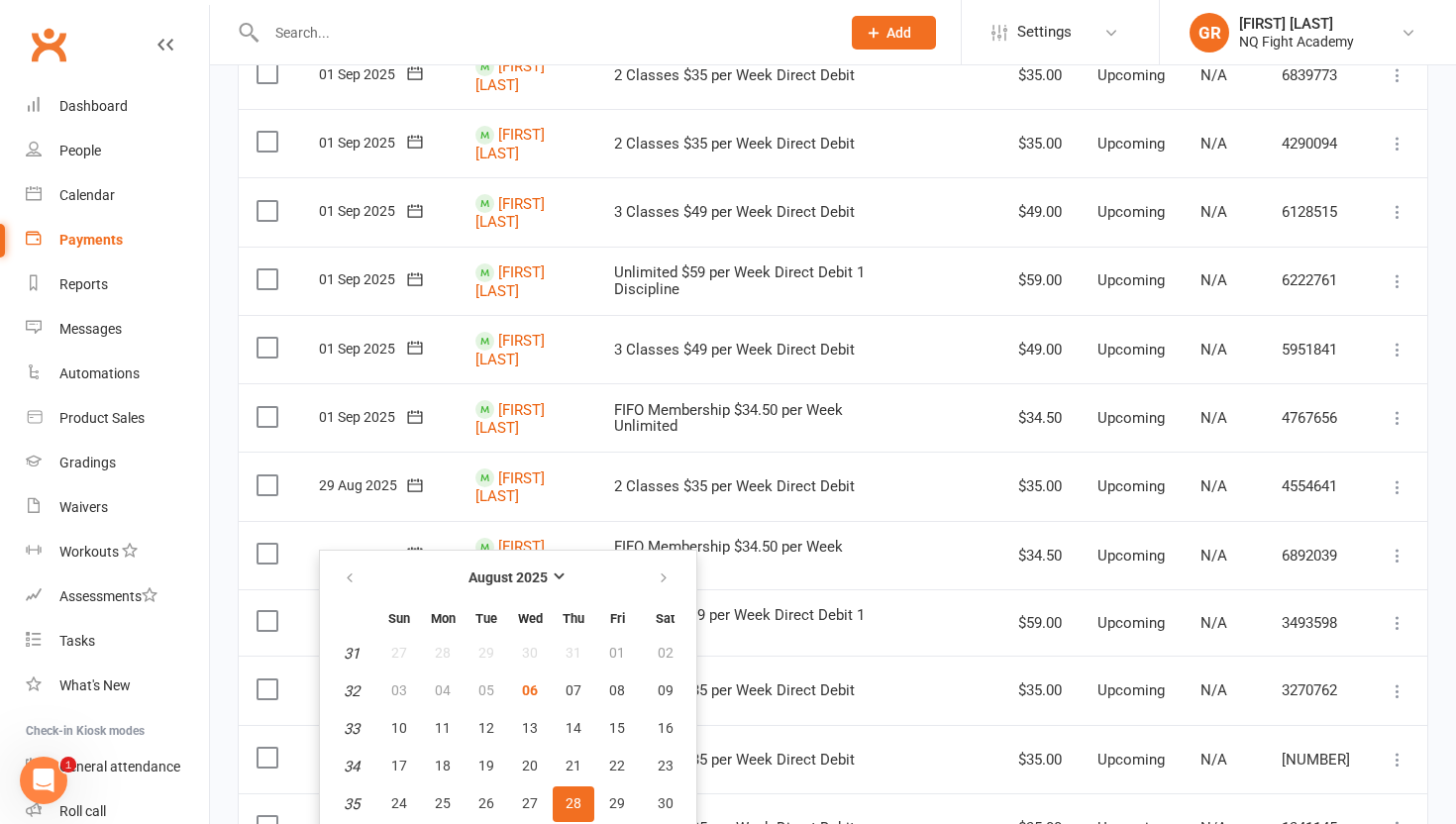 click on "[DATE] [DATE]" at bounding box center [379, 555] 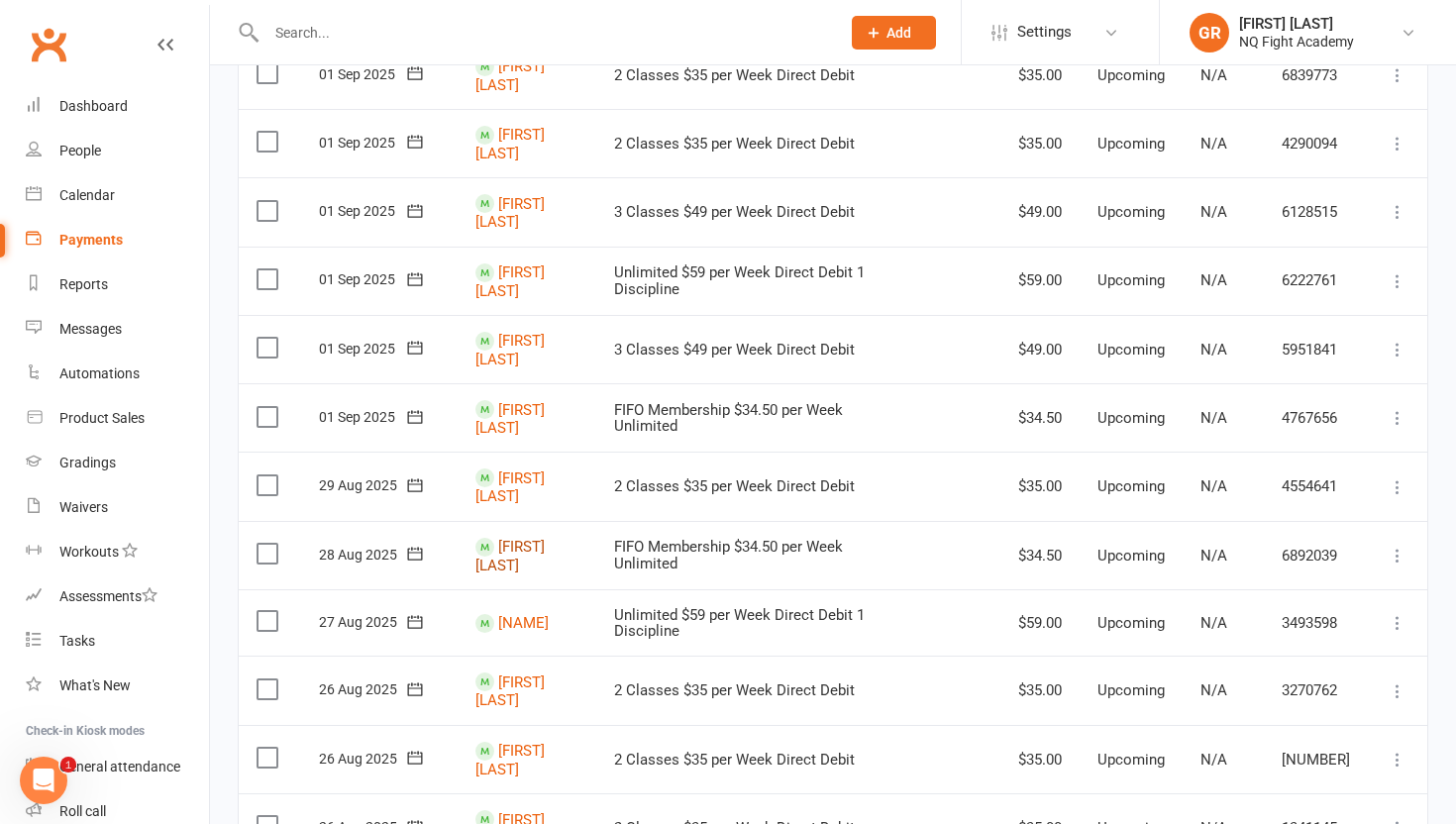 click on "[FIRST] [LAST]" at bounding box center (510, 556) 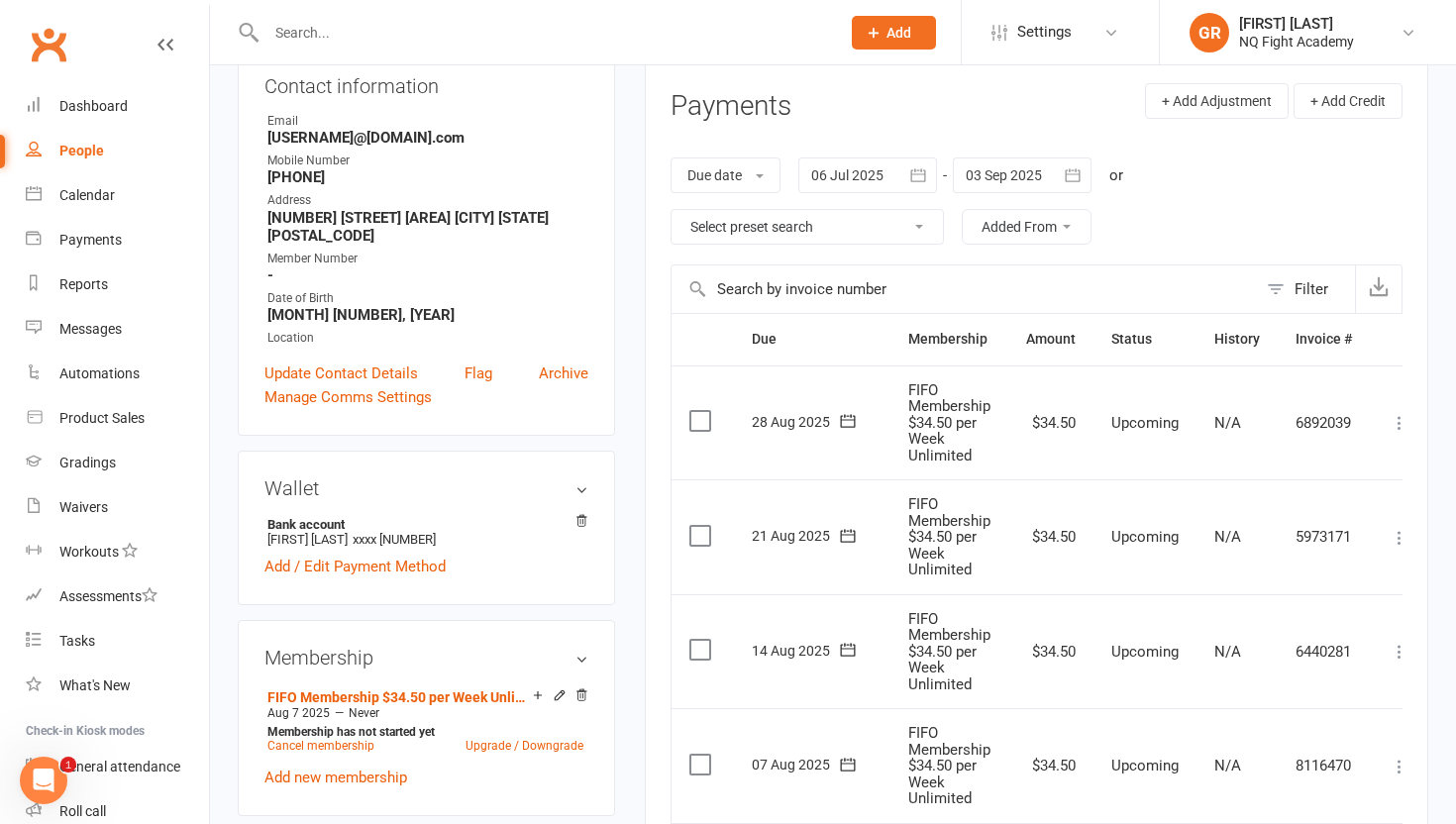 scroll, scrollTop: 225, scrollLeft: 0, axis: vertical 